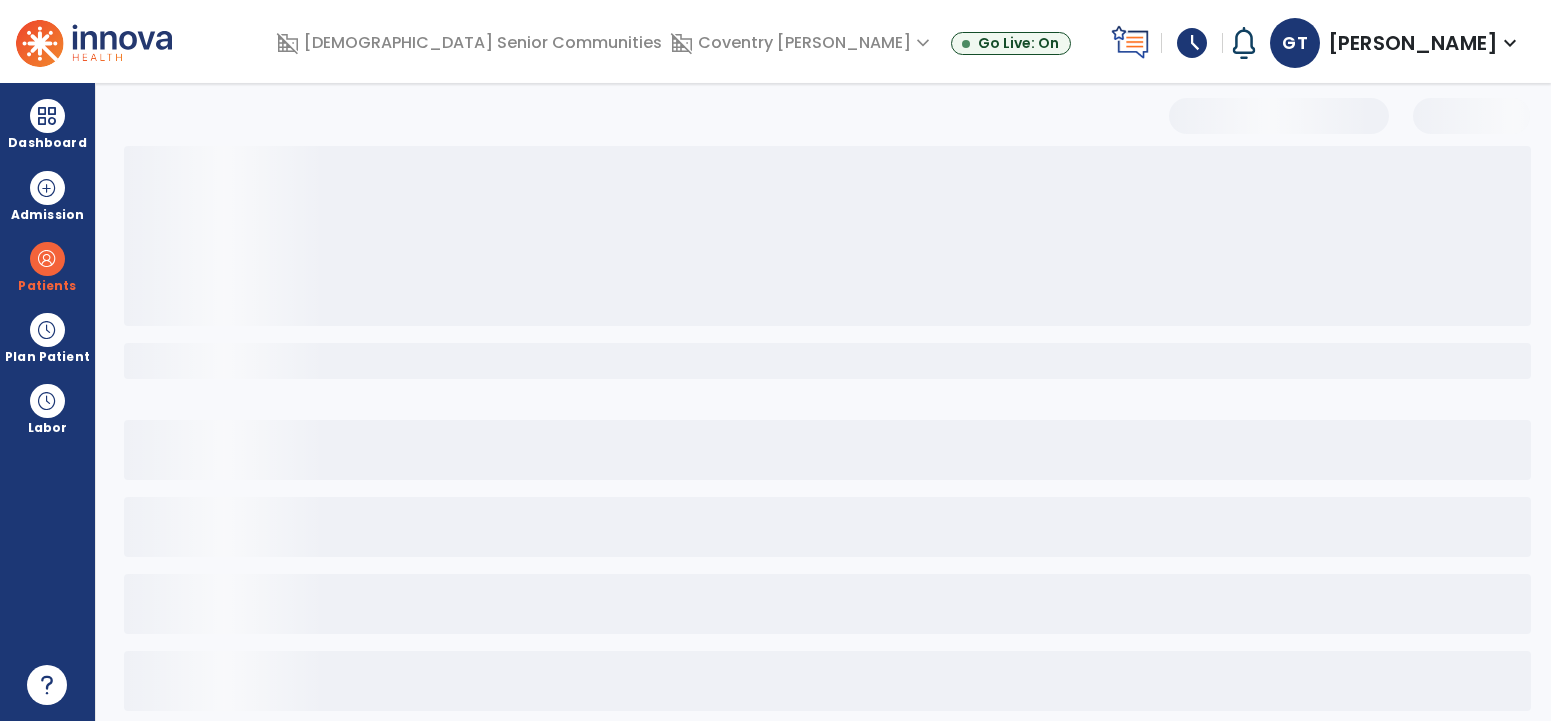 scroll, scrollTop: 0, scrollLeft: 0, axis: both 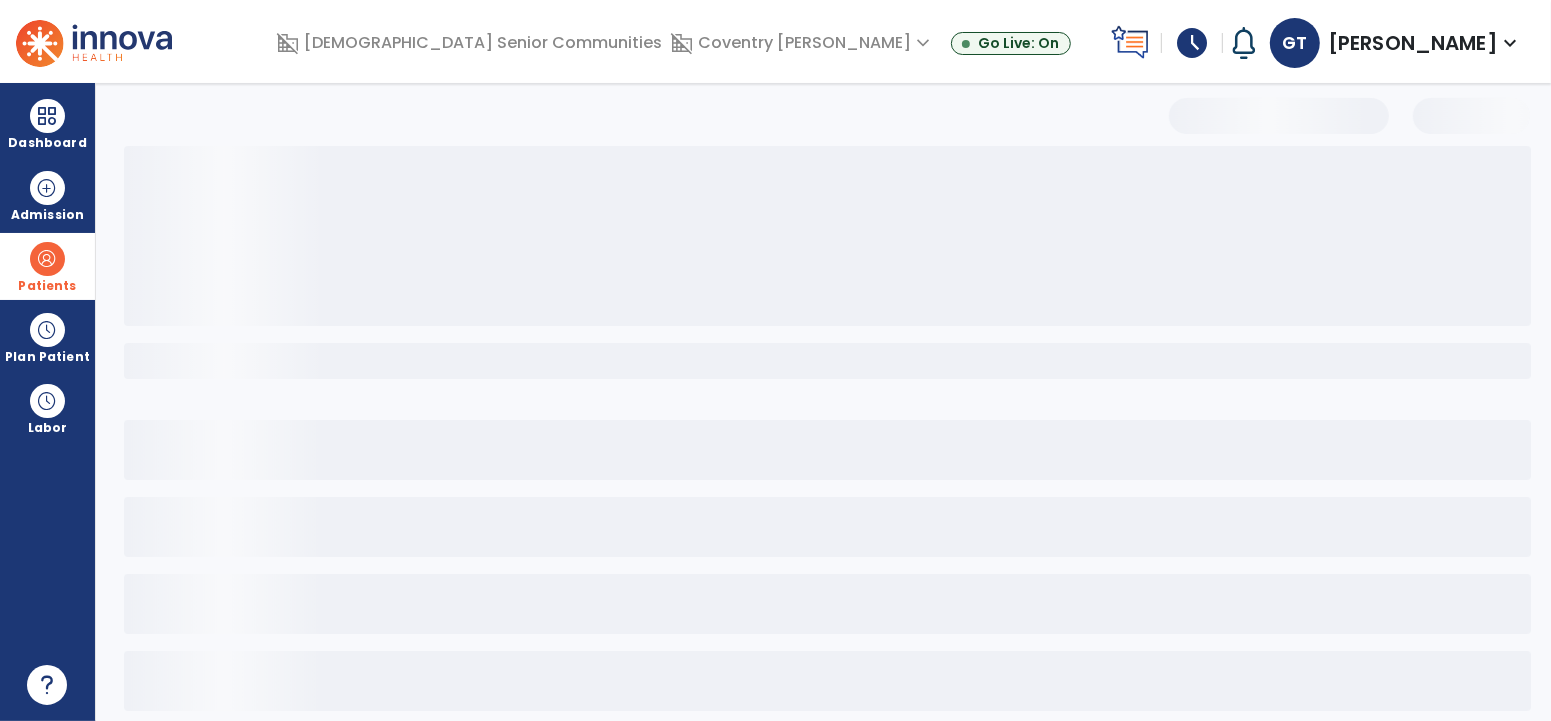 click at bounding box center (47, 259) 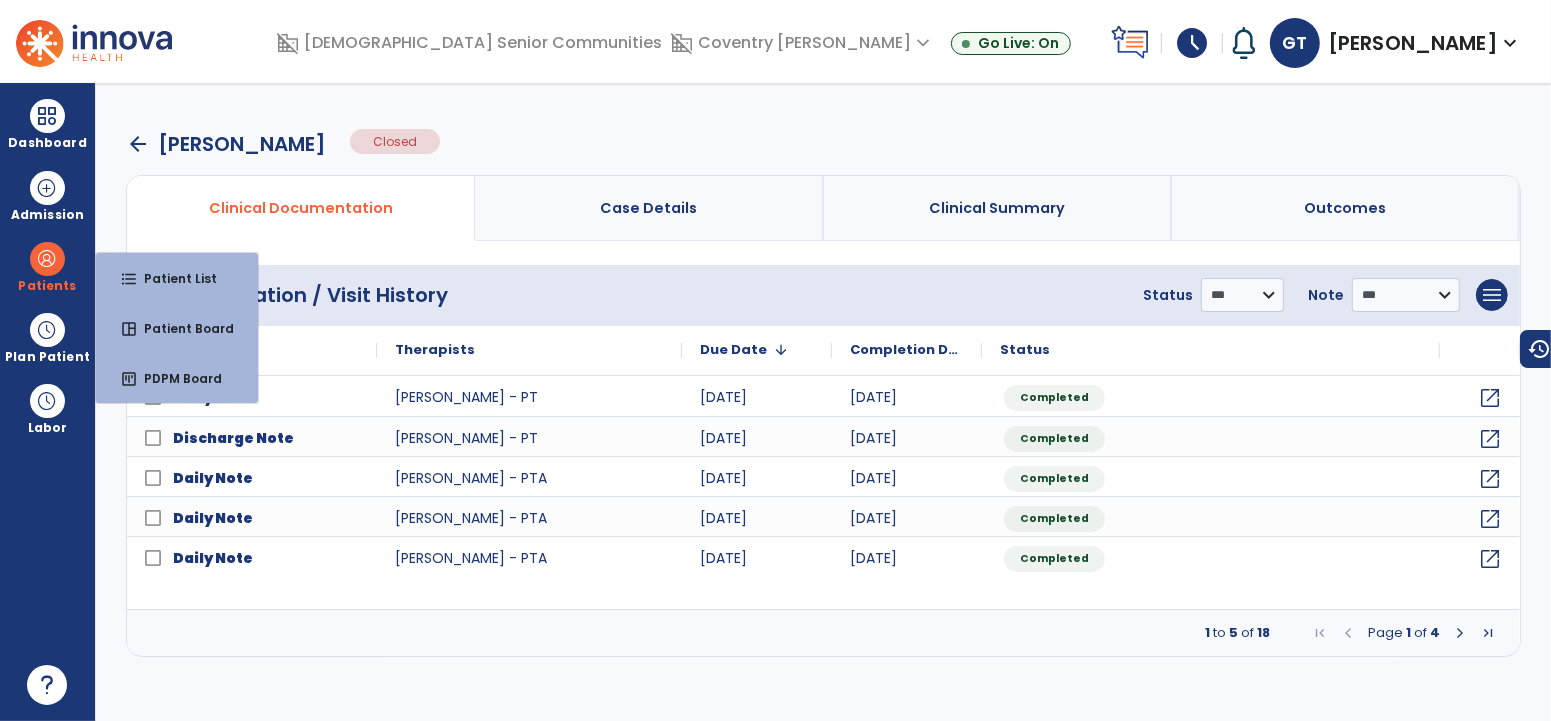 click on "arrow_back" at bounding box center [138, 144] 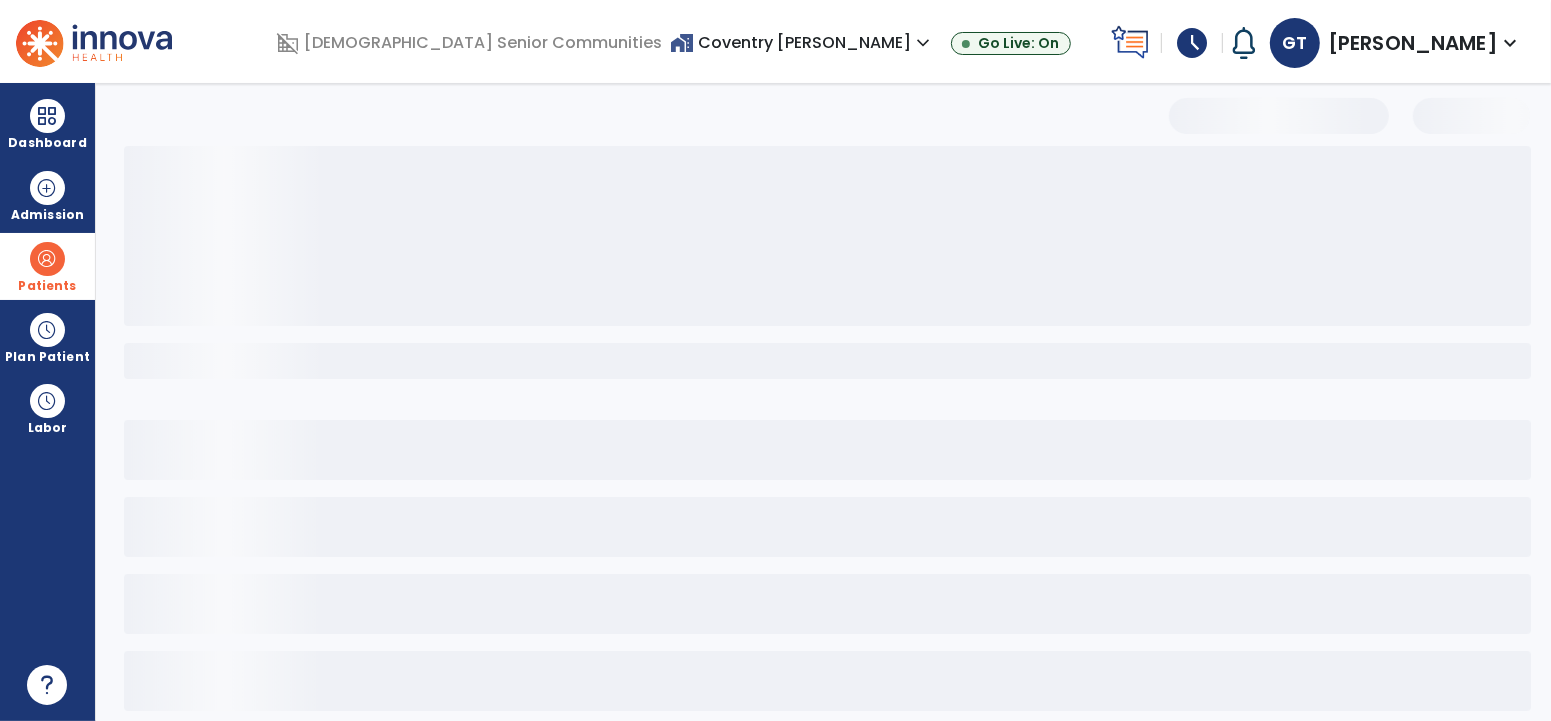select on "***" 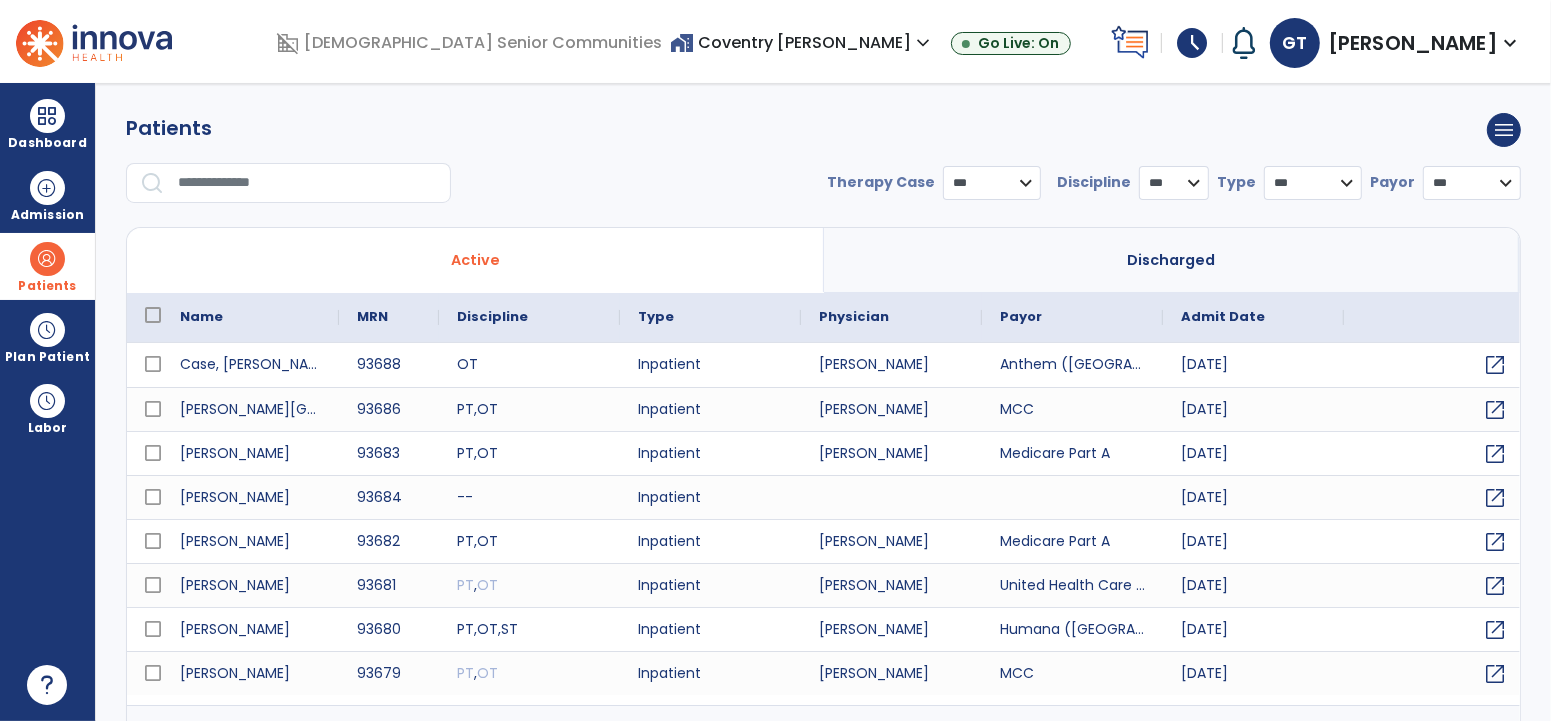 click at bounding box center (47, 259) 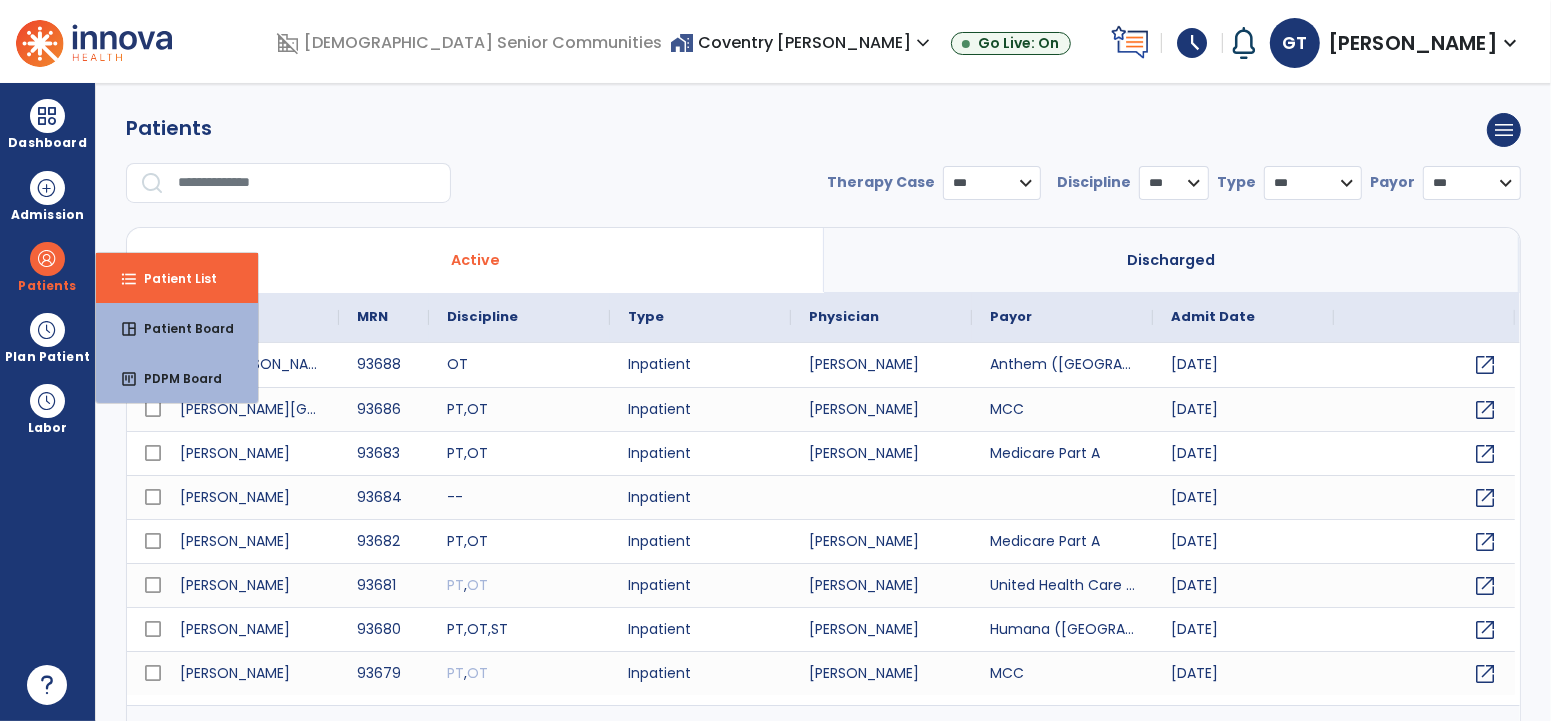 click on "format_list_bulleted  Patient List" at bounding box center (177, 278) 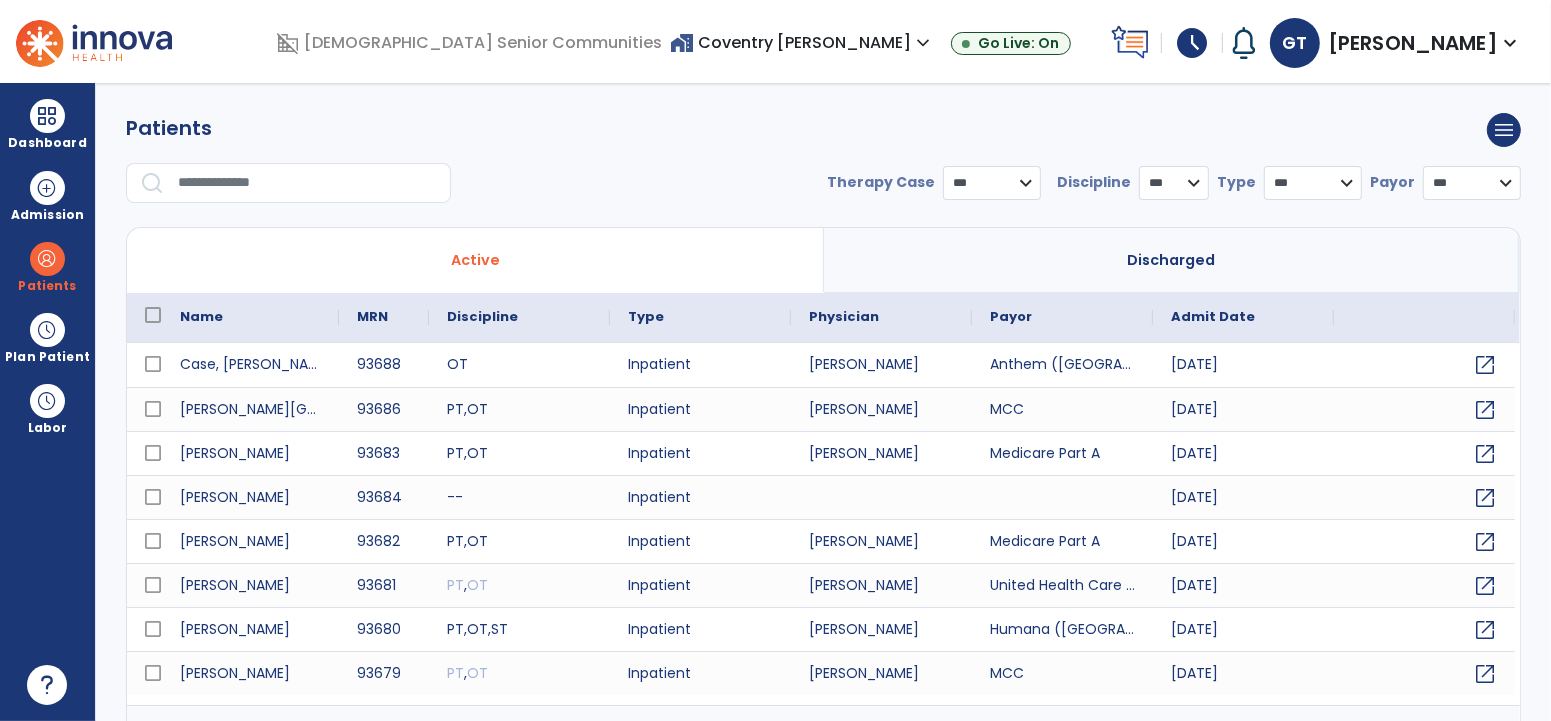 click at bounding box center [307, 183] 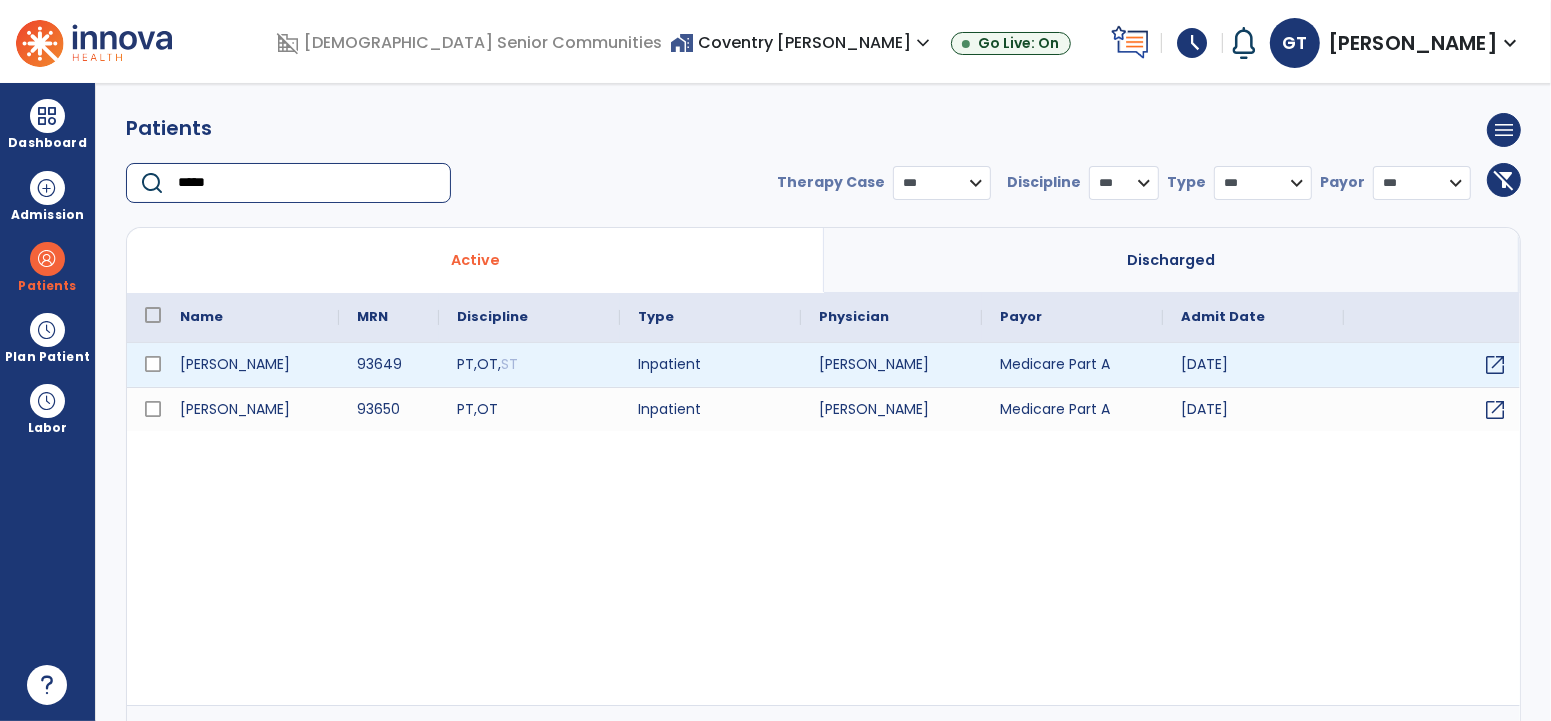 type on "*****" 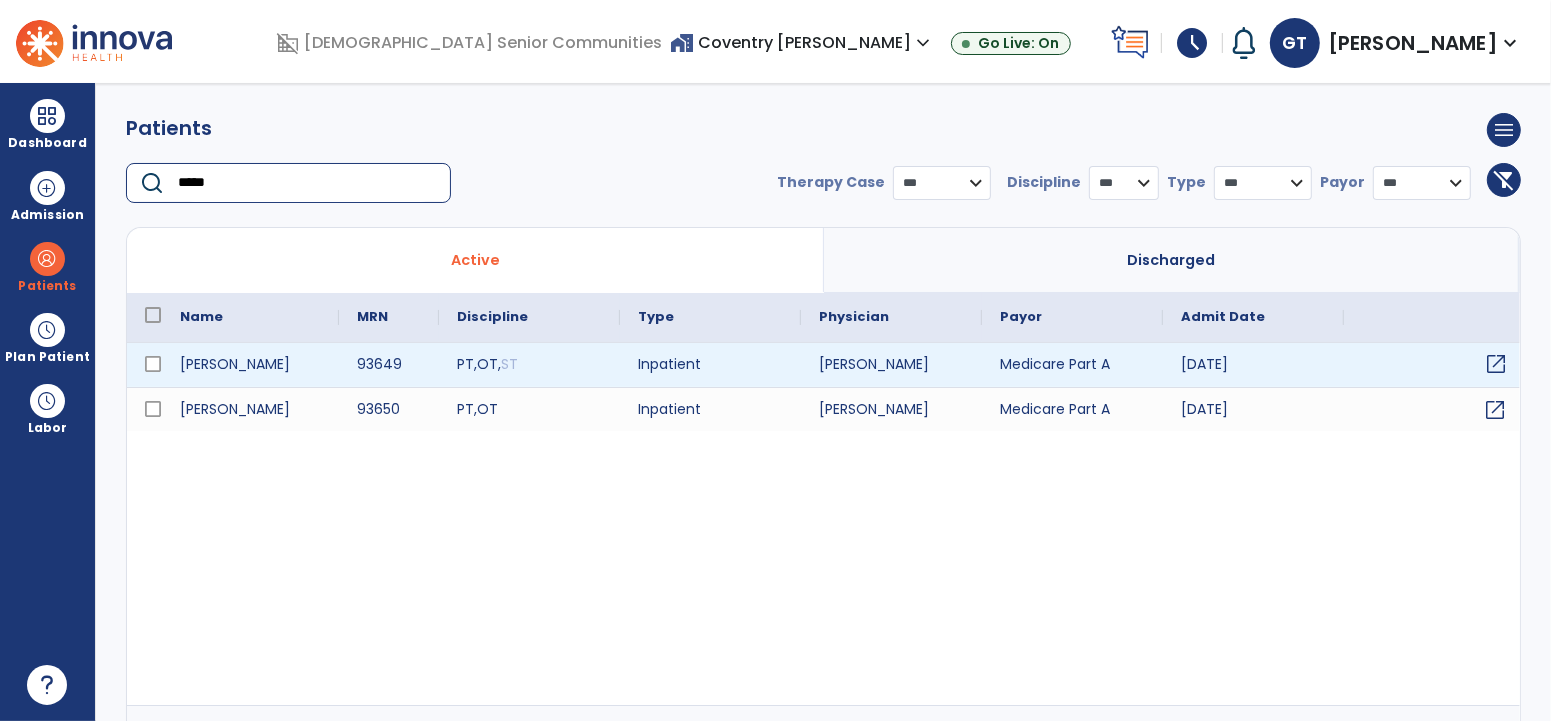 click on "open_in_new" at bounding box center [1496, 364] 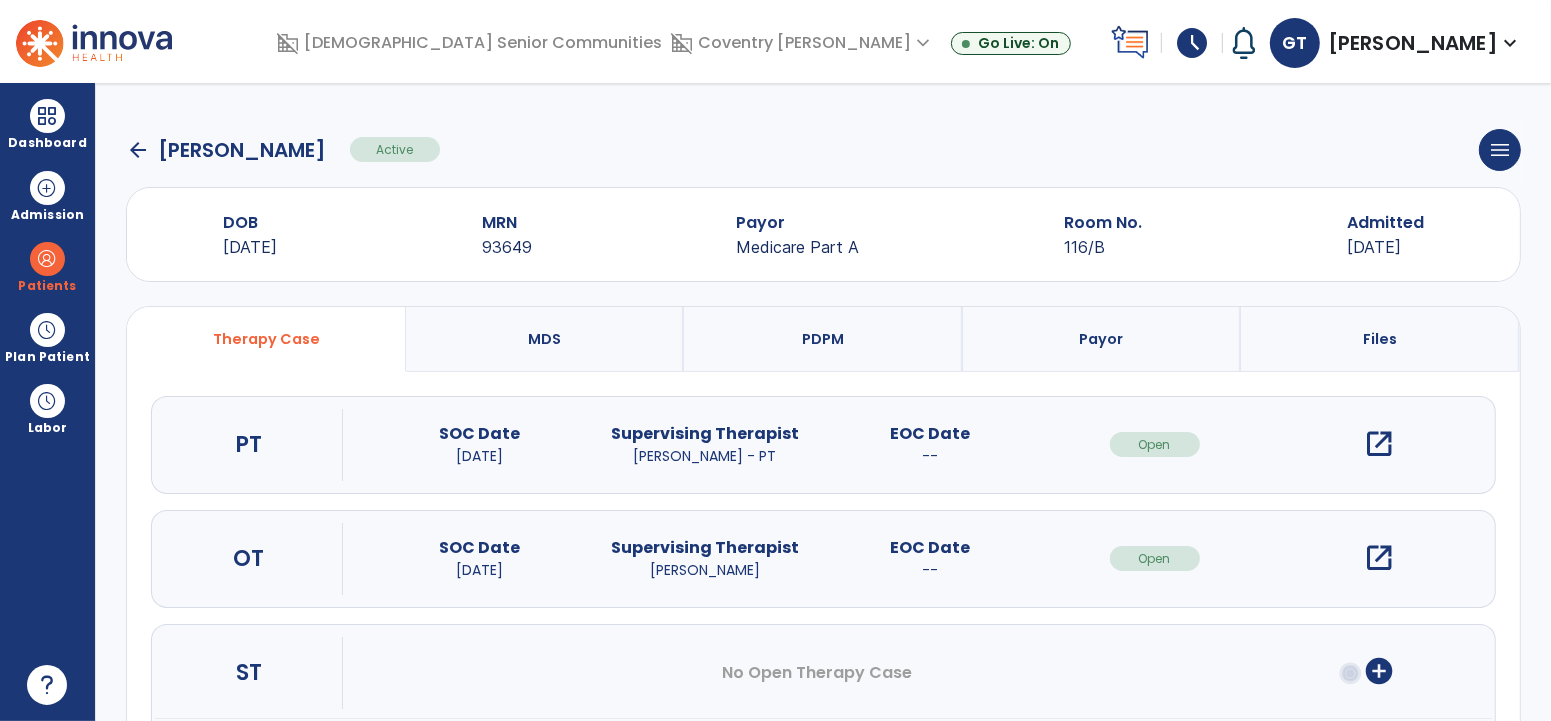 click on "open_in_new" at bounding box center [1380, 444] 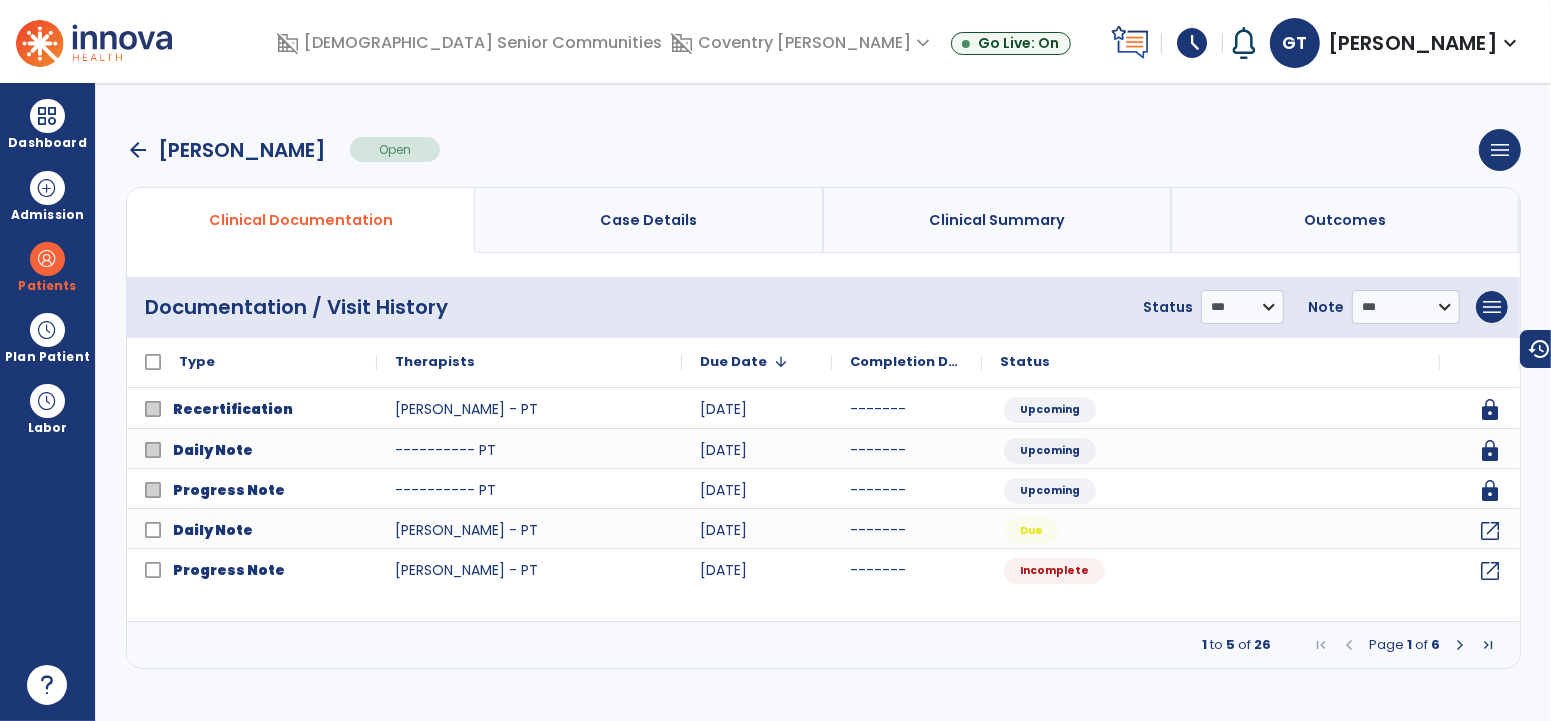 click at bounding box center (1460, 645) 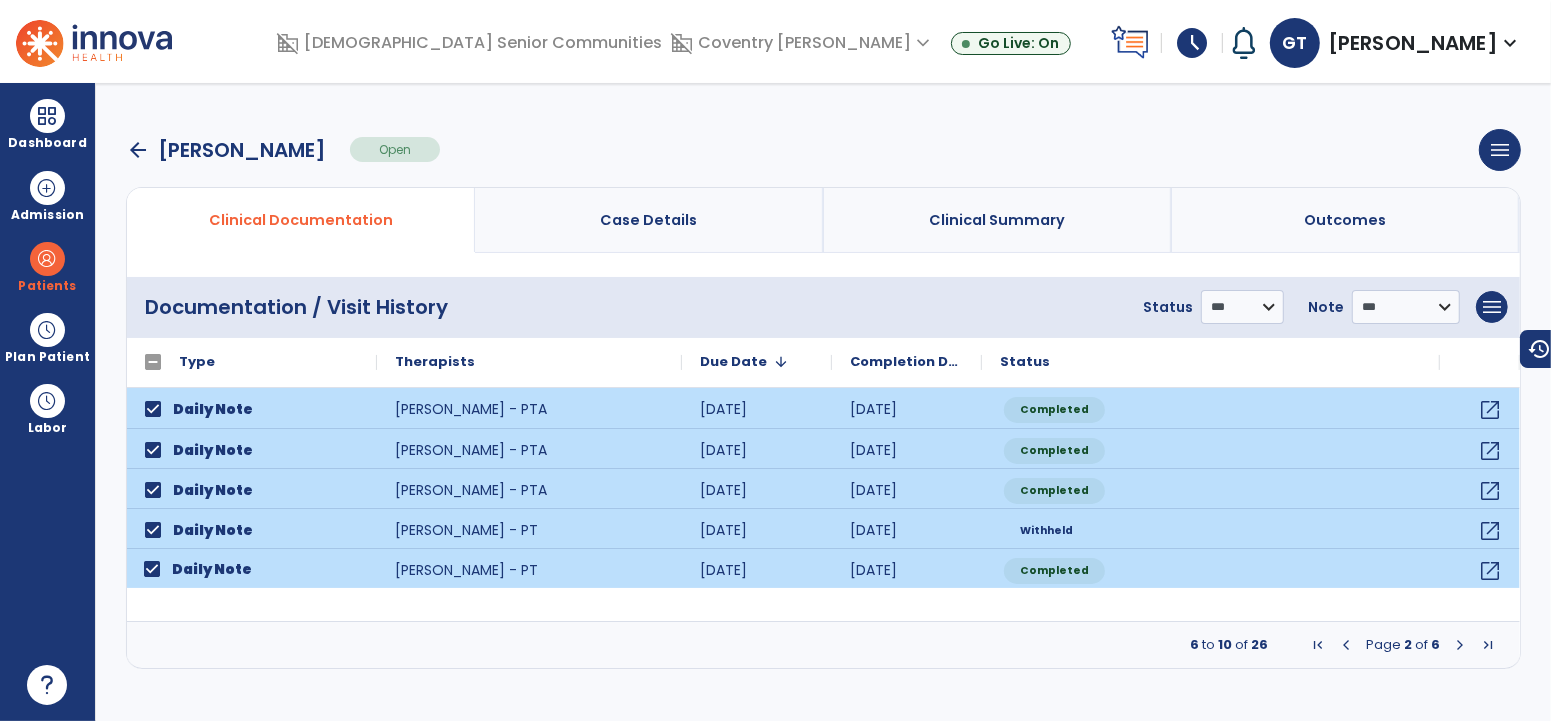 click at bounding box center (1460, 645) 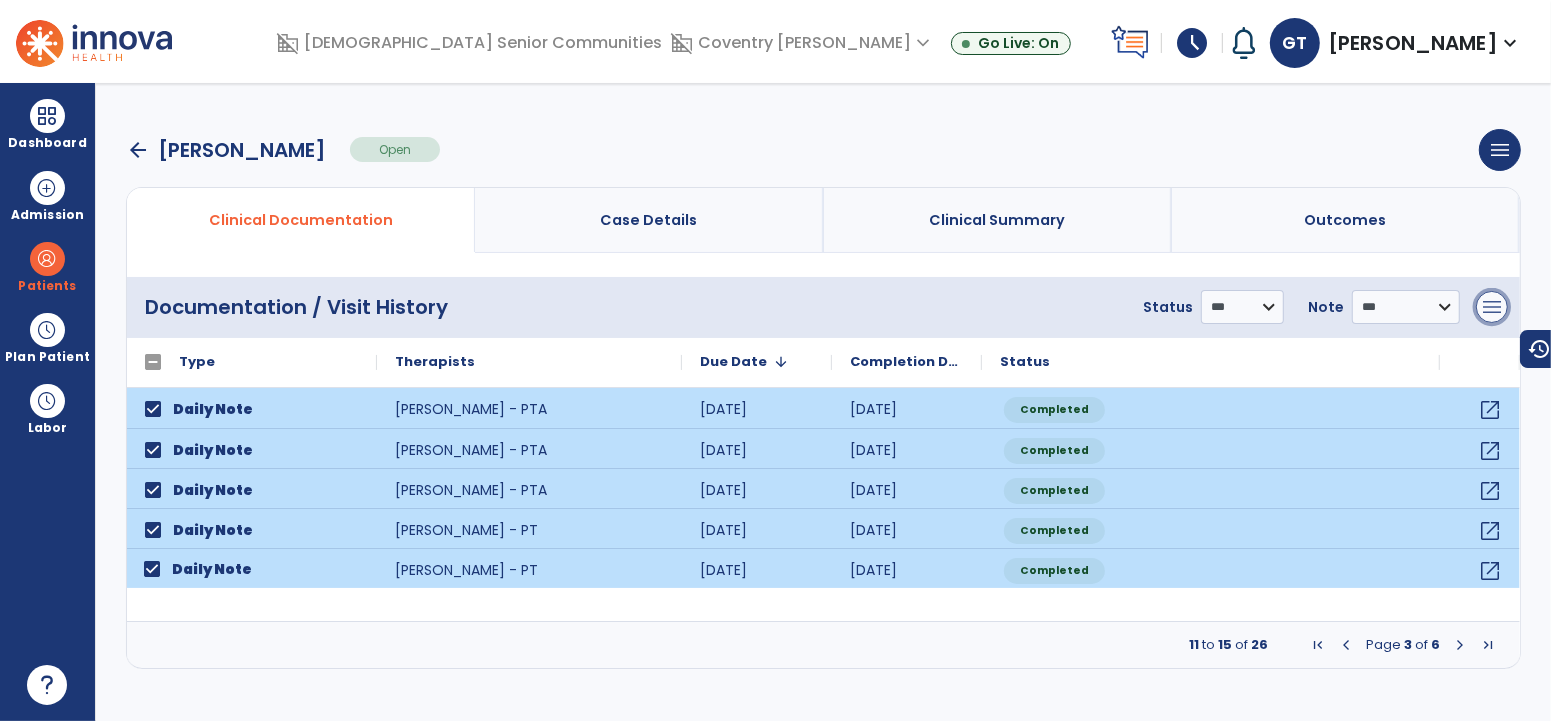 click on "menu" at bounding box center (1492, 307) 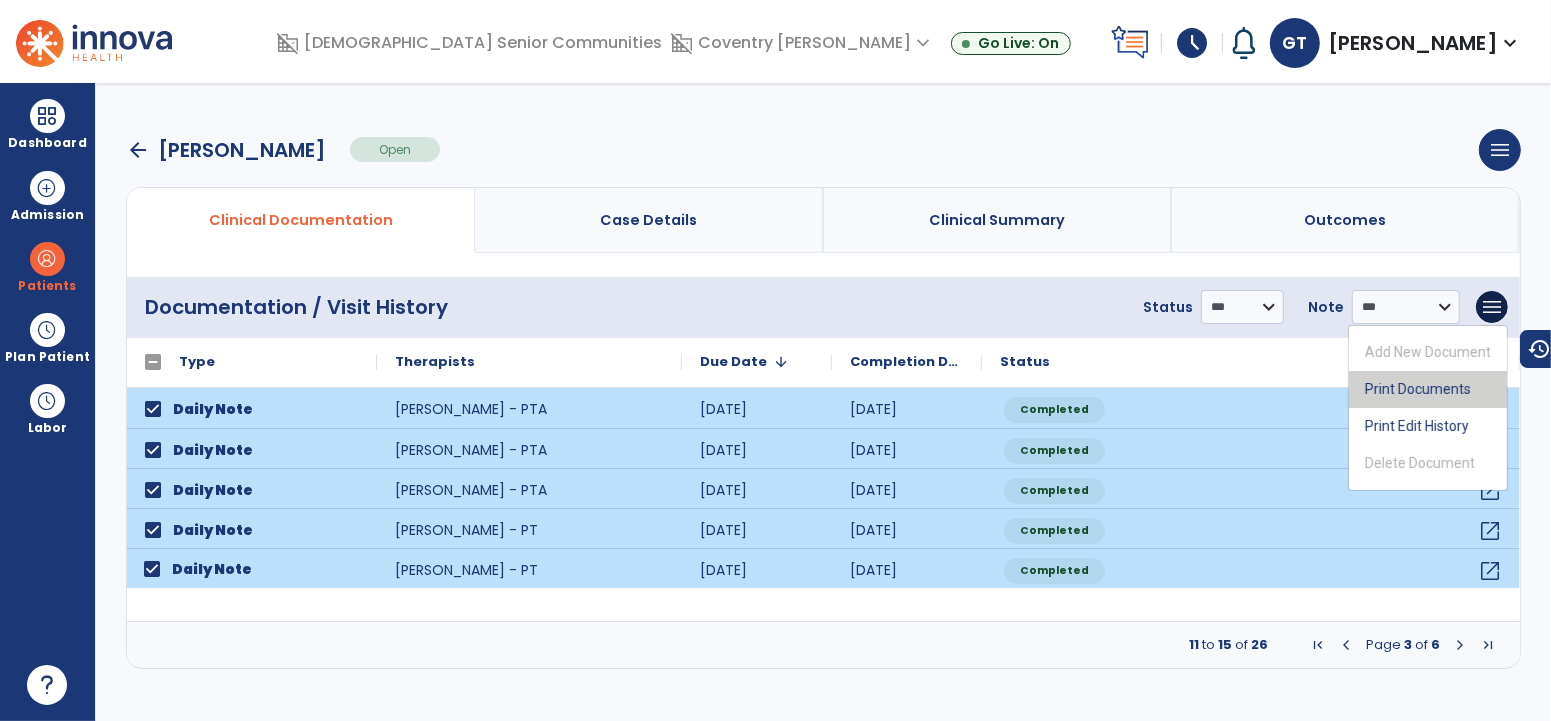 click on "Print Documents" at bounding box center (1428, 389) 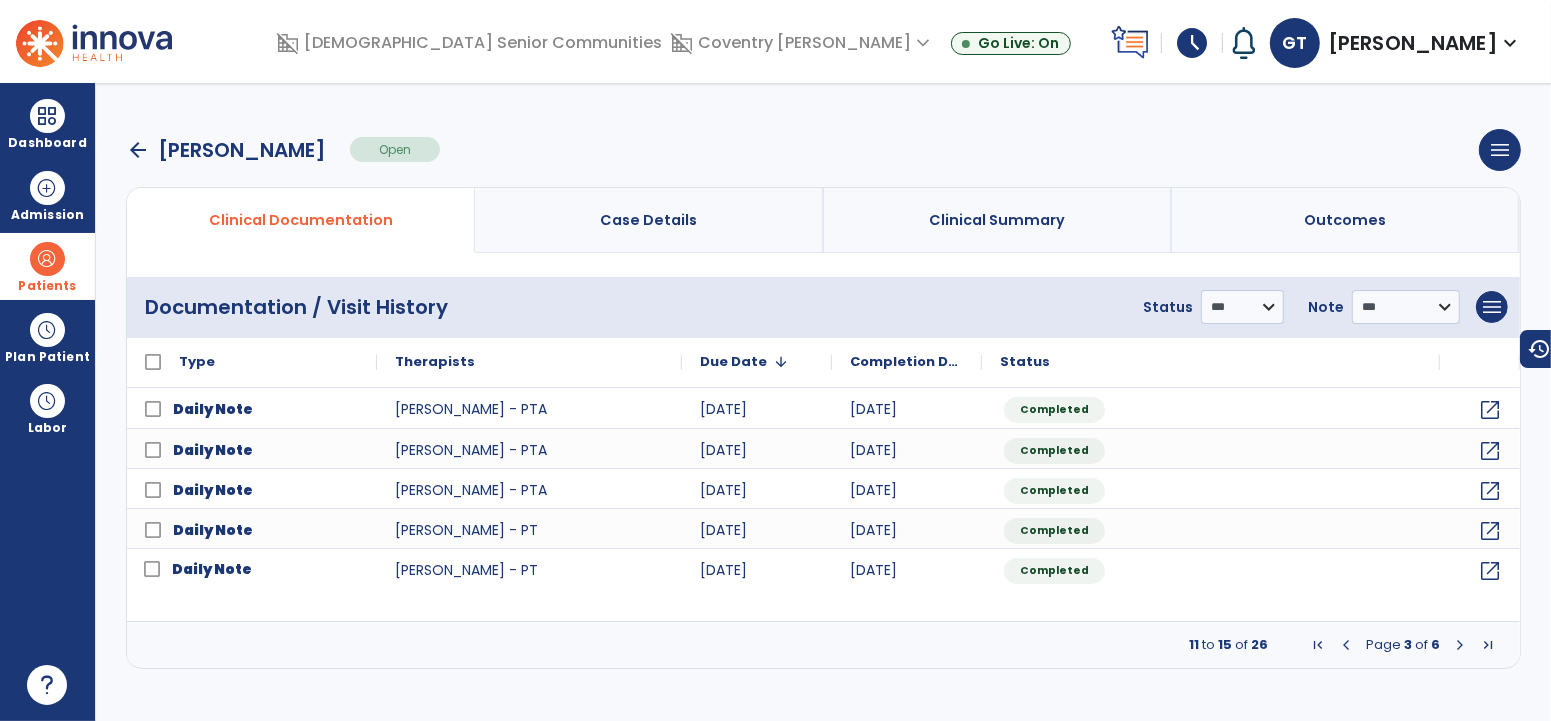 click at bounding box center [47, 259] 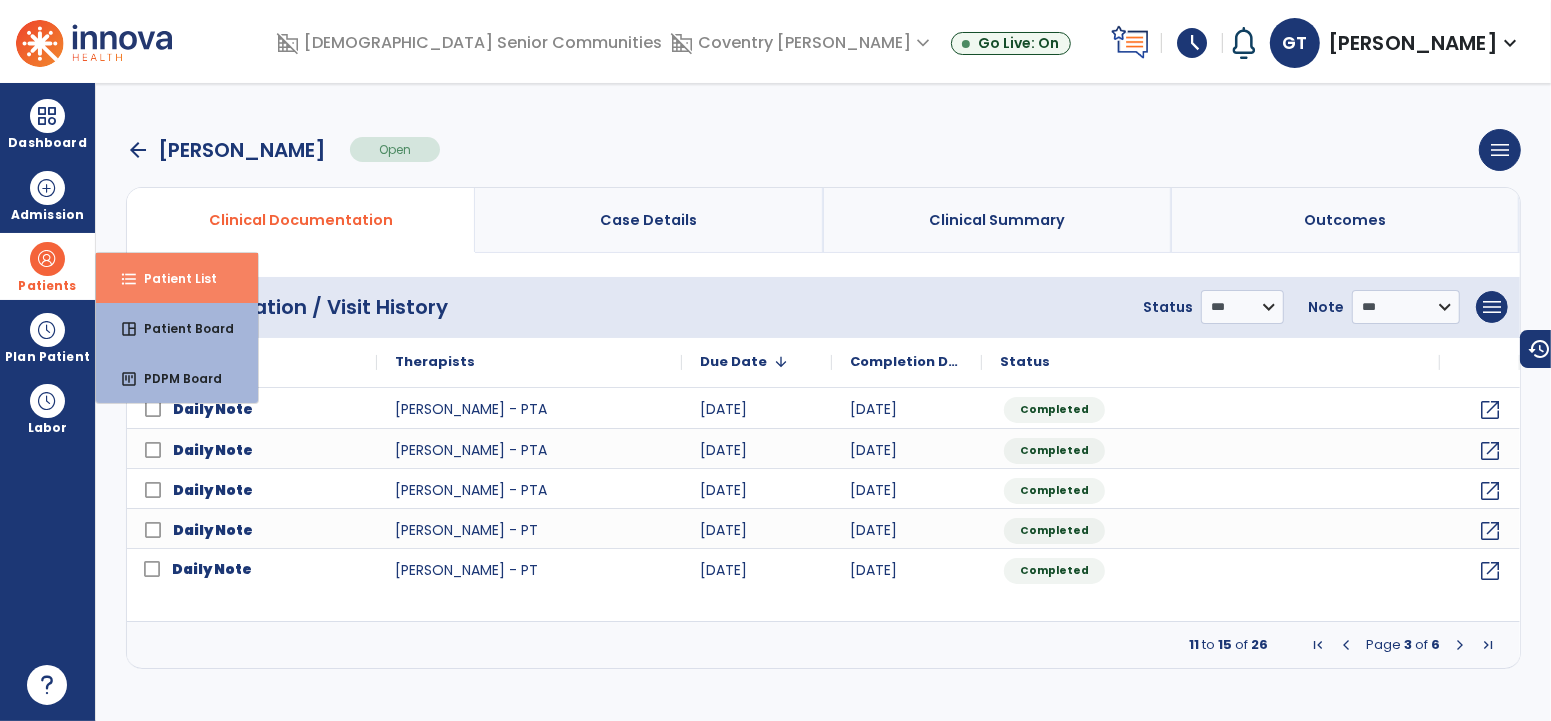 click on "format_list_bulleted  Patient List" at bounding box center (177, 278) 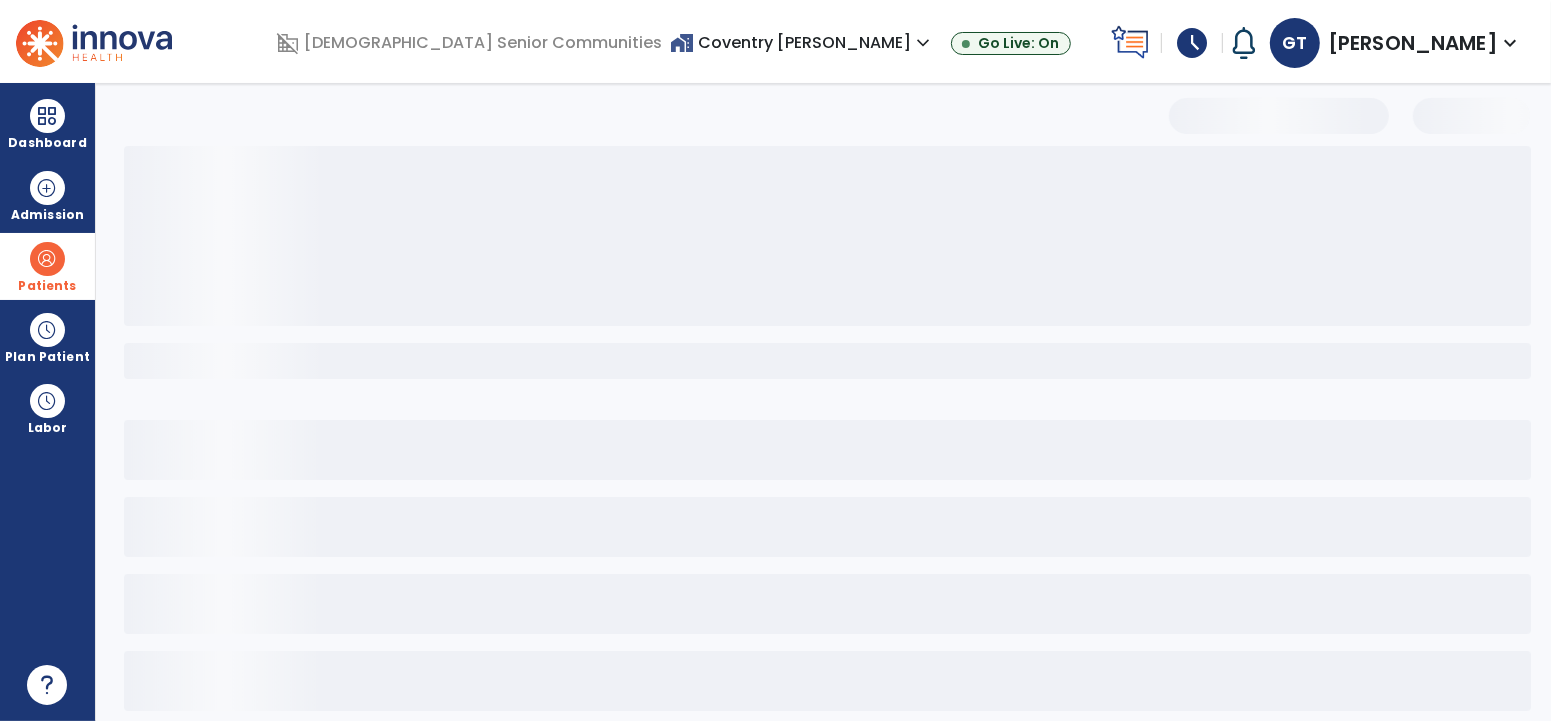 select on "***" 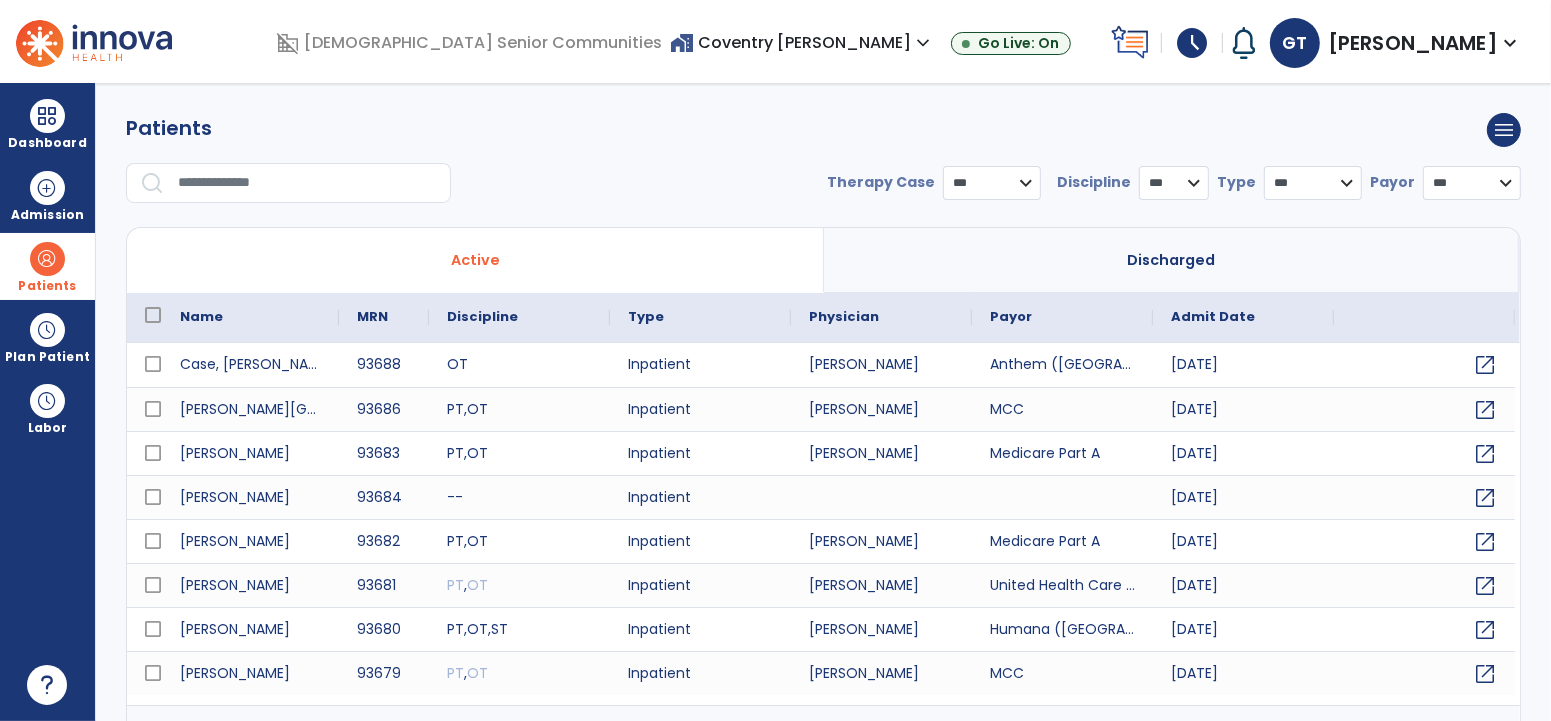 click at bounding box center [307, 183] 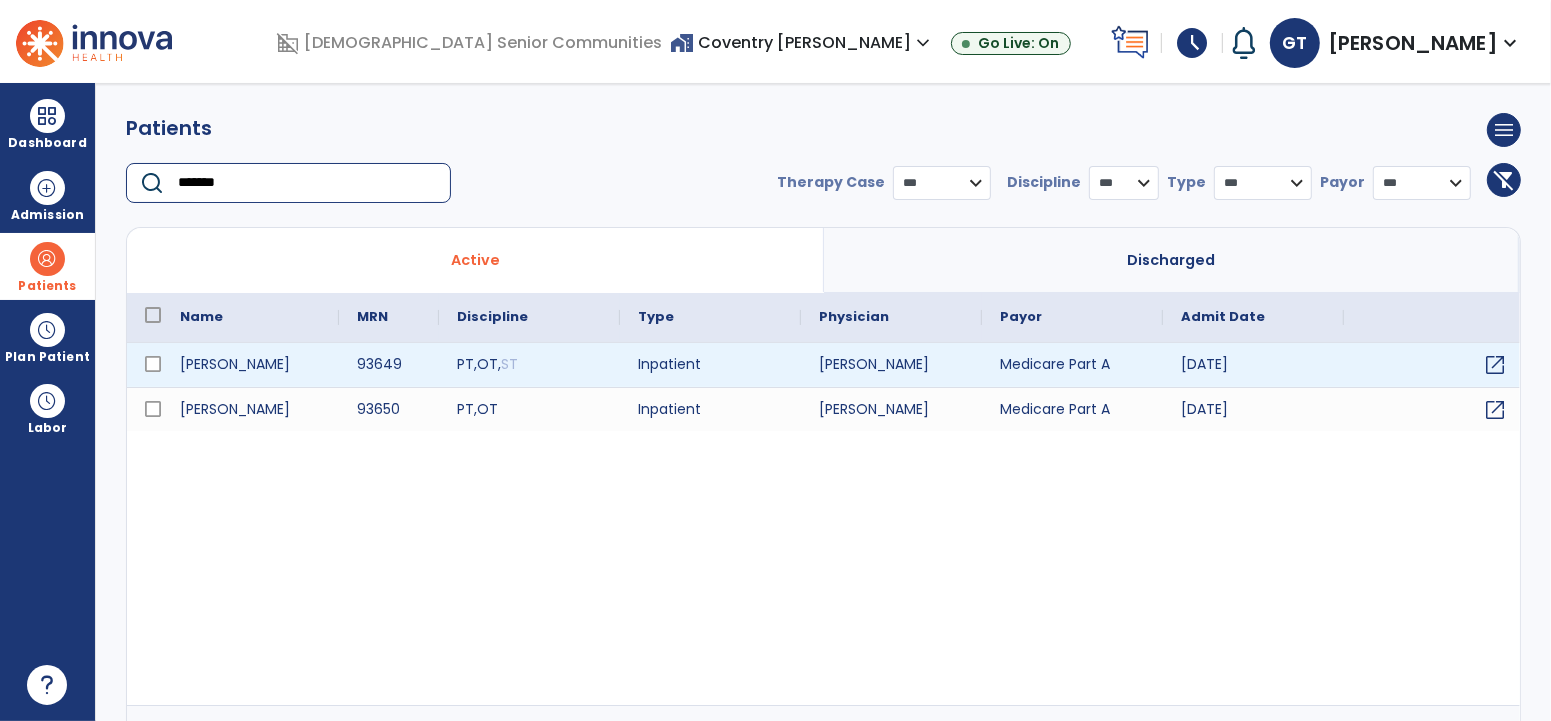 type on "*******" 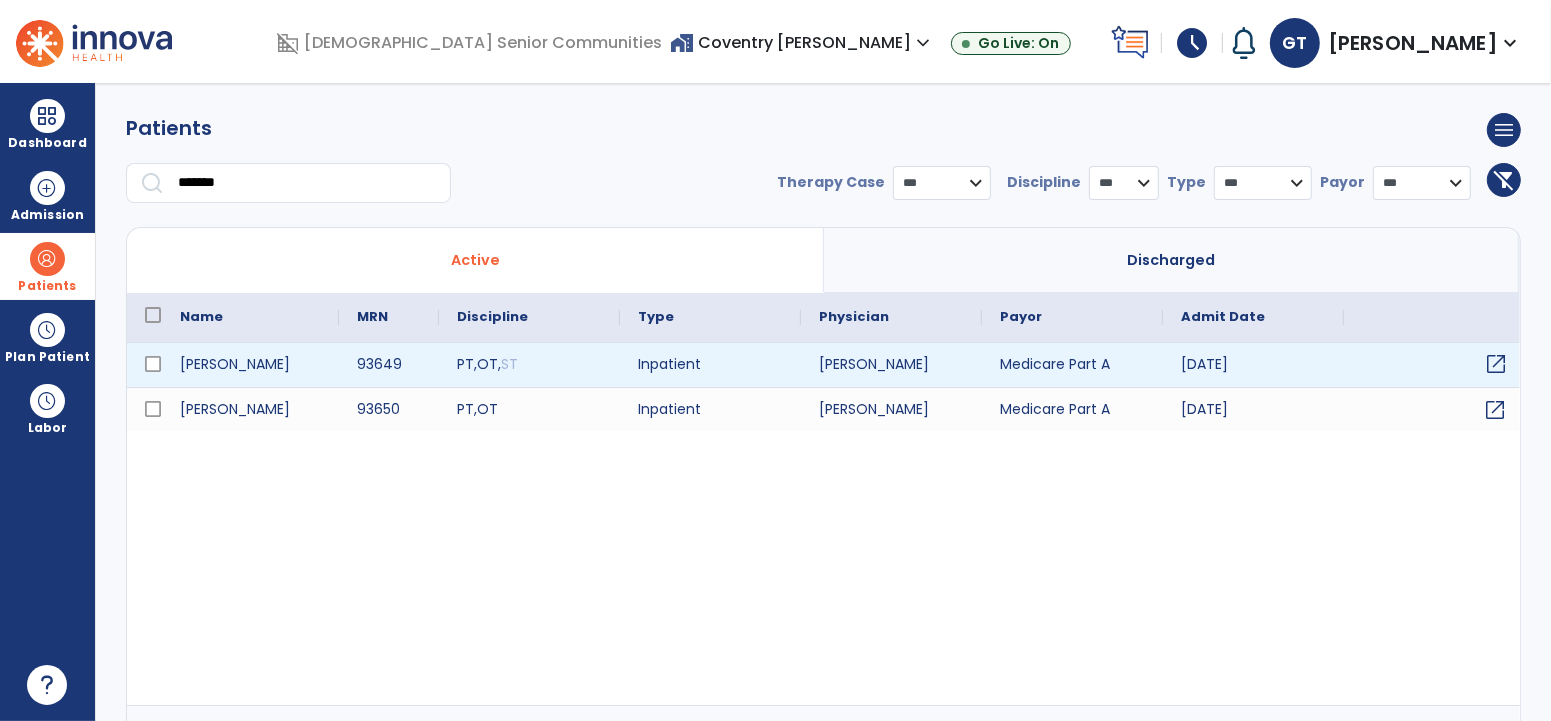 click on "open_in_new" at bounding box center [1496, 364] 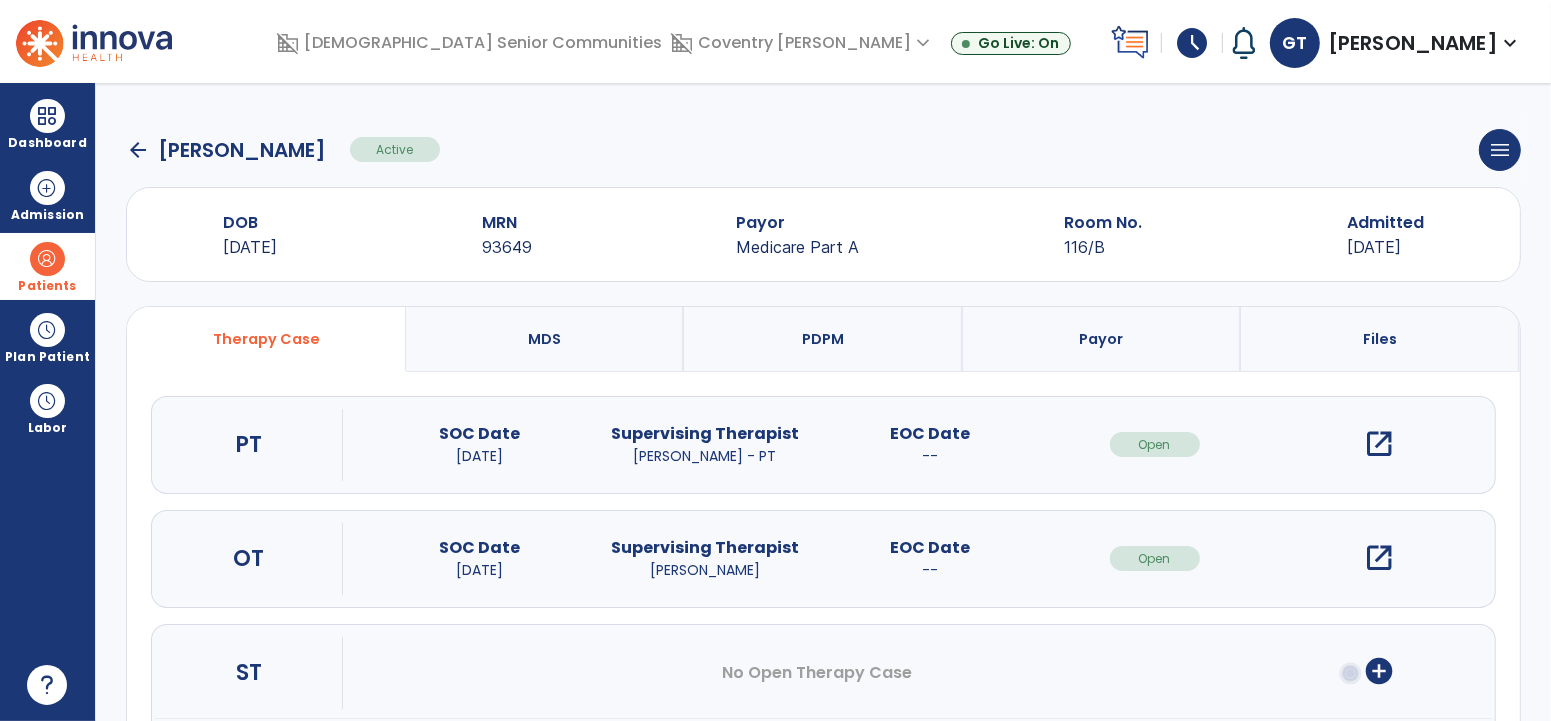 click on "open_in_new" at bounding box center (1380, 444) 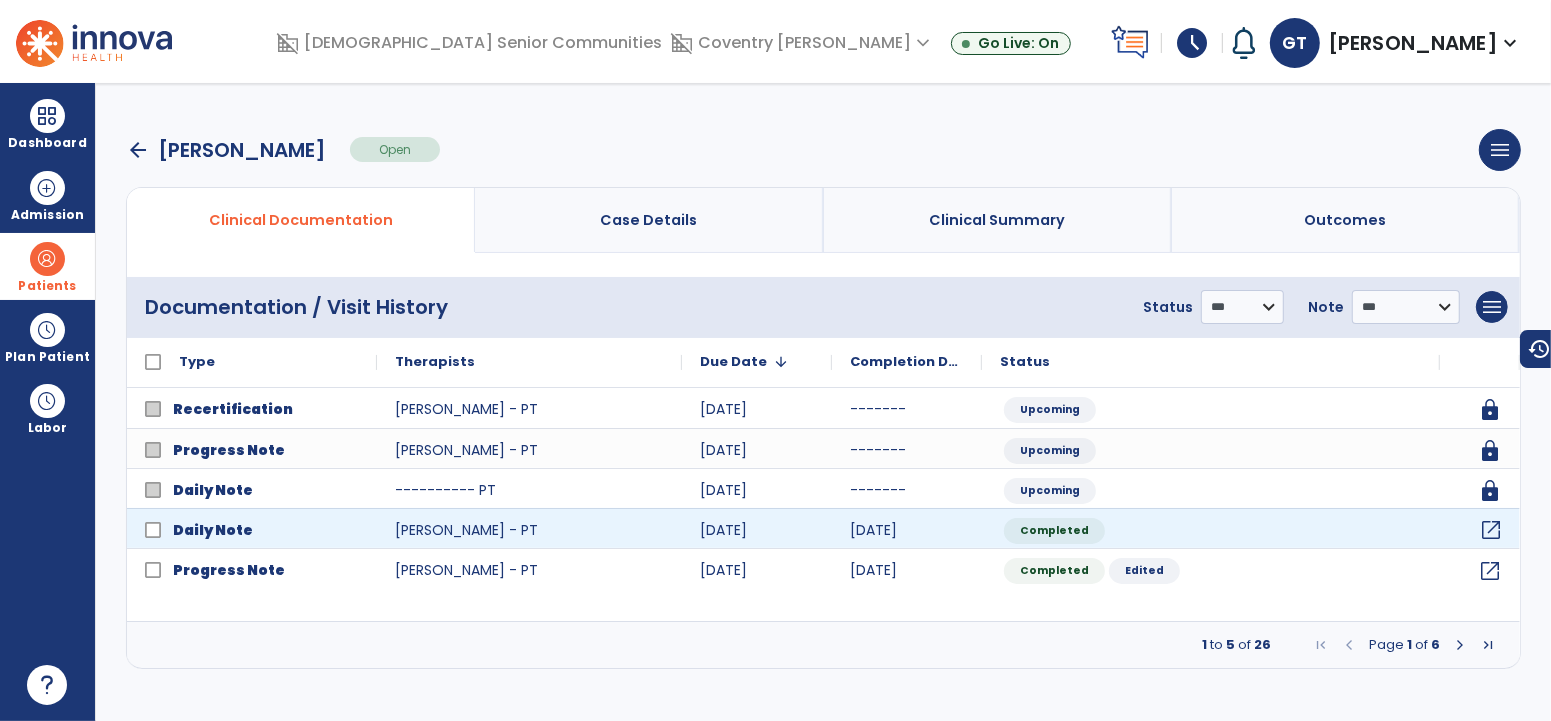 click on "open_in_new" 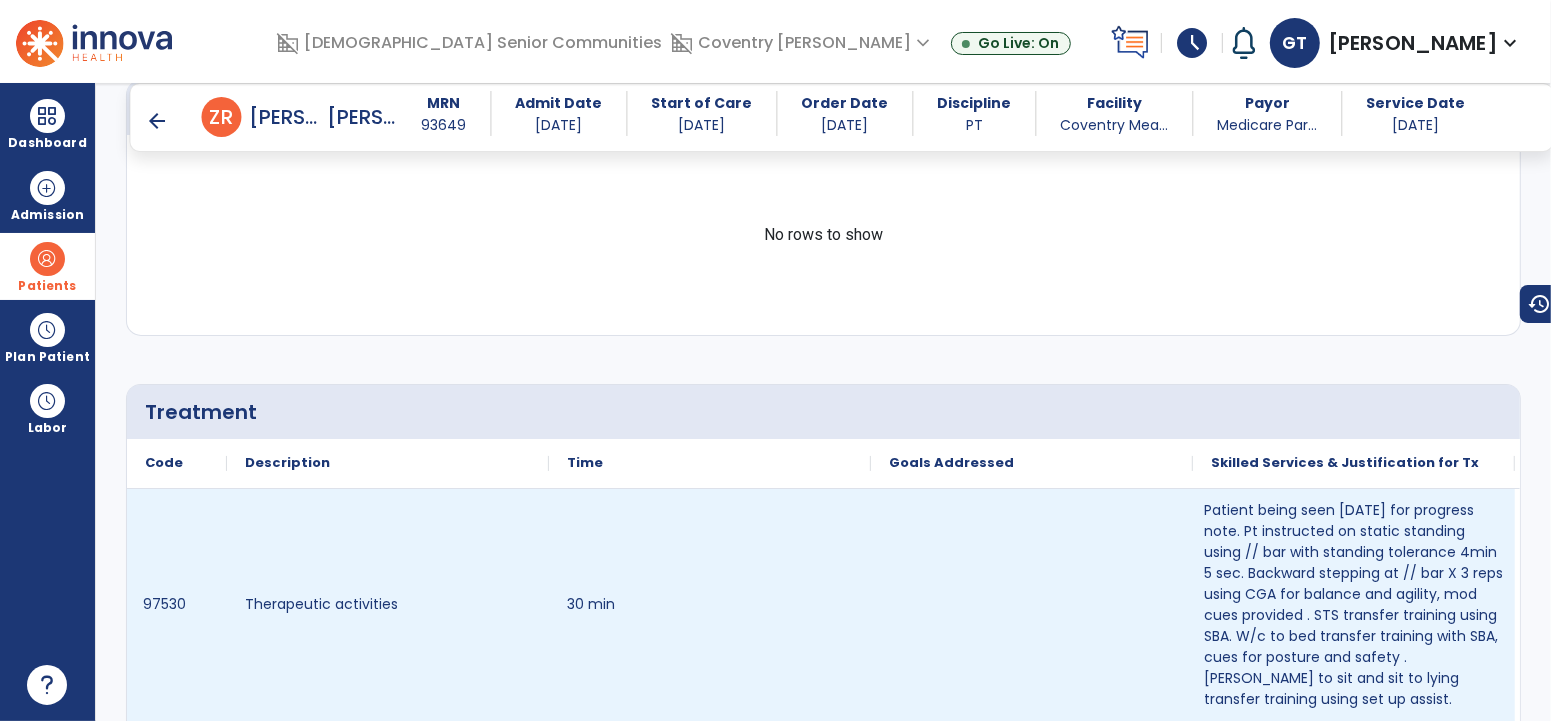 scroll, scrollTop: 1232, scrollLeft: 0, axis: vertical 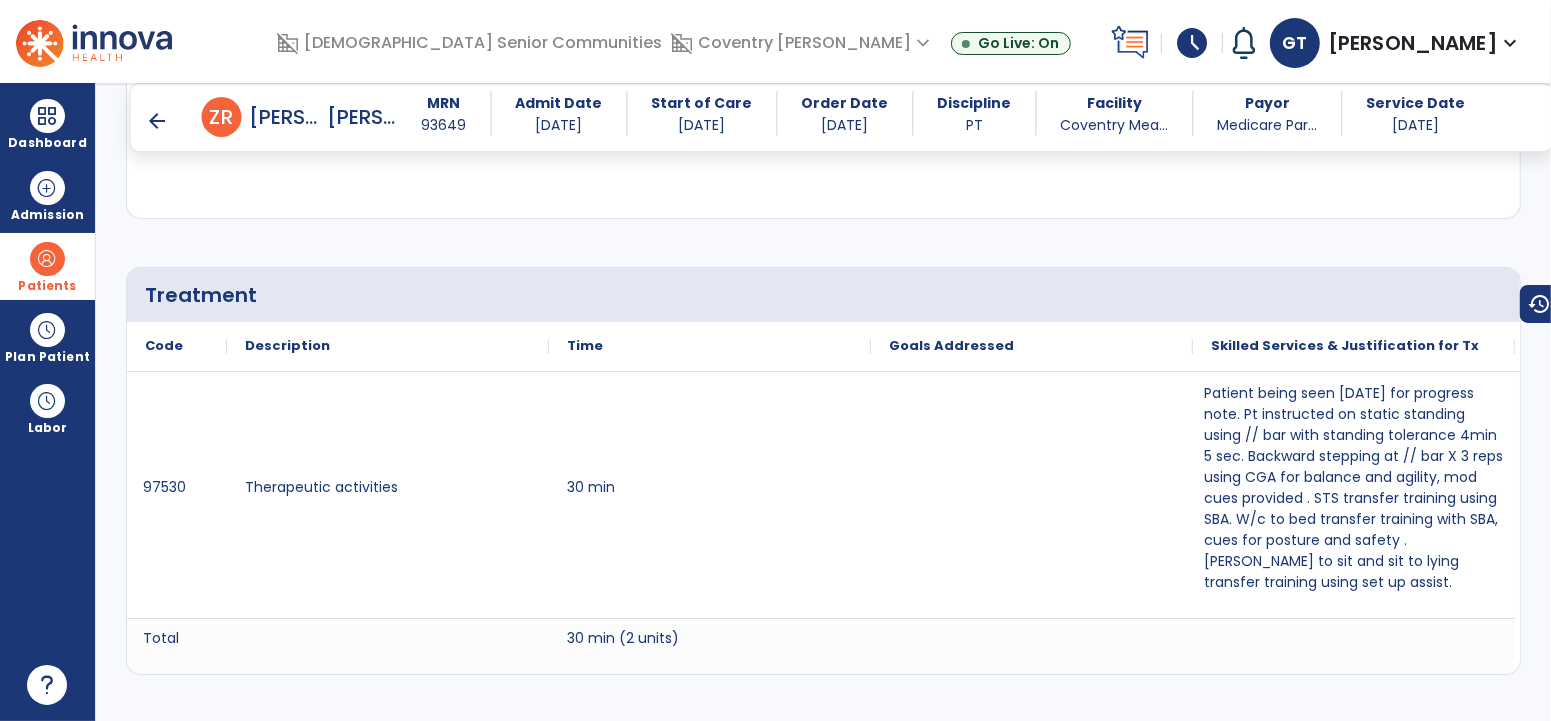 click on "arrow_back" at bounding box center [158, 121] 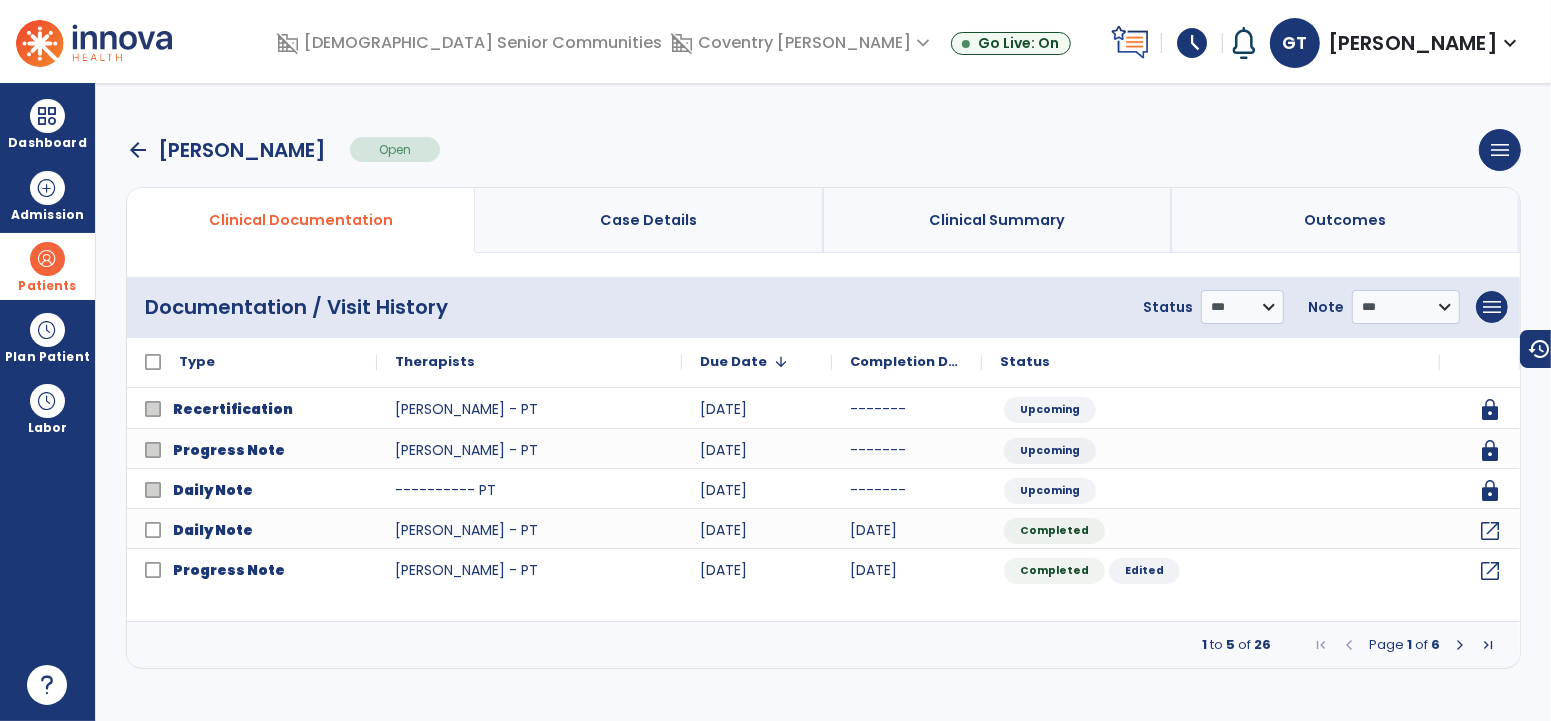 scroll, scrollTop: 0, scrollLeft: 0, axis: both 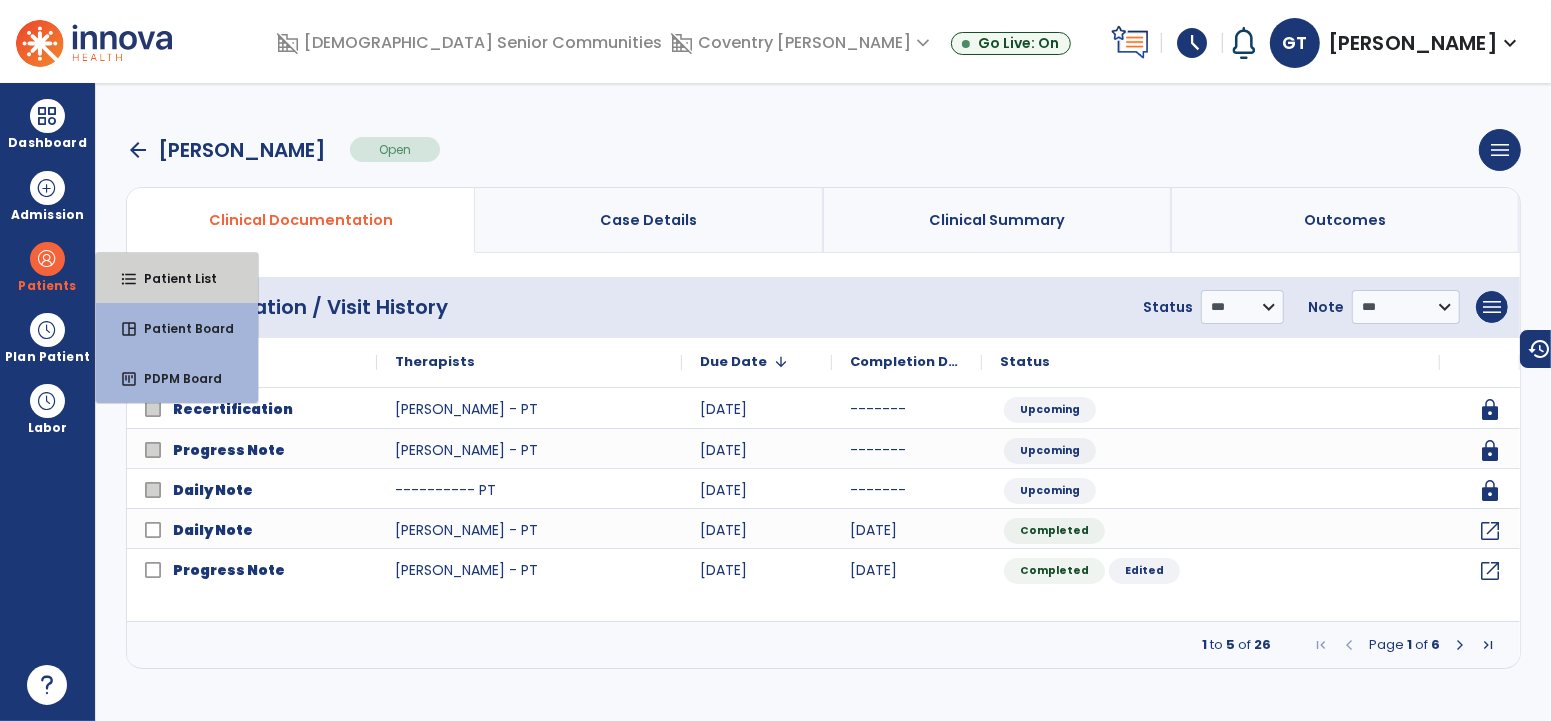 click on "format_list_bulleted" at bounding box center [129, 279] 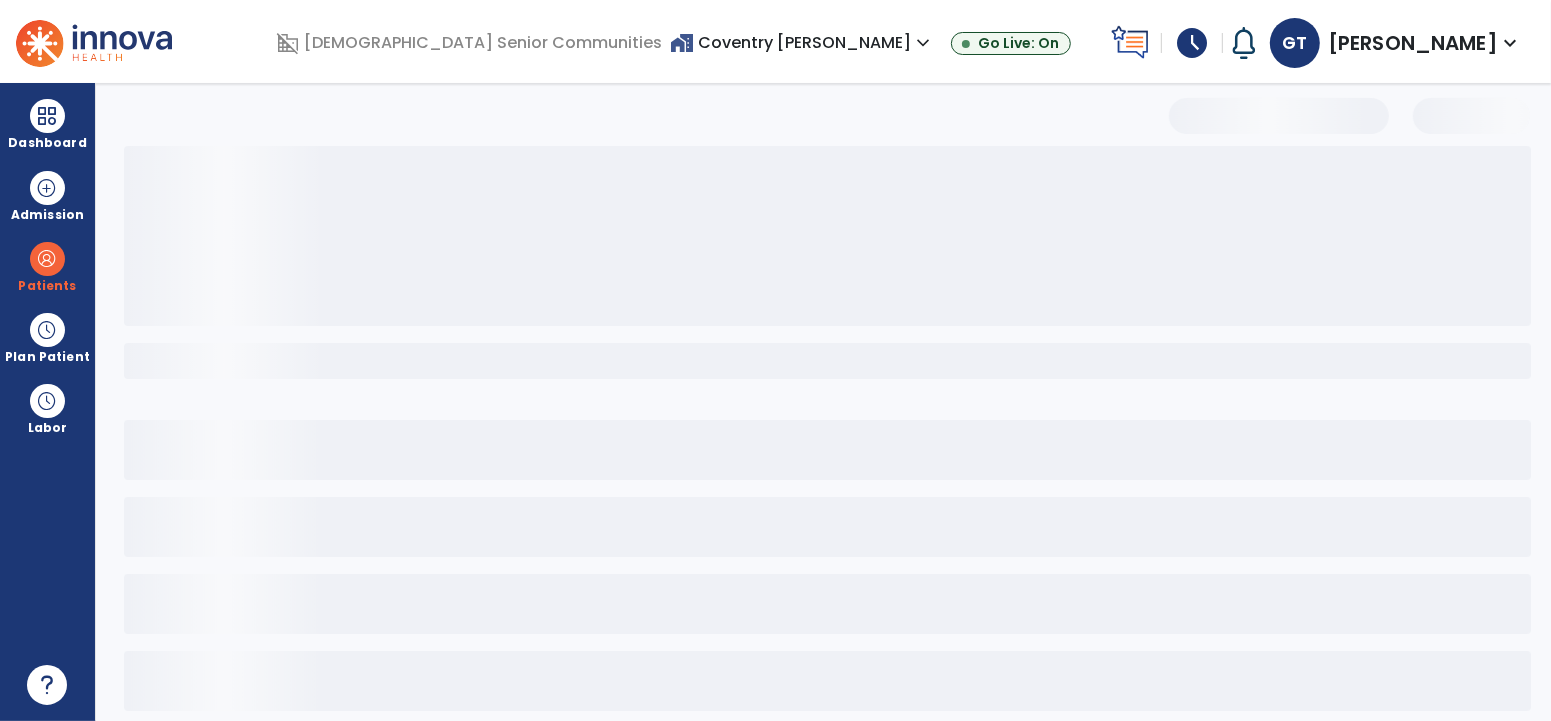 select on "***" 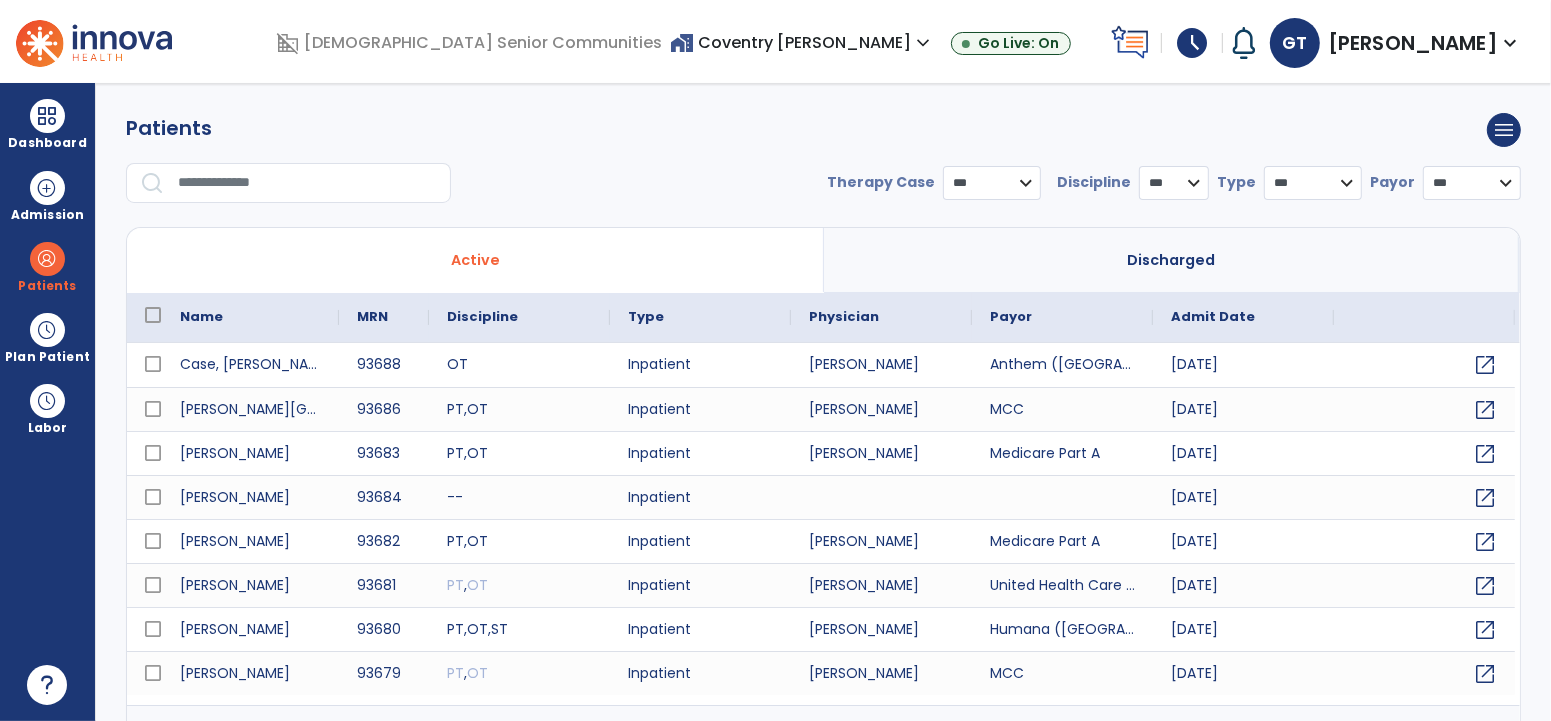 click at bounding box center [307, 183] 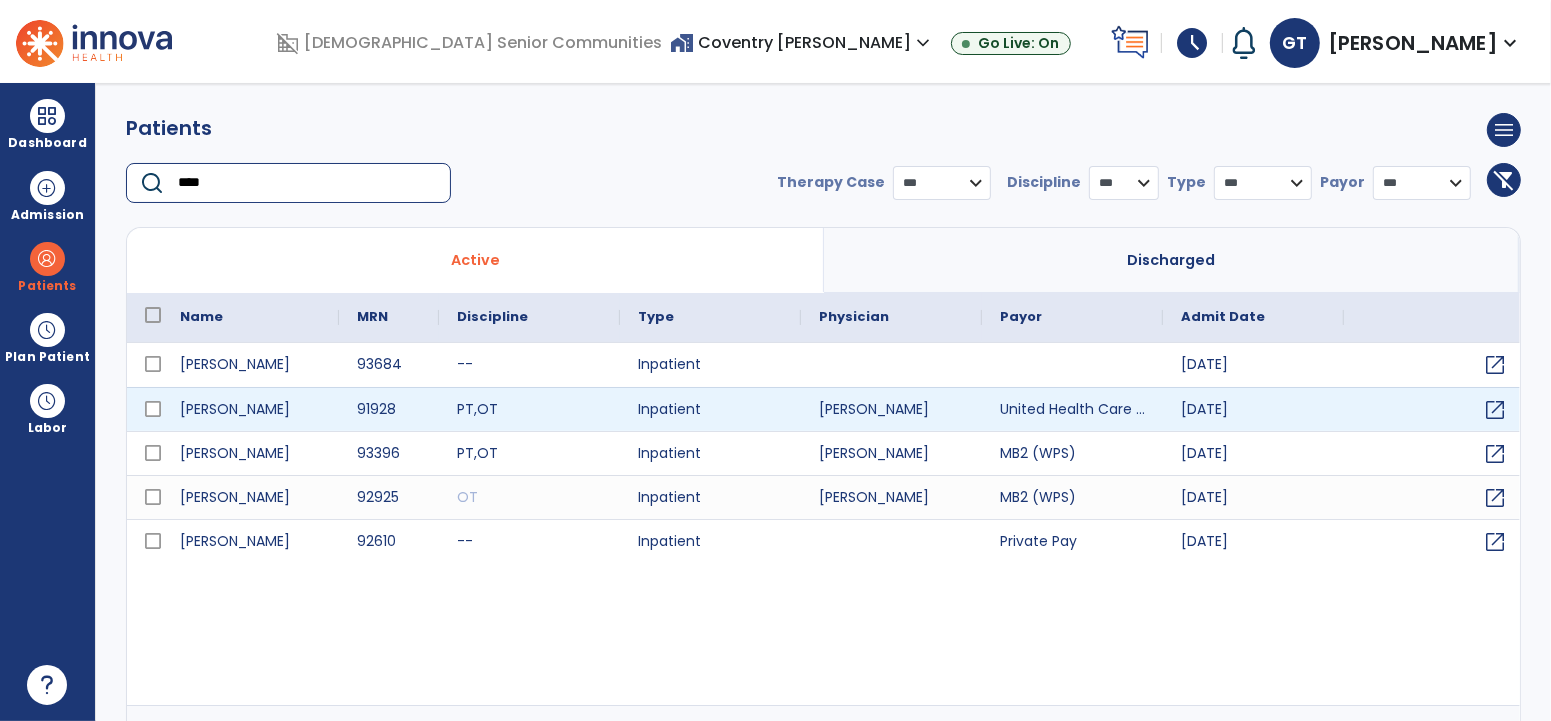 type on "****" 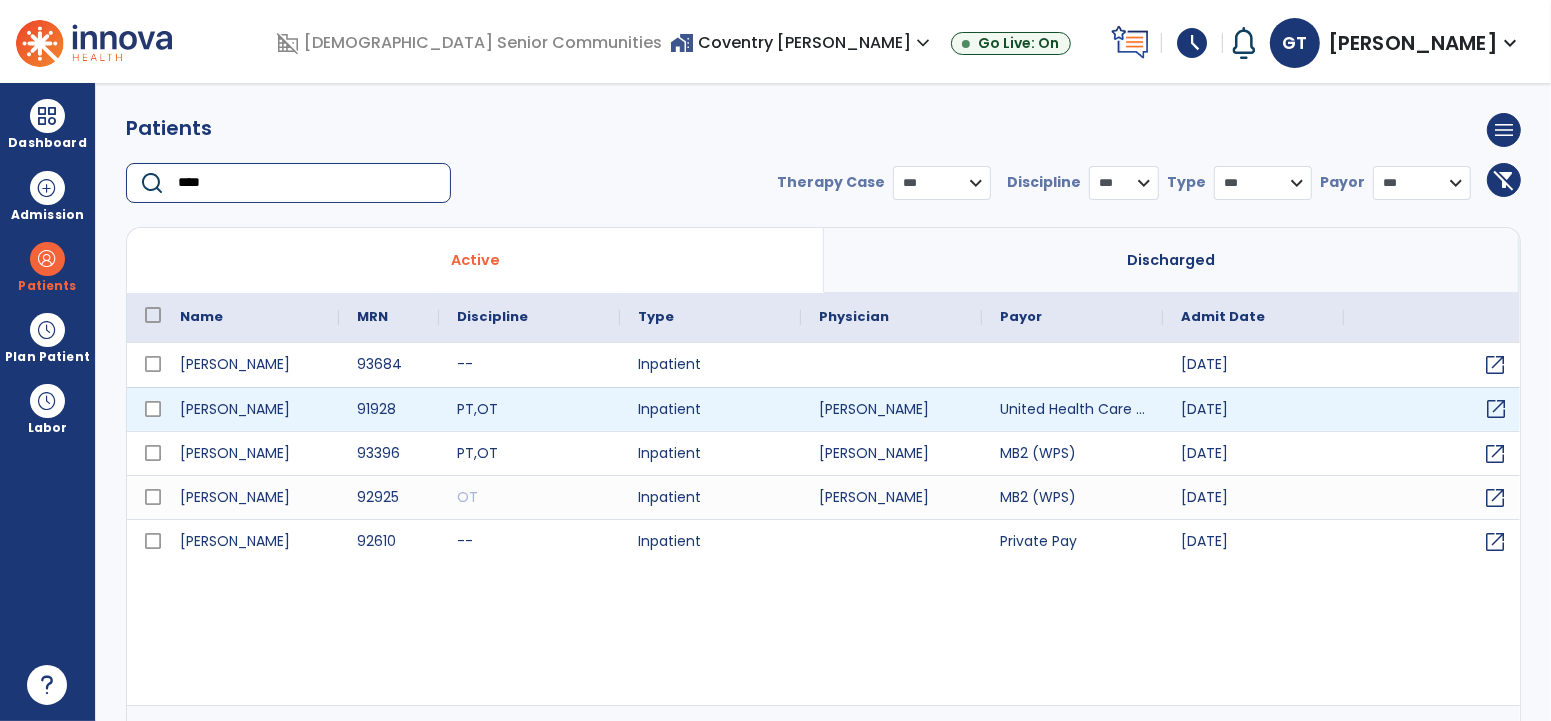 click on "open_in_new" at bounding box center [1496, 409] 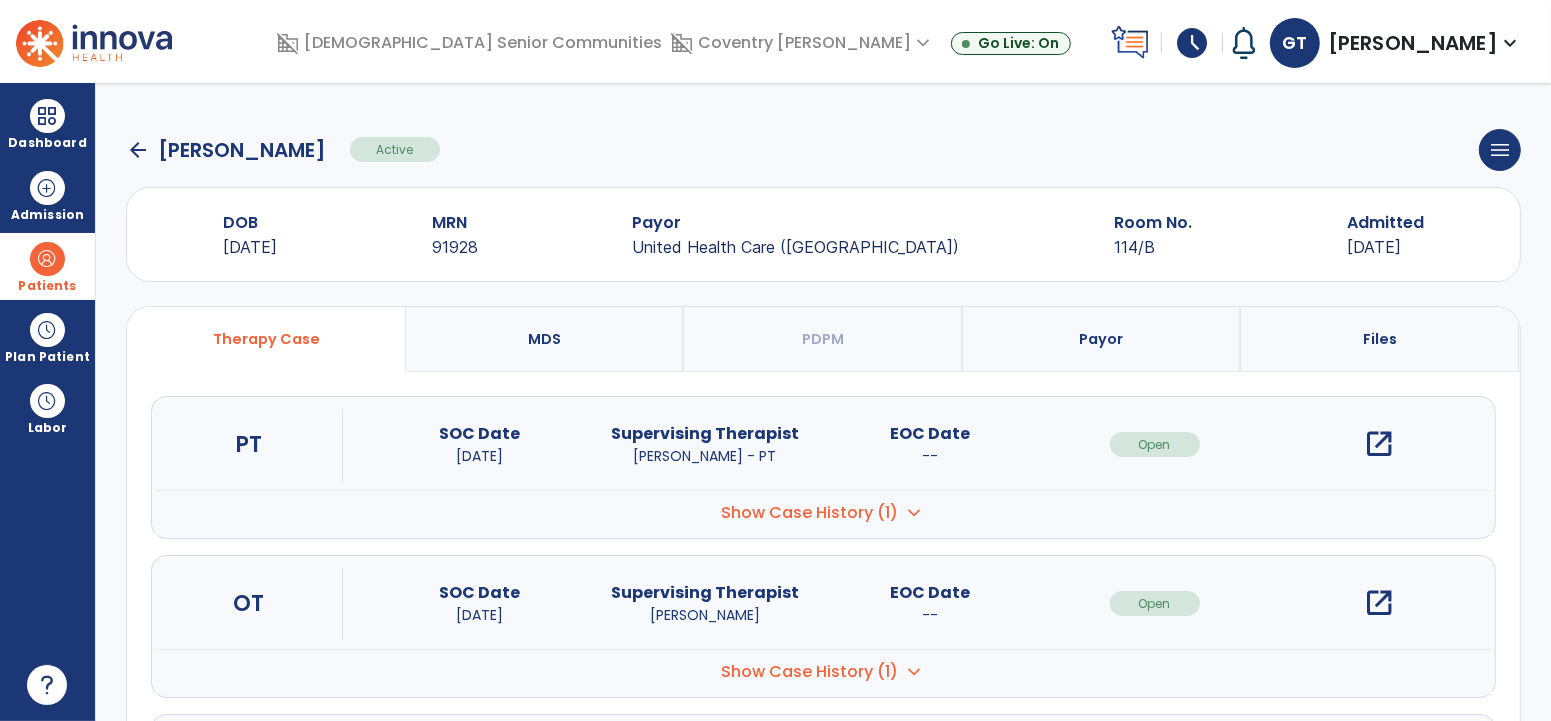 click at bounding box center (47, 259) 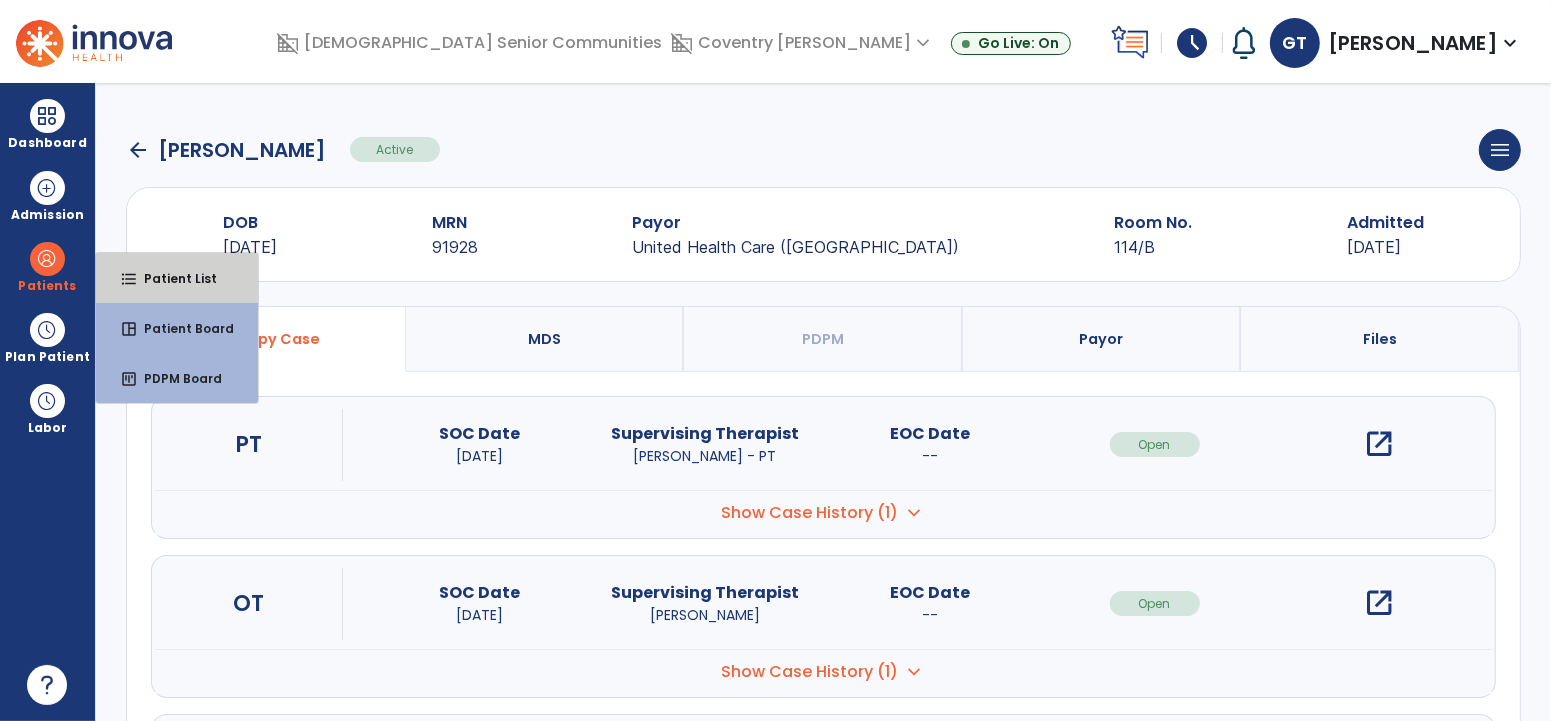 click on "format_list_bulleted  Patient List" at bounding box center (177, 278) 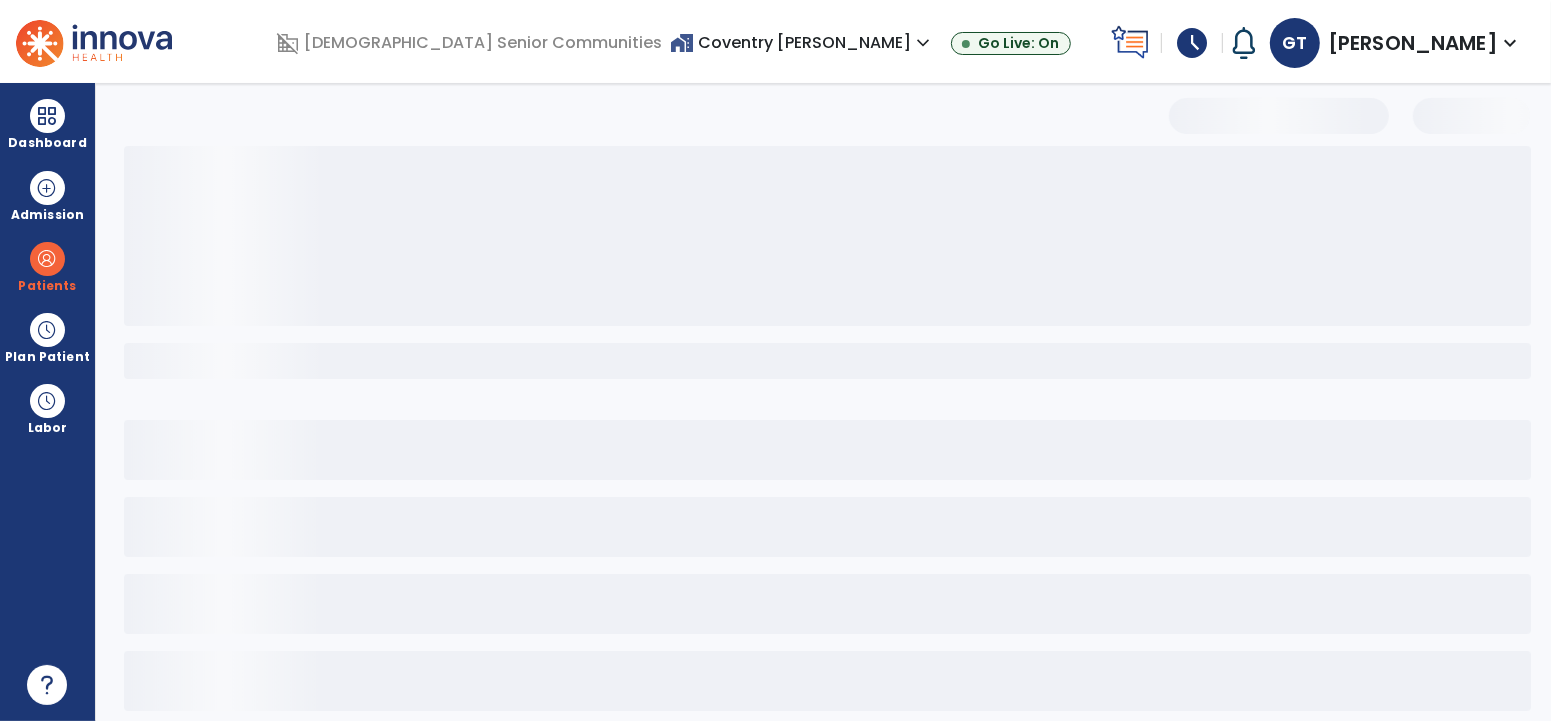 select on "***" 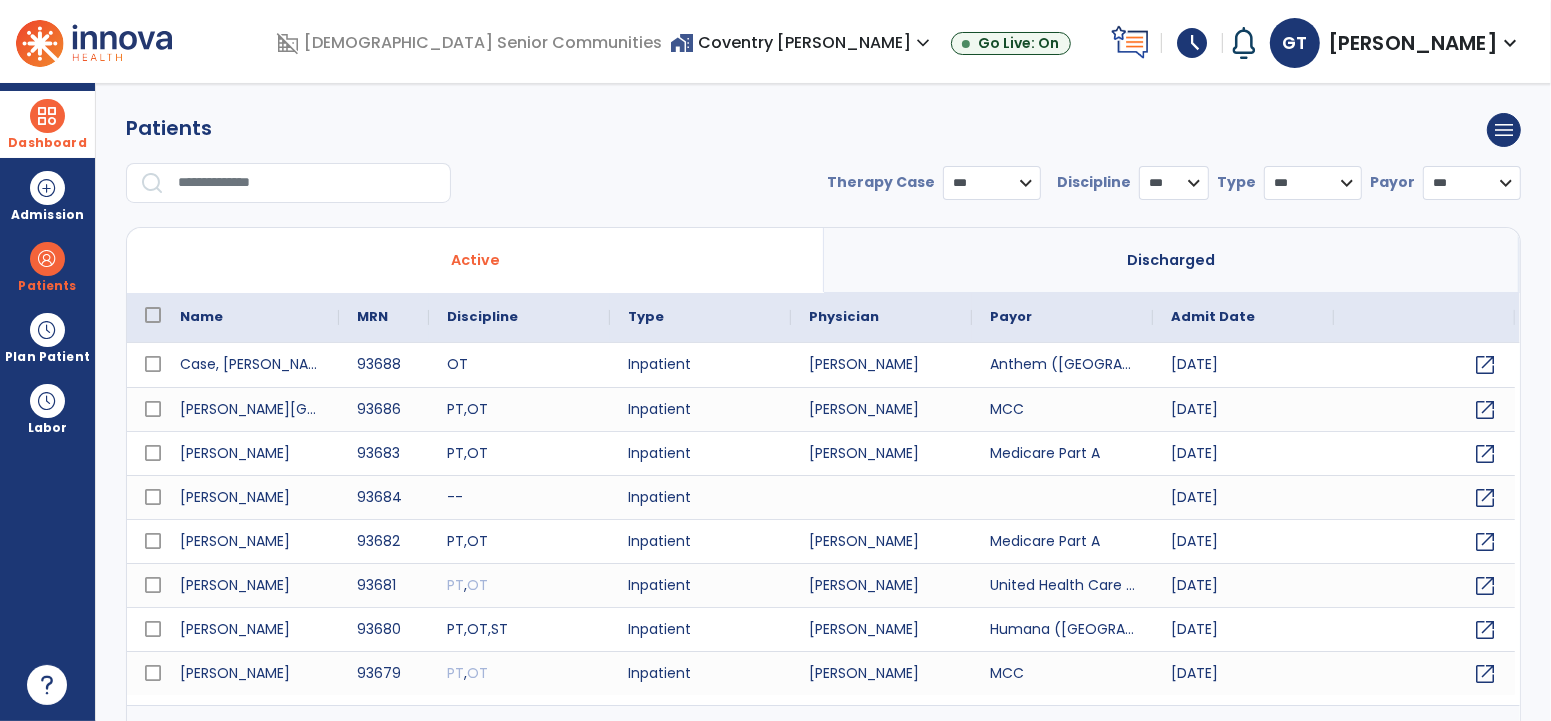click on "Dashboard" at bounding box center [47, 124] 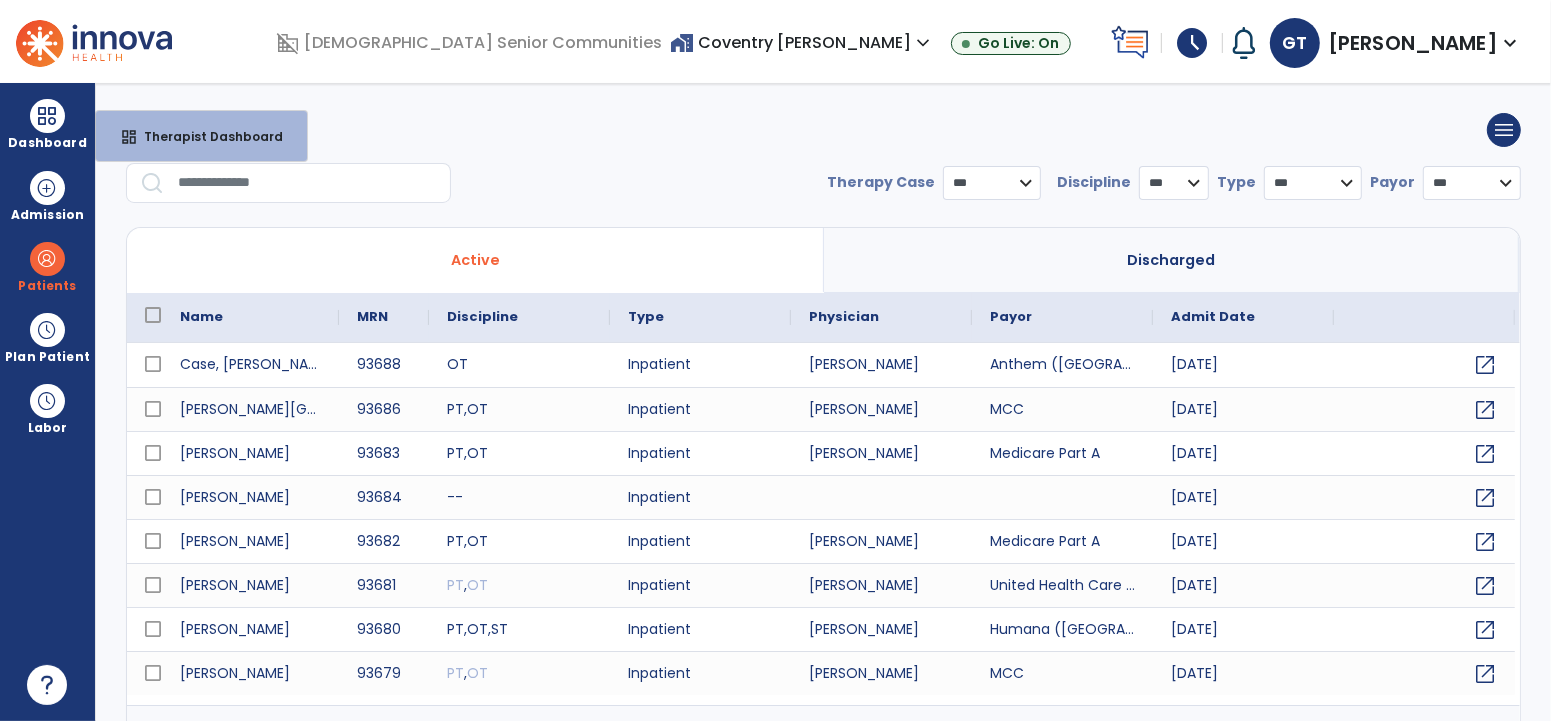 click on "**********" at bounding box center (823, 402) 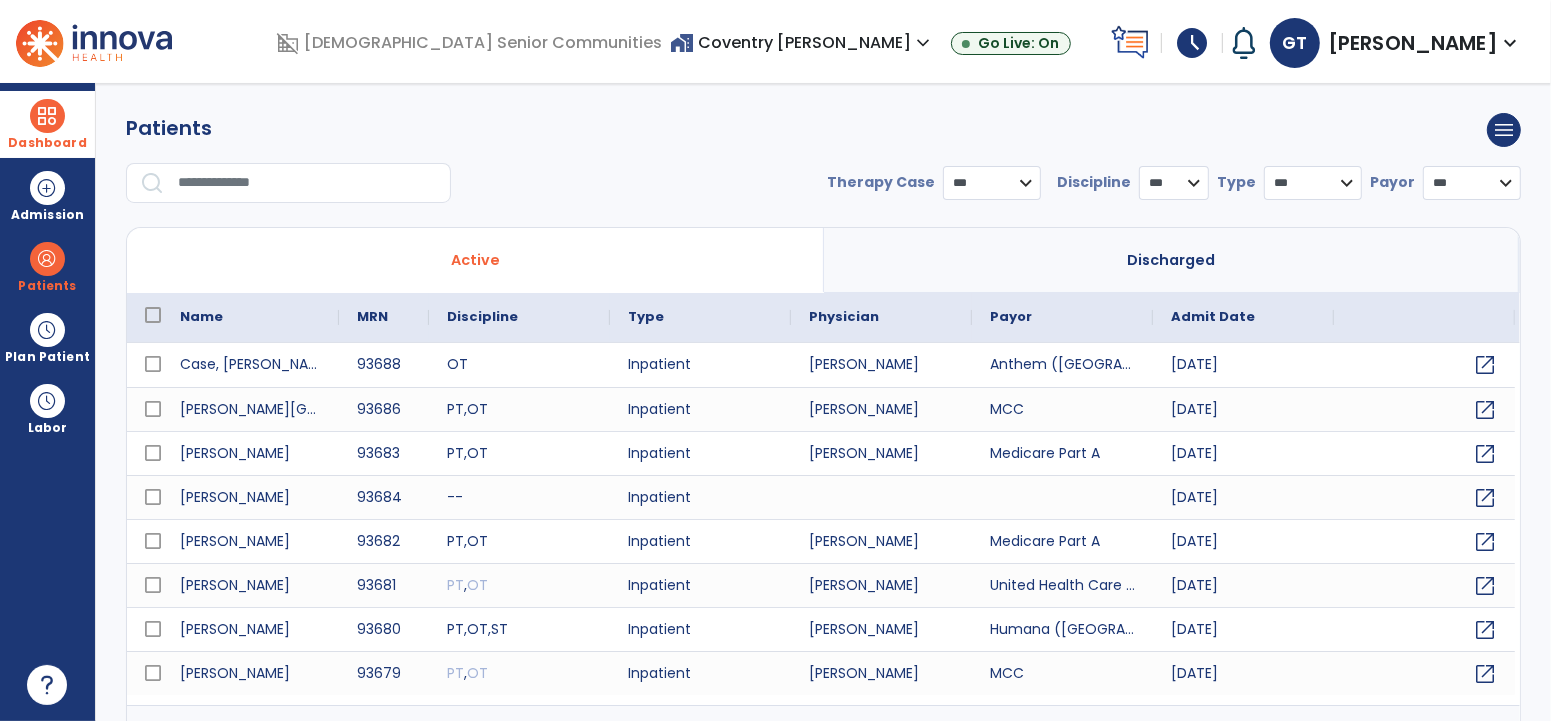 click on "Dashboard" at bounding box center (47, 124) 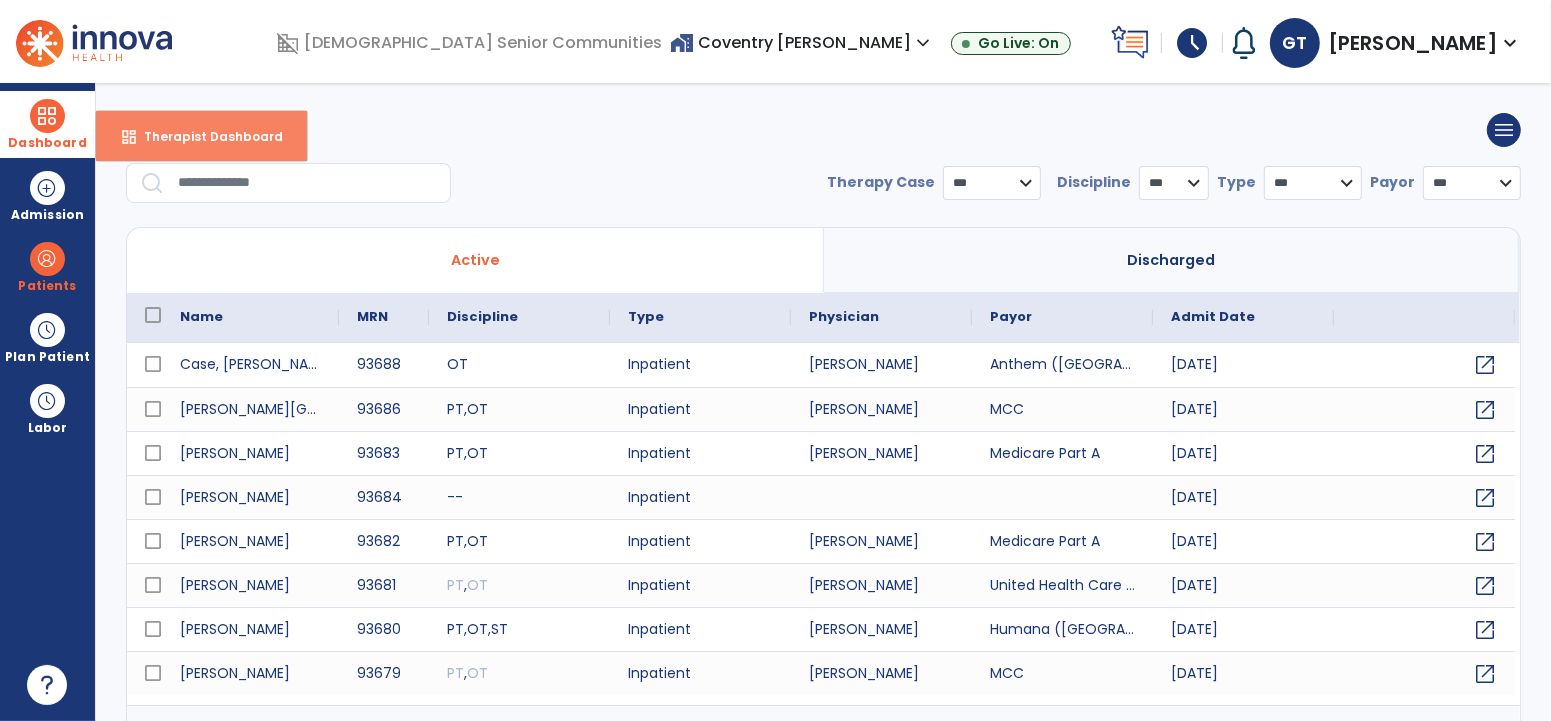 click on "Therapist Dashboard" at bounding box center [205, 136] 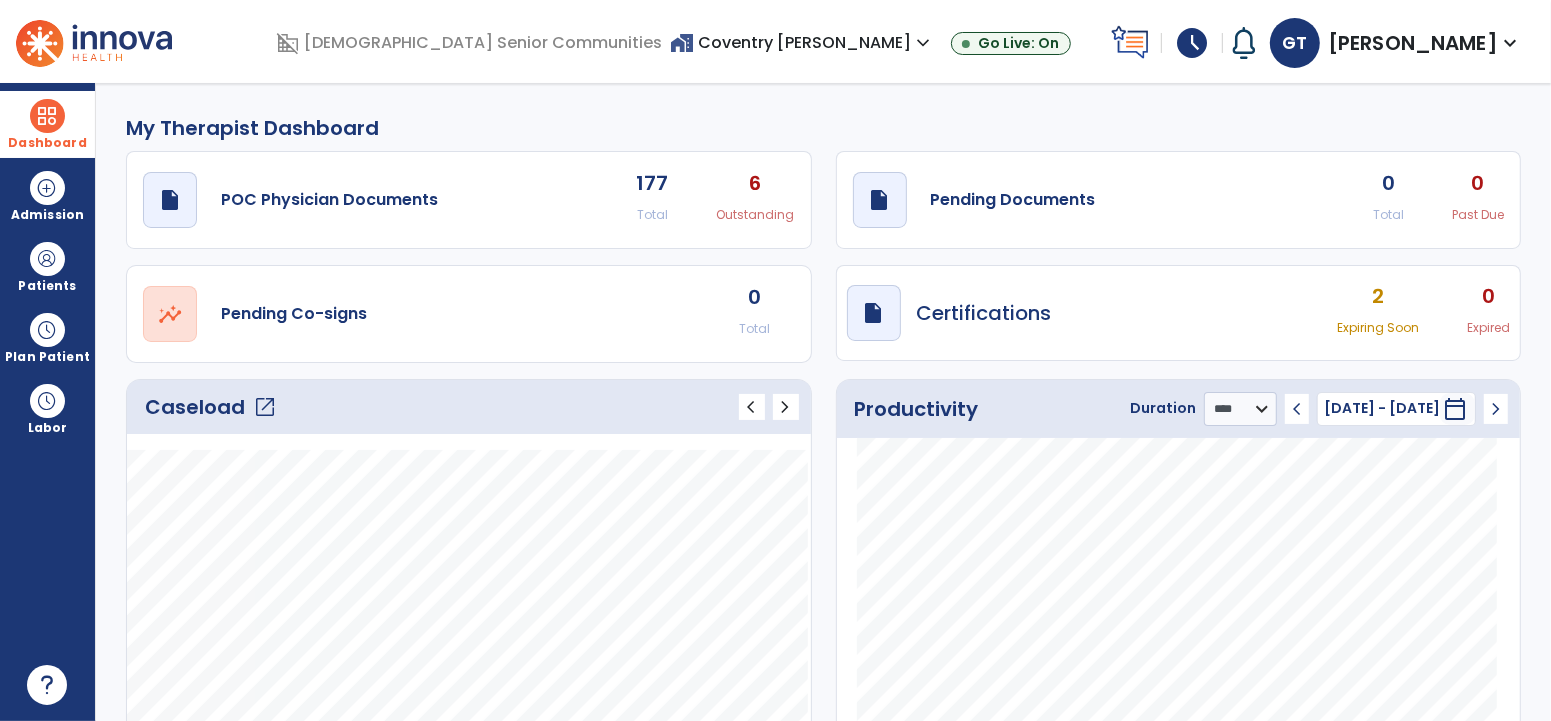 click on "0" 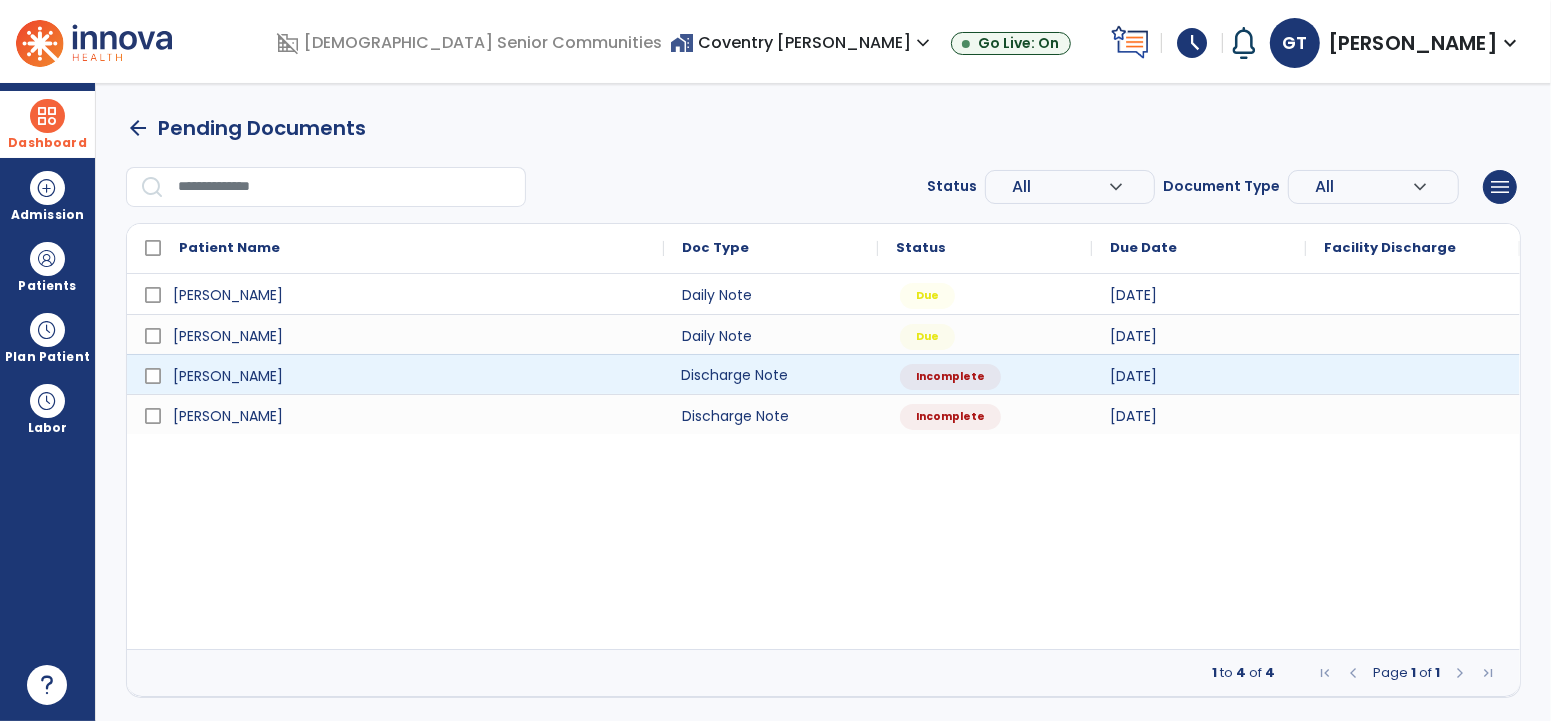click on "Discharge Note" at bounding box center [771, 374] 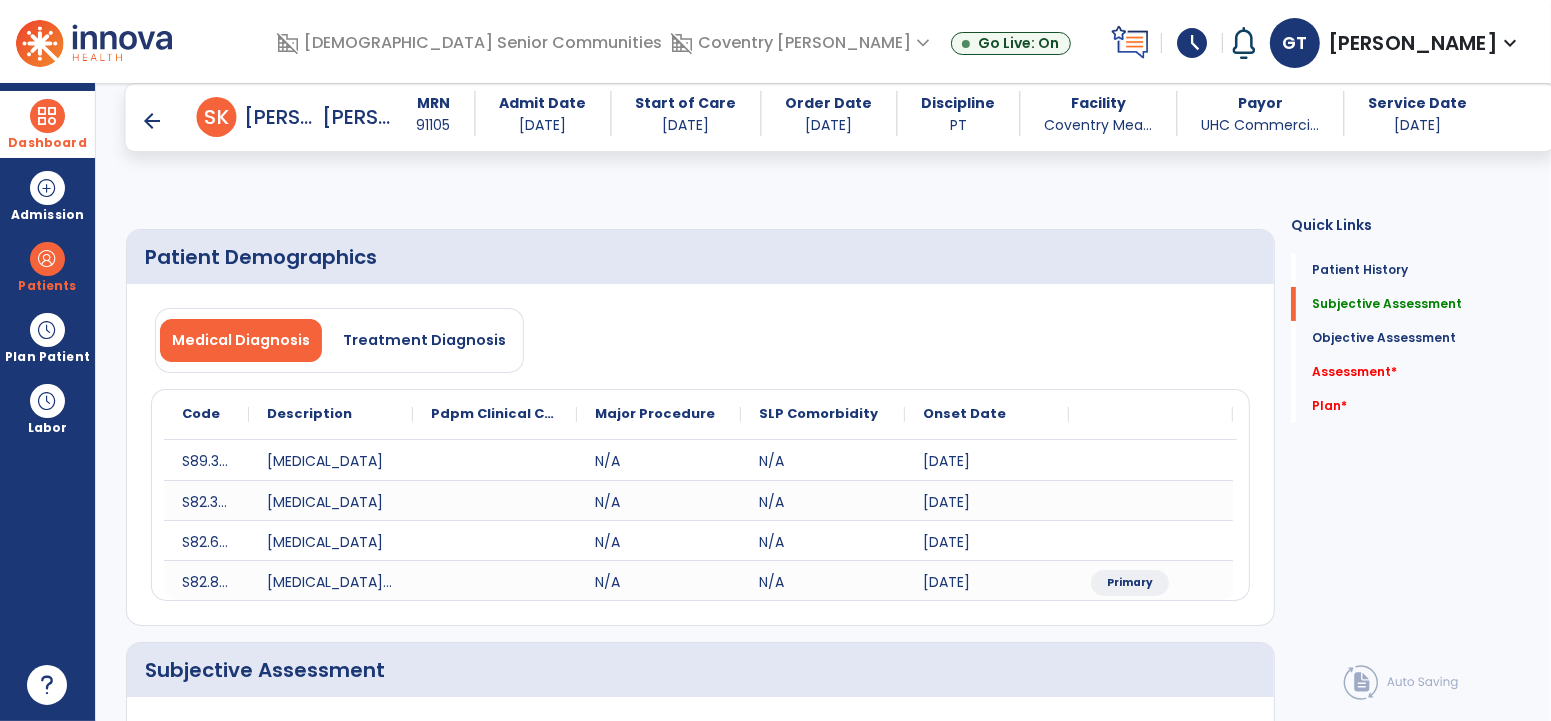 scroll, scrollTop: 358, scrollLeft: 0, axis: vertical 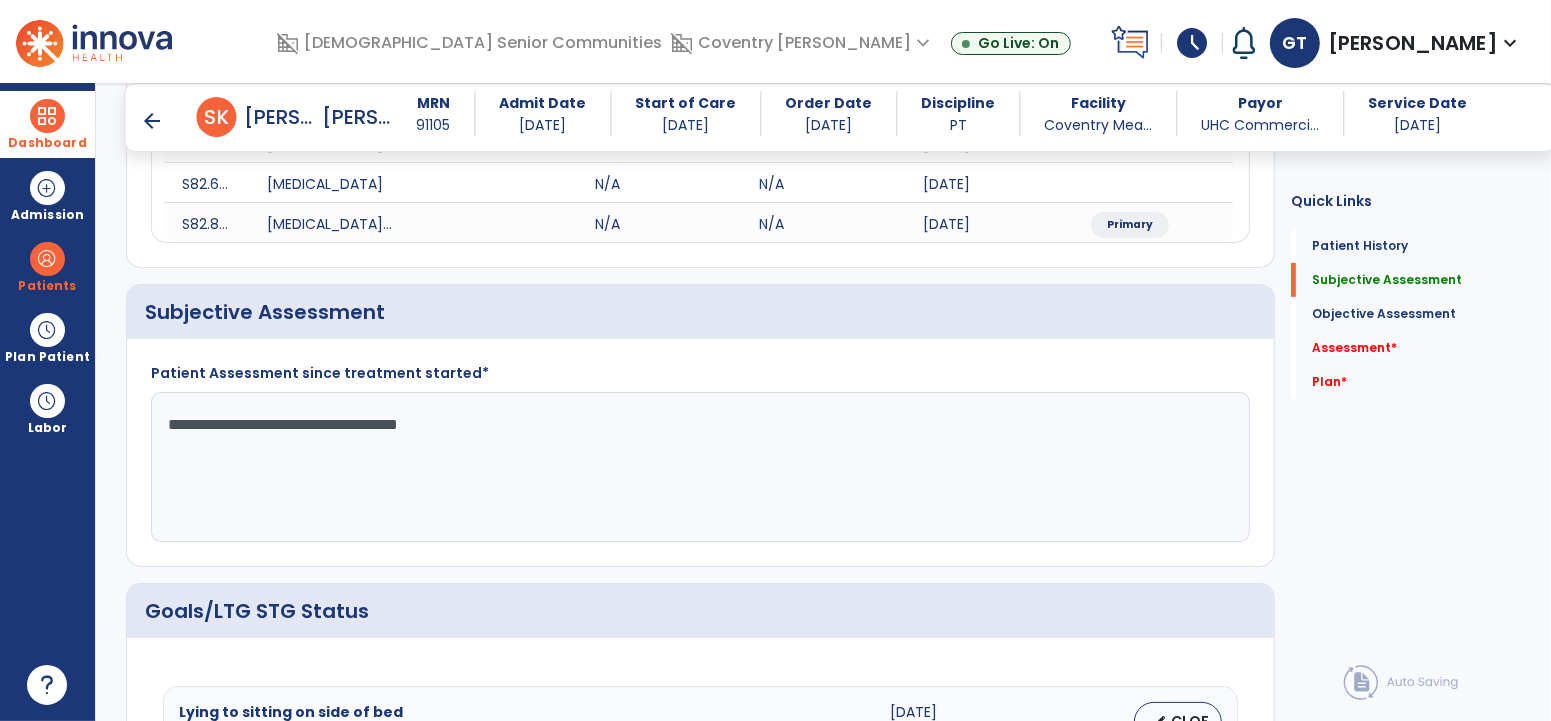 click on "**********" 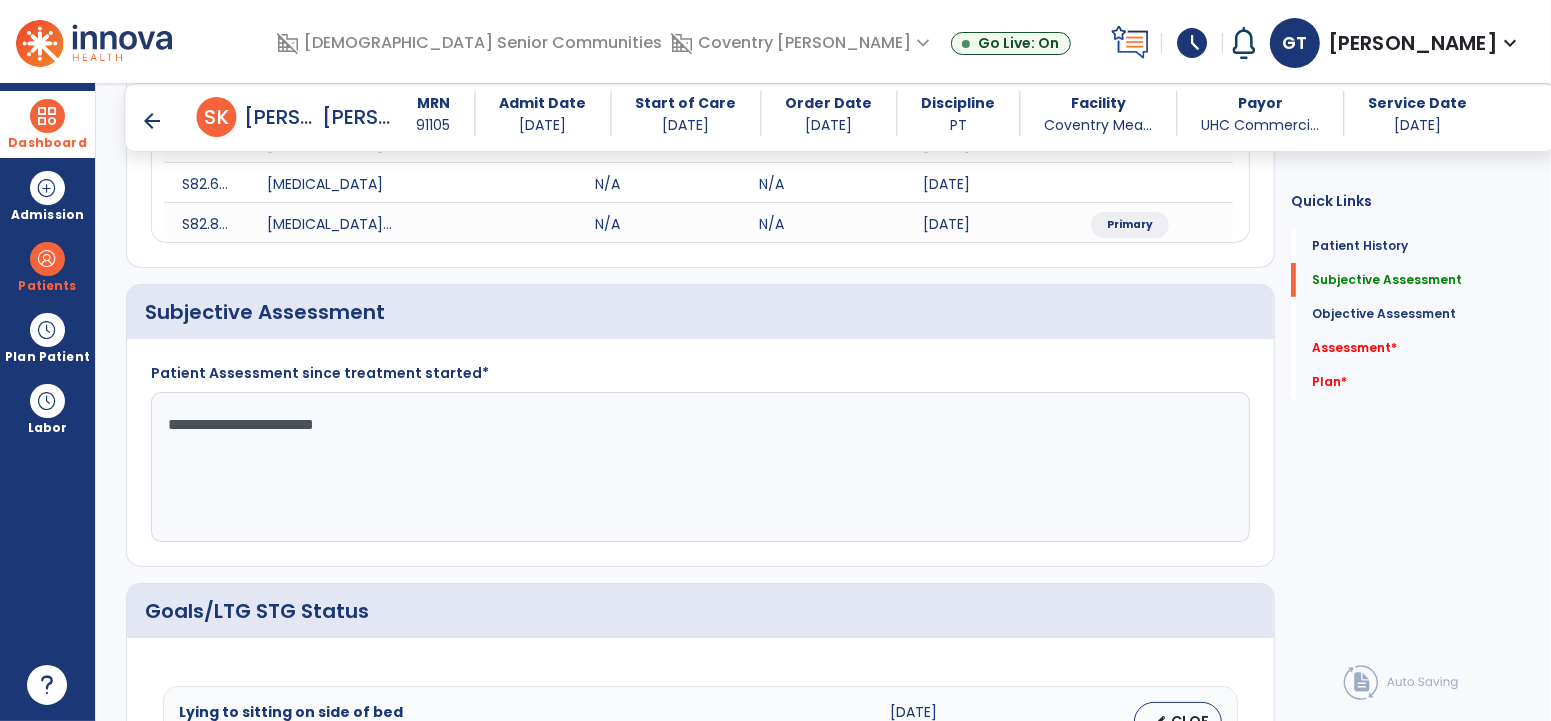type on "**********" 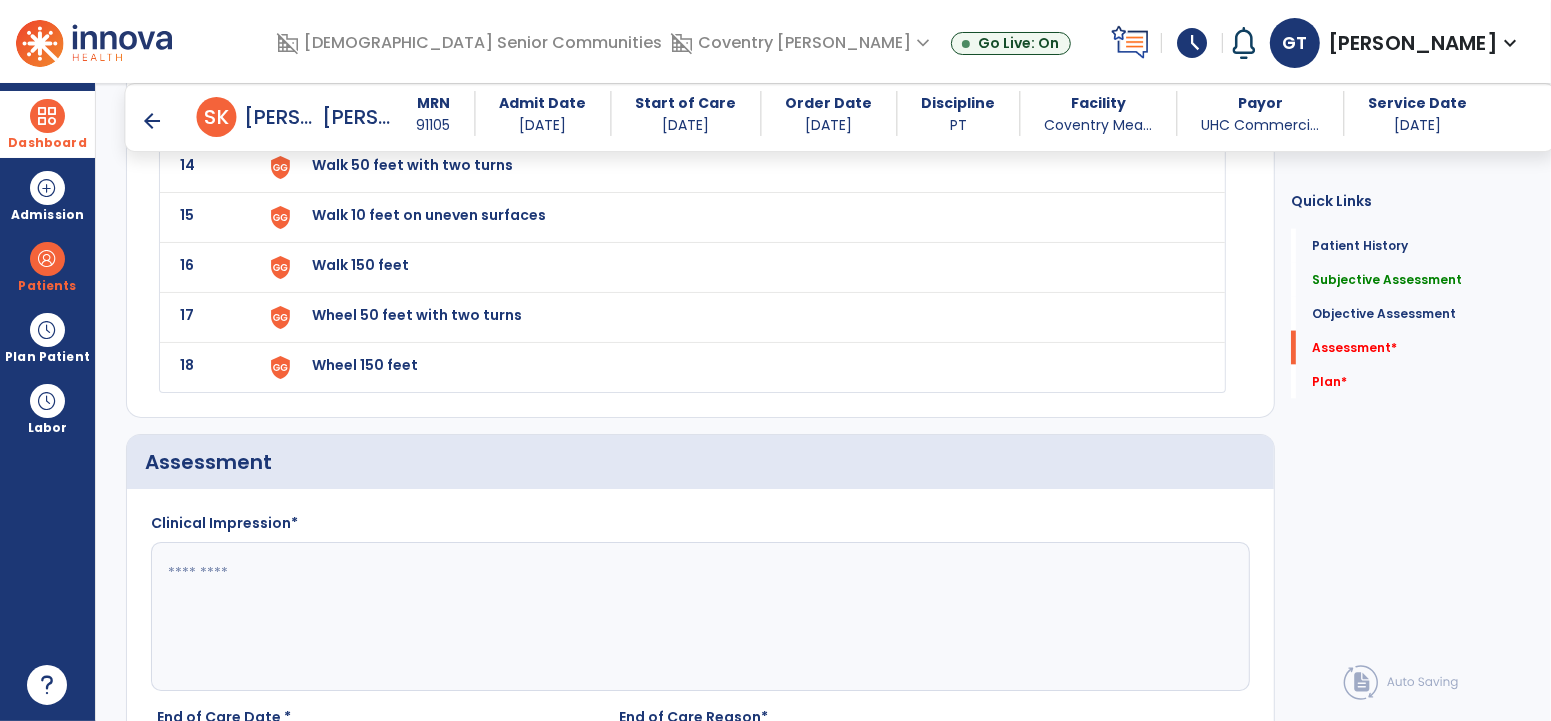 scroll, scrollTop: 2632, scrollLeft: 0, axis: vertical 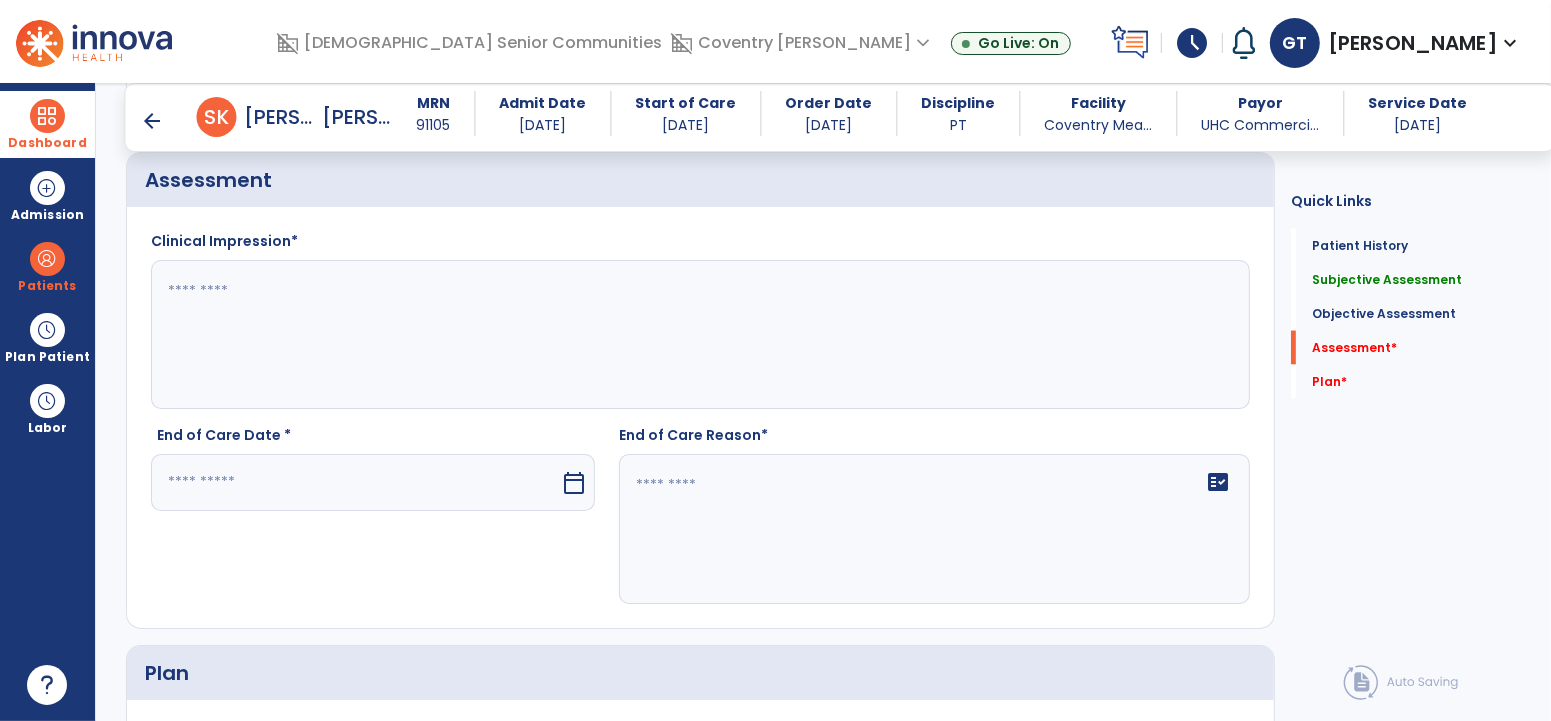 drag, startPoint x: 533, startPoint y: 331, endPoint x: 617, endPoint y: 338, distance: 84.29116 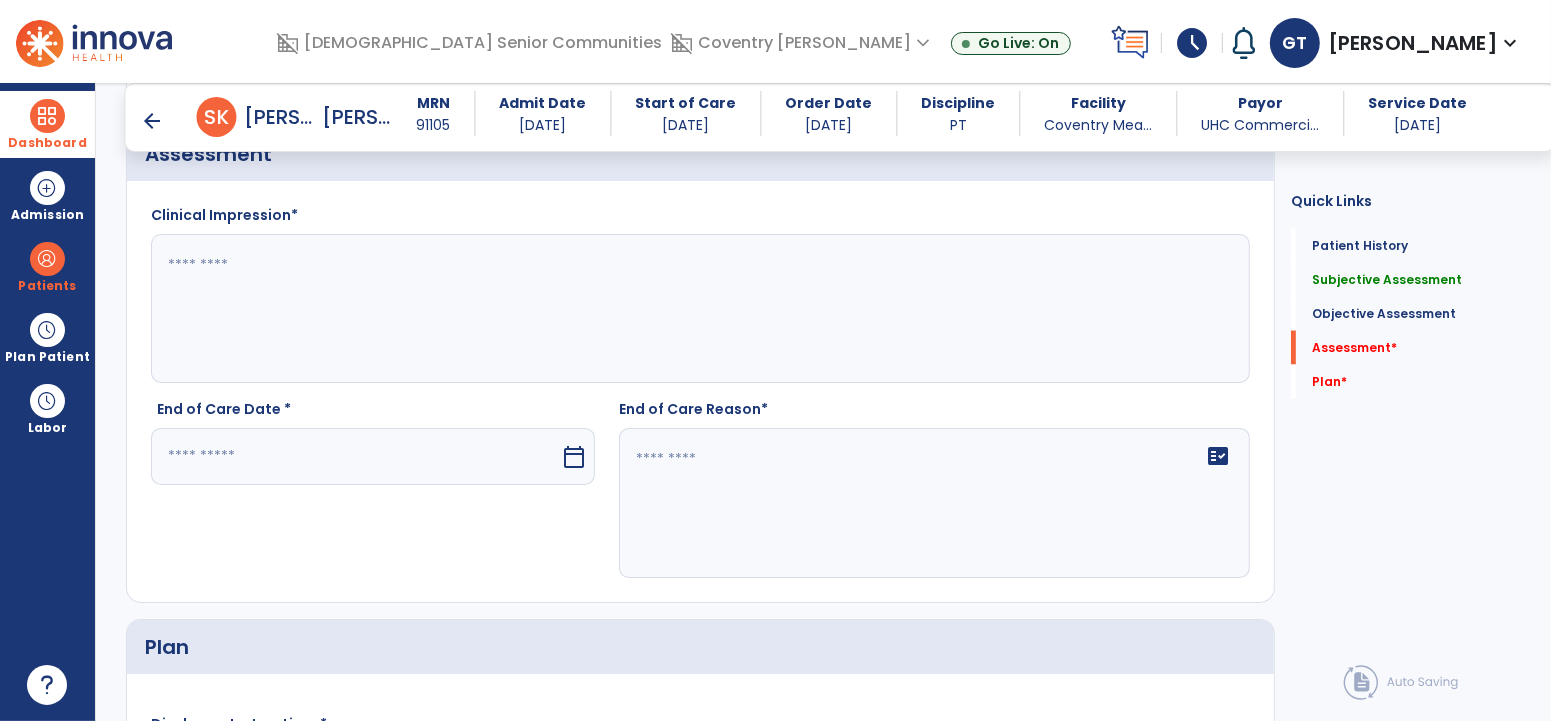 scroll, scrollTop: 2673, scrollLeft: 0, axis: vertical 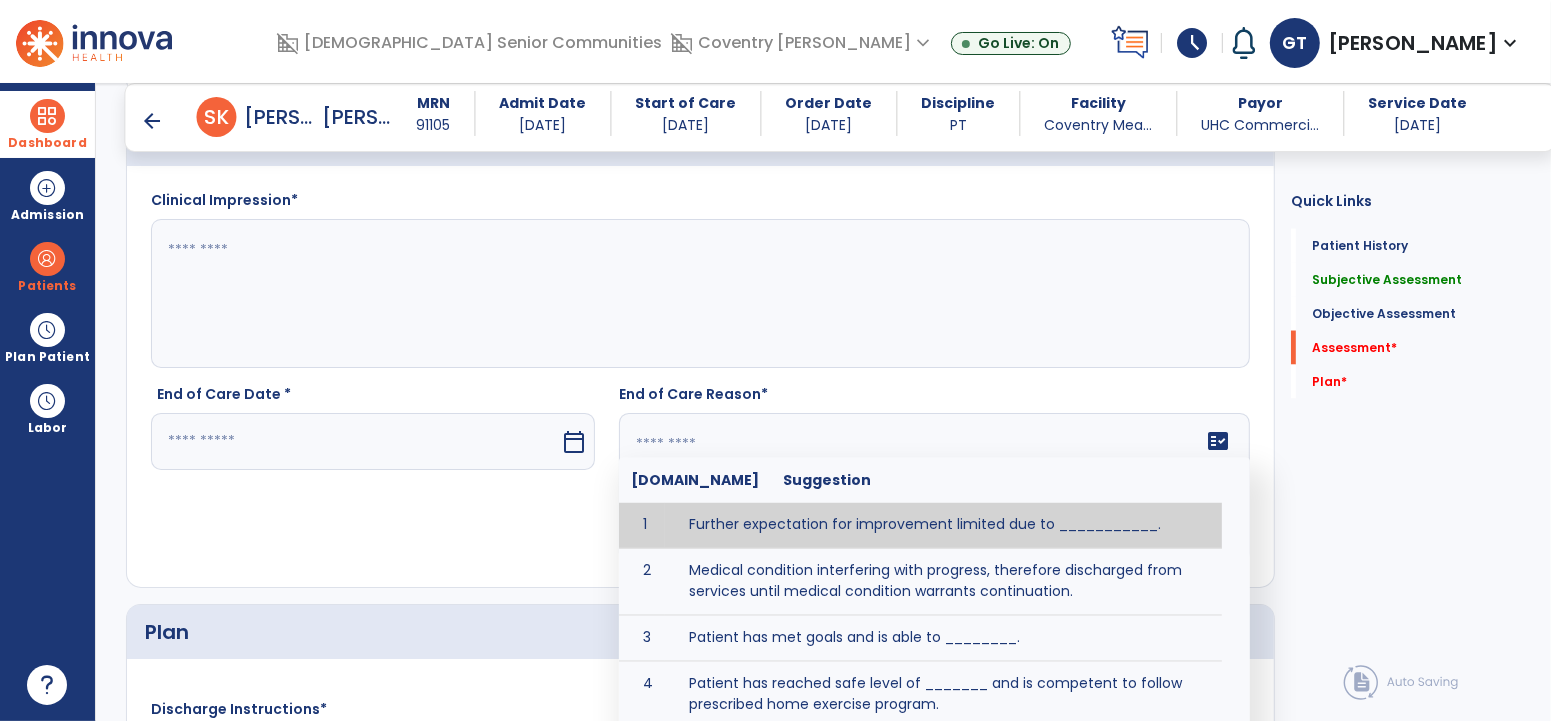 drag, startPoint x: 710, startPoint y: 463, endPoint x: 1285, endPoint y: 515, distance: 577.3465 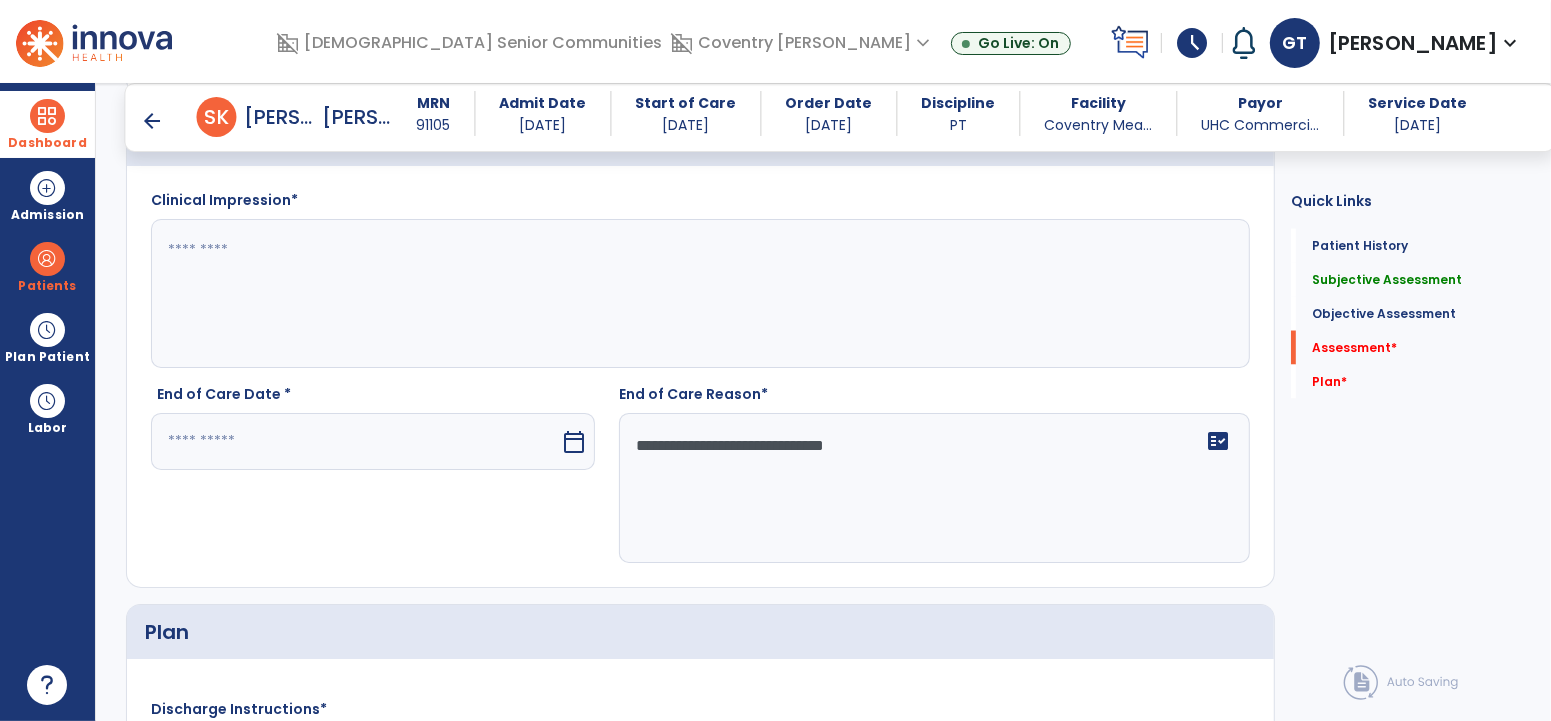drag, startPoint x: 957, startPoint y: 514, endPoint x: 928, endPoint y: 509, distance: 29.427877 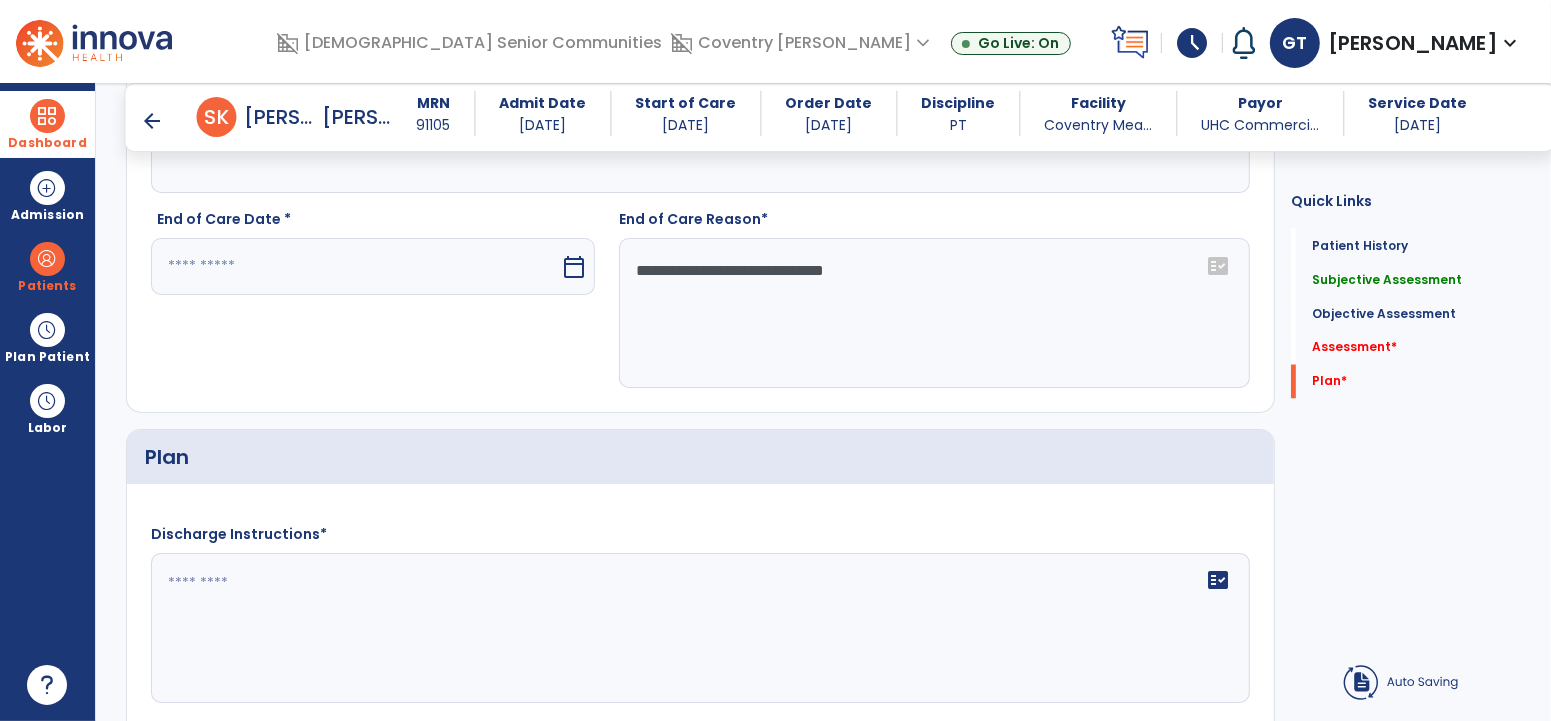 scroll, scrollTop: 3143, scrollLeft: 0, axis: vertical 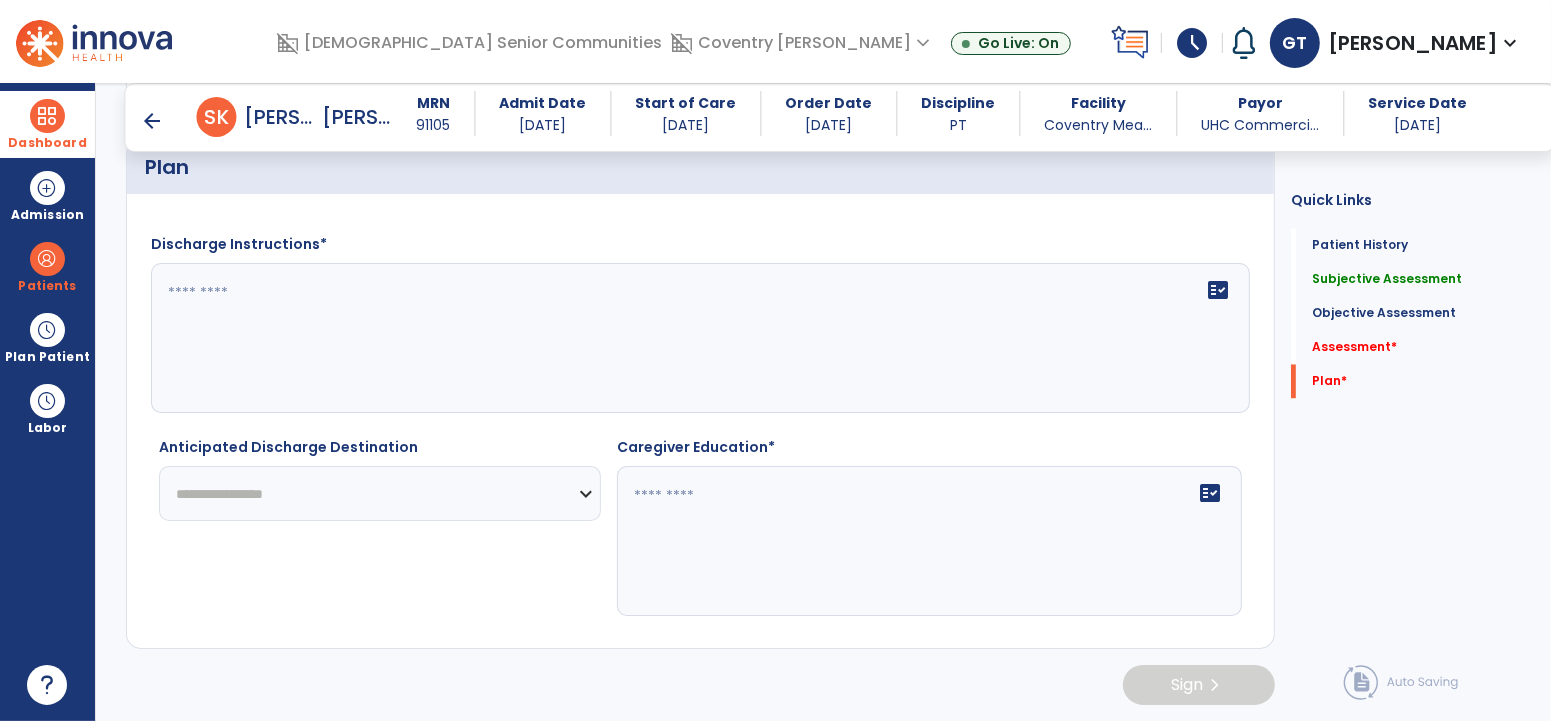 type on "**********" 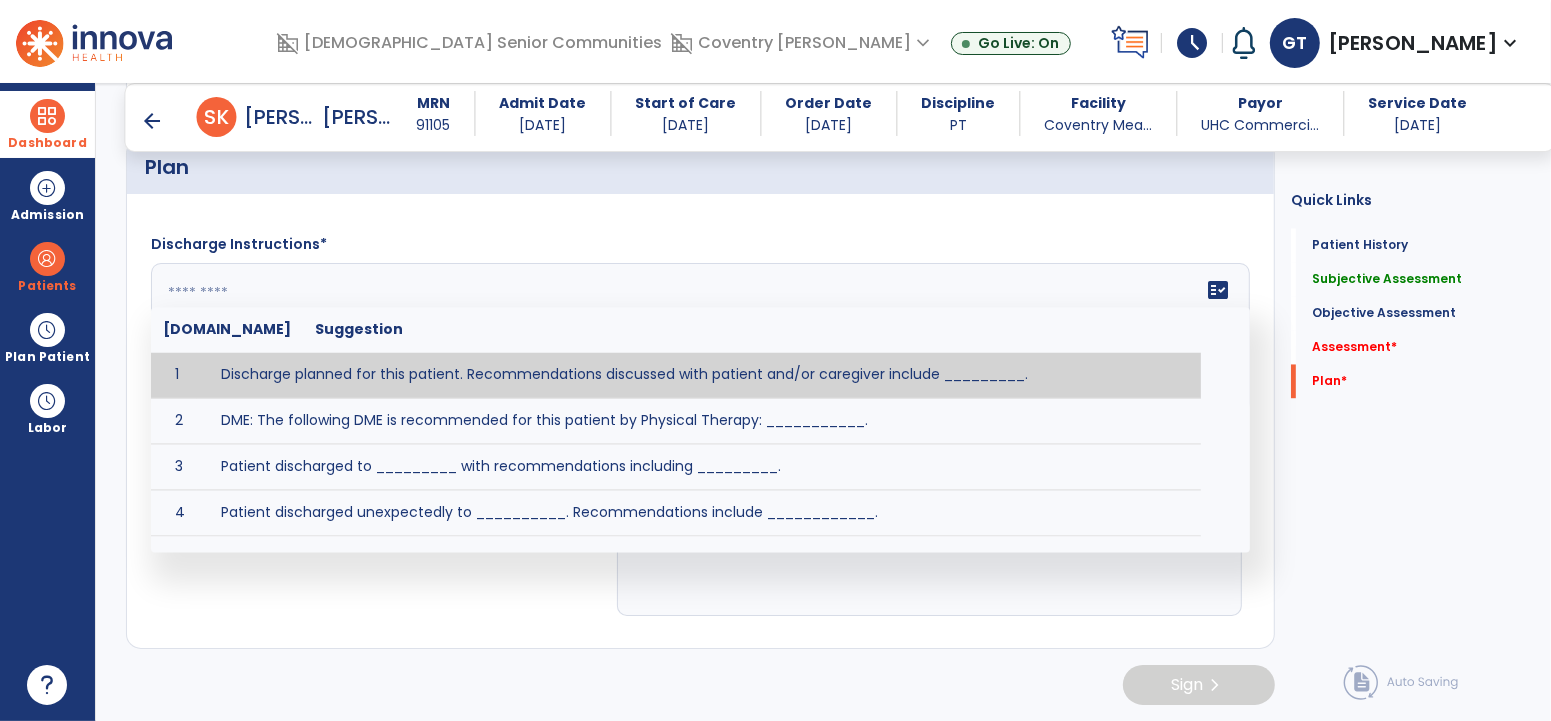 drag, startPoint x: 414, startPoint y: 287, endPoint x: 665, endPoint y: 318, distance: 252.9071 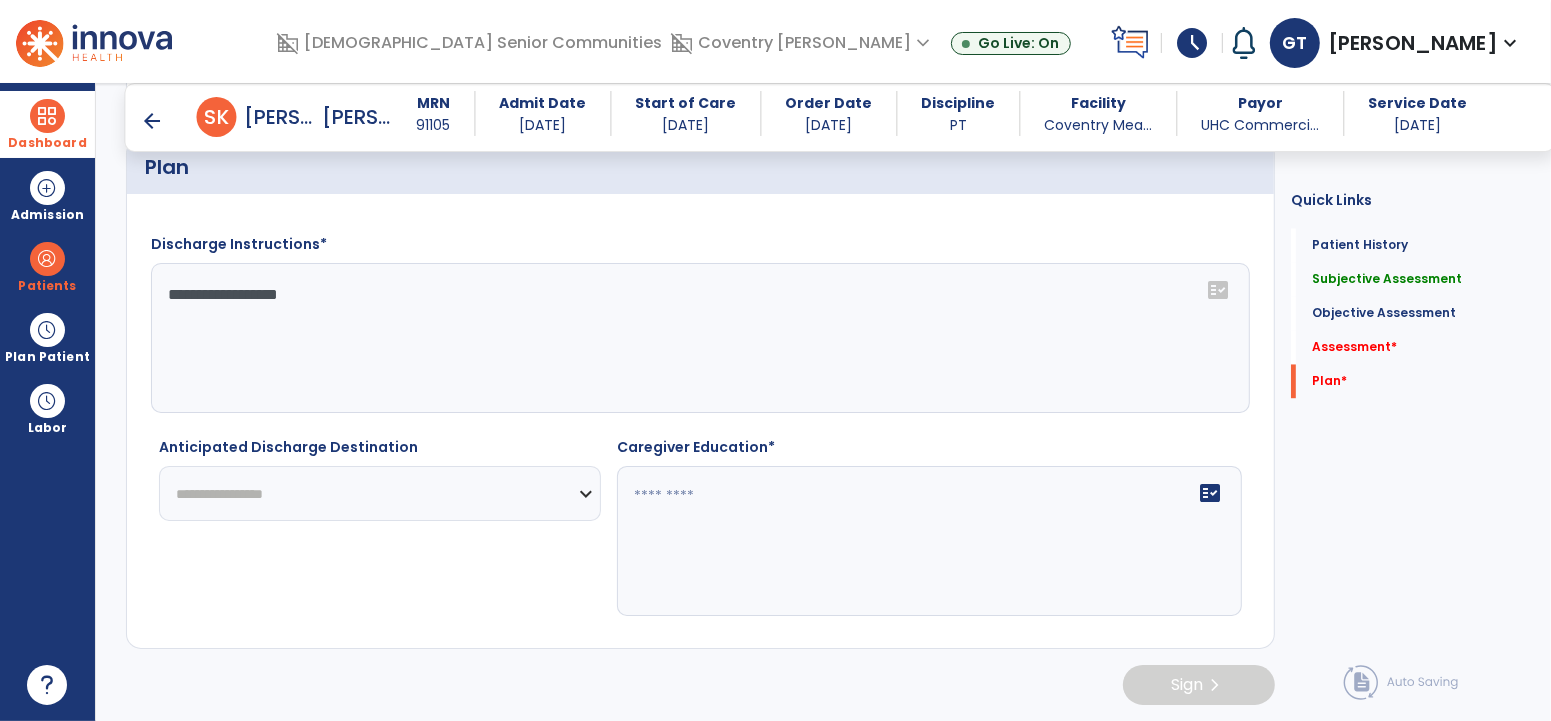 type on "**********" 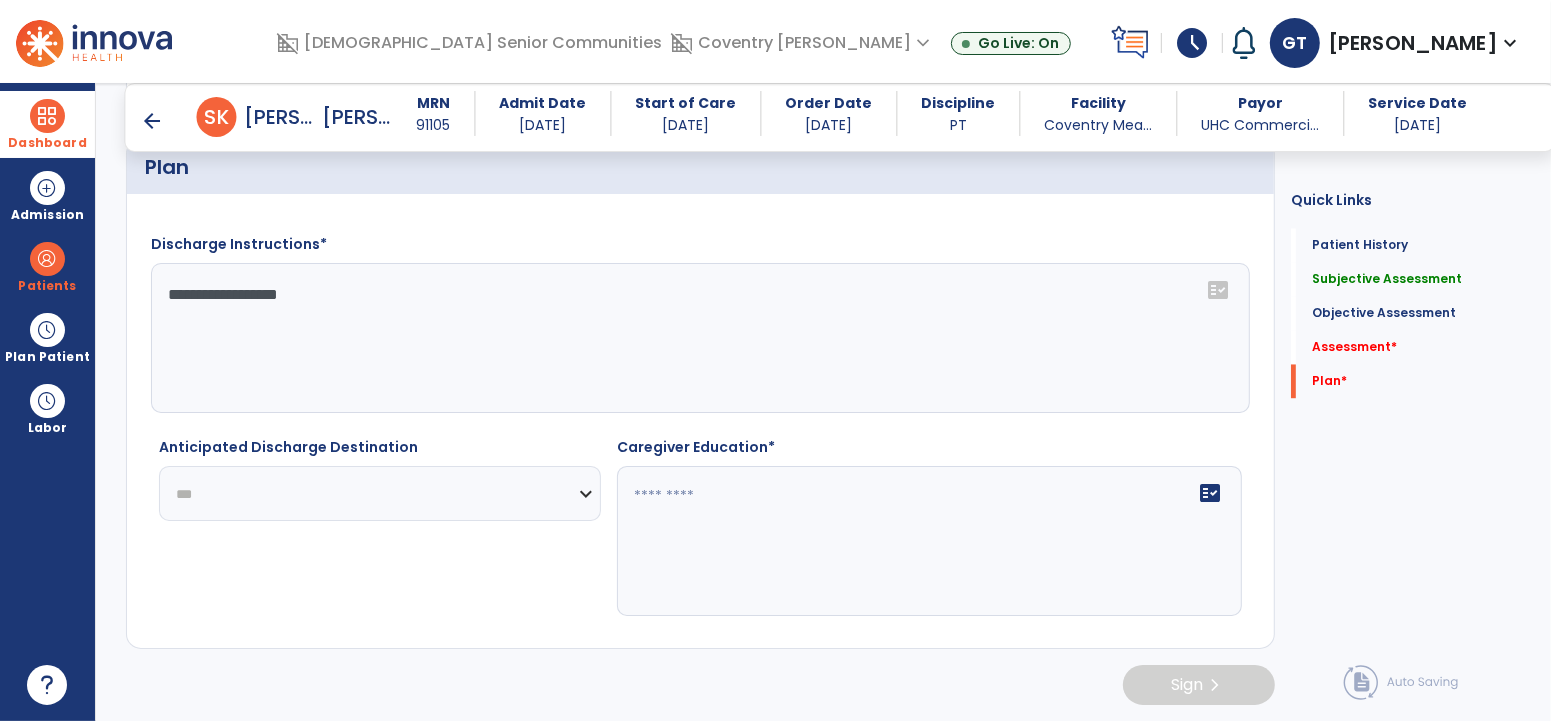 click on "**********" 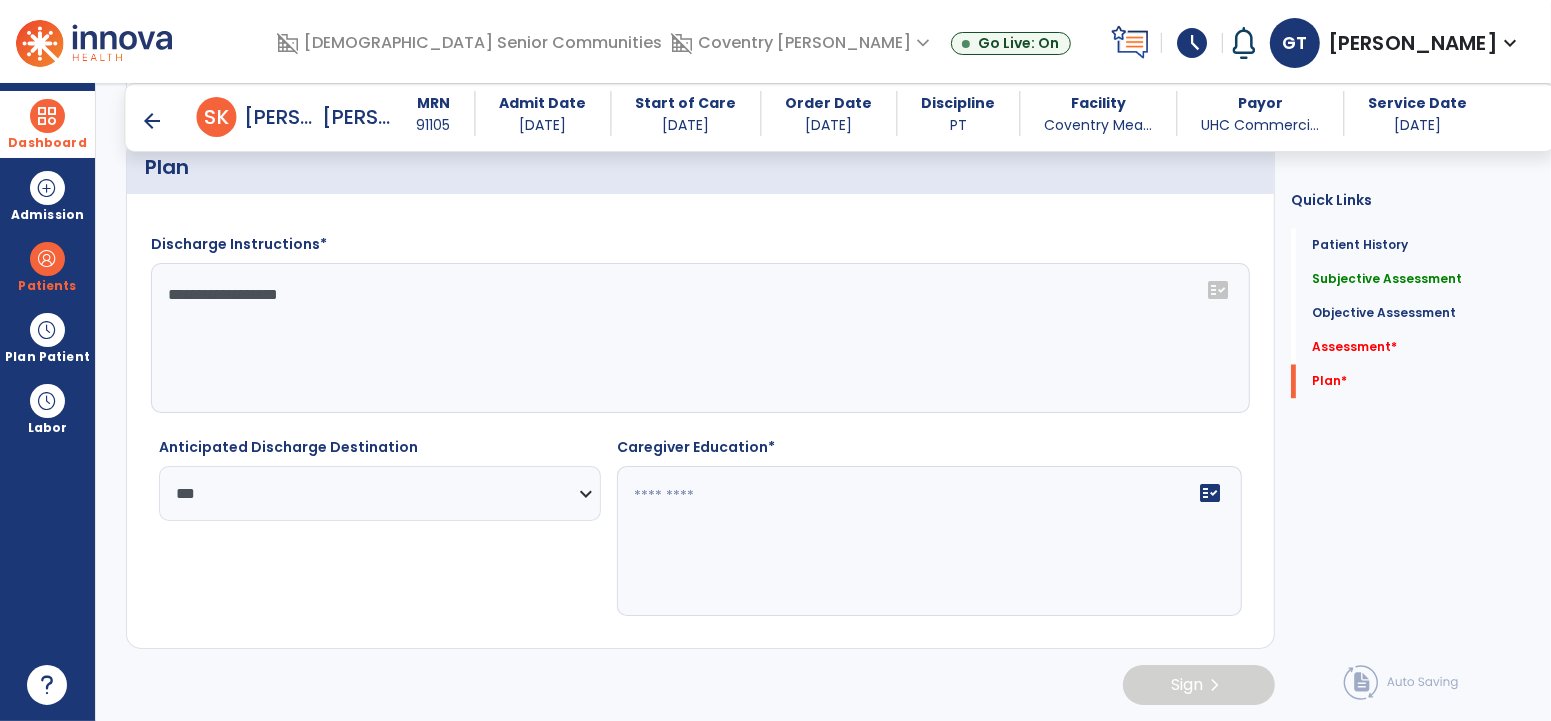 click 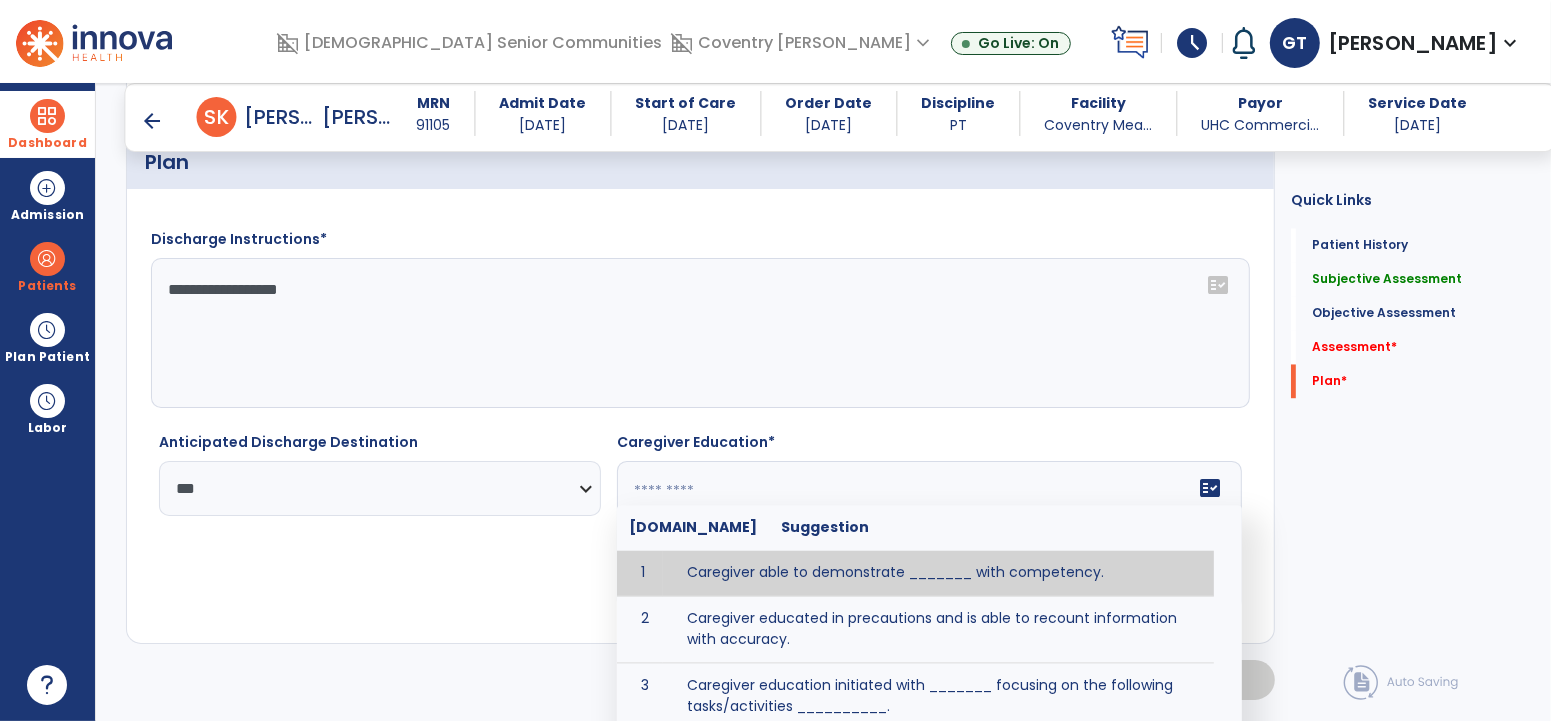 paste on "**********" 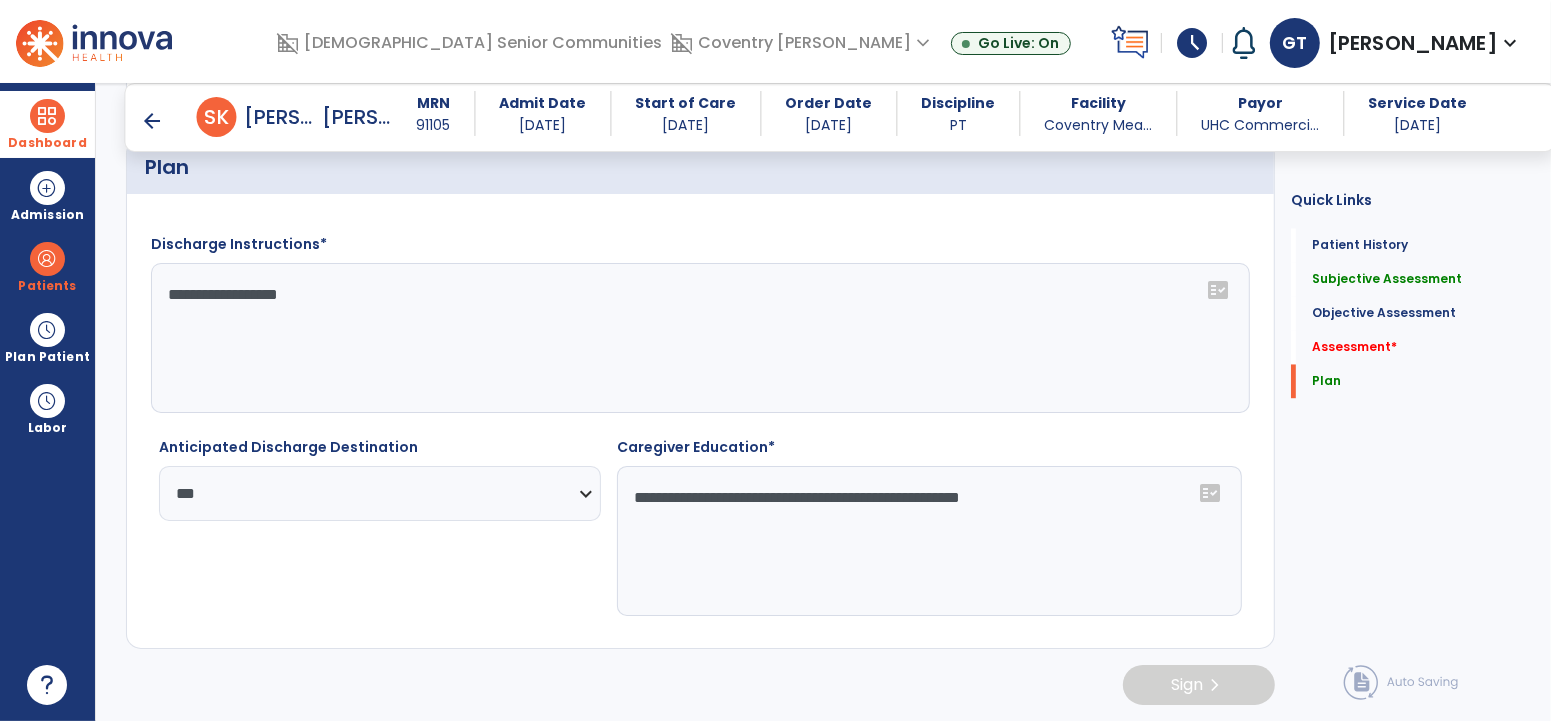 click on "**********" 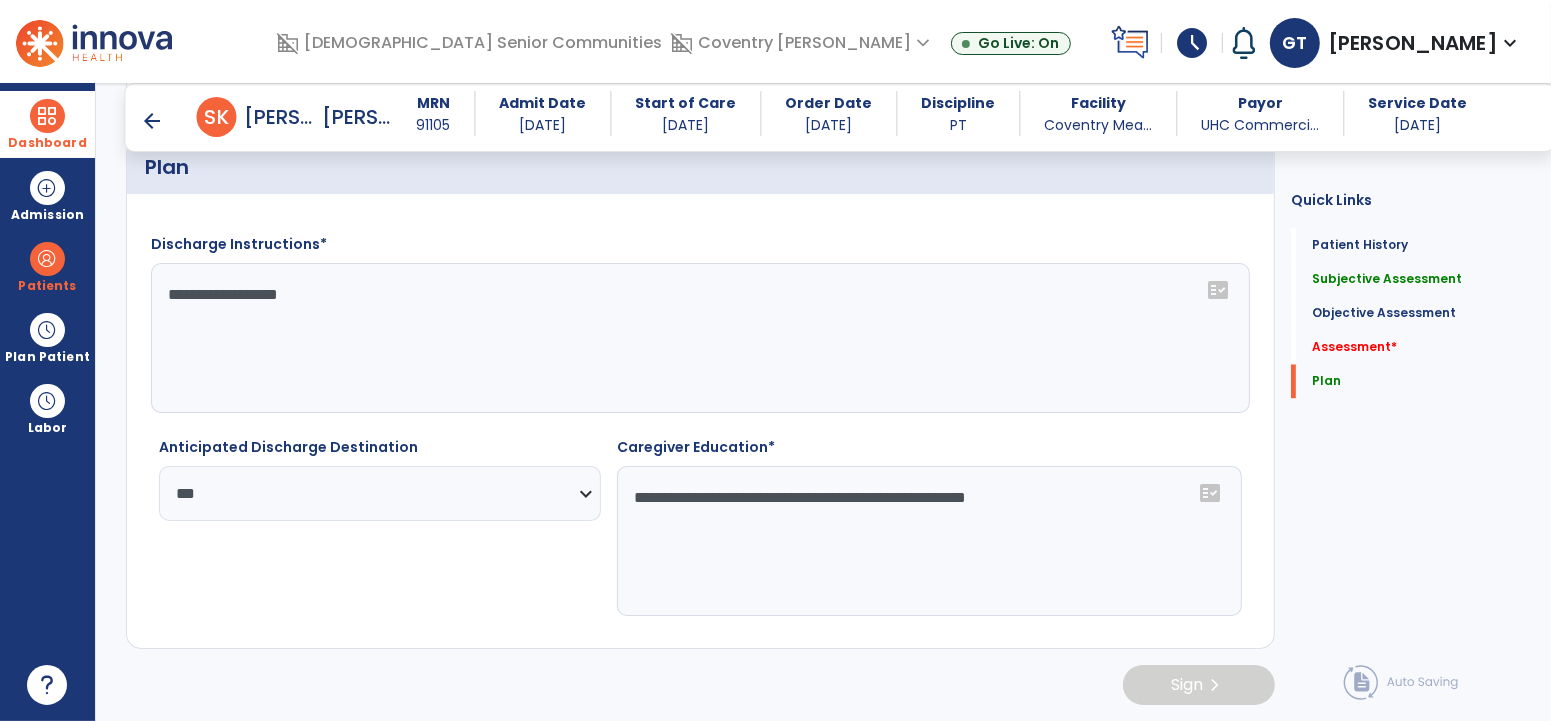 click on "**********" 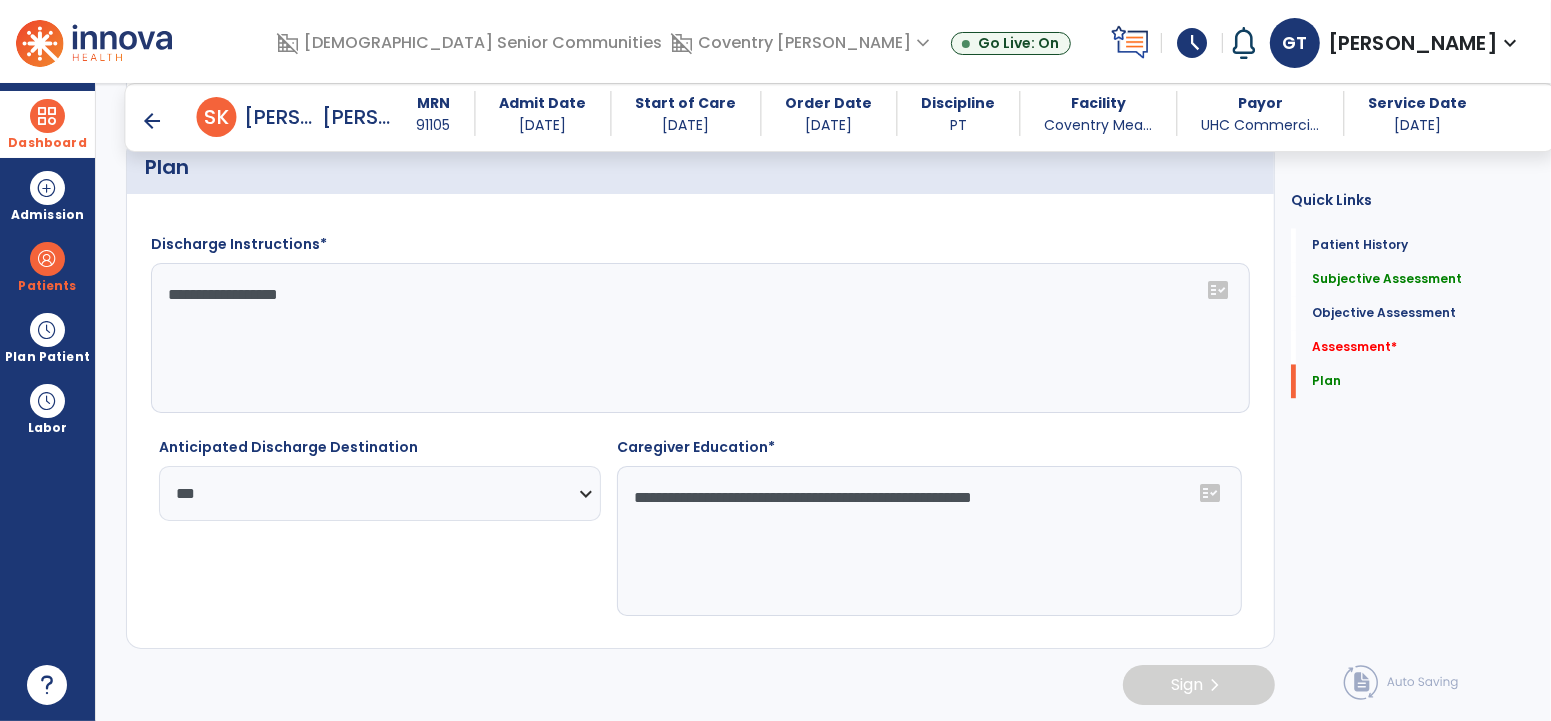 paste on "**********" 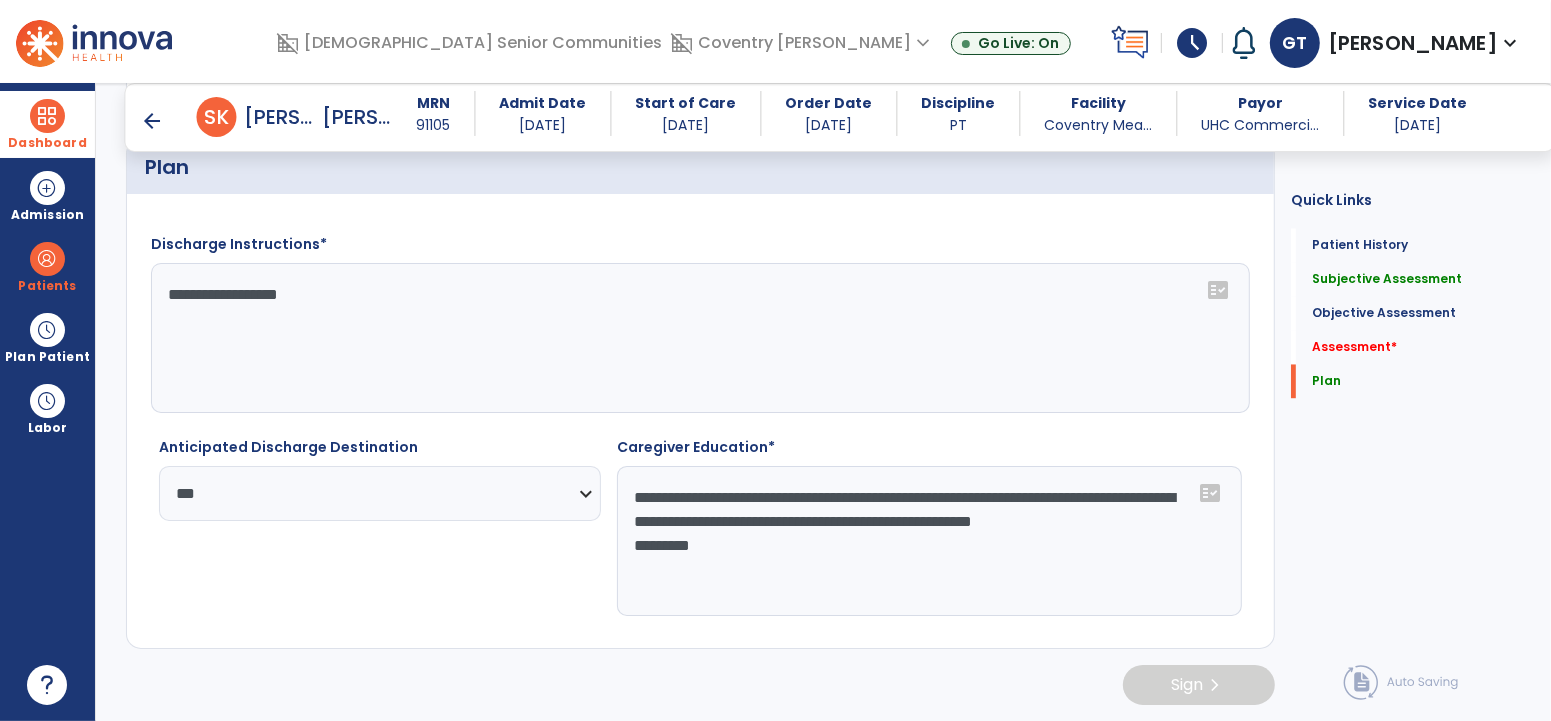 click on "**********" 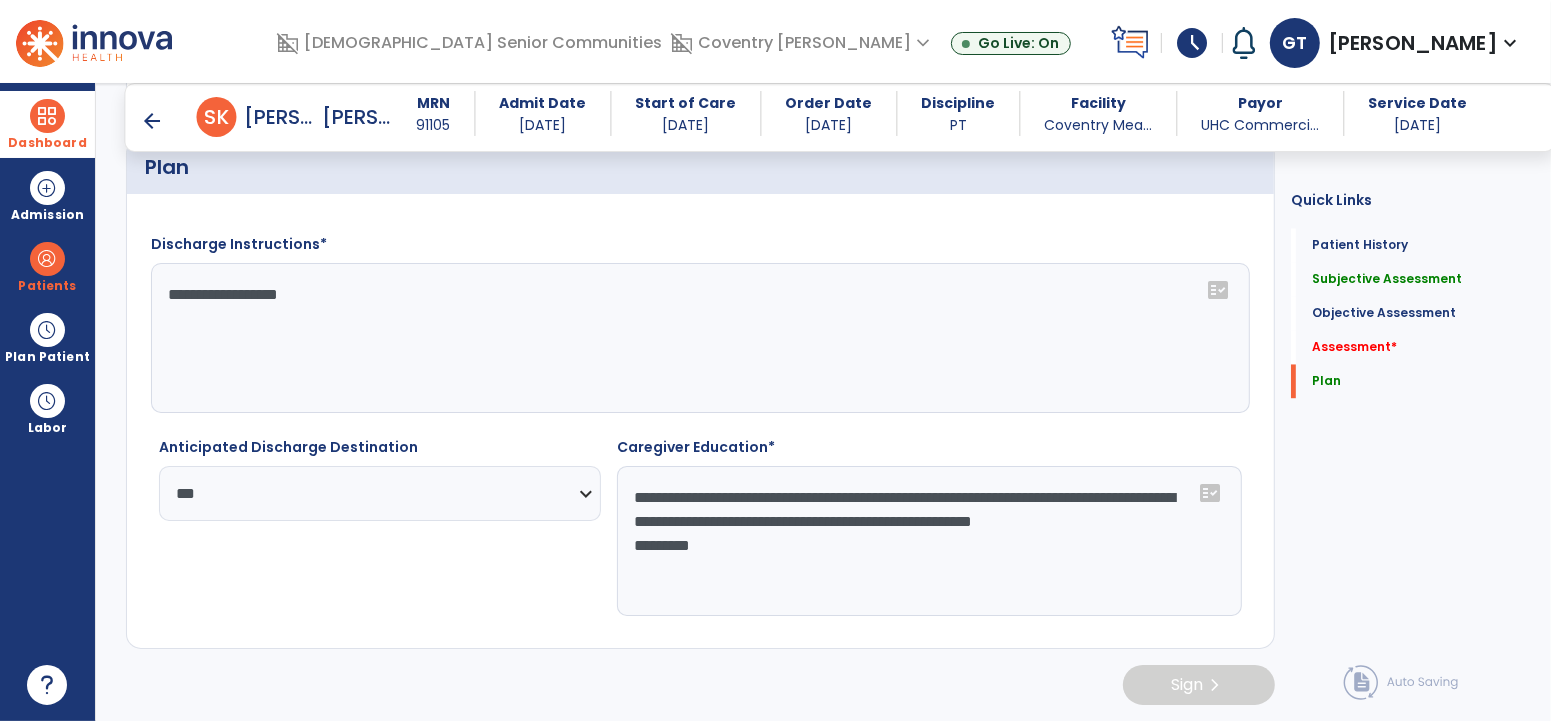 drag, startPoint x: 620, startPoint y: 574, endPoint x: 834, endPoint y: 564, distance: 214.23352 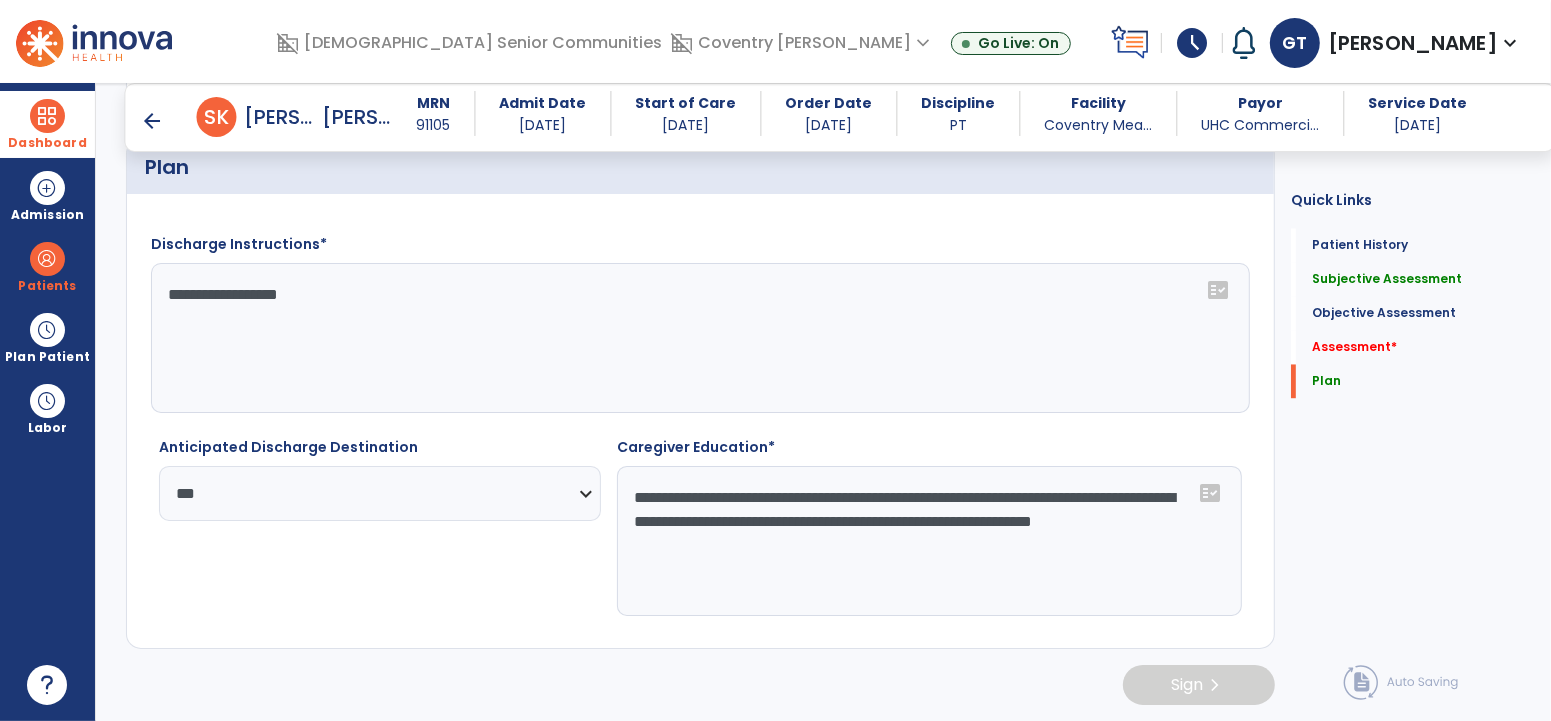 click on "**********" 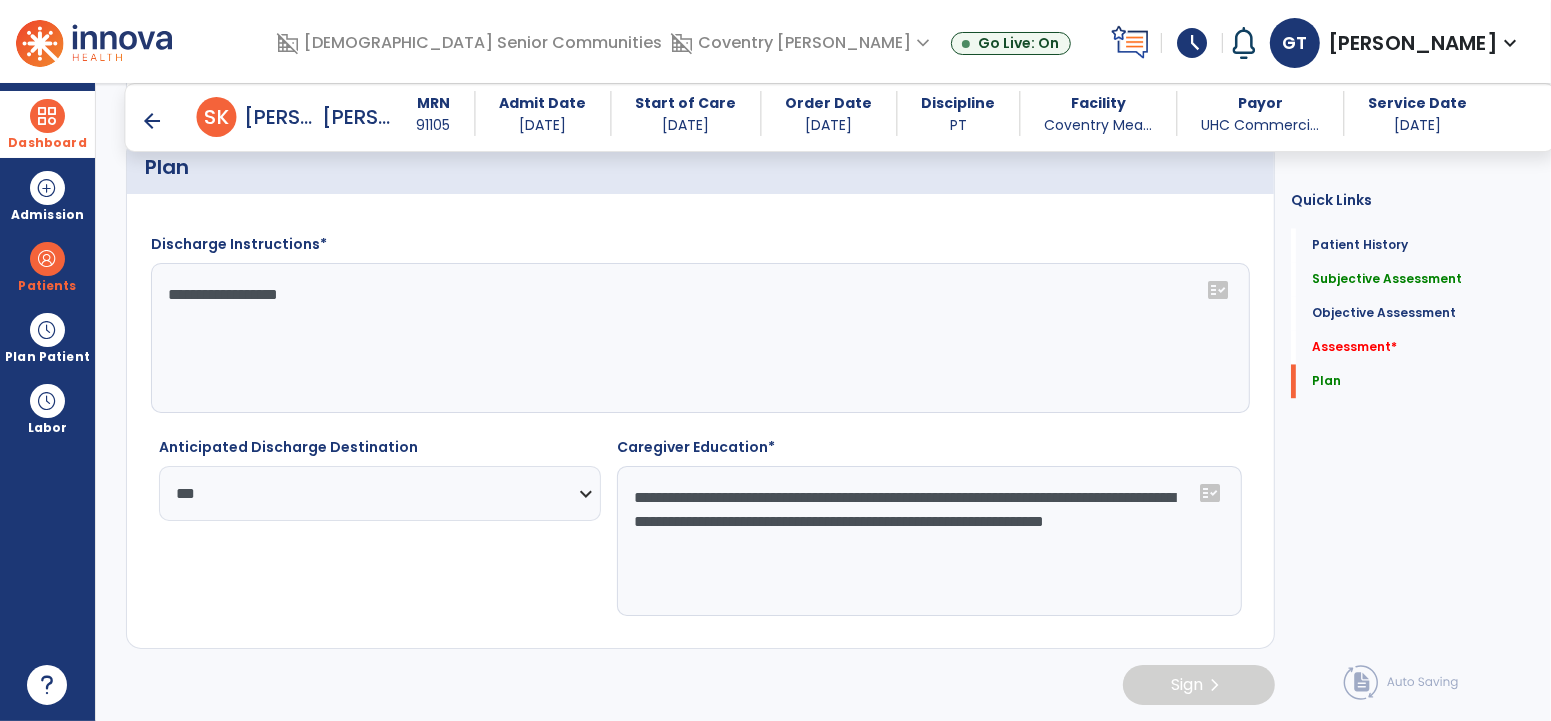 type on "**********" 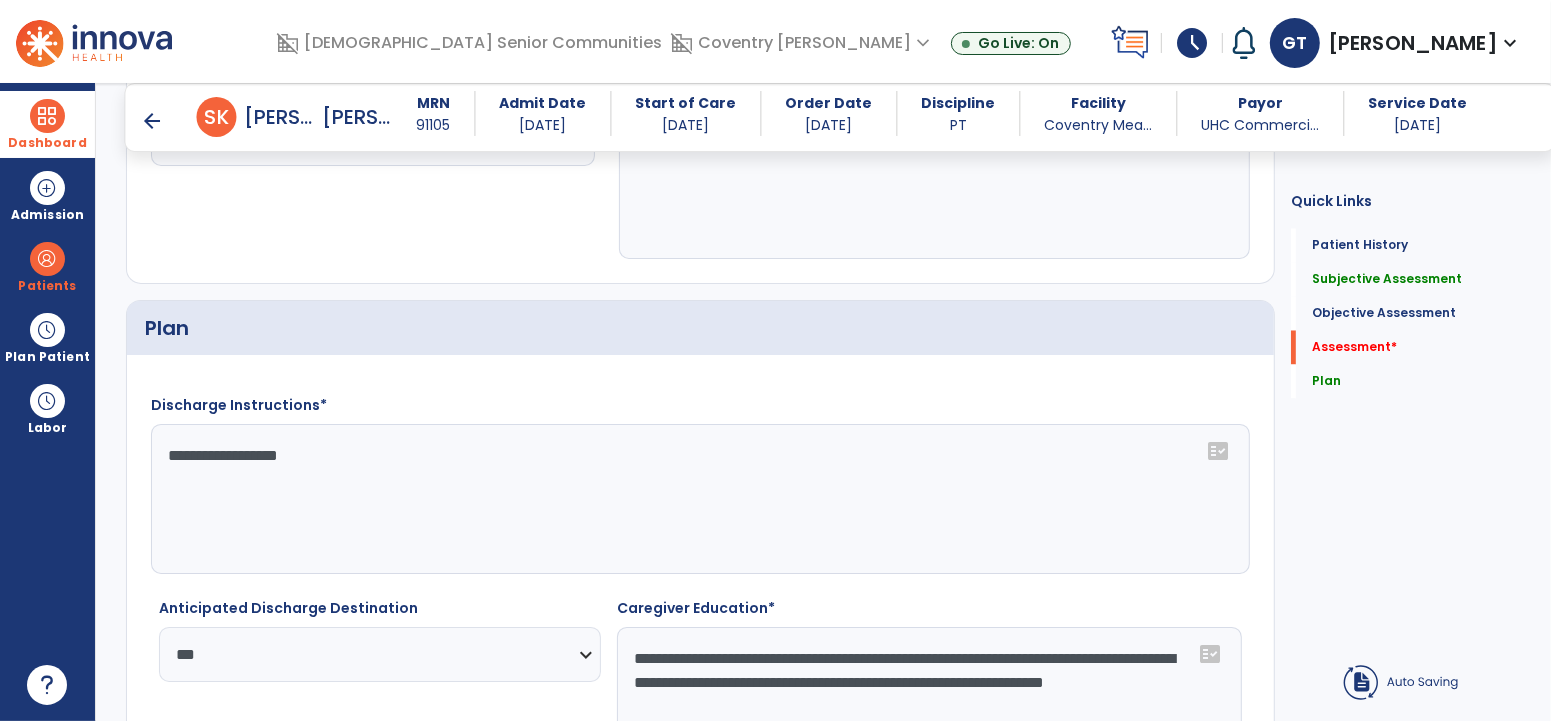 scroll, scrollTop: 2776, scrollLeft: 0, axis: vertical 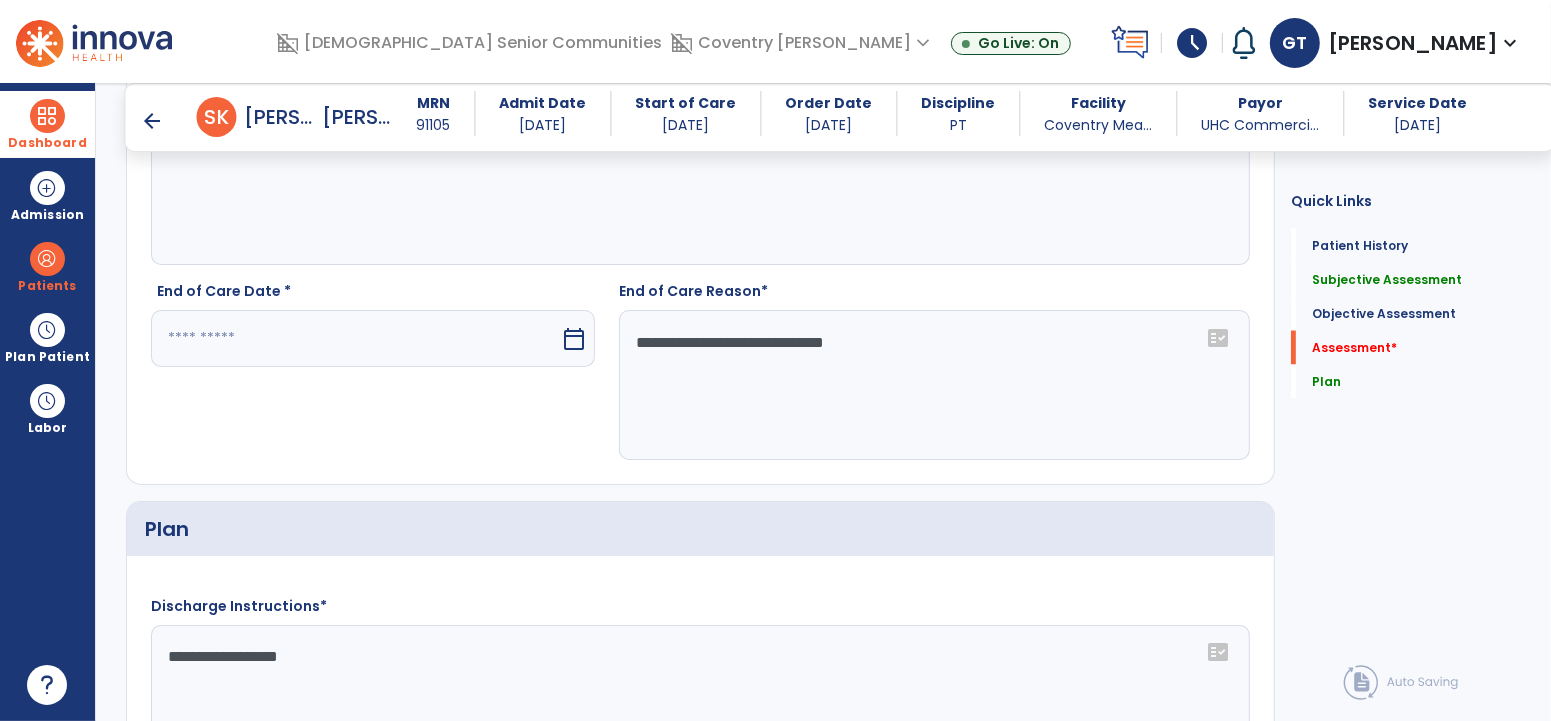 drag, startPoint x: 258, startPoint y: 367, endPoint x: 264, endPoint y: 341, distance: 26.683329 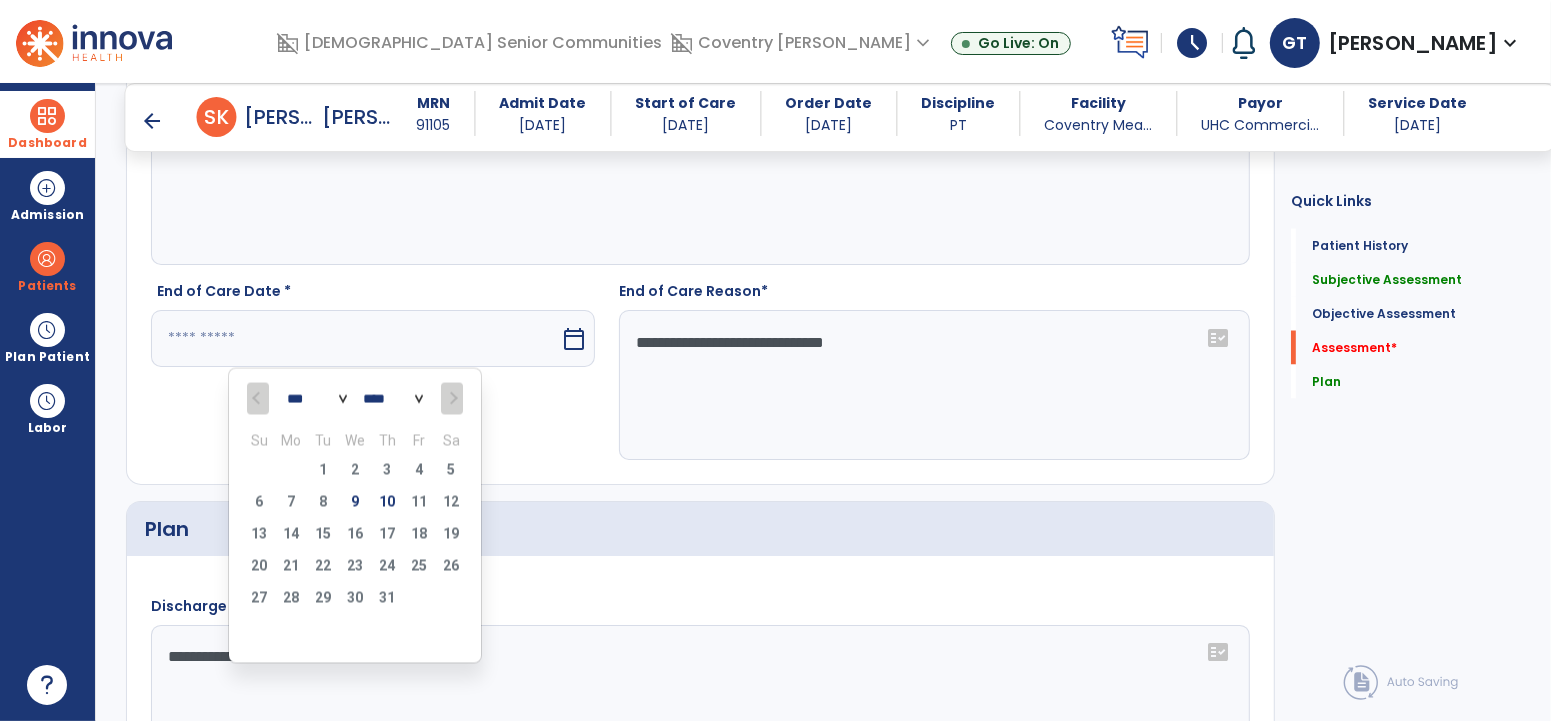 click at bounding box center (355, 338) 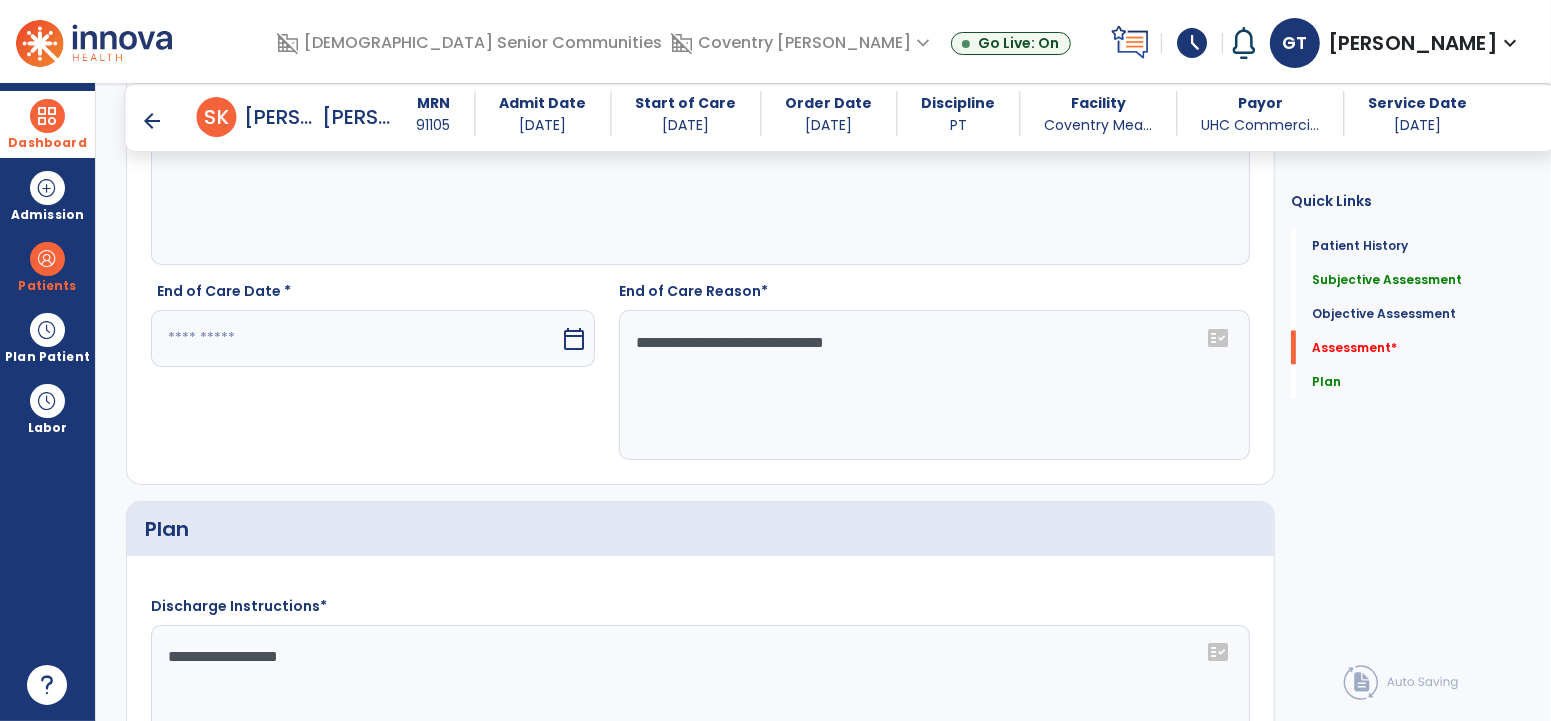 click at bounding box center [355, 338] 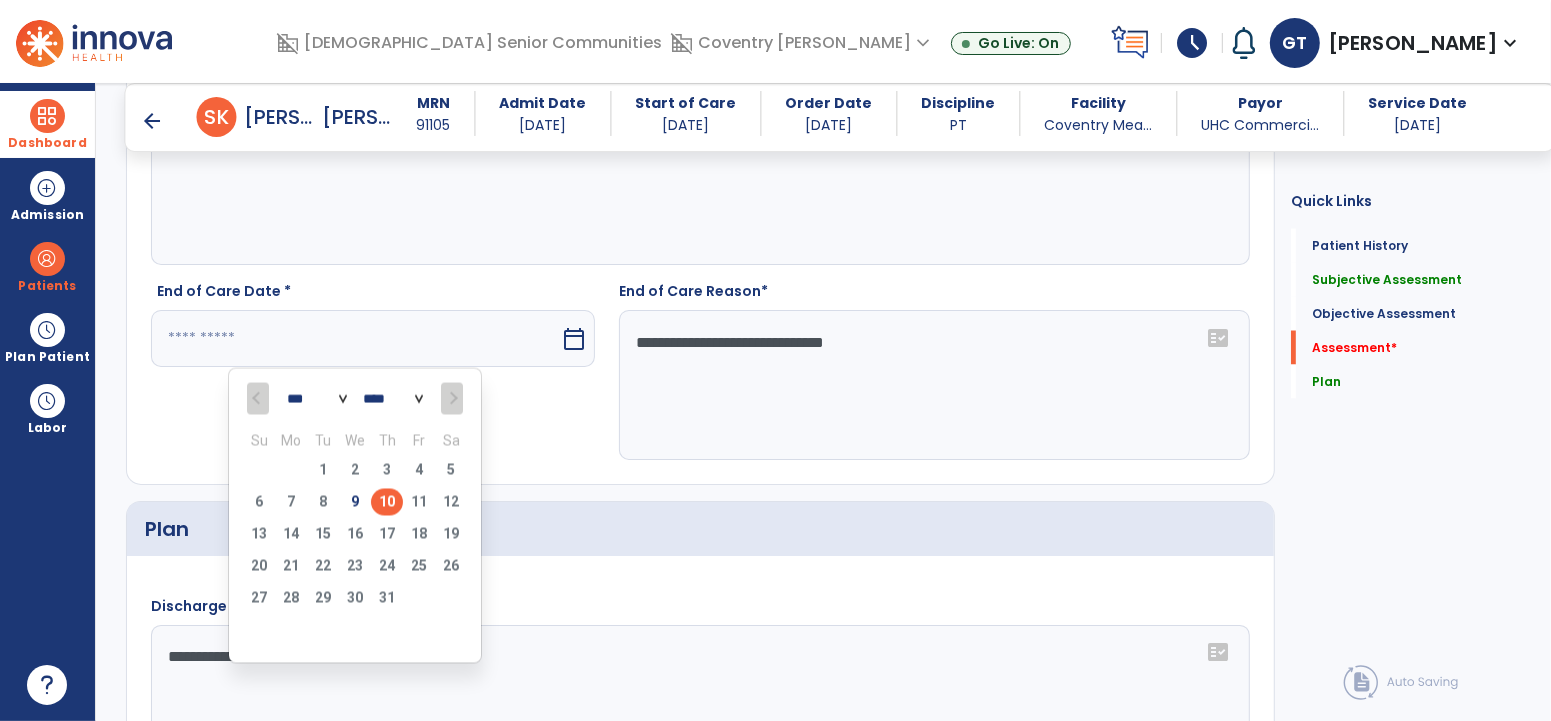 drag, startPoint x: 391, startPoint y: 505, endPoint x: 297, endPoint y: 302, distance: 223.7074 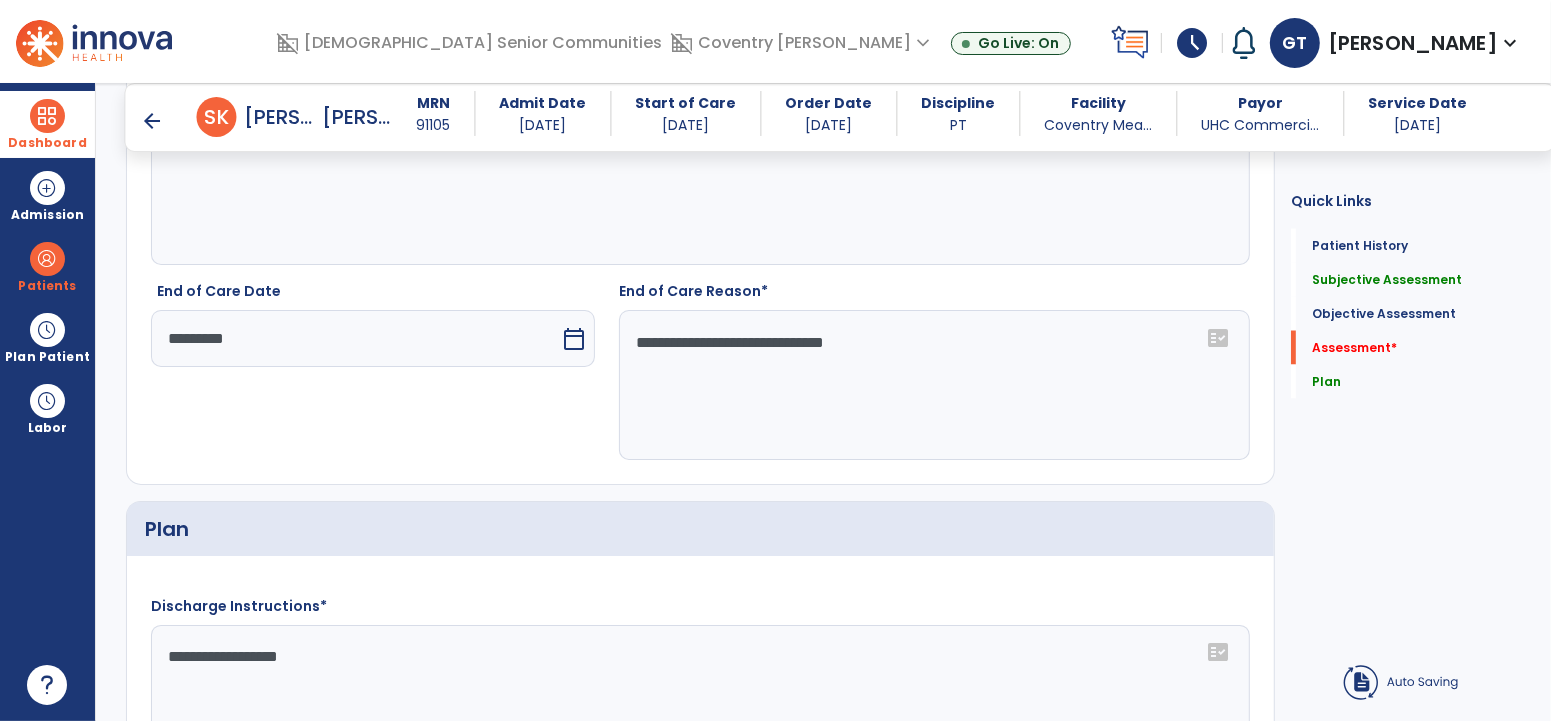 drag, startPoint x: 277, startPoint y: 256, endPoint x: 367, endPoint y: 255, distance: 90.005554 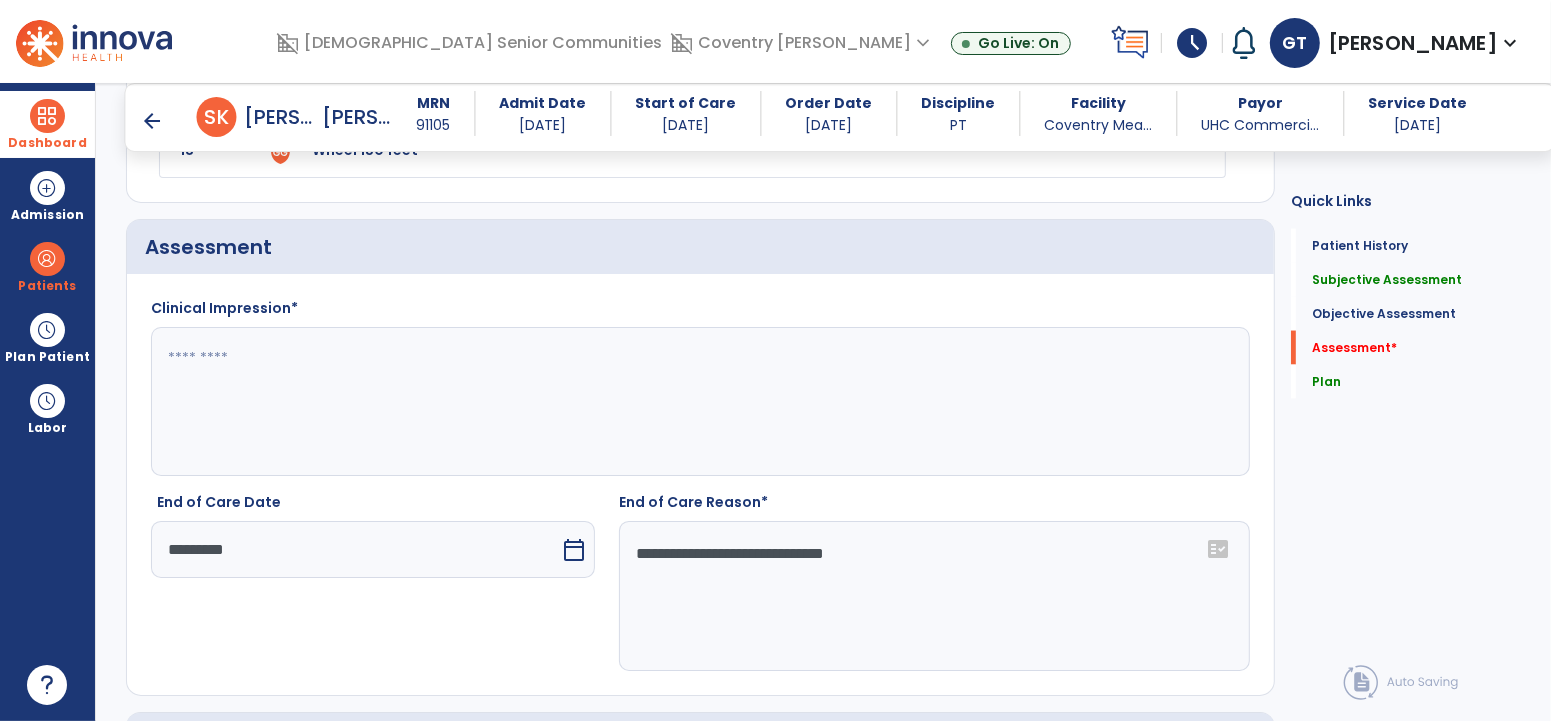 scroll, scrollTop: 2508, scrollLeft: 0, axis: vertical 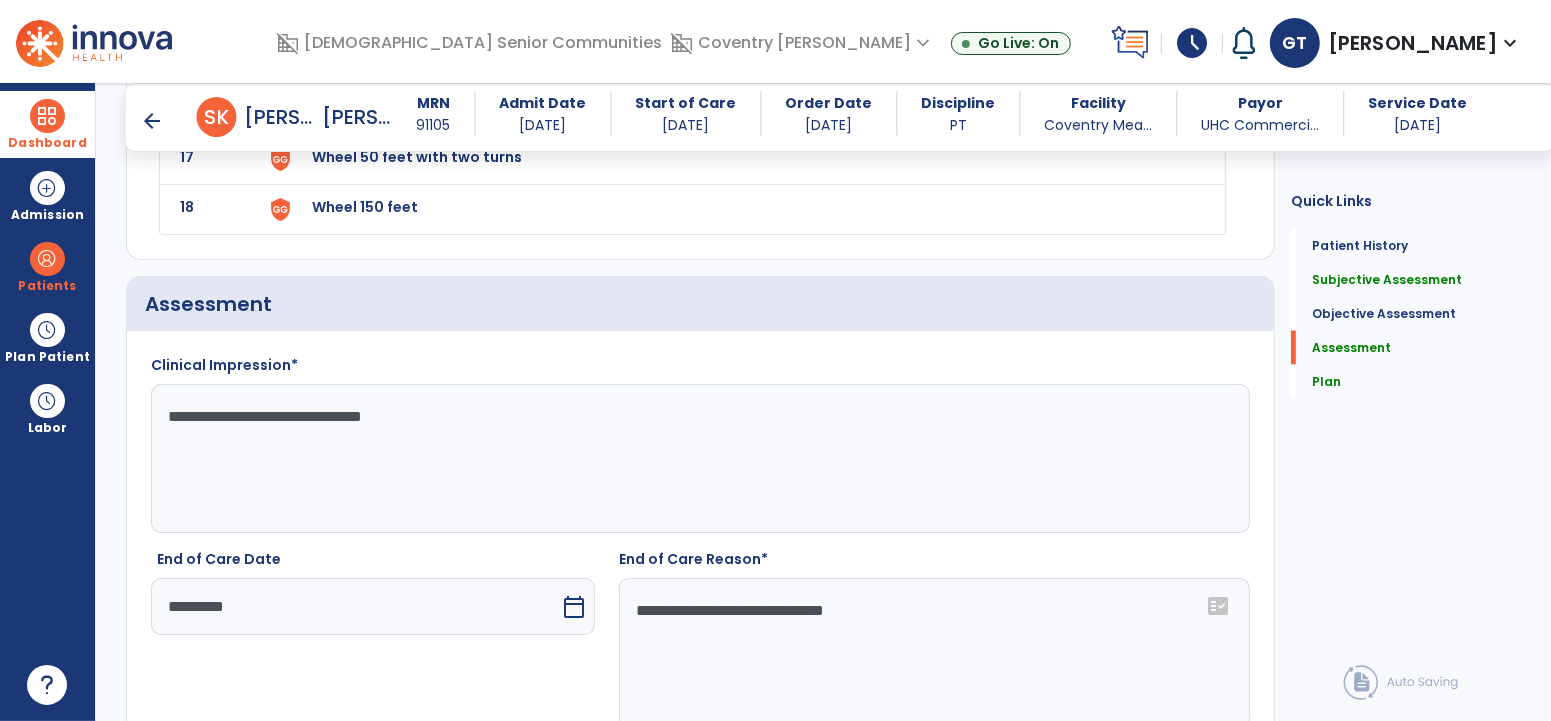 paste on "**********" 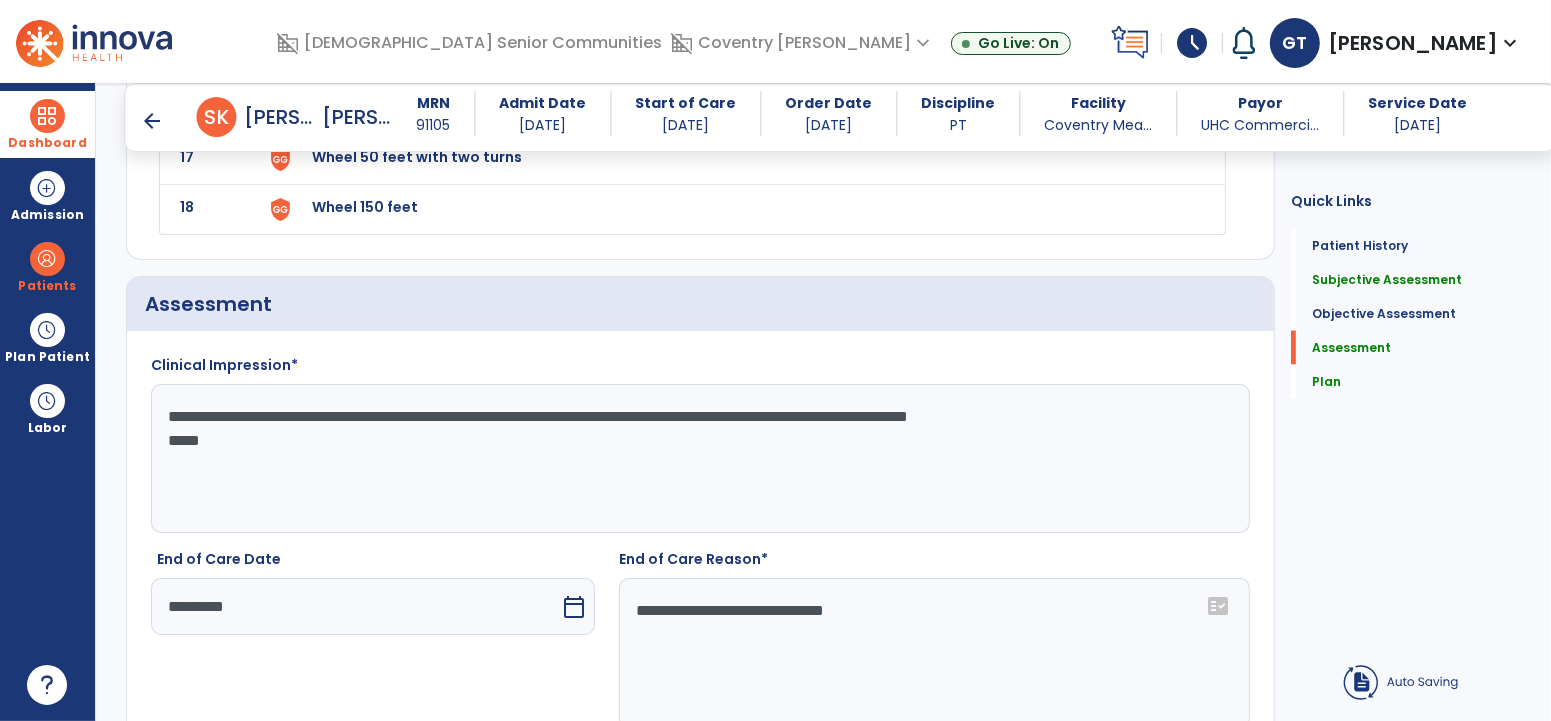 click on "**********" 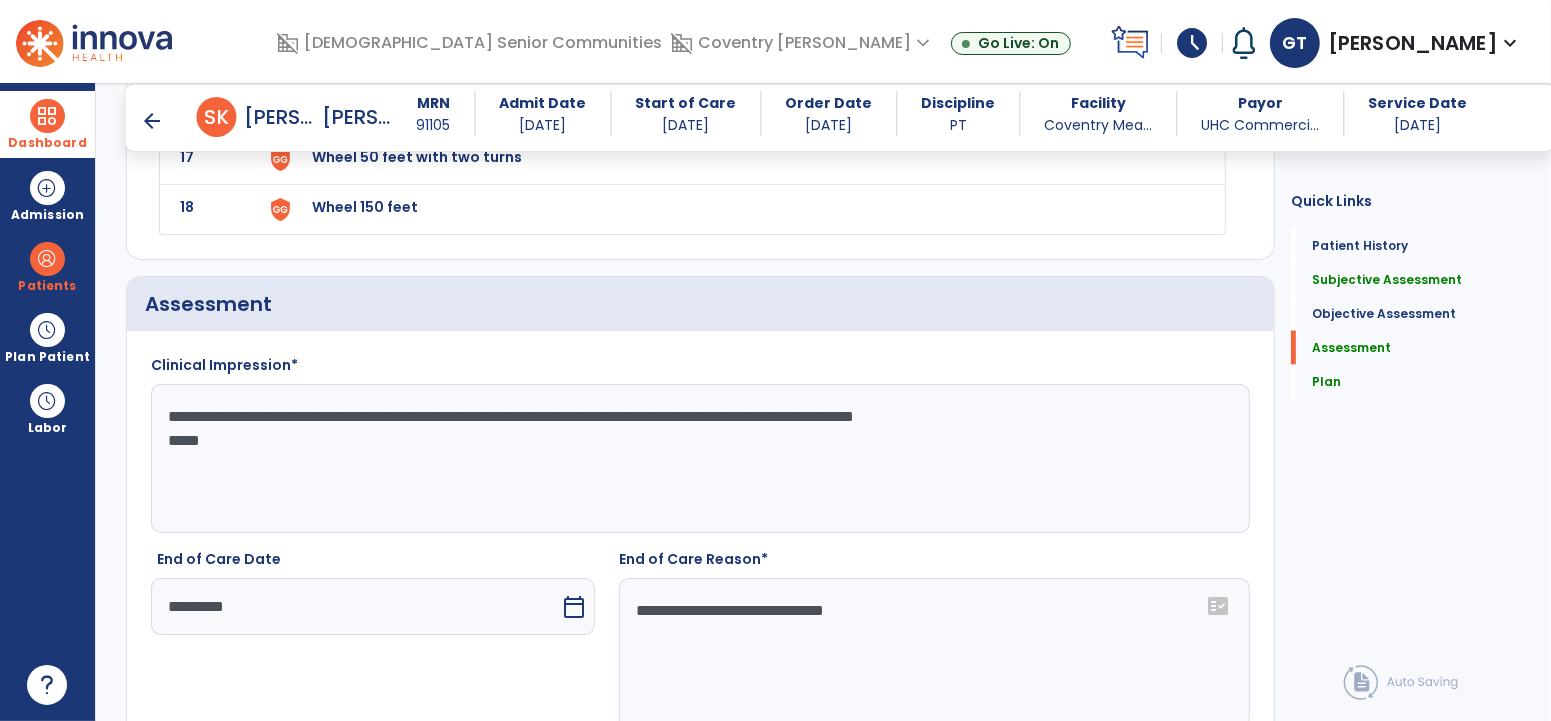 click on "**********" 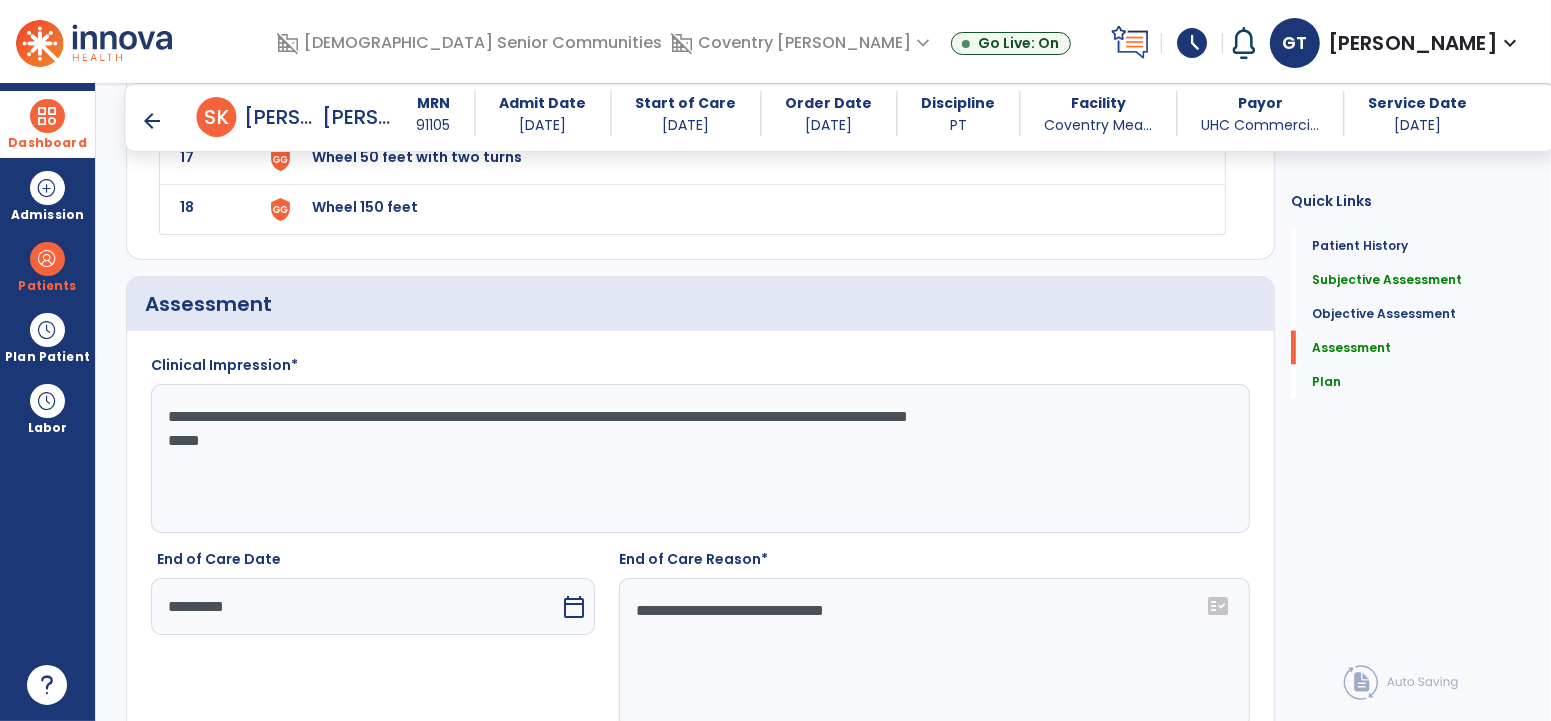 drag, startPoint x: 810, startPoint y: 424, endPoint x: 1149, endPoint y: 423, distance: 339.00146 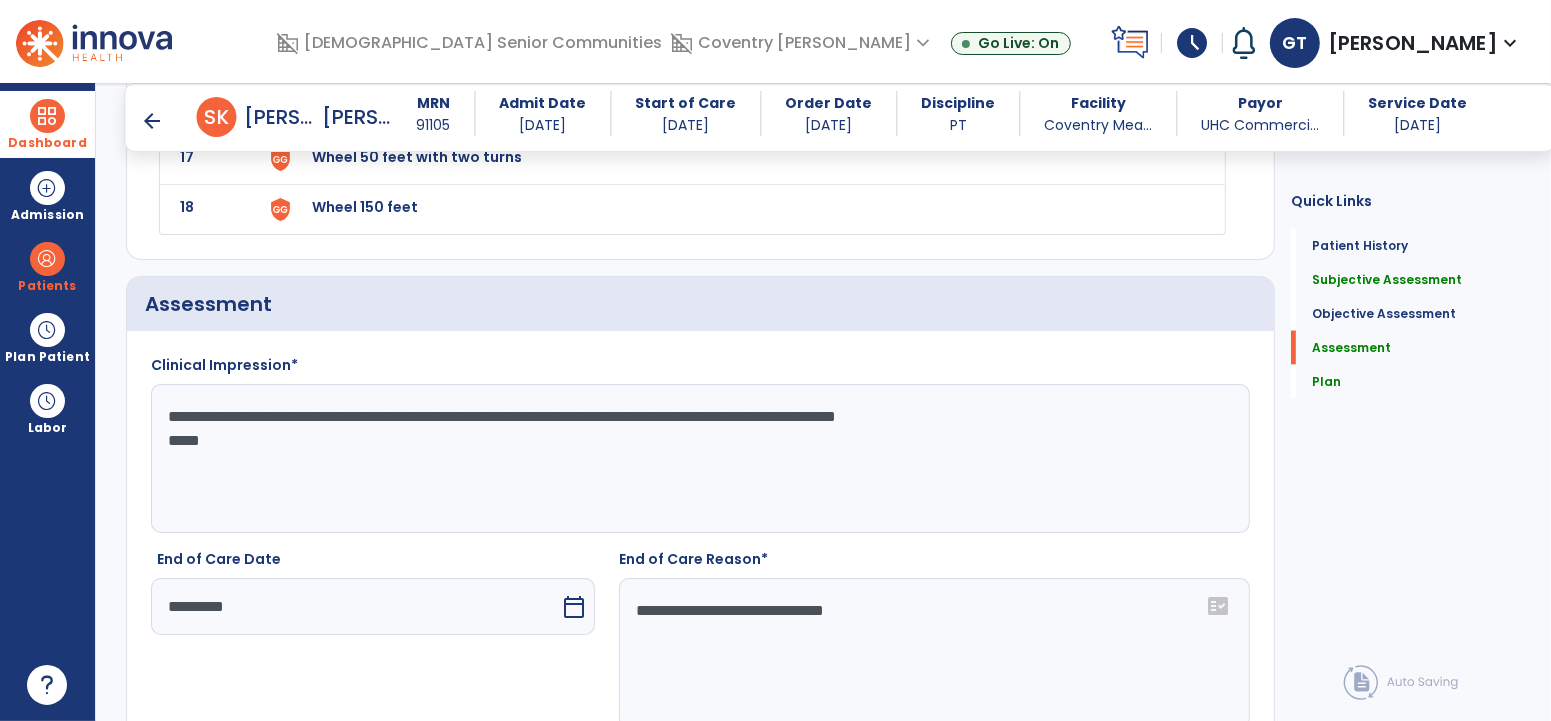 type on "**********" 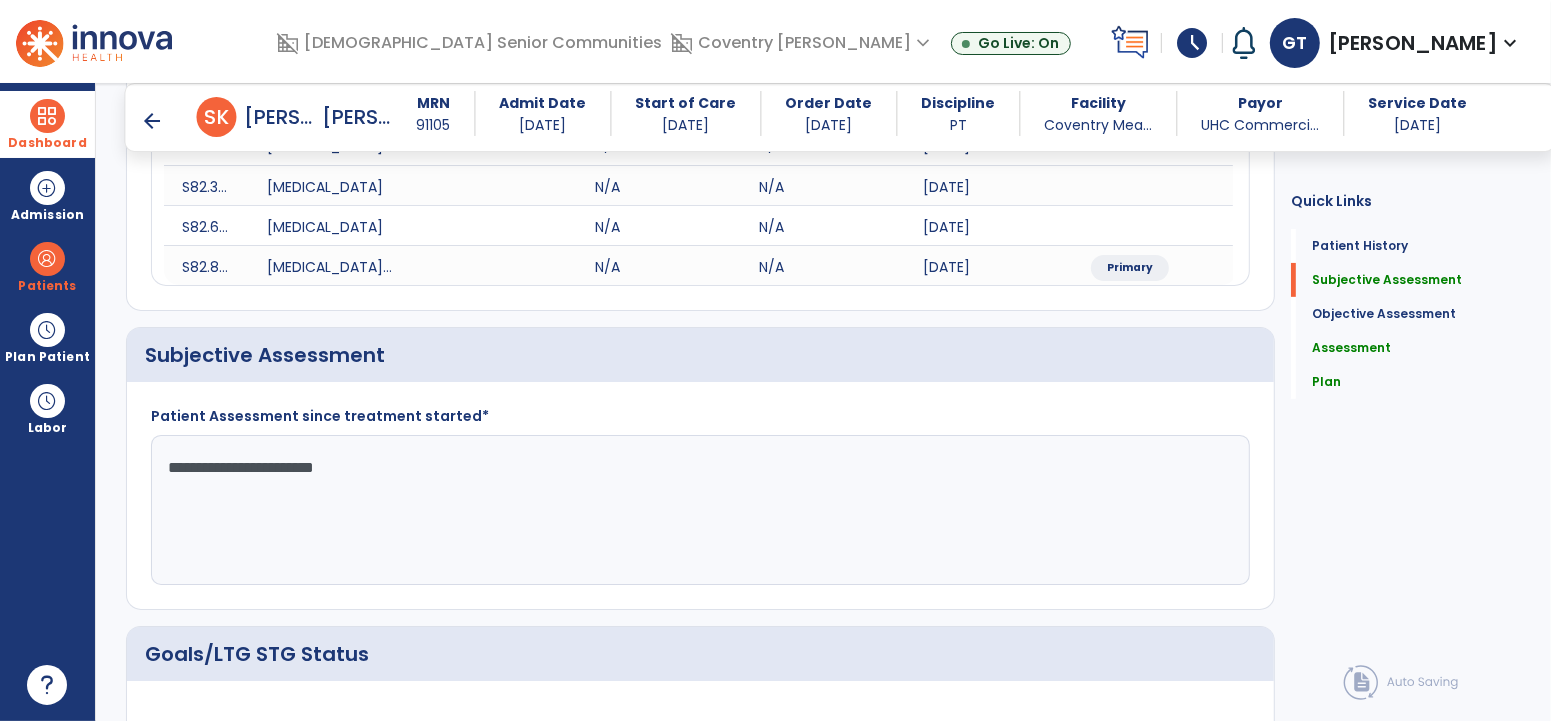 scroll, scrollTop: 574, scrollLeft: 0, axis: vertical 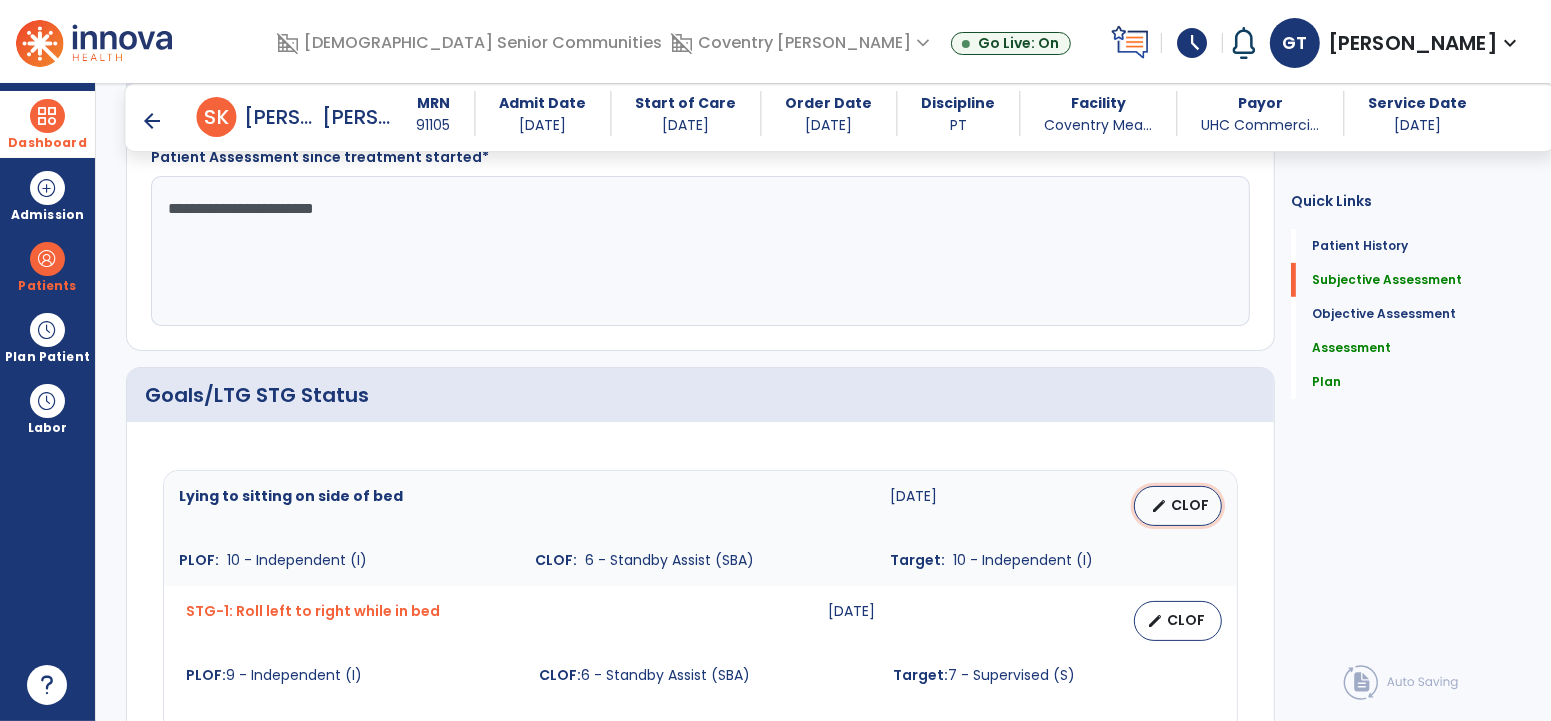 click on "CLOF" at bounding box center (1190, 505) 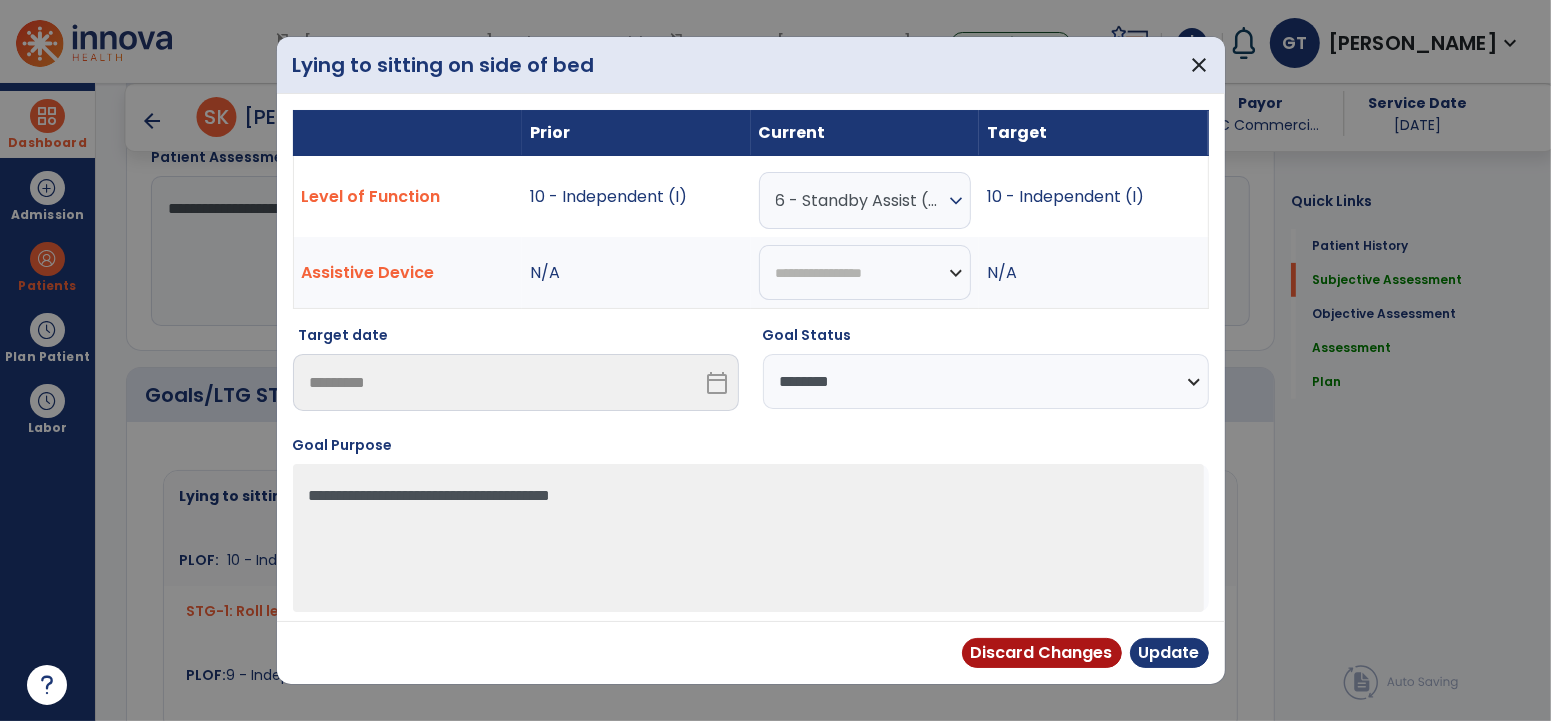 drag, startPoint x: 839, startPoint y: 180, endPoint x: 847, endPoint y: 202, distance: 23.409399 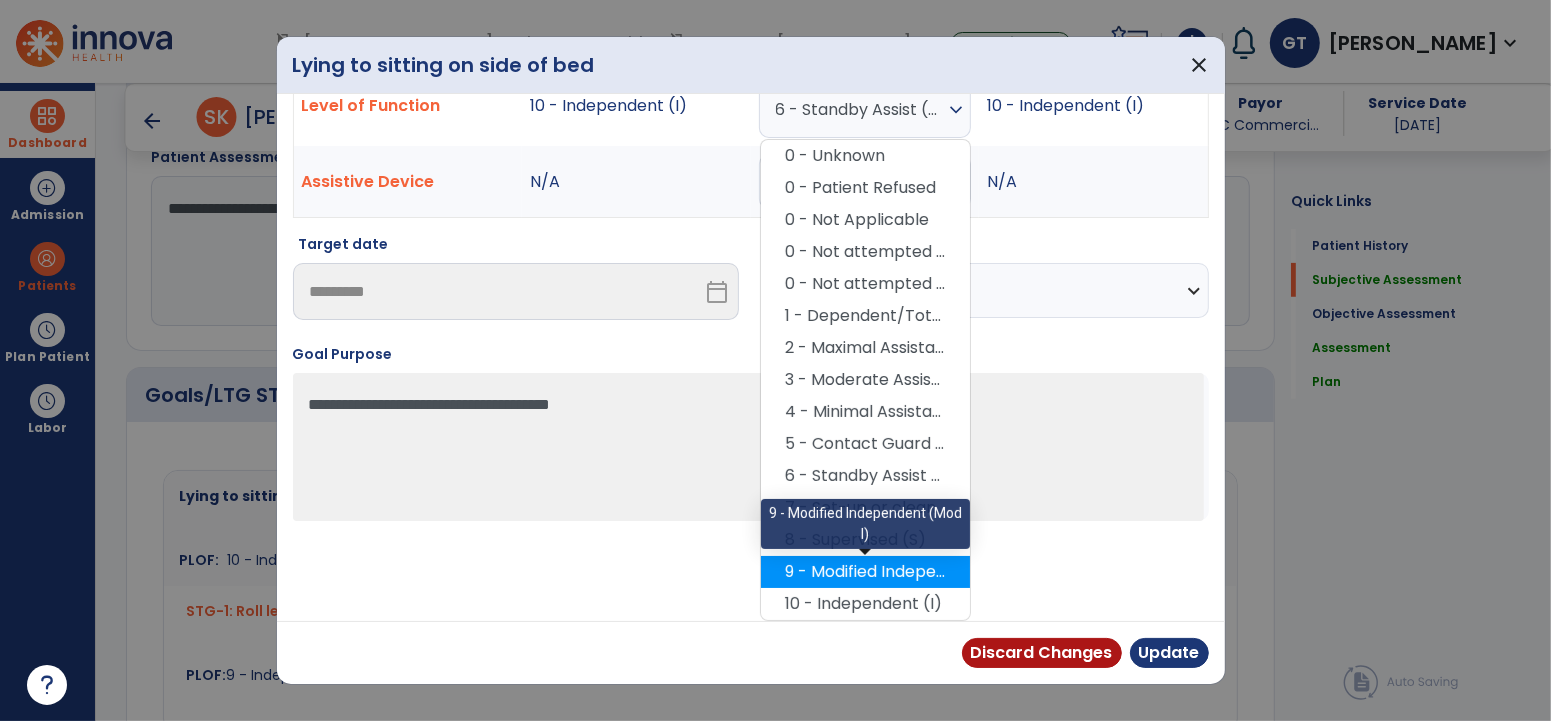 click on "9 - Modified Independent (Mod I)" at bounding box center [865, 572] 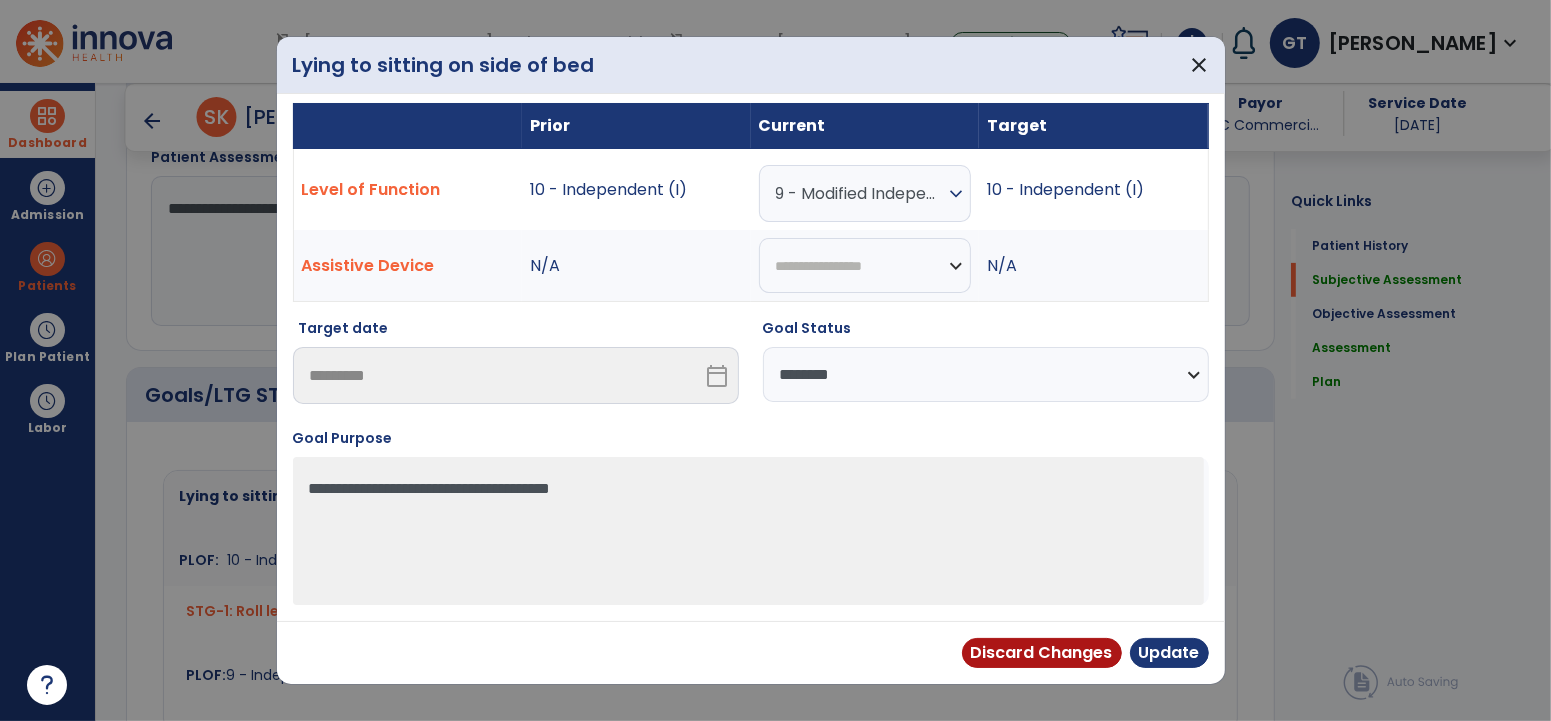 scroll, scrollTop: 7, scrollLeft: 0, axis: vertical 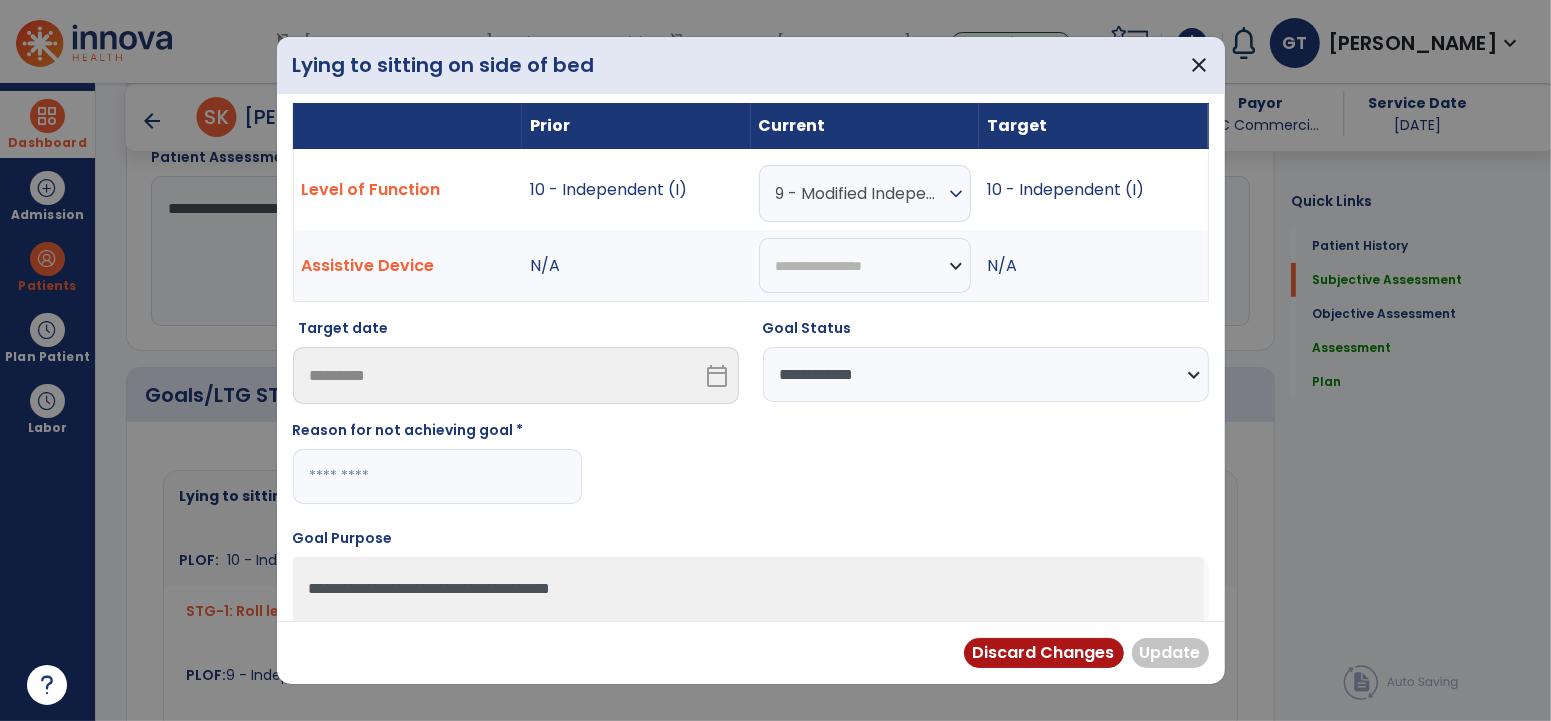 click at bounding box center [437, 476] 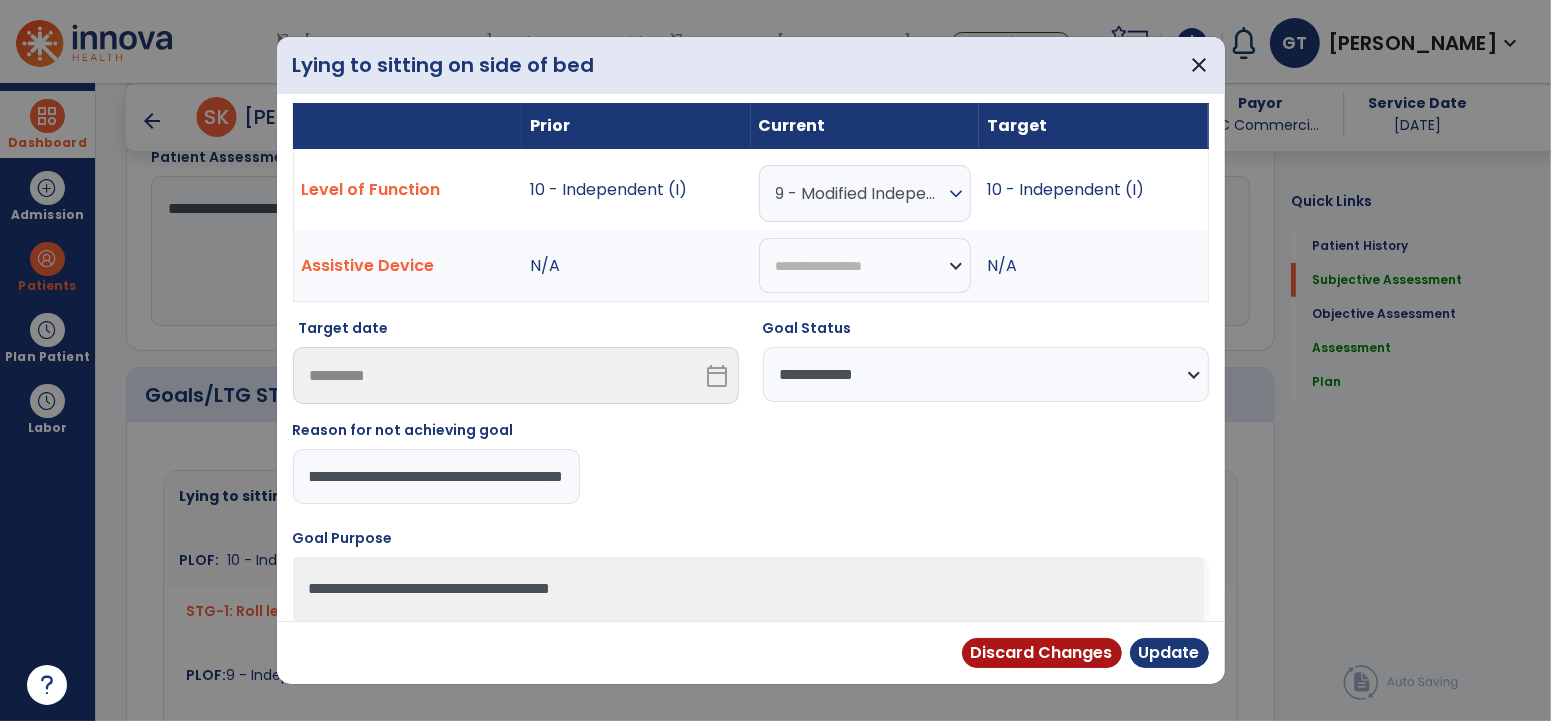 scroll, scrollTop: 0, scrollLeft: 0, axis: both 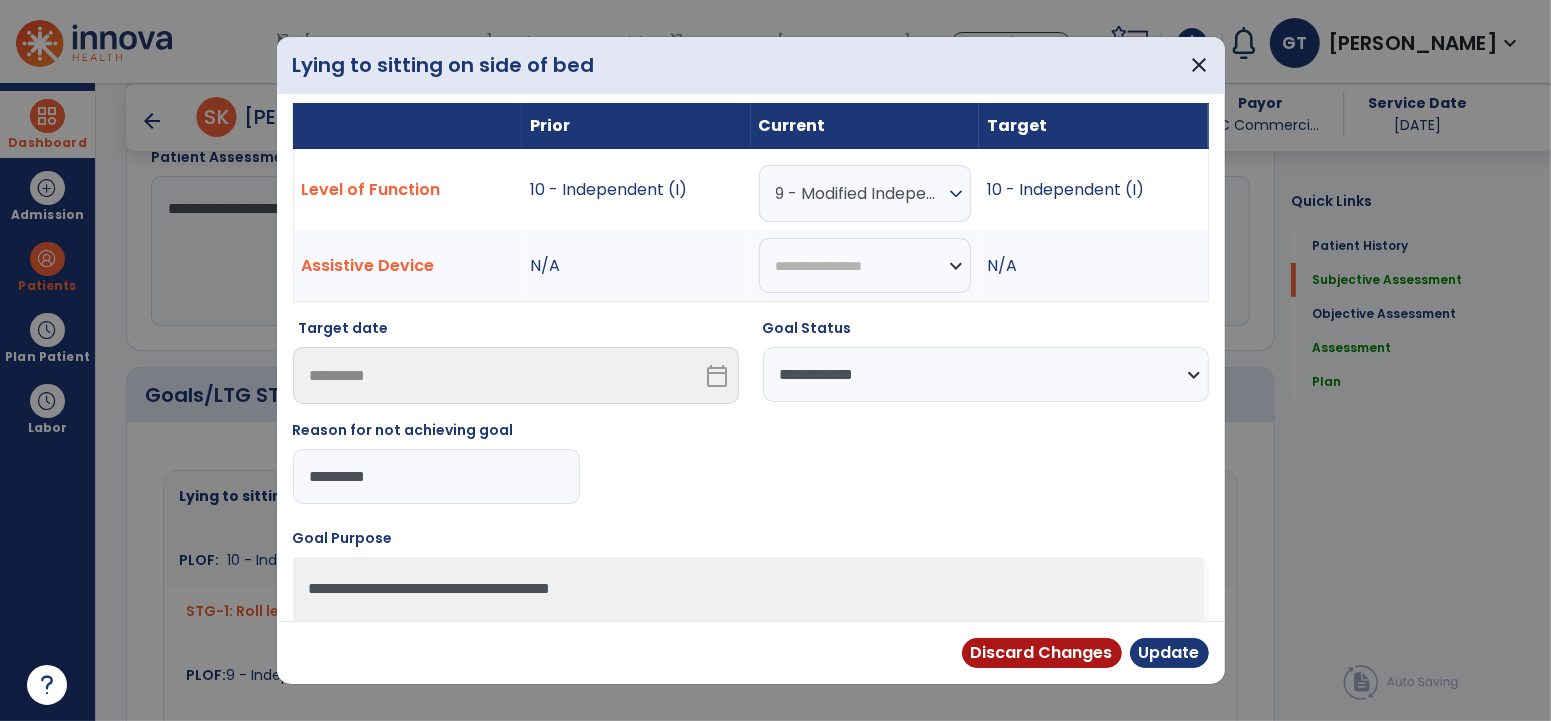 type on "**********" 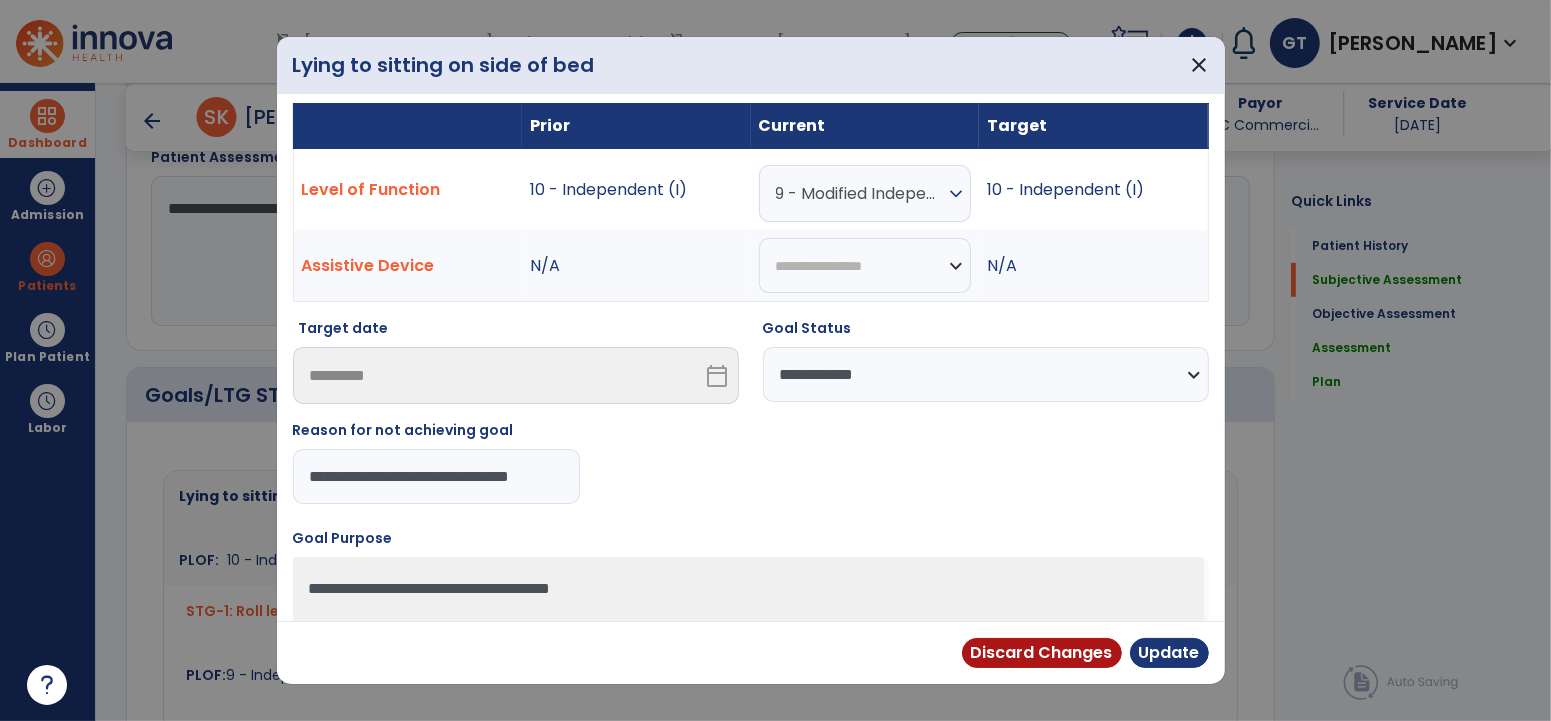 scroll, scrollTop: 0, scrollLeft: 0, axis: both 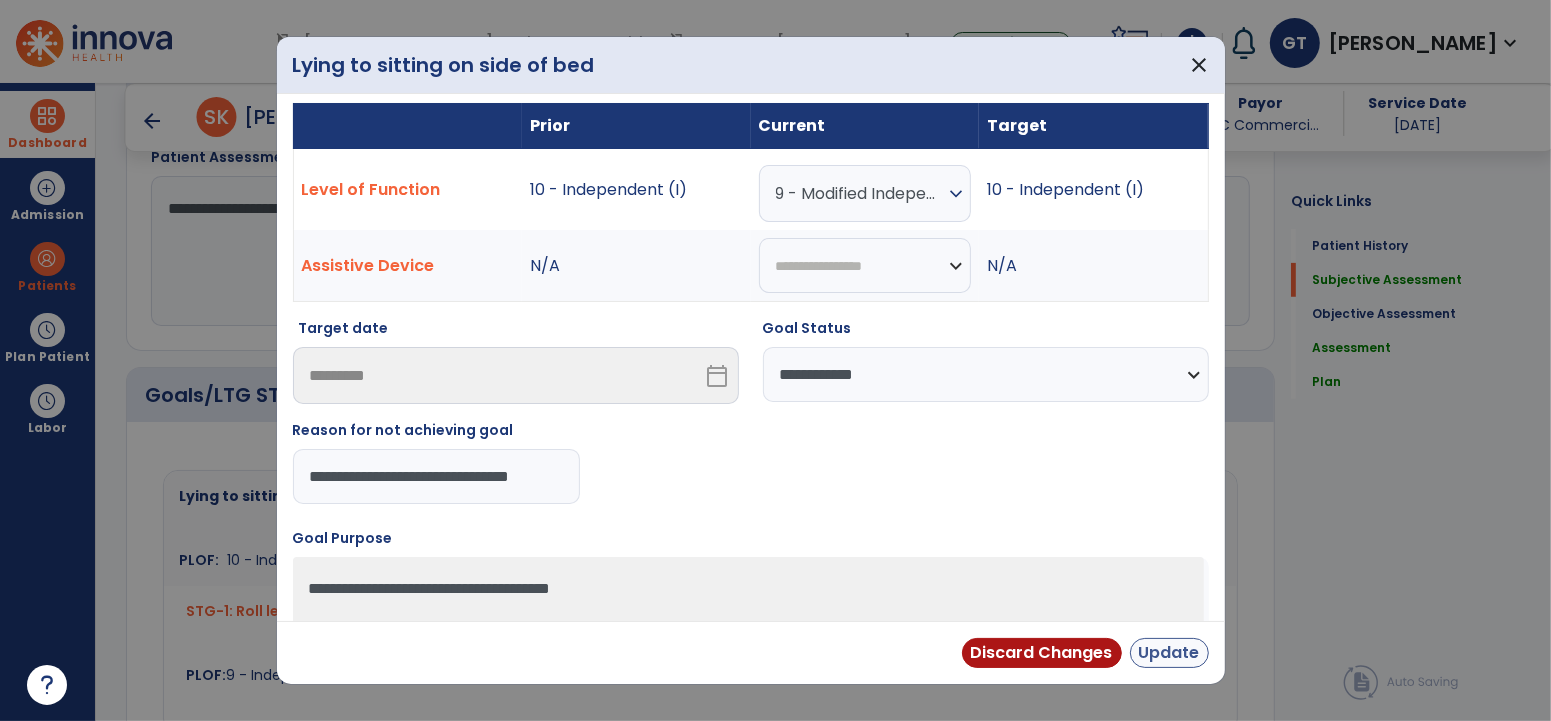 type on "**********" 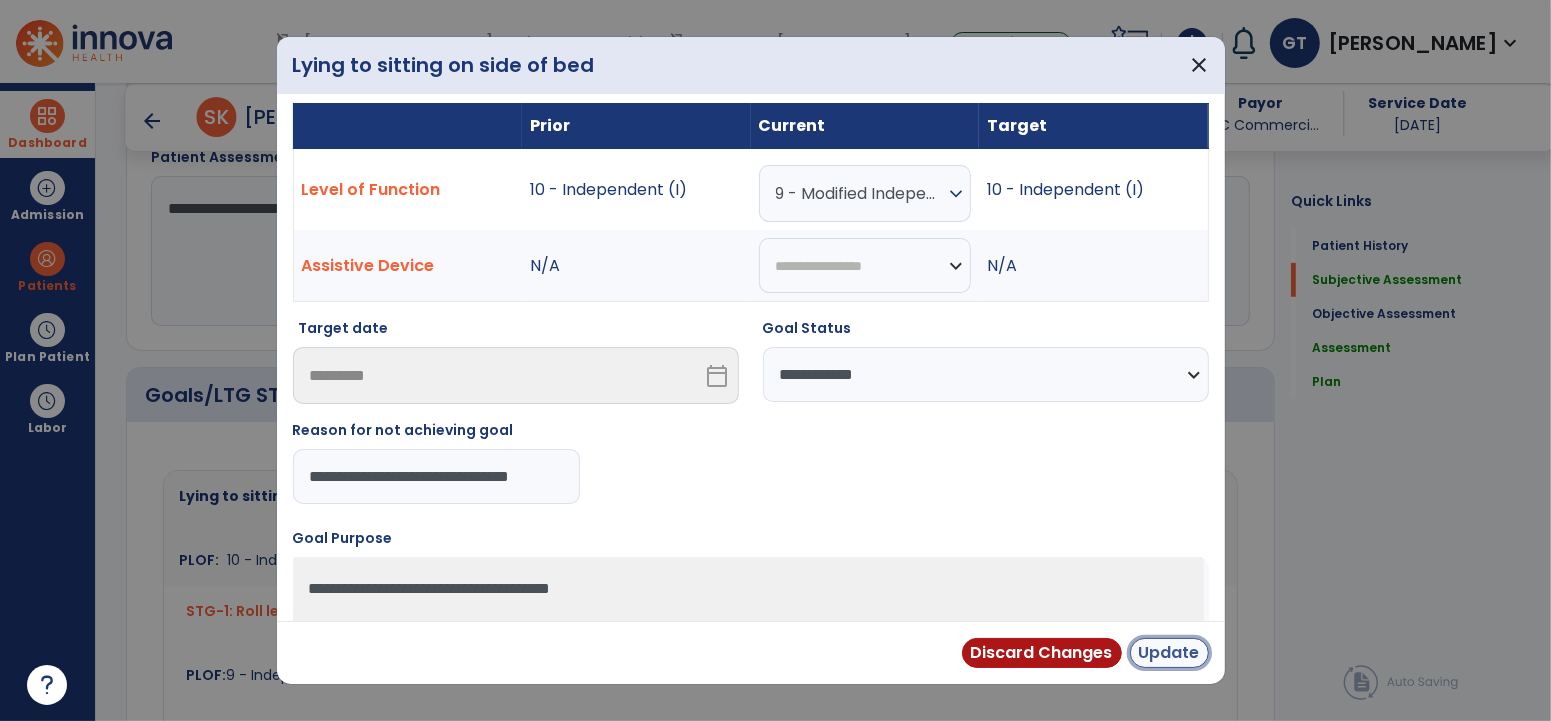 click on "Update" at bounding box center [1169, 653] 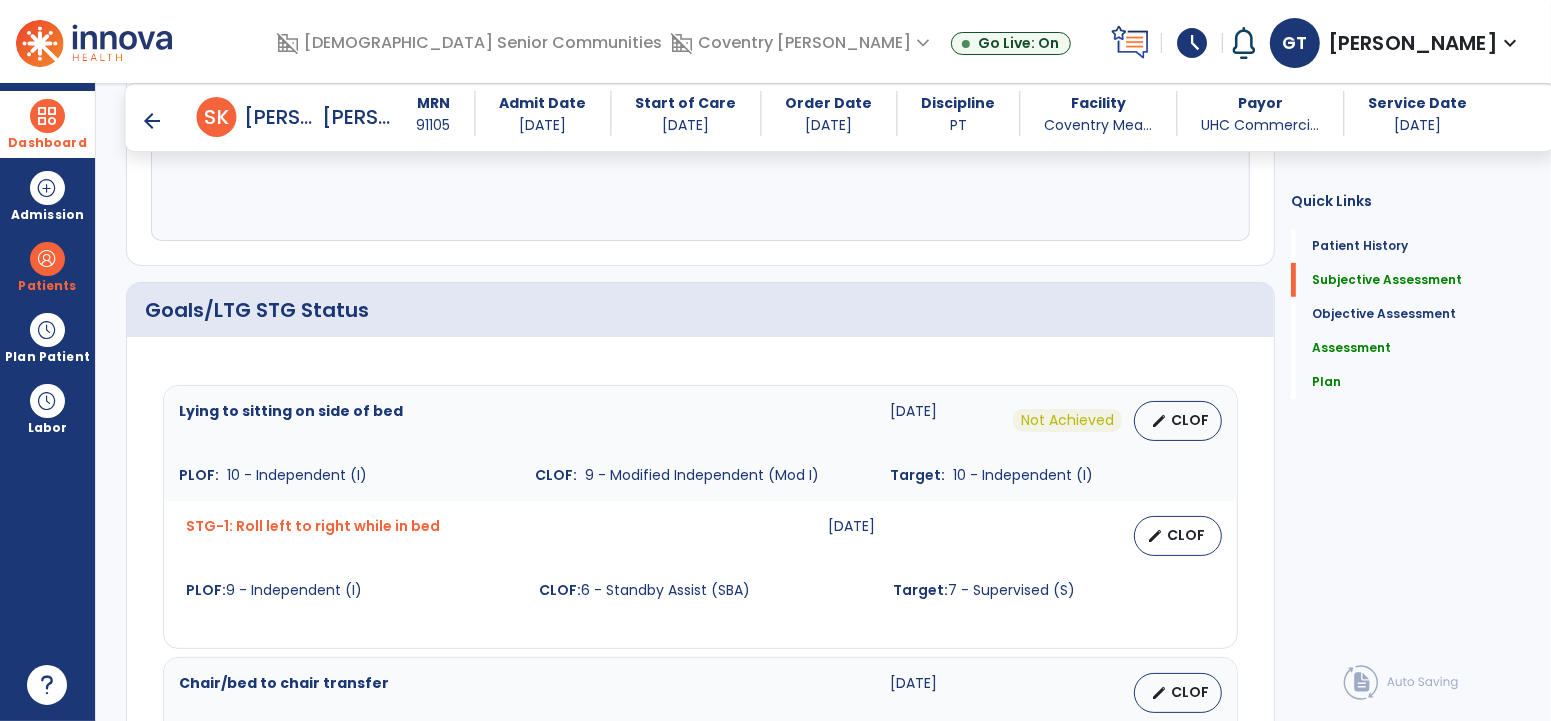 scroll, scrollTop: 668, scrollLeft: 0, axis: vertical 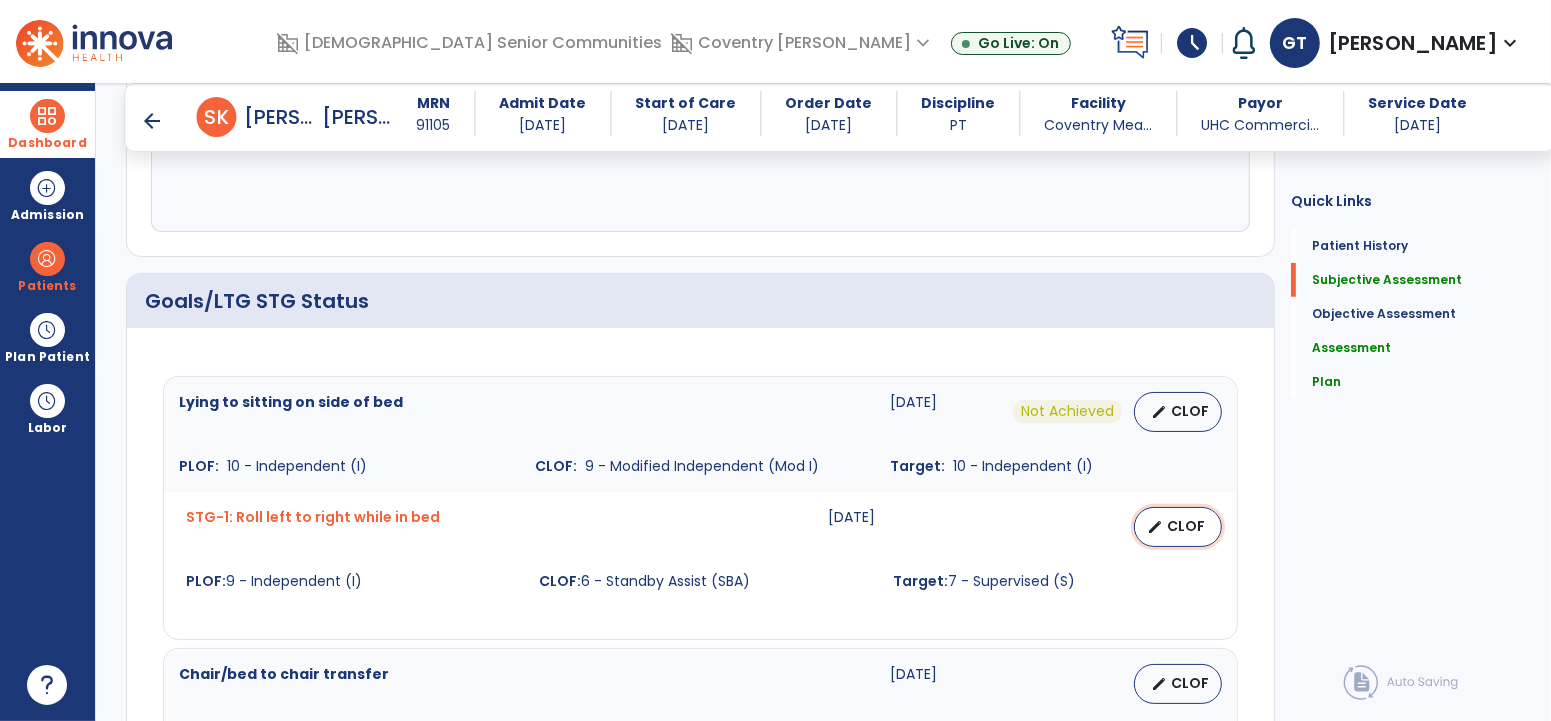 click on "edit" at bounding box center [1155, 527] 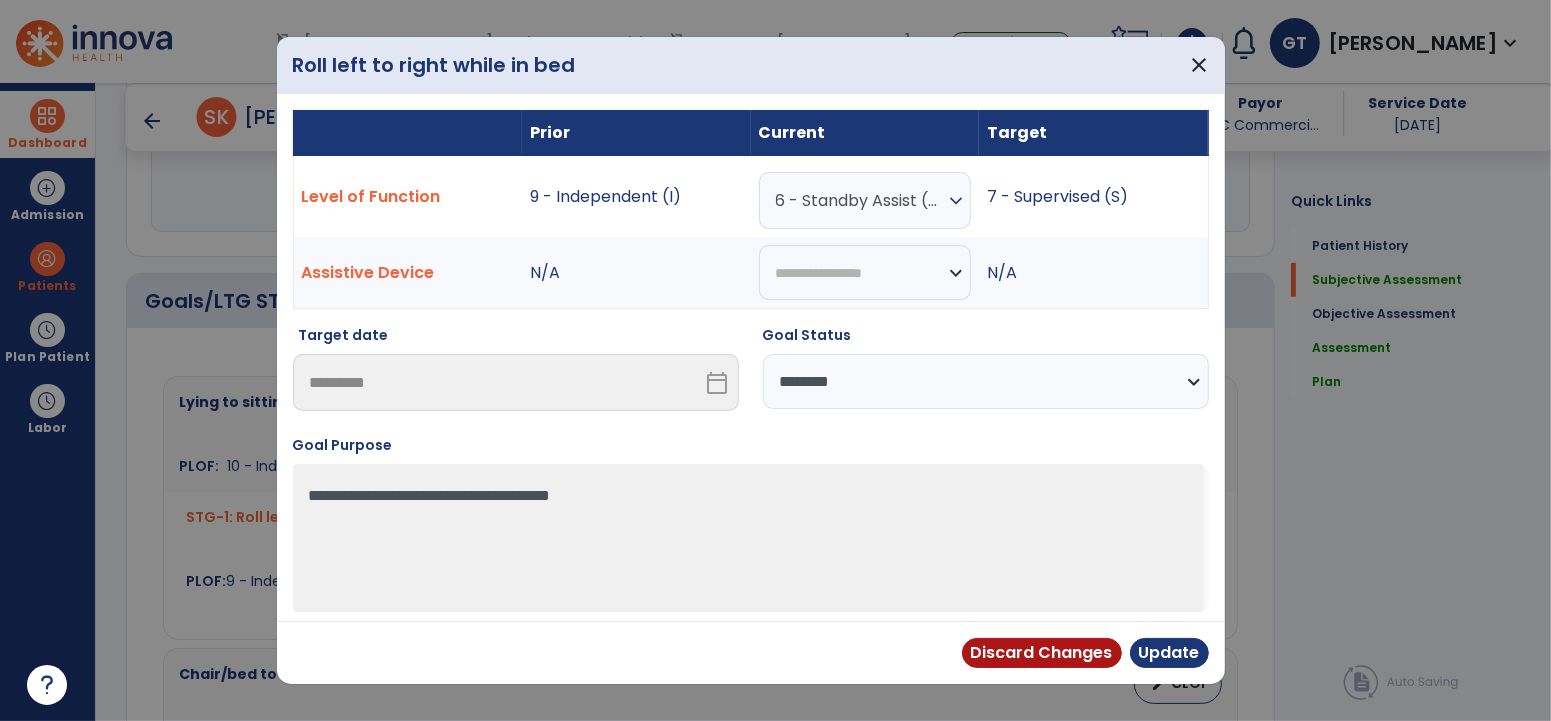 click on "6 - Standby Assist (SBA)" at bounding box center (860, 200) 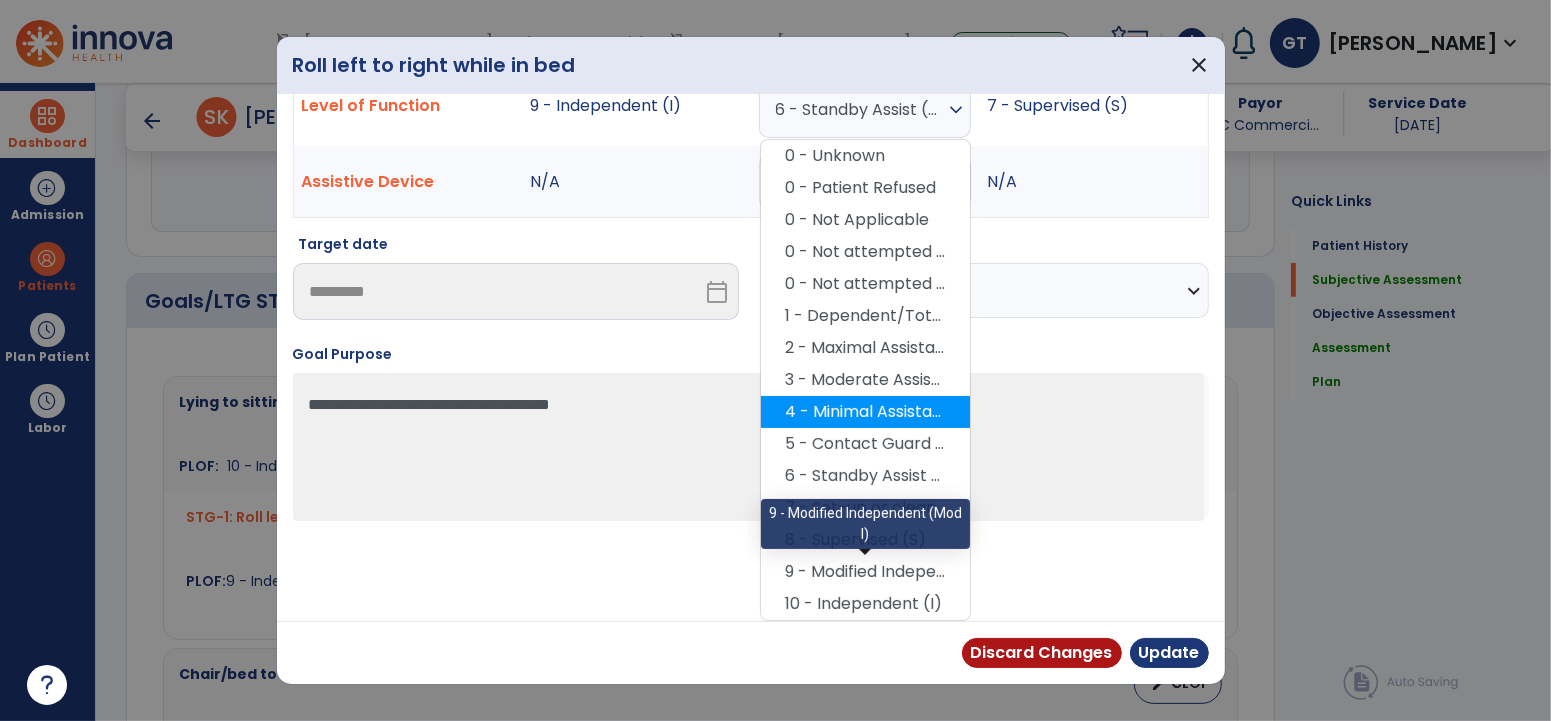 drag, startPoint x: 882, startPoint y: 571, endPoint x: 925, endPoint y: 413, distance: 163.74675 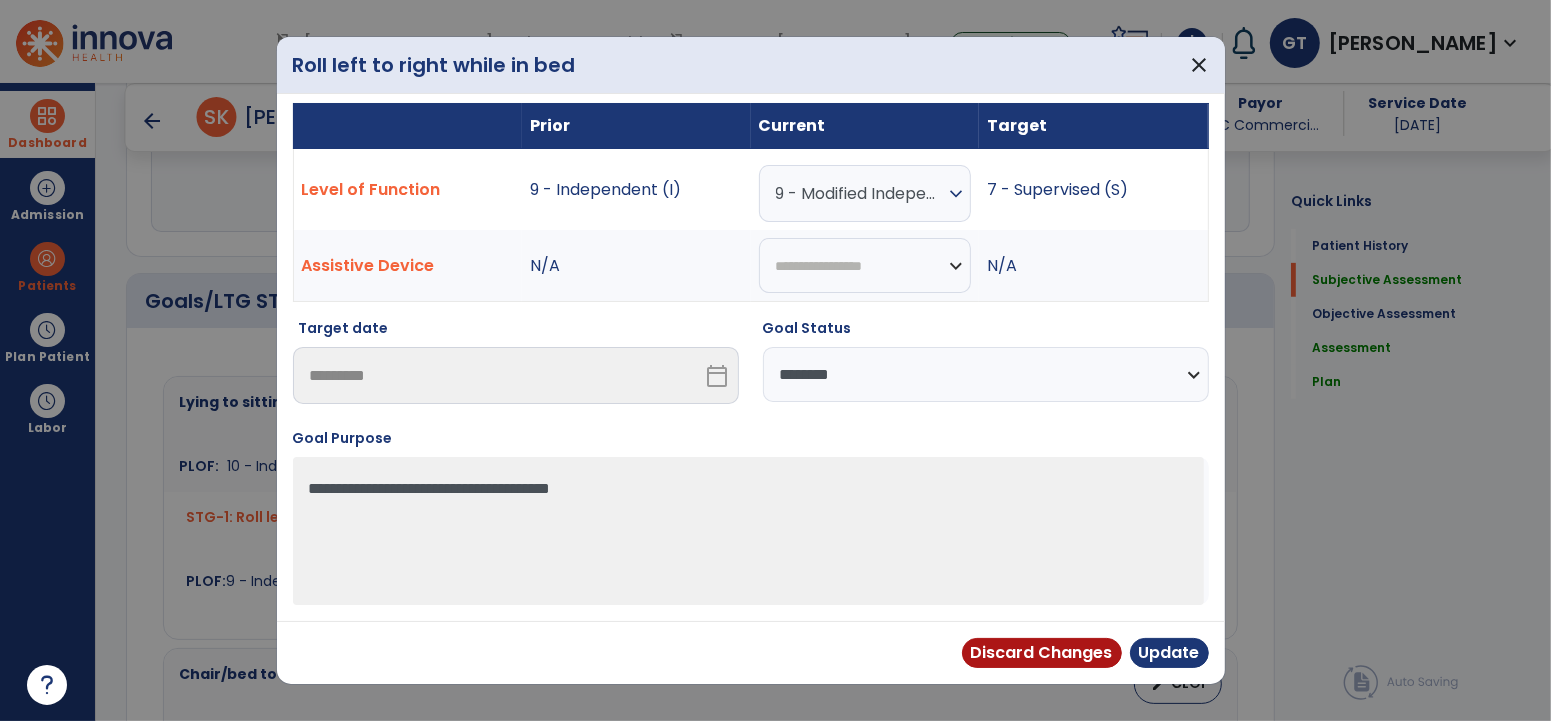 scroll, scrollTop: 7, scrollLeft: 0, axis: vertical 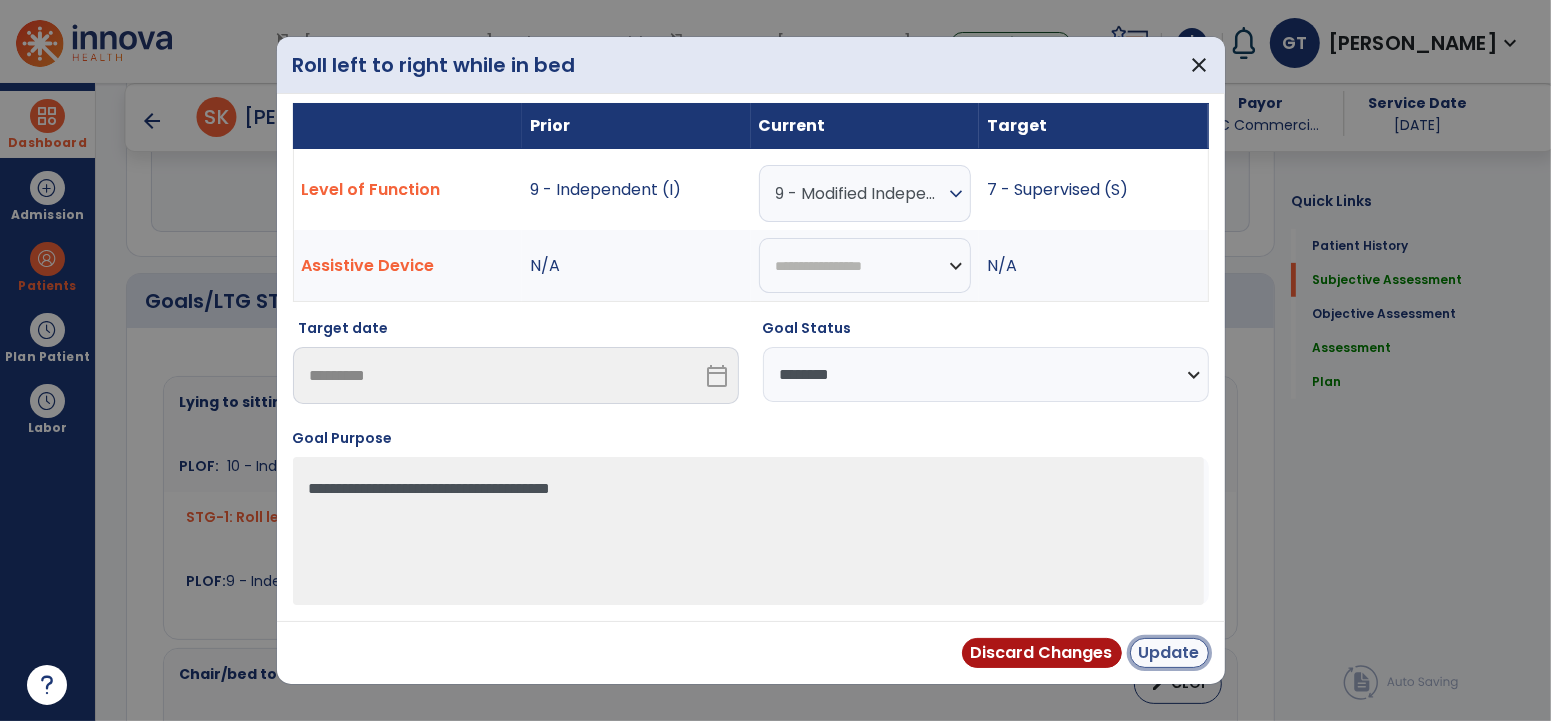 click on "Update" at bounding box center [1169, 653] 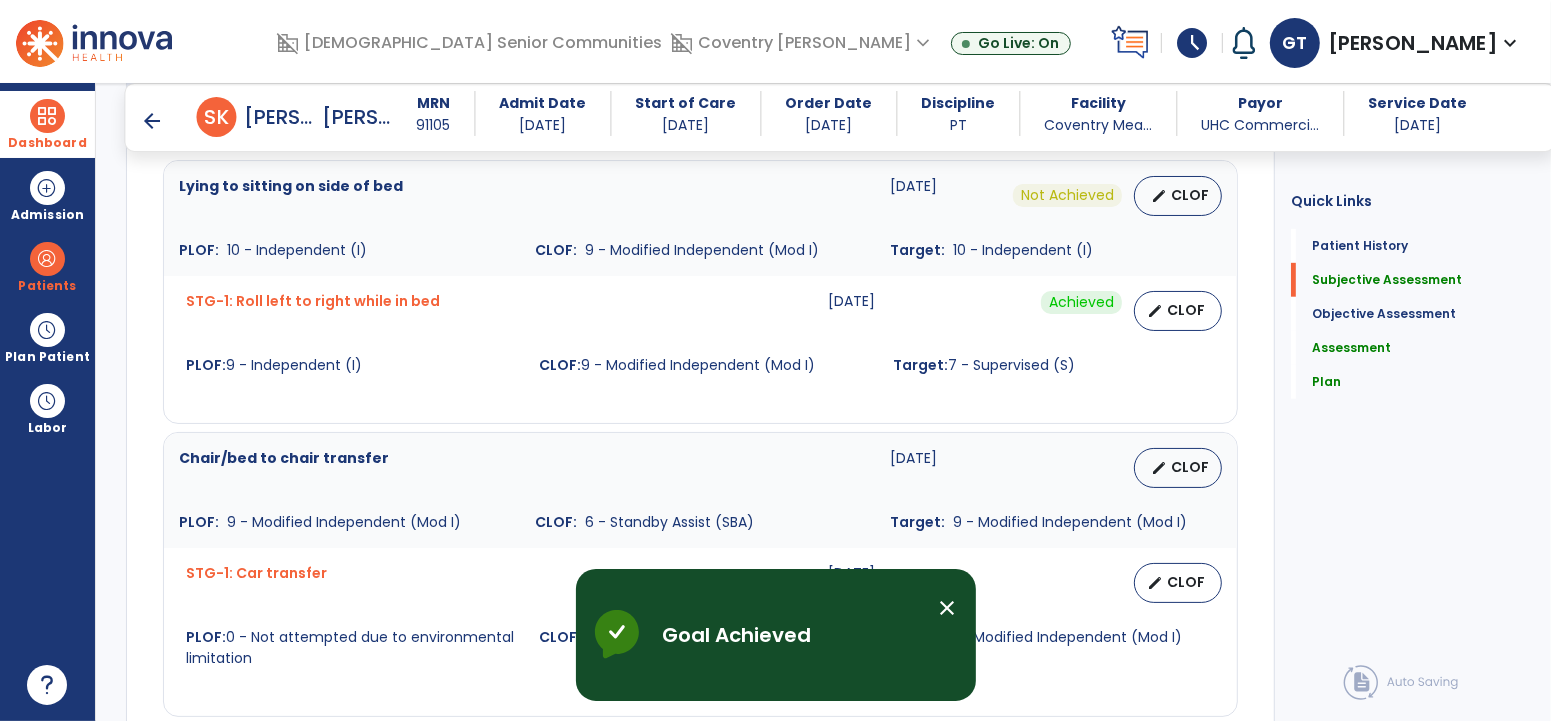 scroll, scrollTop: 1001, scrollLeft: 0, axis: vertical 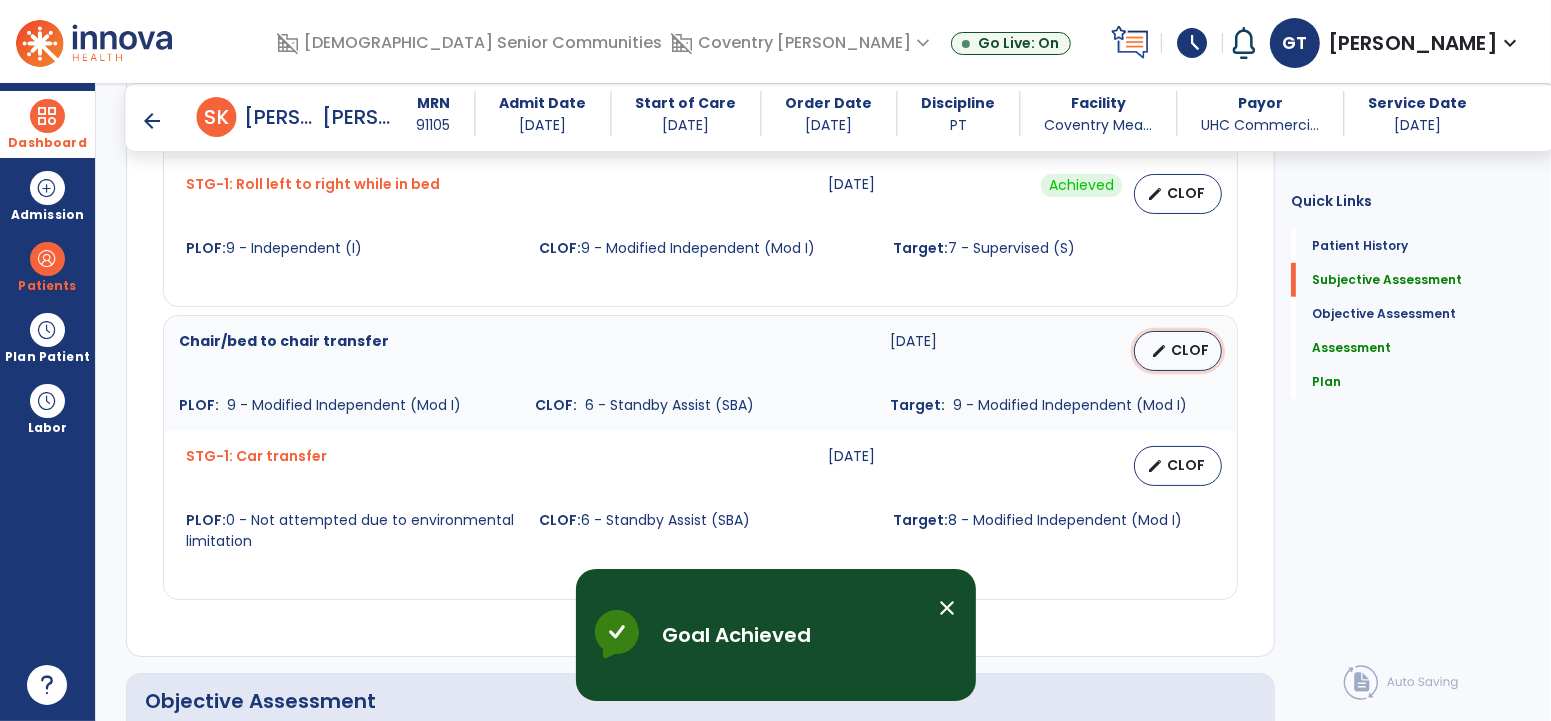 click on "edit" at bounding box center [1159, 351] 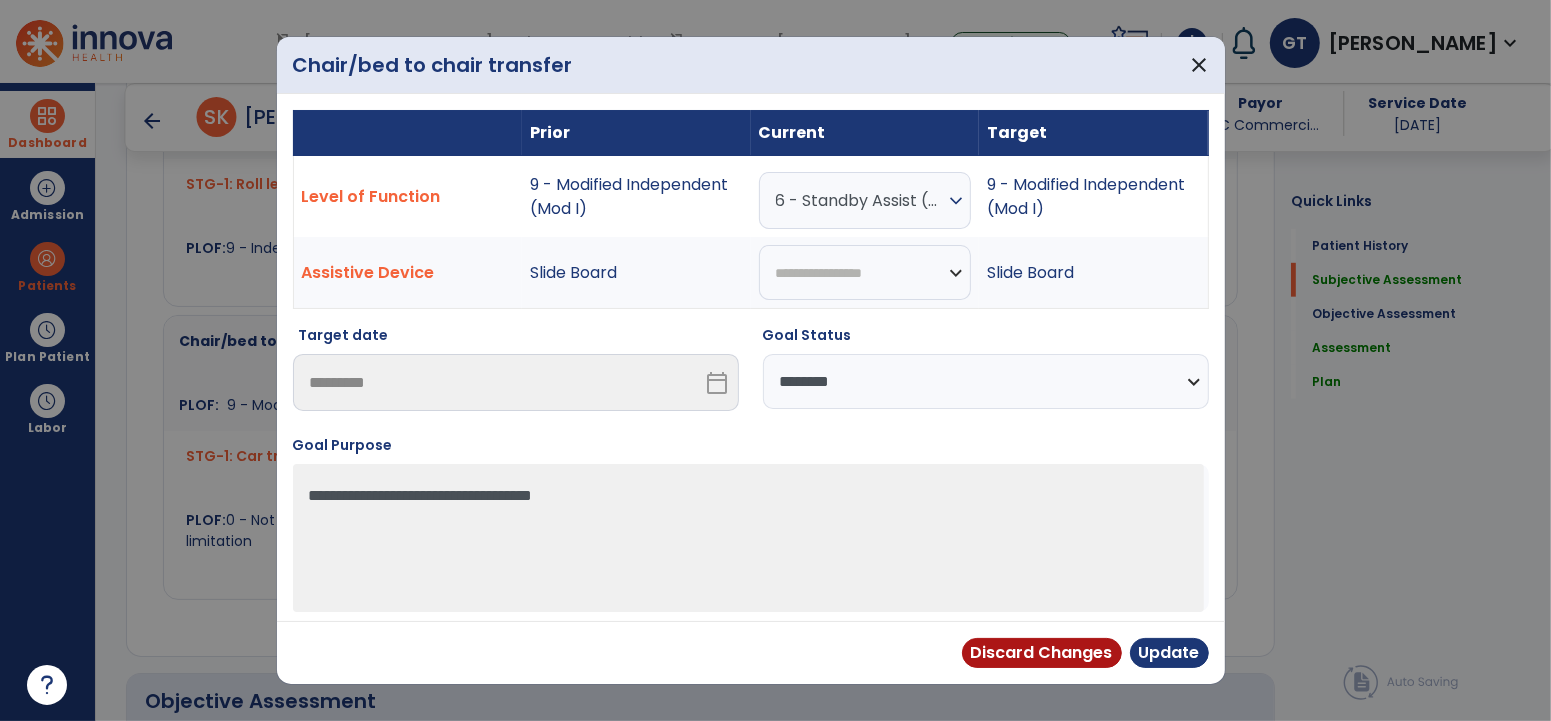 click on "**********" at bounding box center [986, 381] 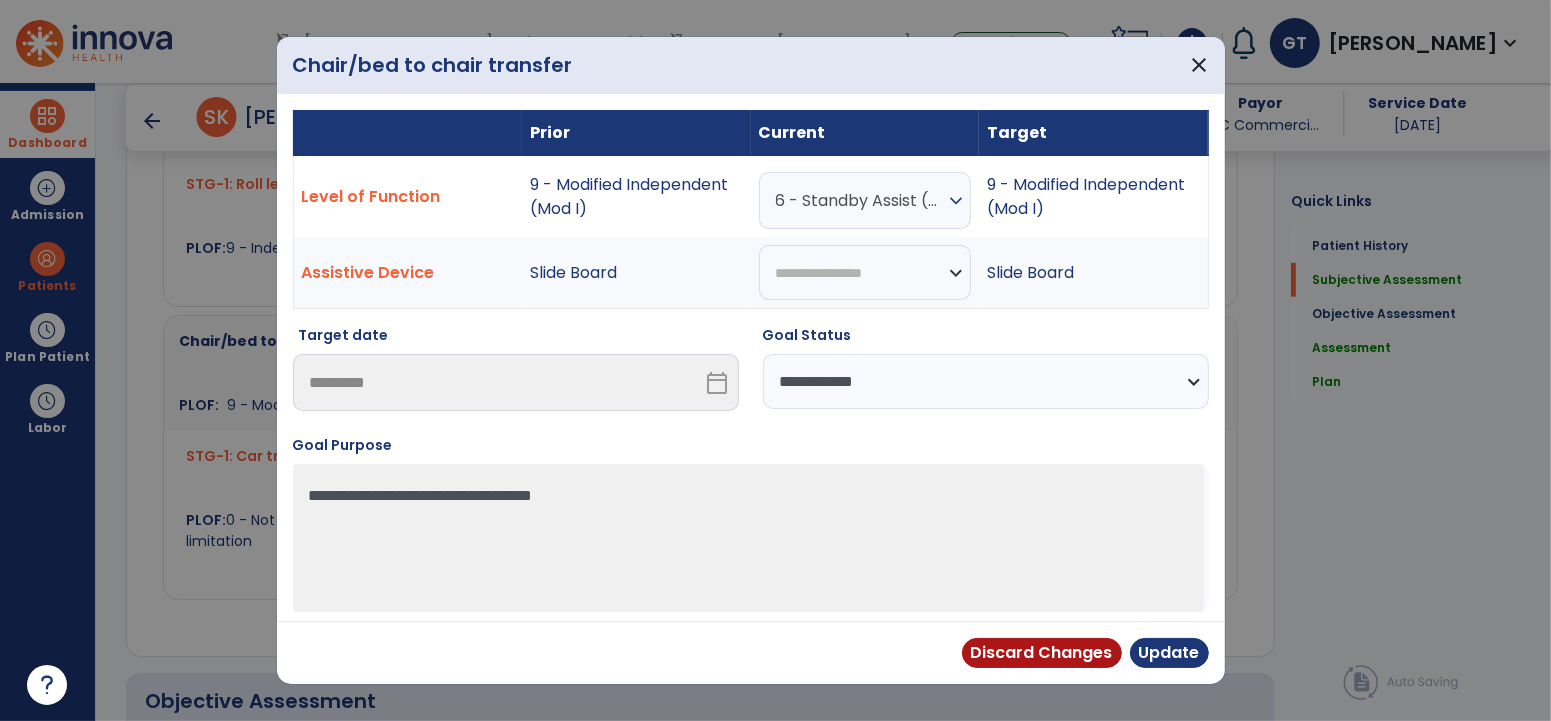 click on "**********" at bounding box center (986, 381) 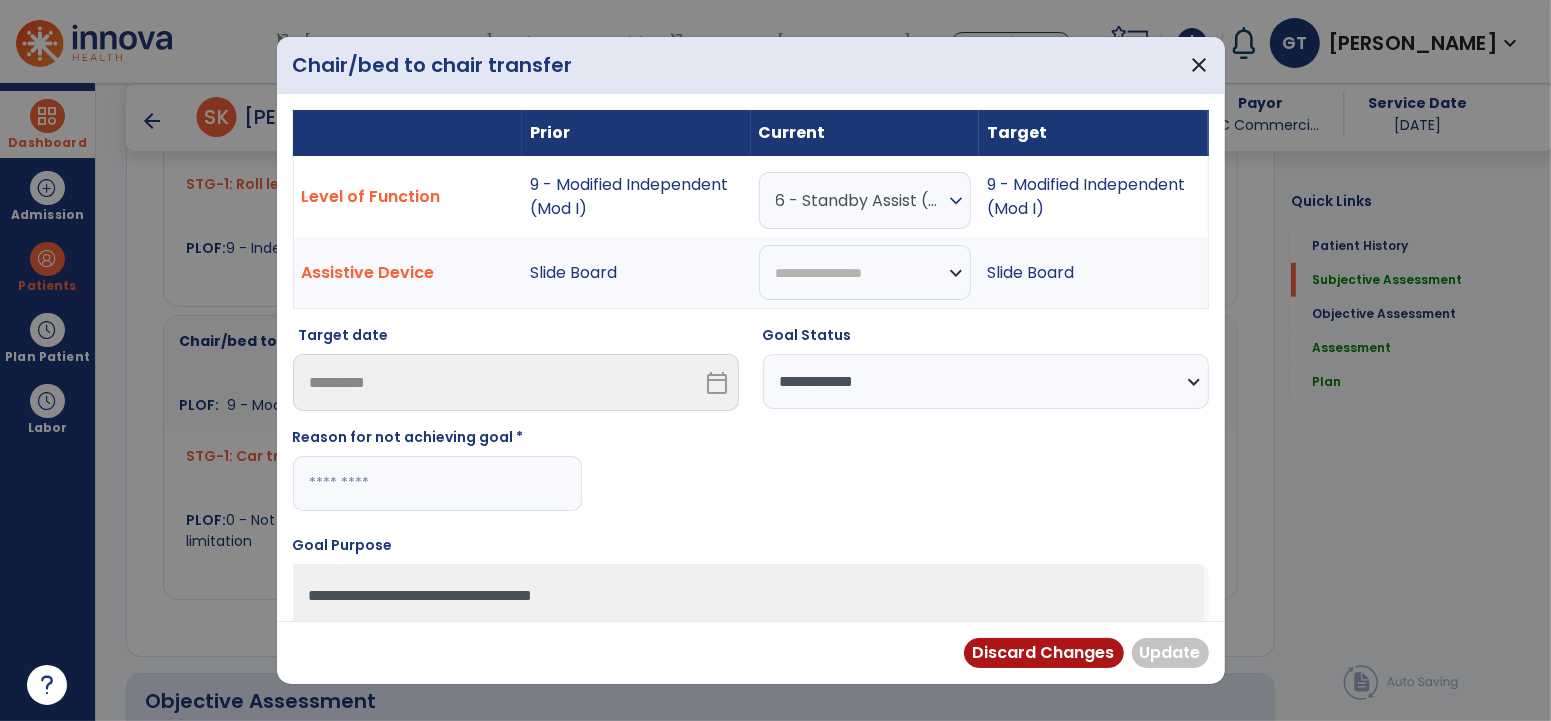 click at bounding box center [437, 483] 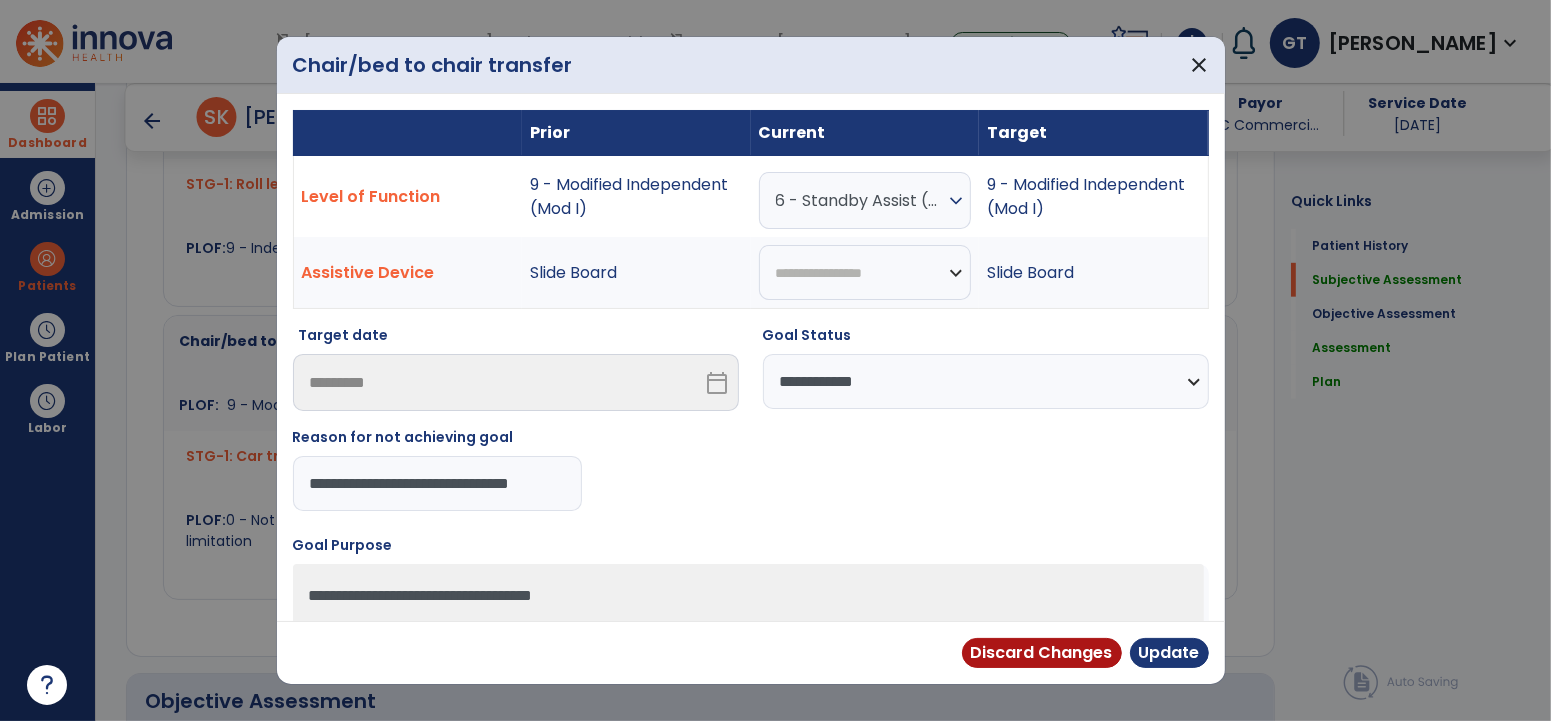 scroll, scrollTop: 0, scrollLeft: 7, axis: horizontal 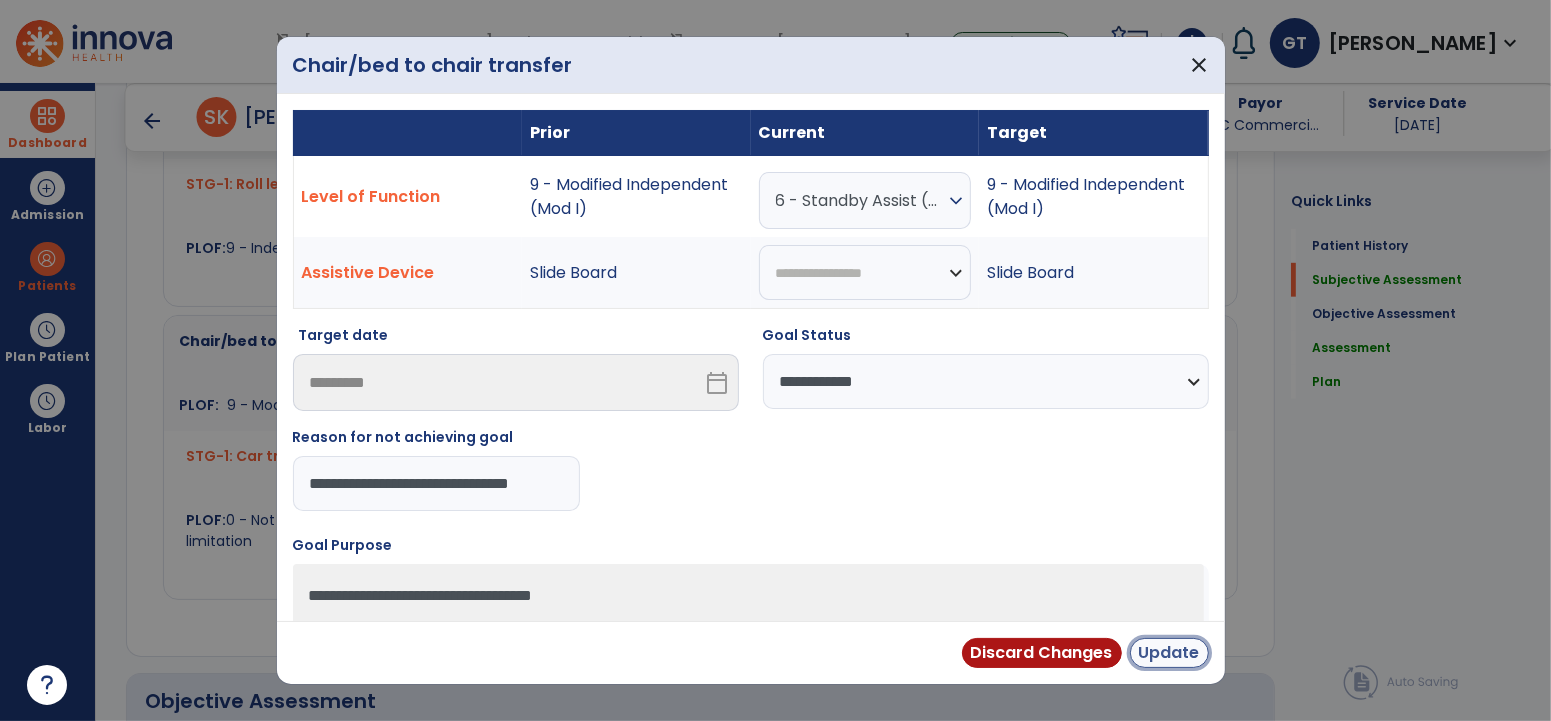 click on "Update" at bounding box center (1169, 653) 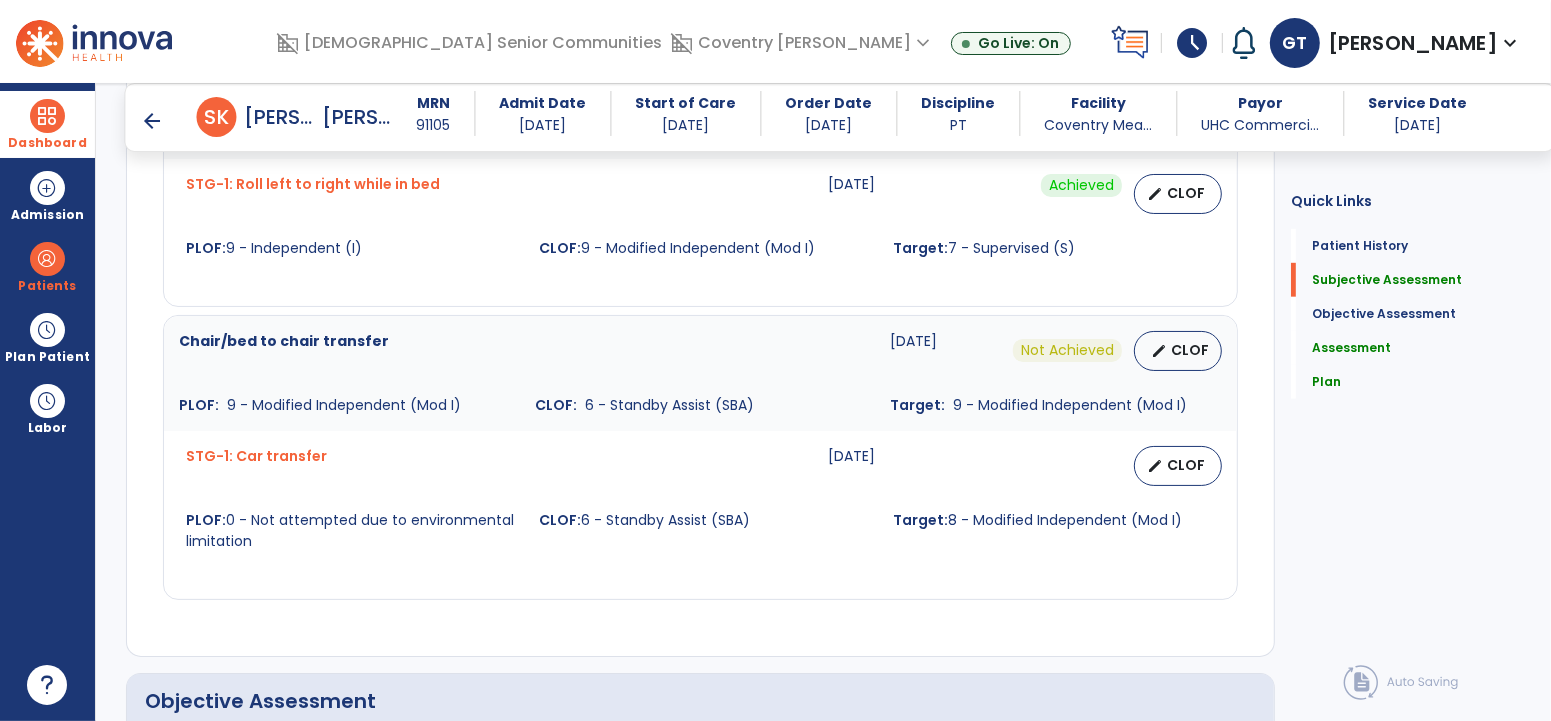 scroll, scrollTop: 1040, scrollLeft: 0, axis: vertical 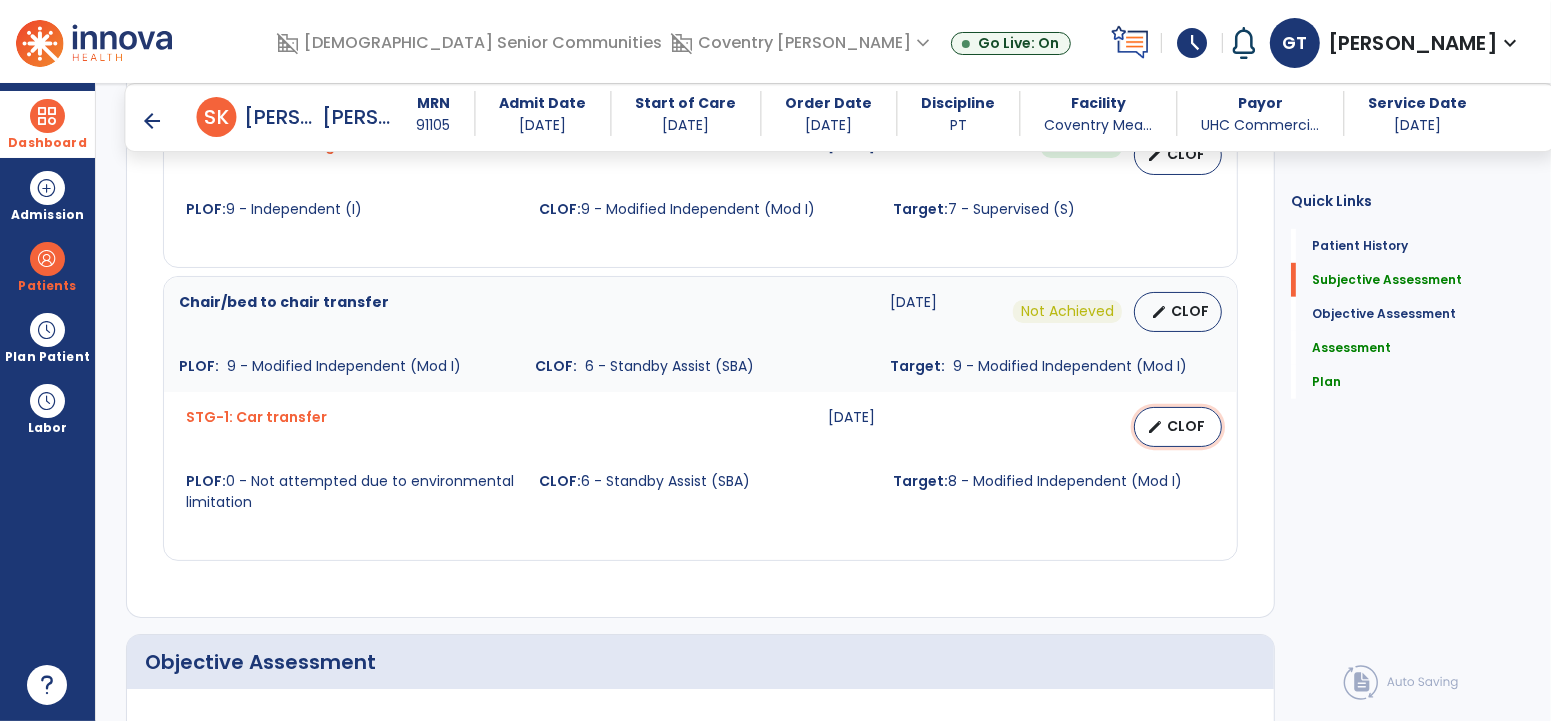click on "edit" at bounding box center (1155, 427) 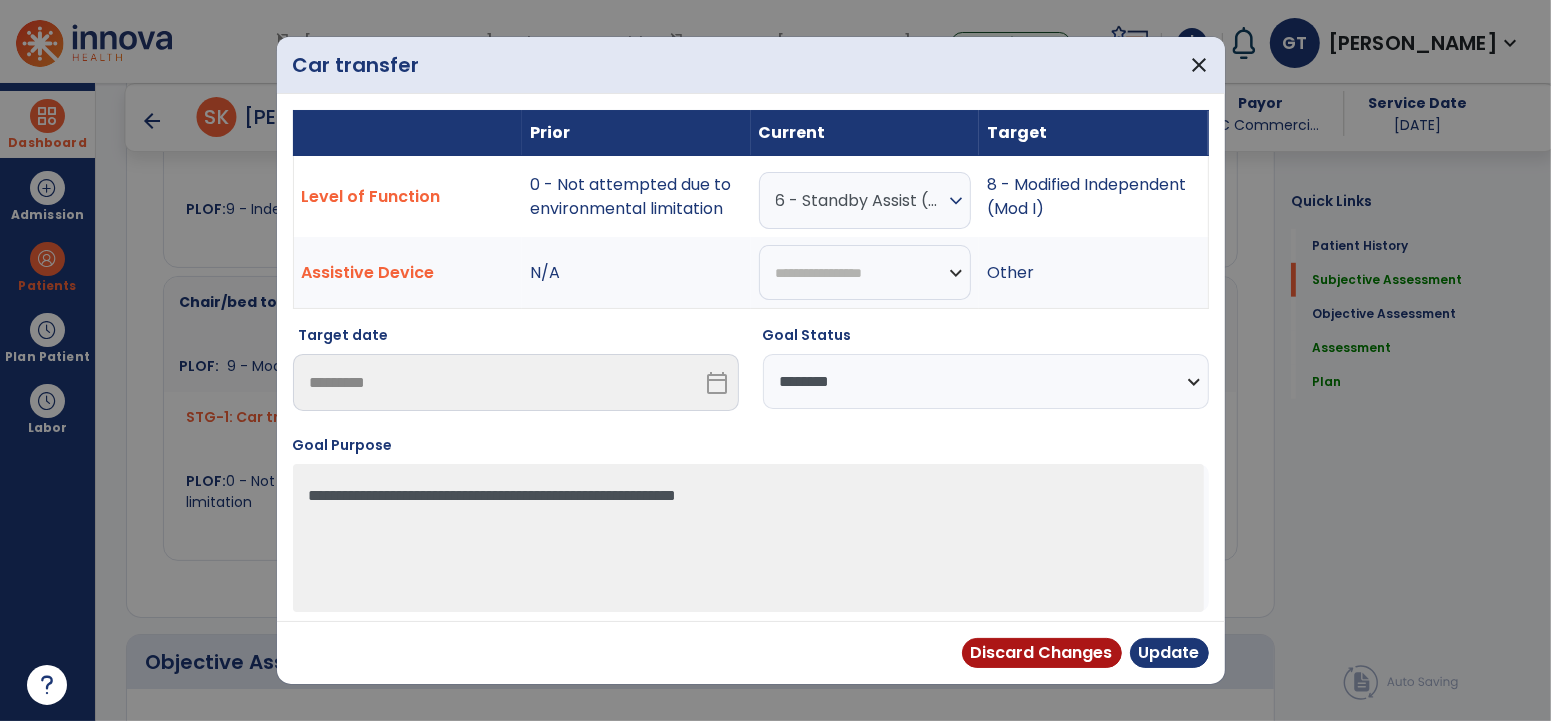 click on "**********" at bounding box center [986, 381] 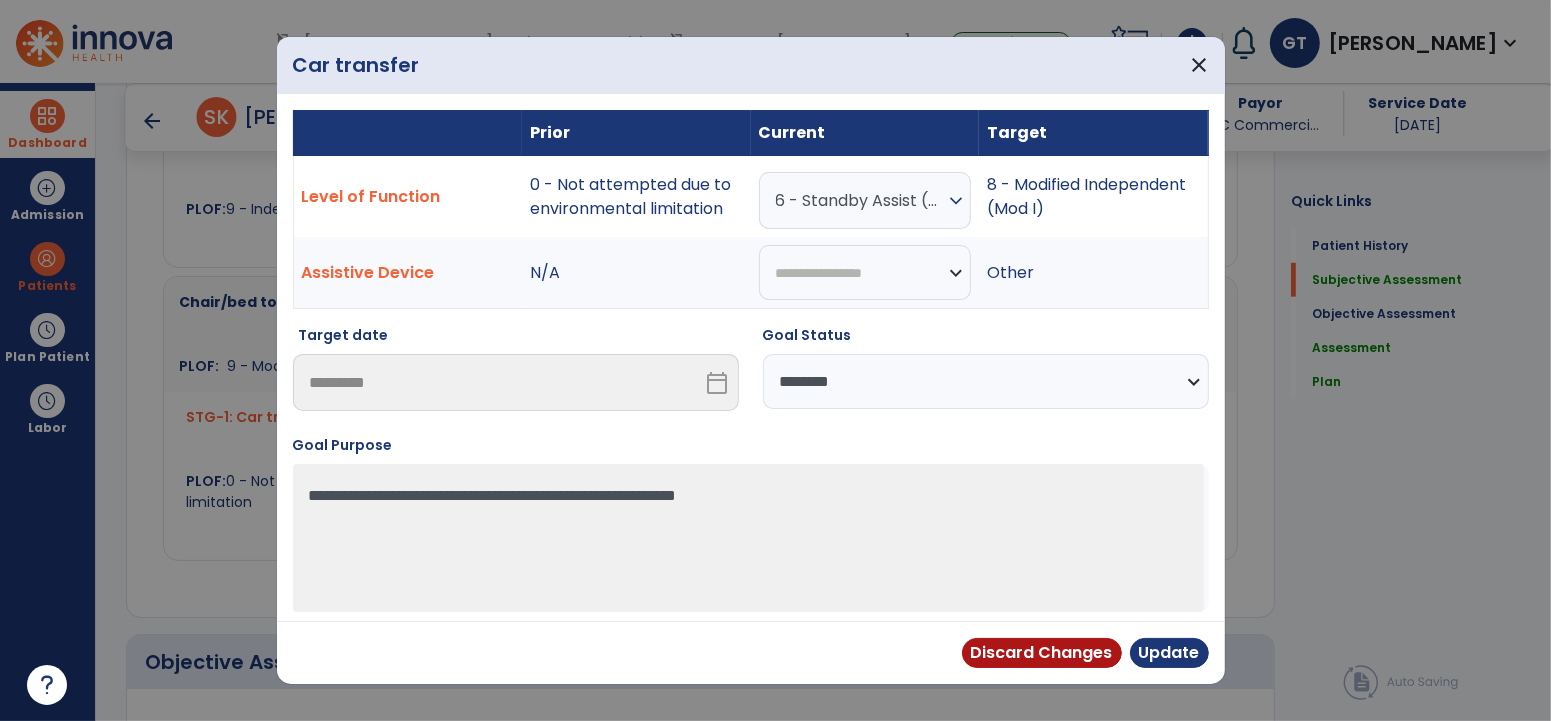 select on "**********" 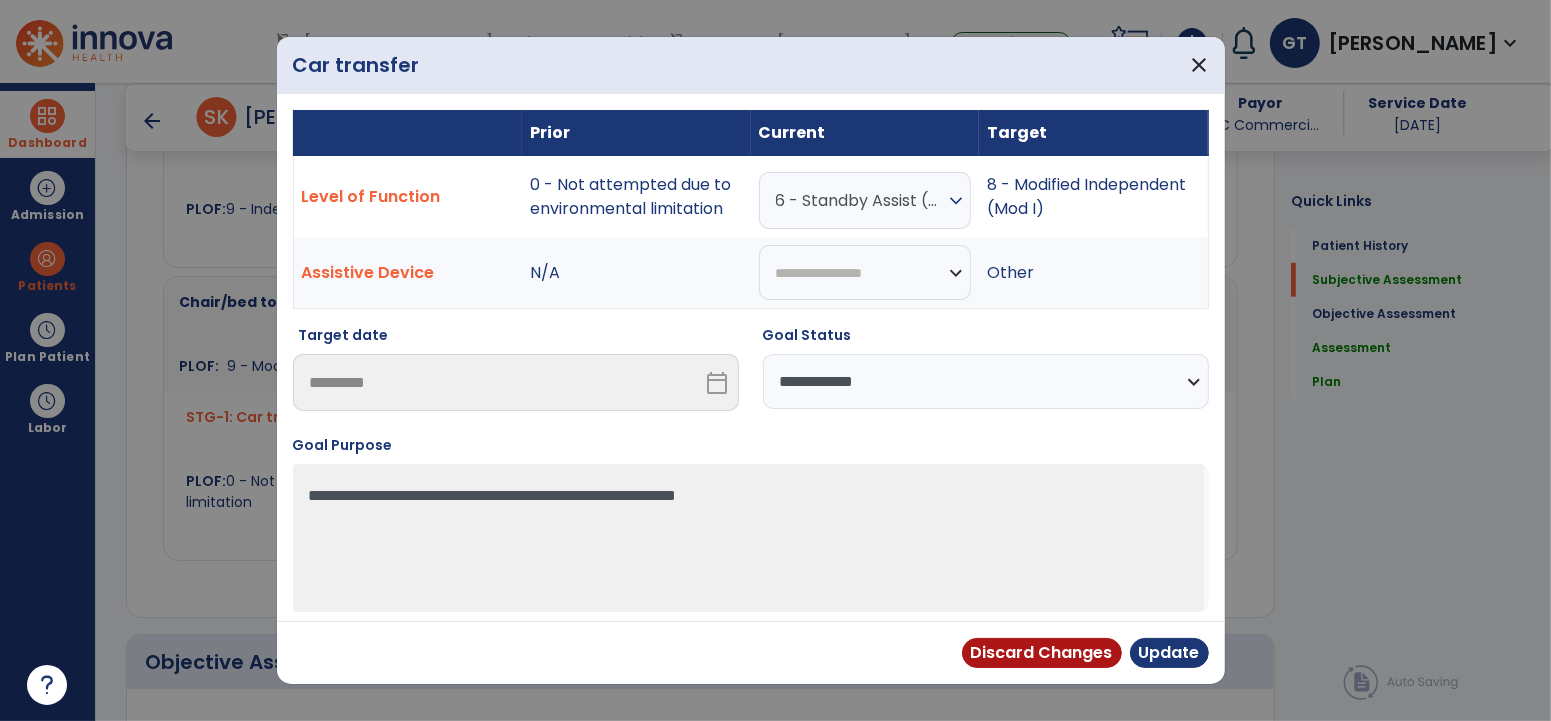 click on "**********" at bounding box center [986, 381] 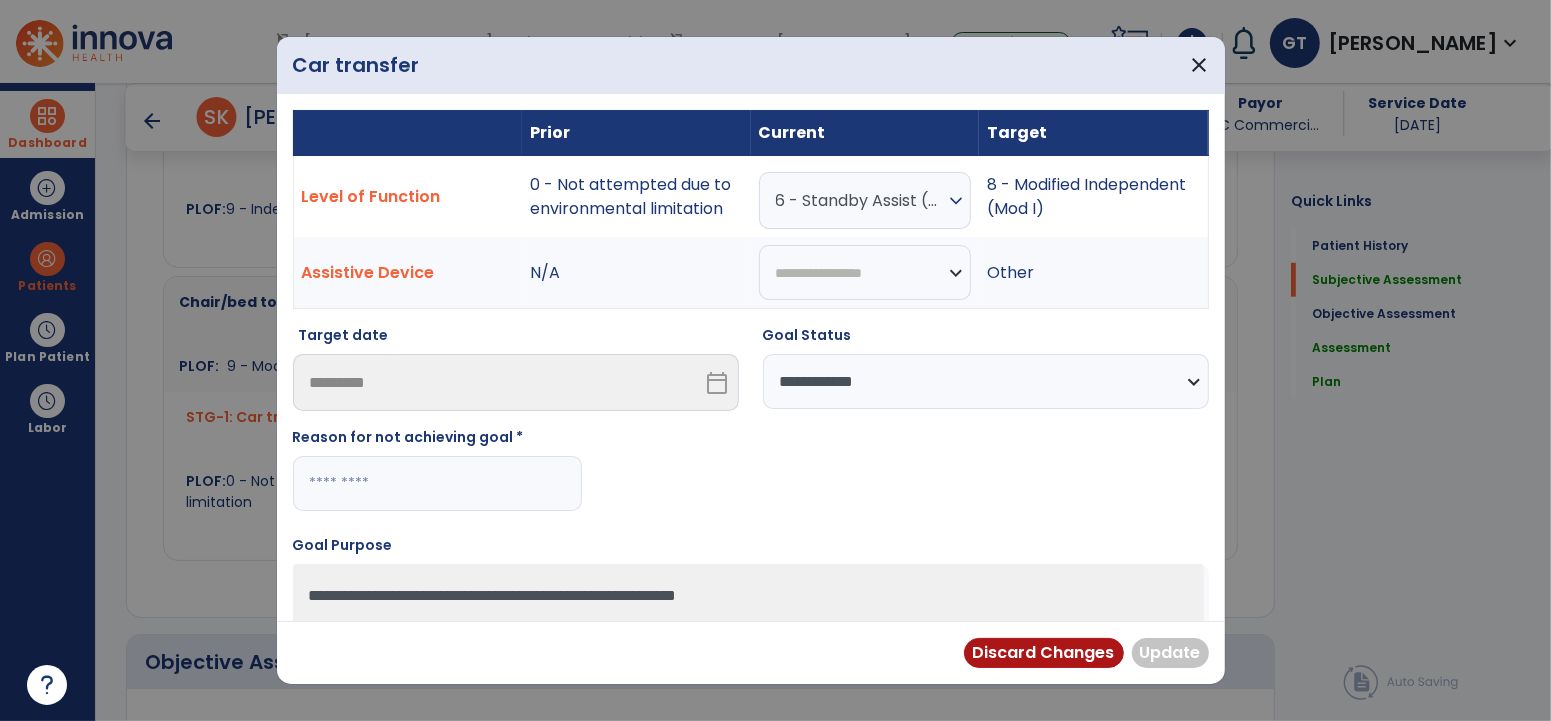 click at bounding box center (437, 483) 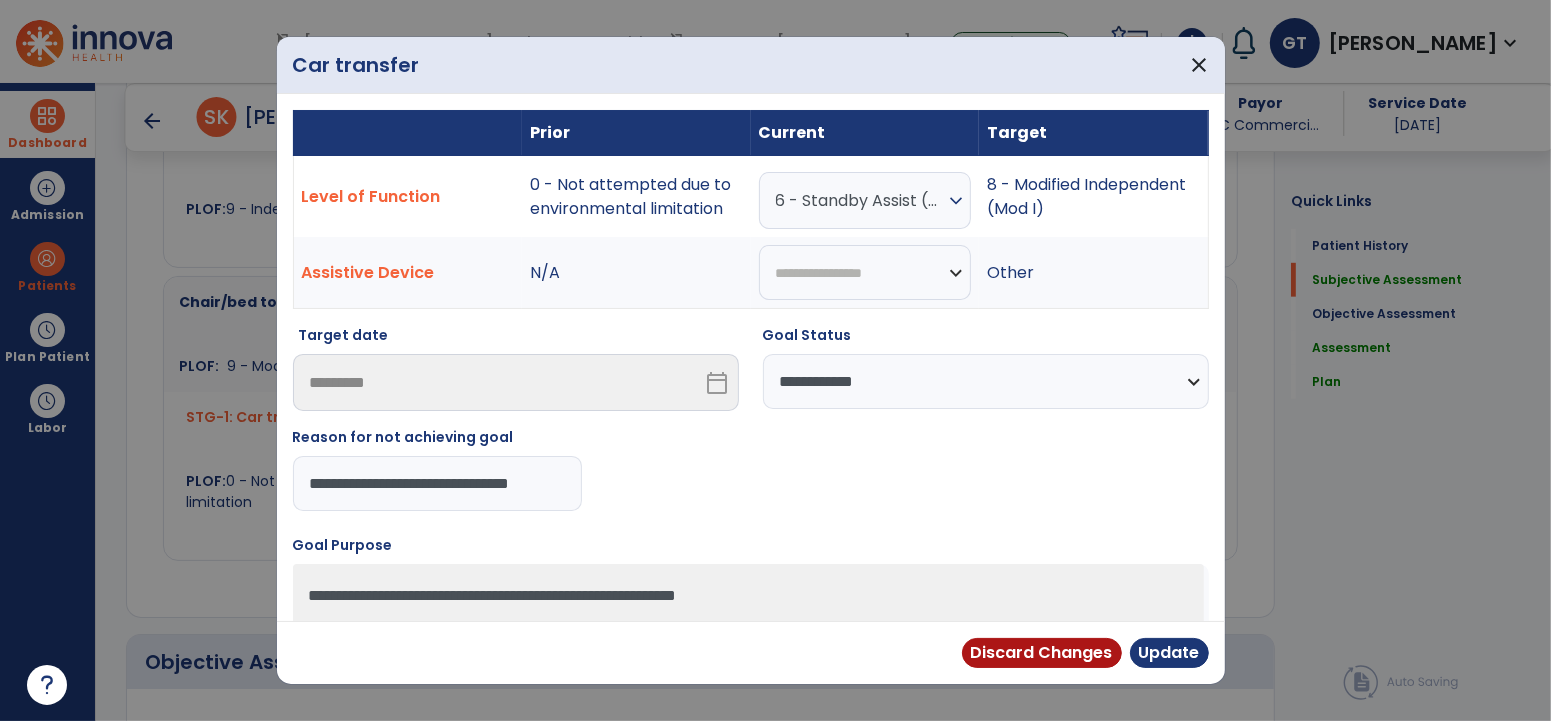 scroll, scrollTop: 0, scrollLeft: 7, axis: horizontal 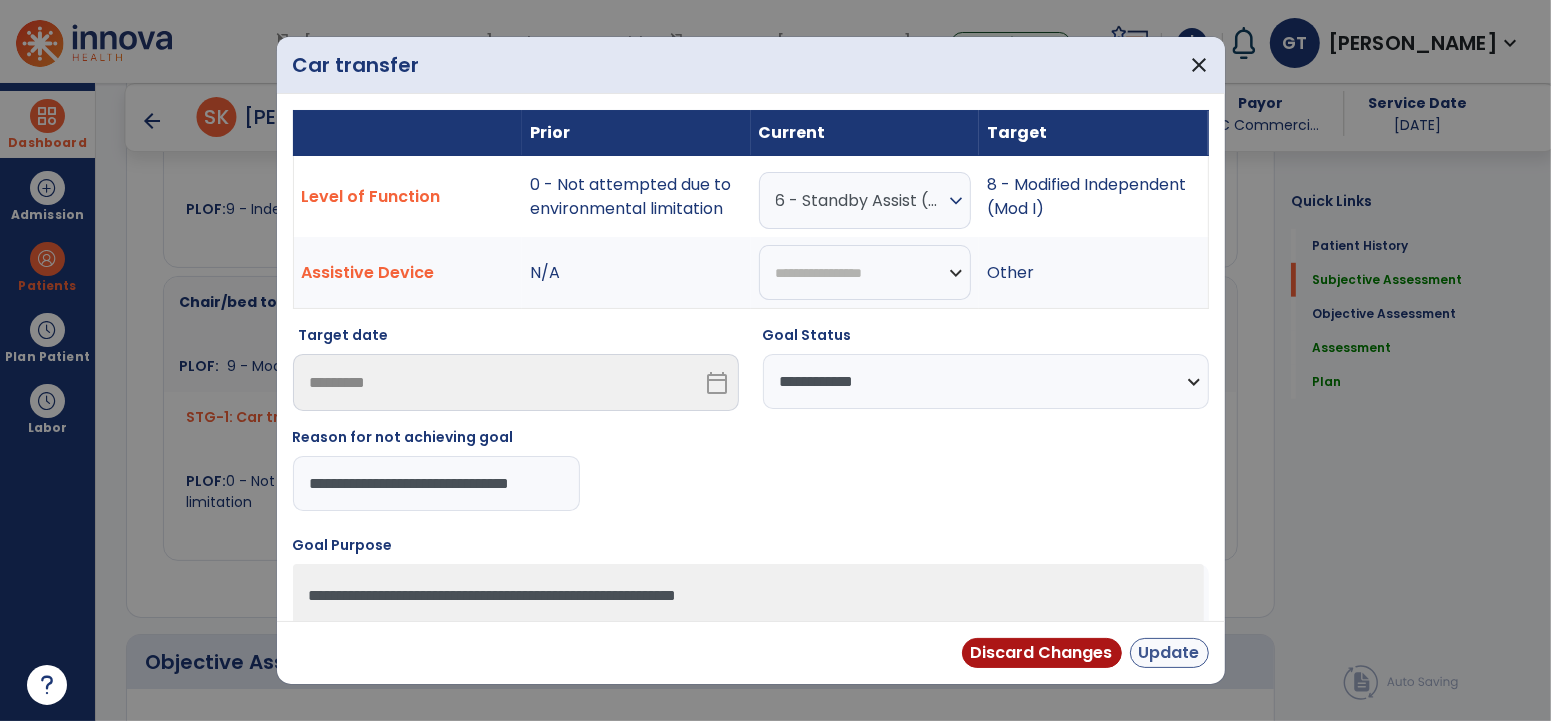 type on "**********" 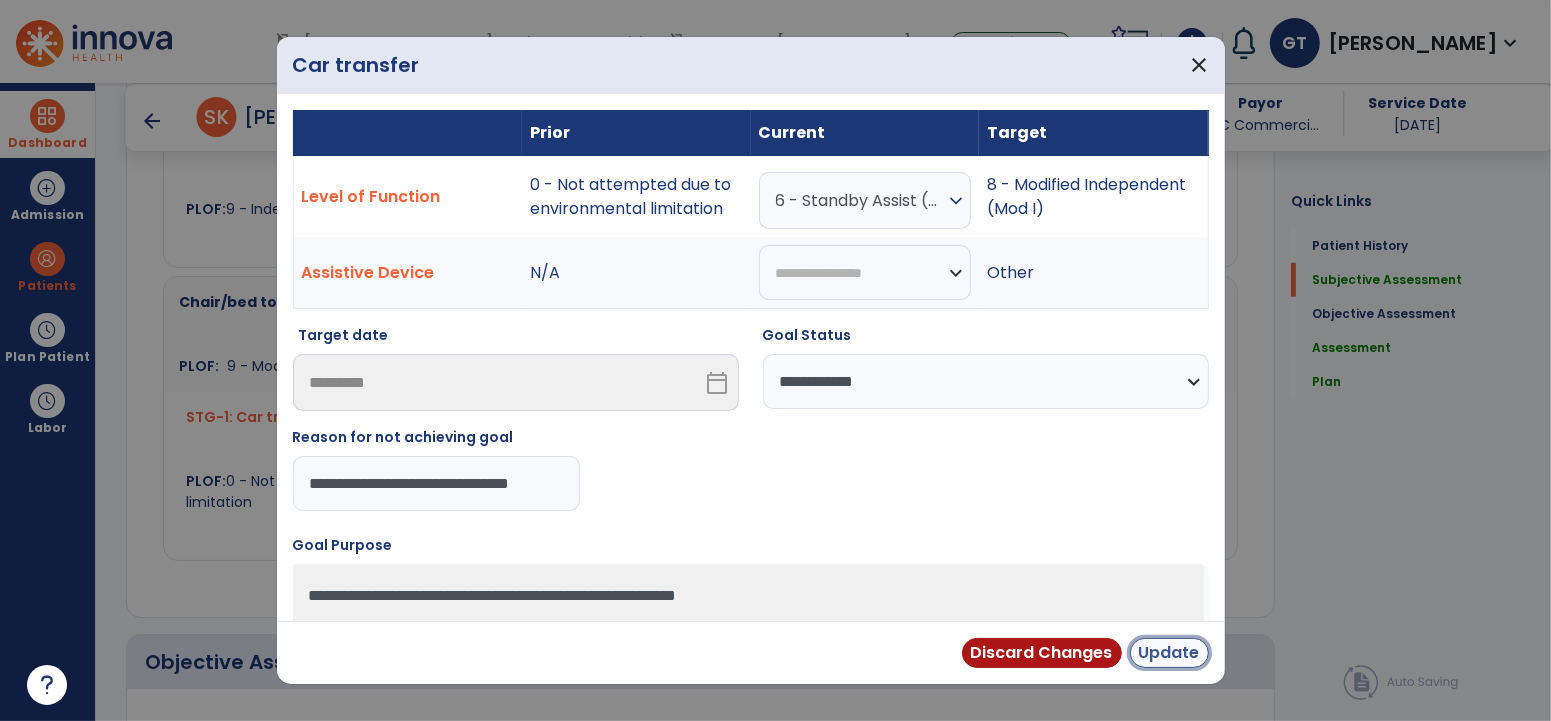 click on "Update" at bounding box center [1169, 653] 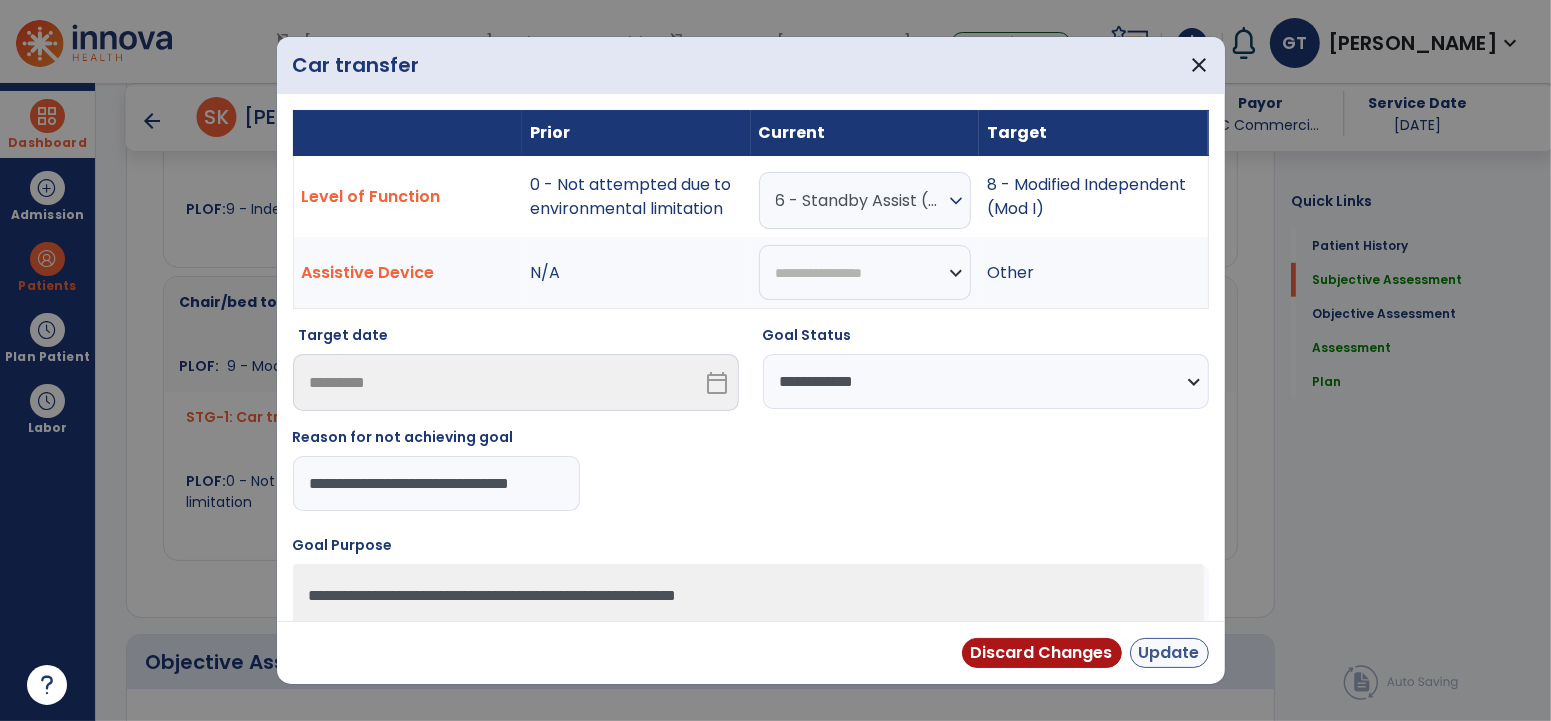 scroll, scrollTop: 0, scrollLeft: 0, axis: both 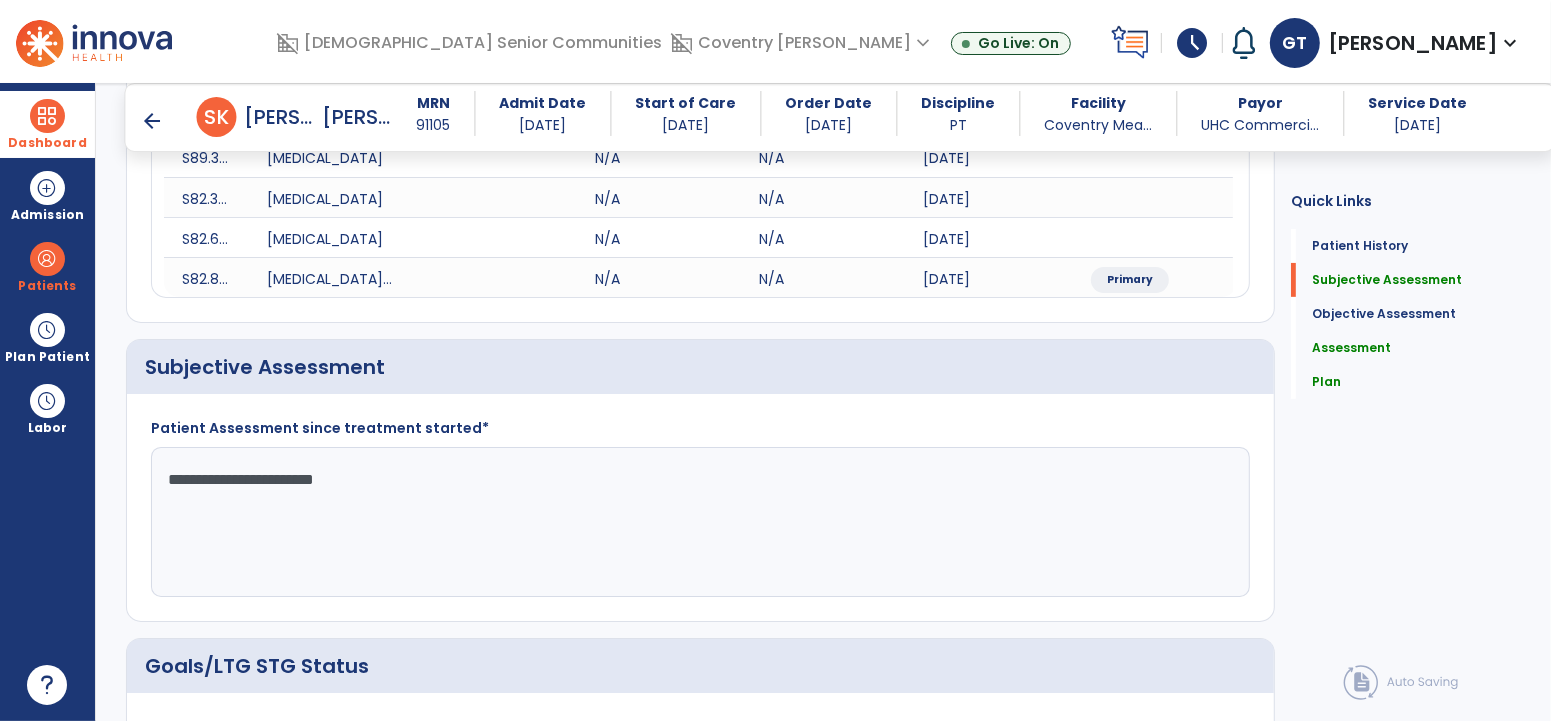 drag, startPoint x: 381, startPoint y: 487, endPoint x: 381, endPoint y: 501, distance: 14 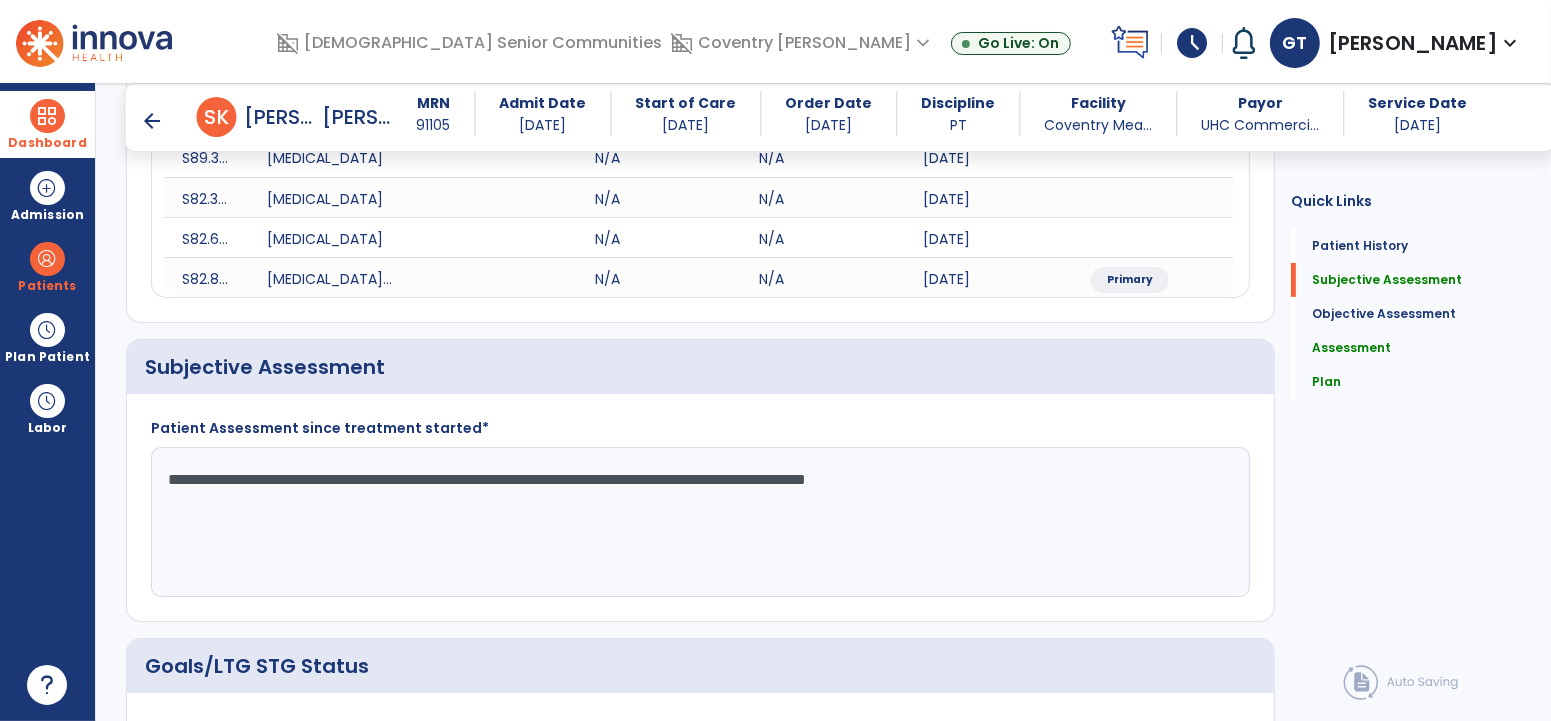 drag, startPoint x: 1011, startPoint y: 474, endPoint x: 1193, endPoint y: 486, distance: 182.39517 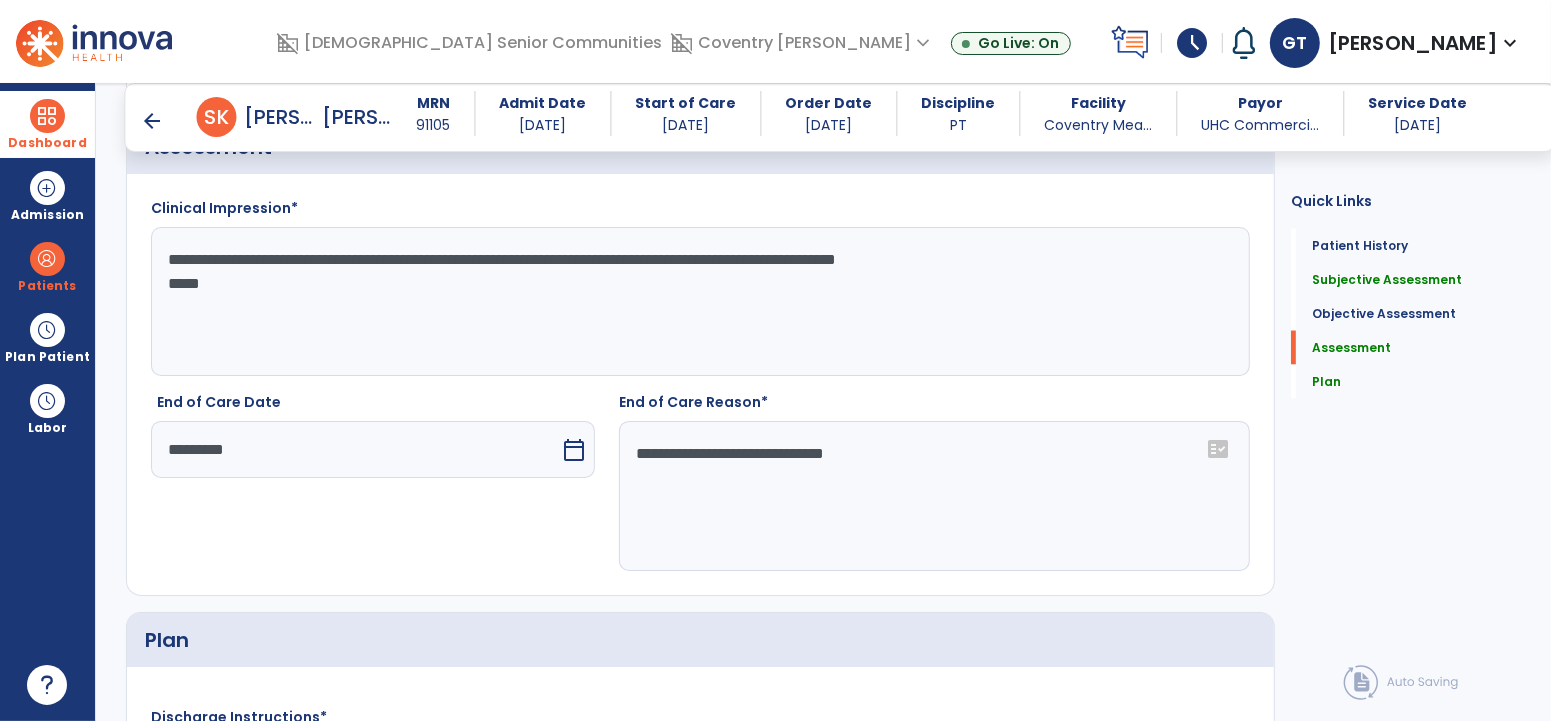 scroll, scrollTop: 2652, scrollLeft: 0, axis: vertical 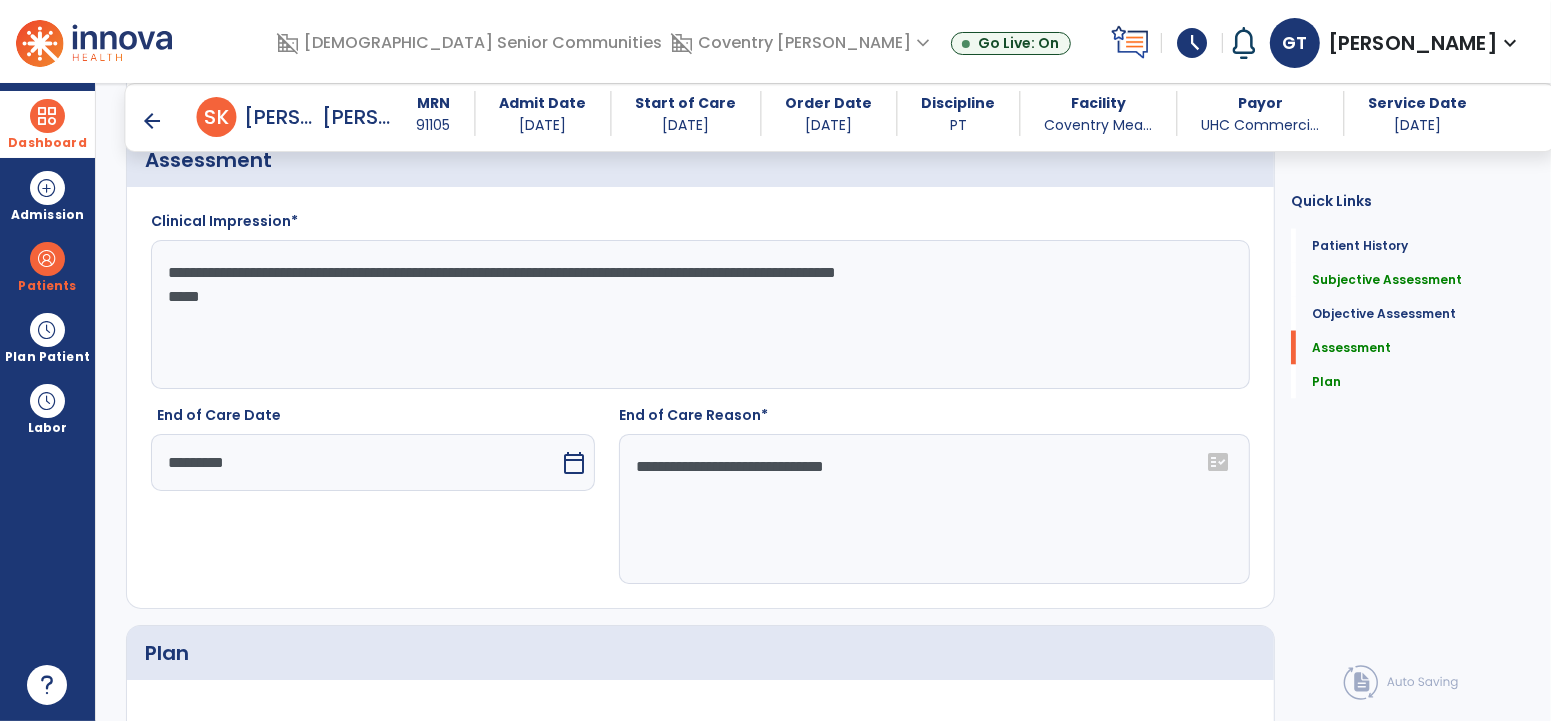 type on "**********" 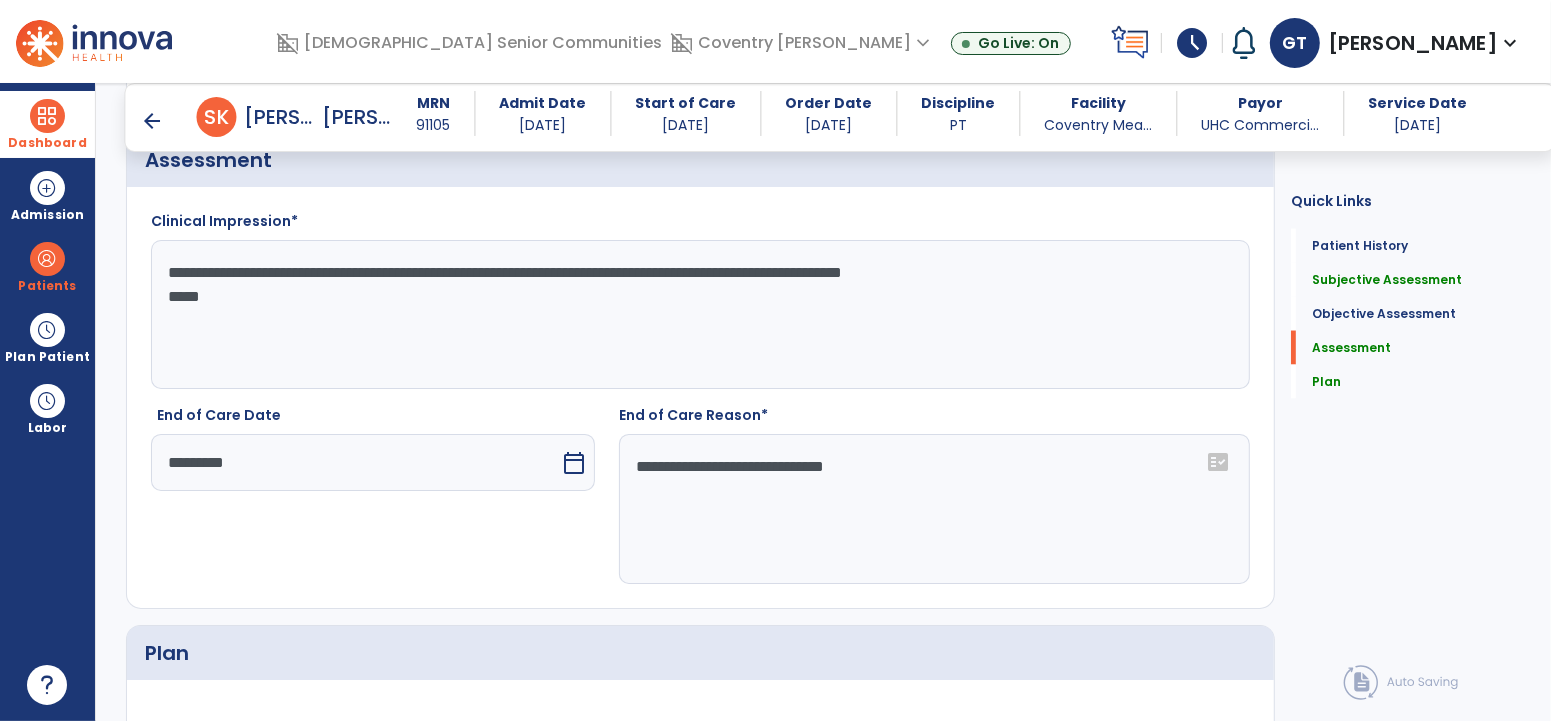 click on "**********" 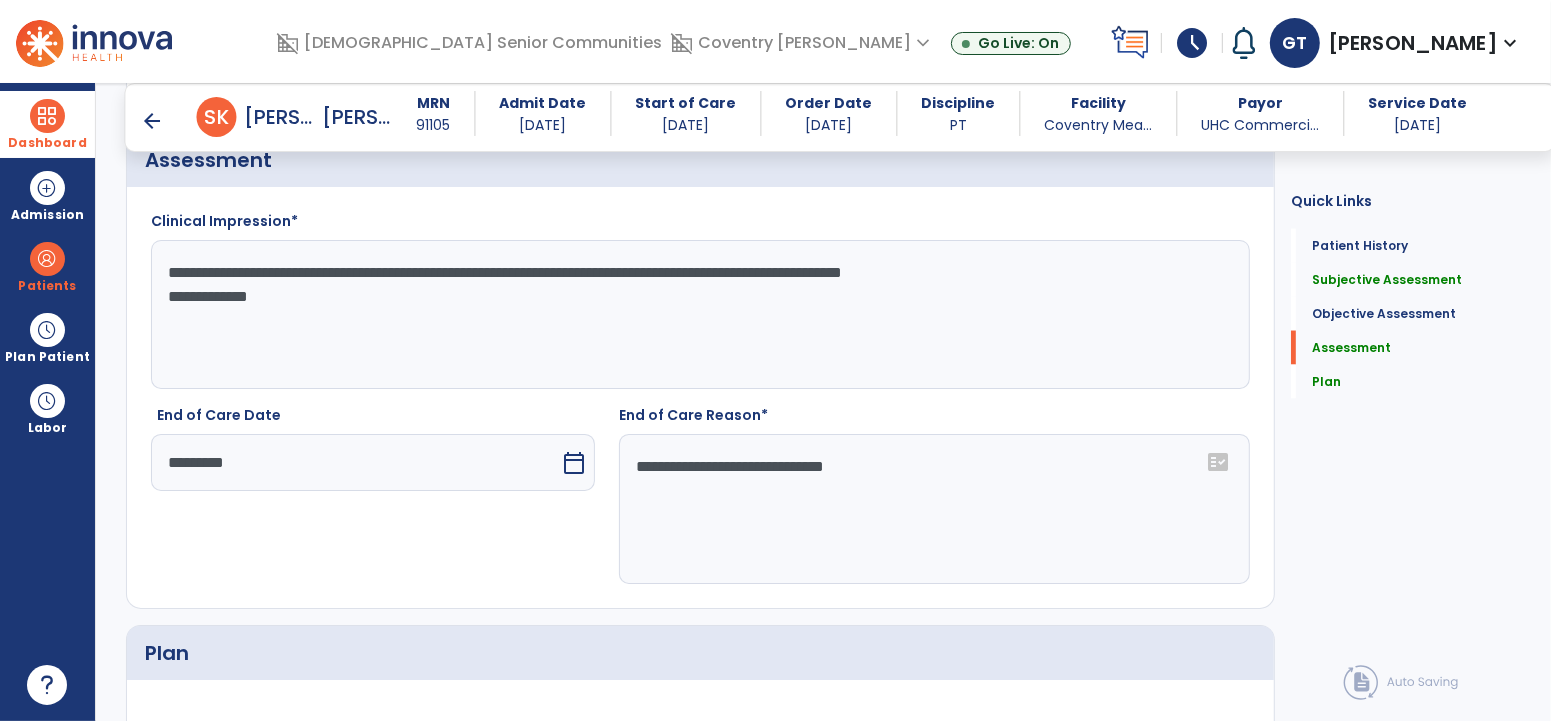 paste on "**********" 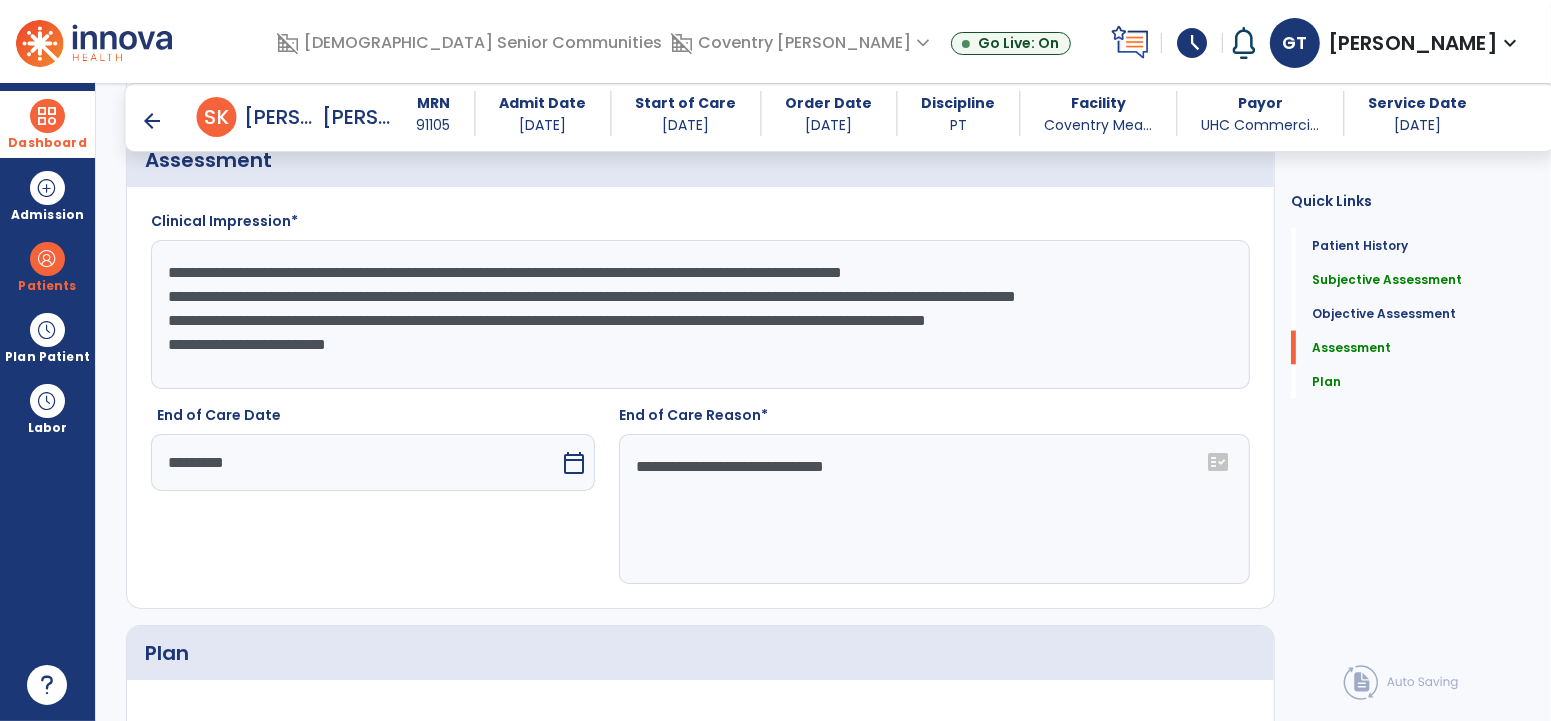 scroll, scrollTop: 14, scrollLeft: 0, axis: vertical 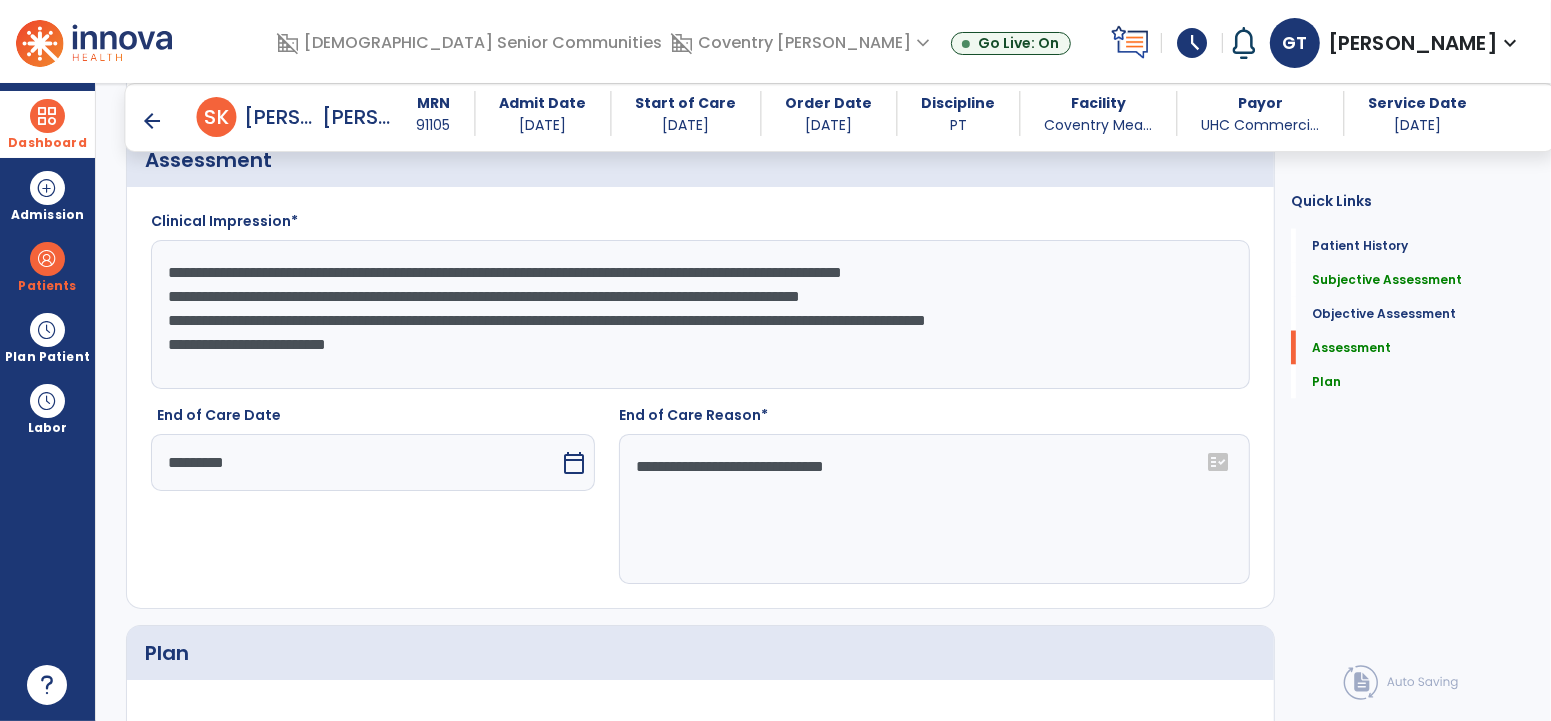 click on "**********" 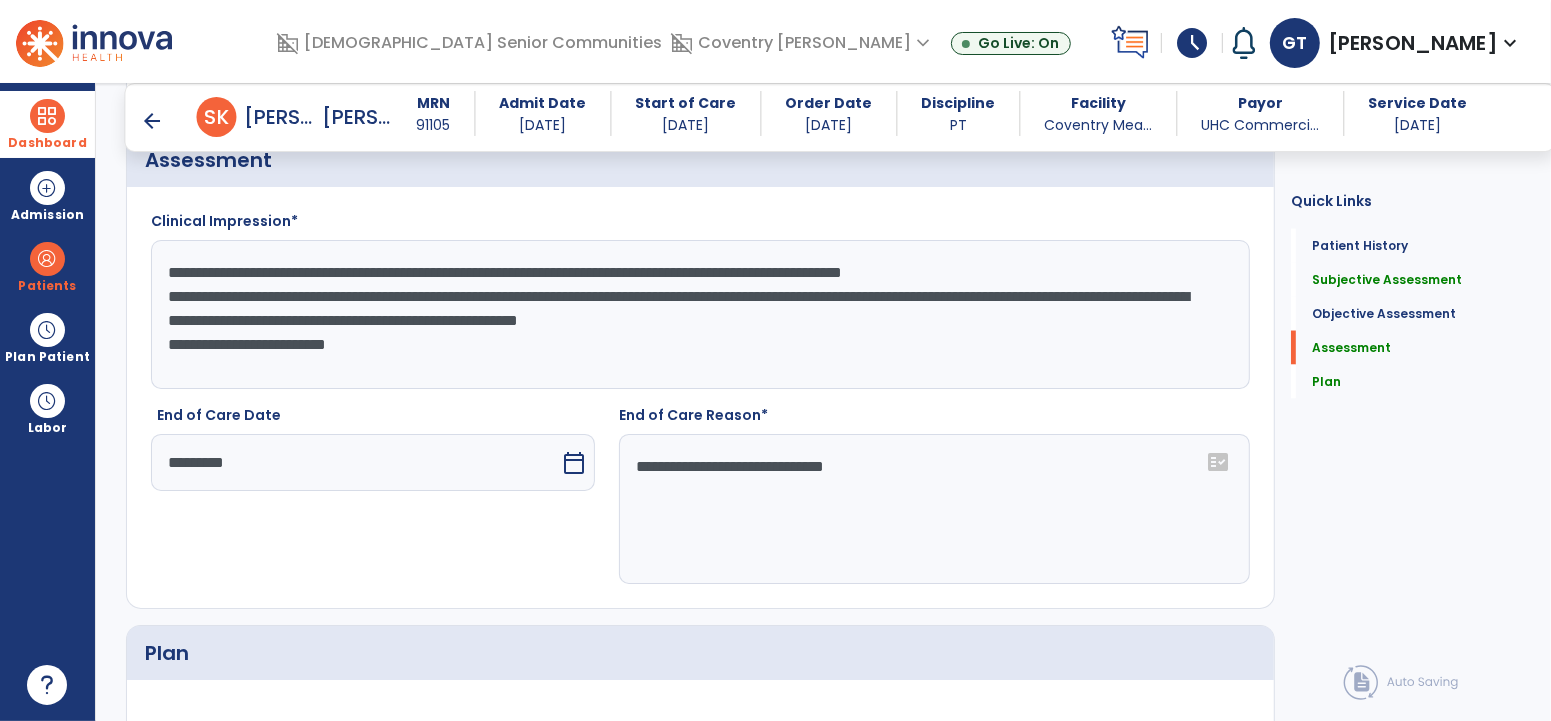 click on "**********" 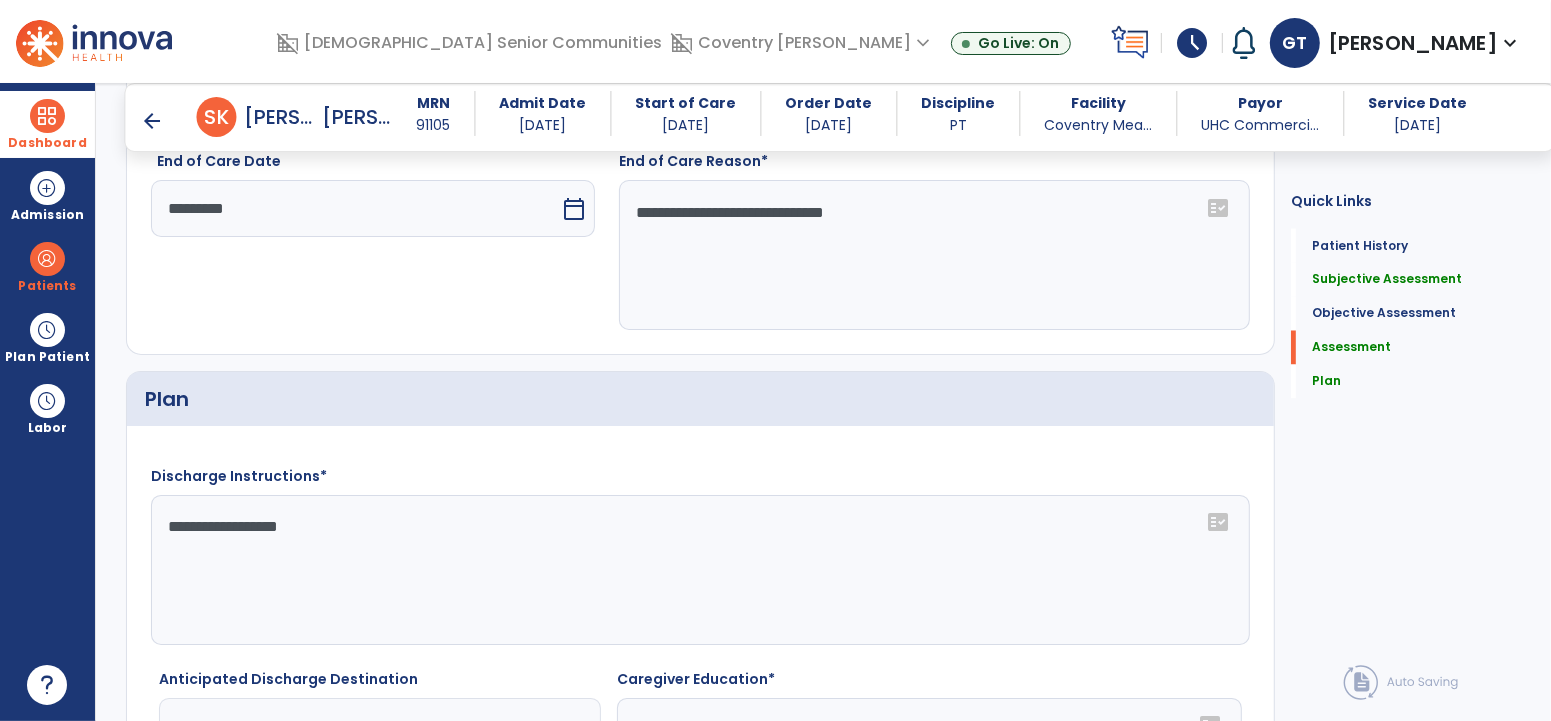 scroll, scrollTop: 2920, scrollLeft: 0, axis: vertical 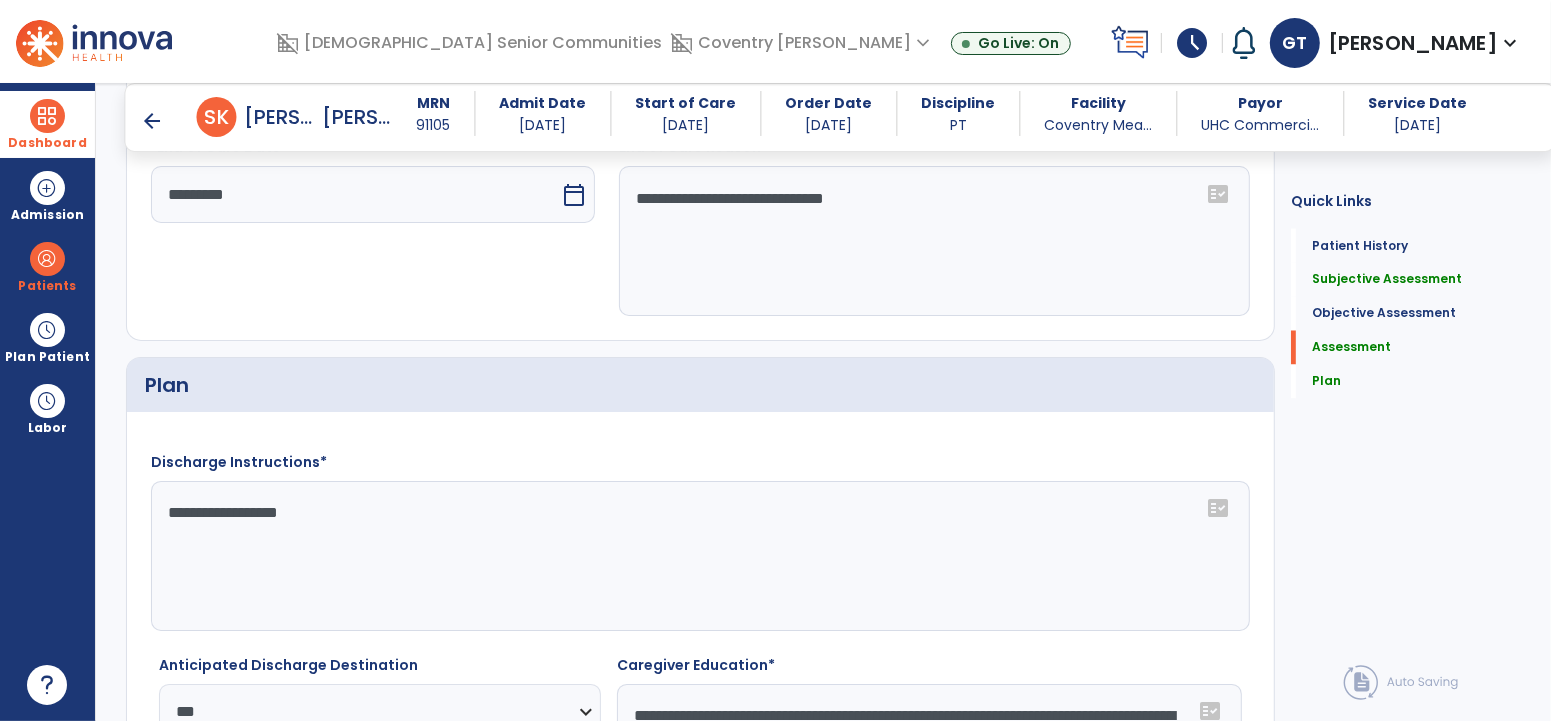 type on "**********" 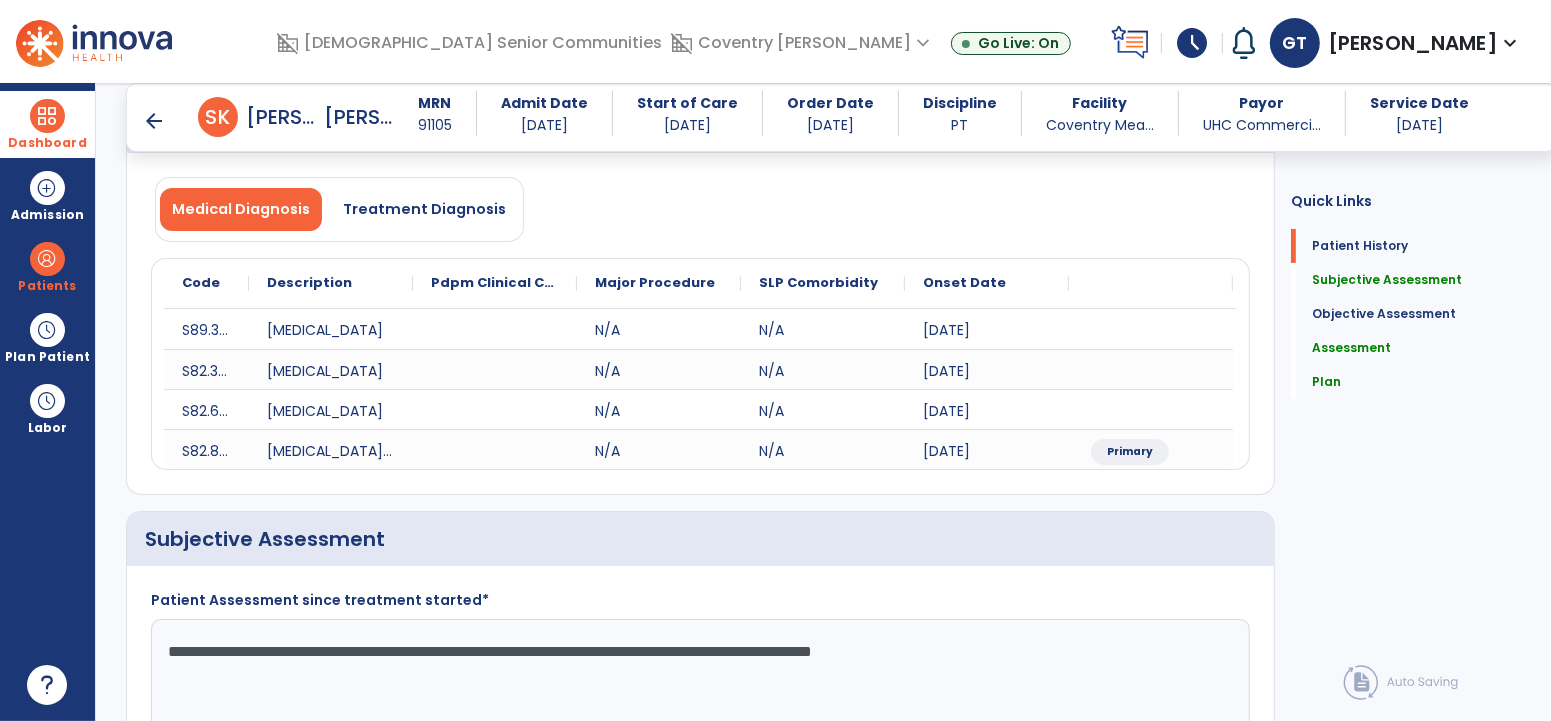 scroll, scrollTop: 324, scrollLeft: 0, axis: vertical 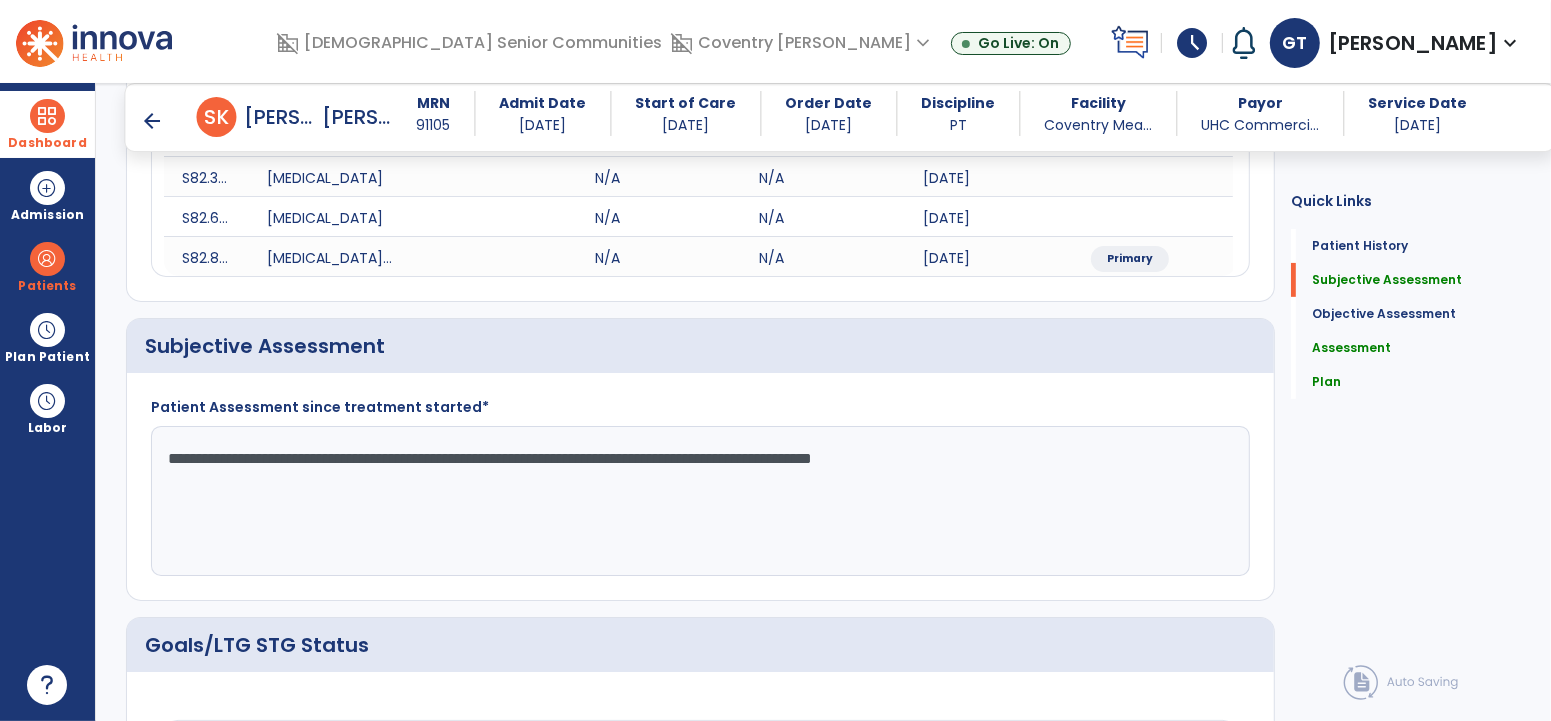 click on "**********" 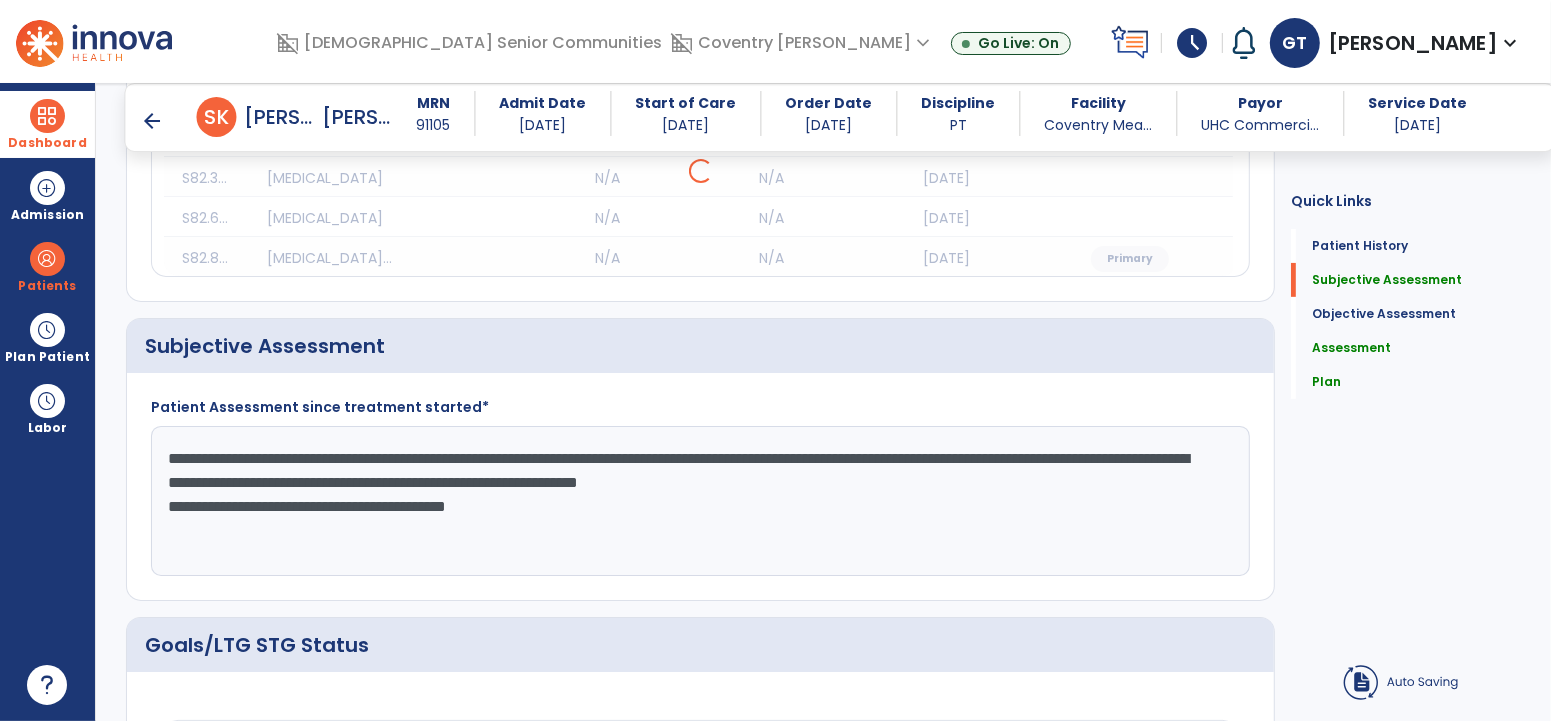 click on "**********" 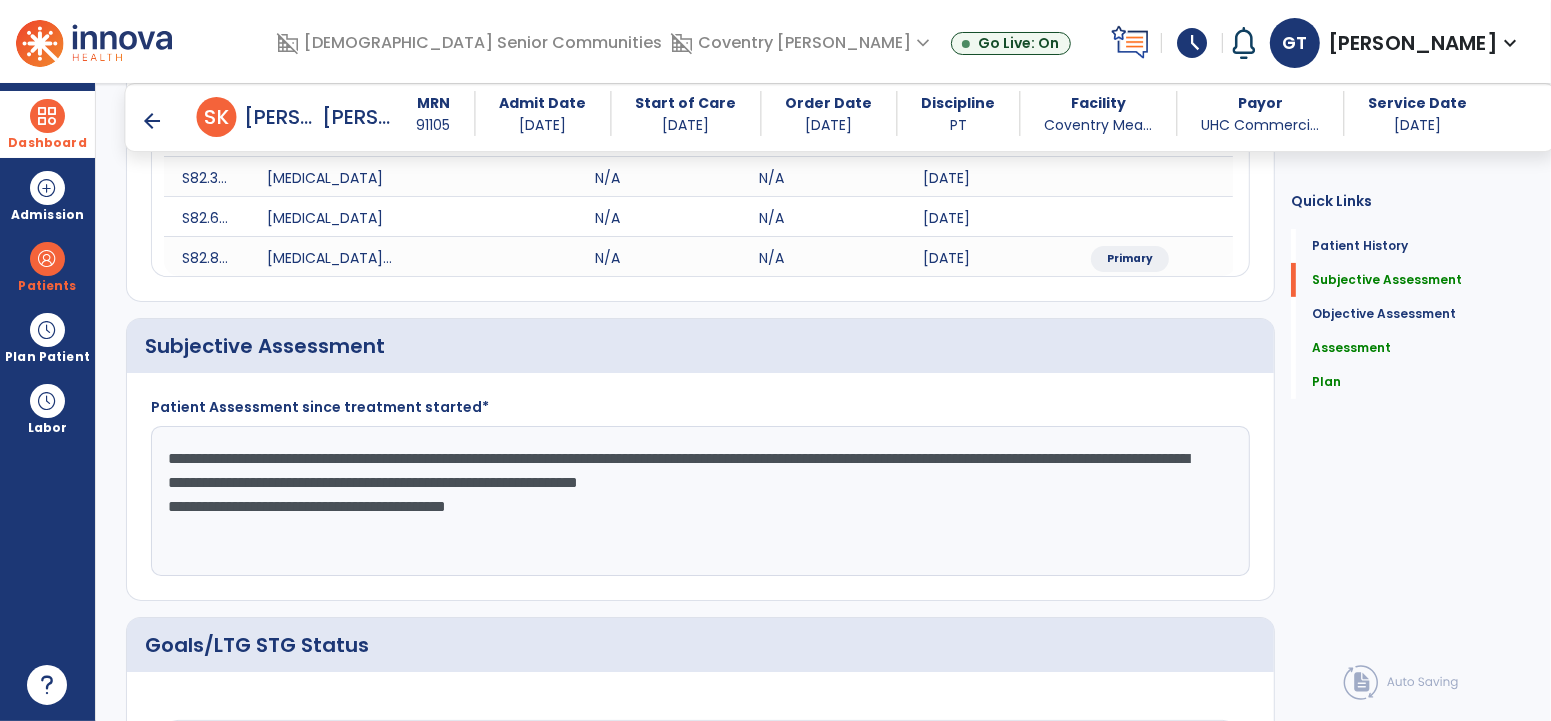 click on "**********" 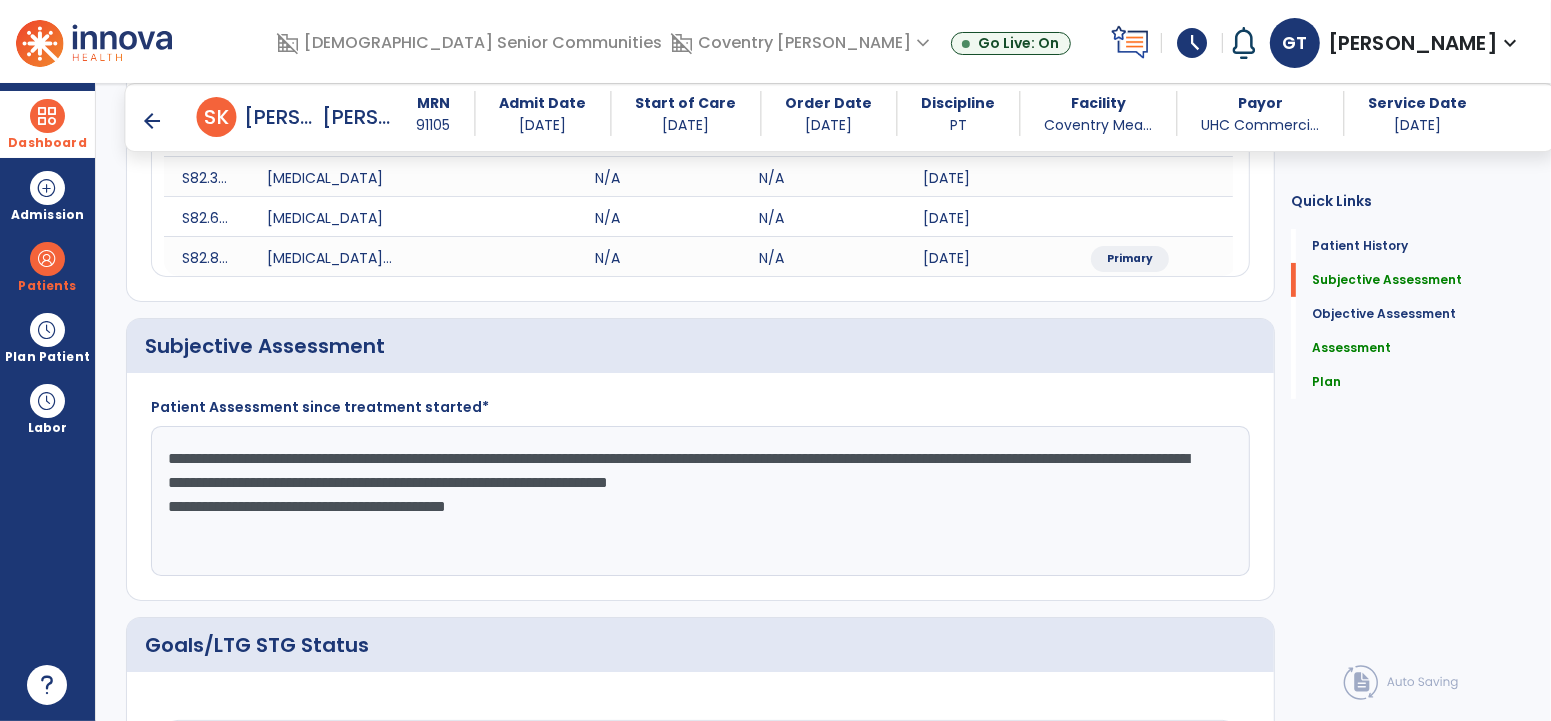 click on "**********" 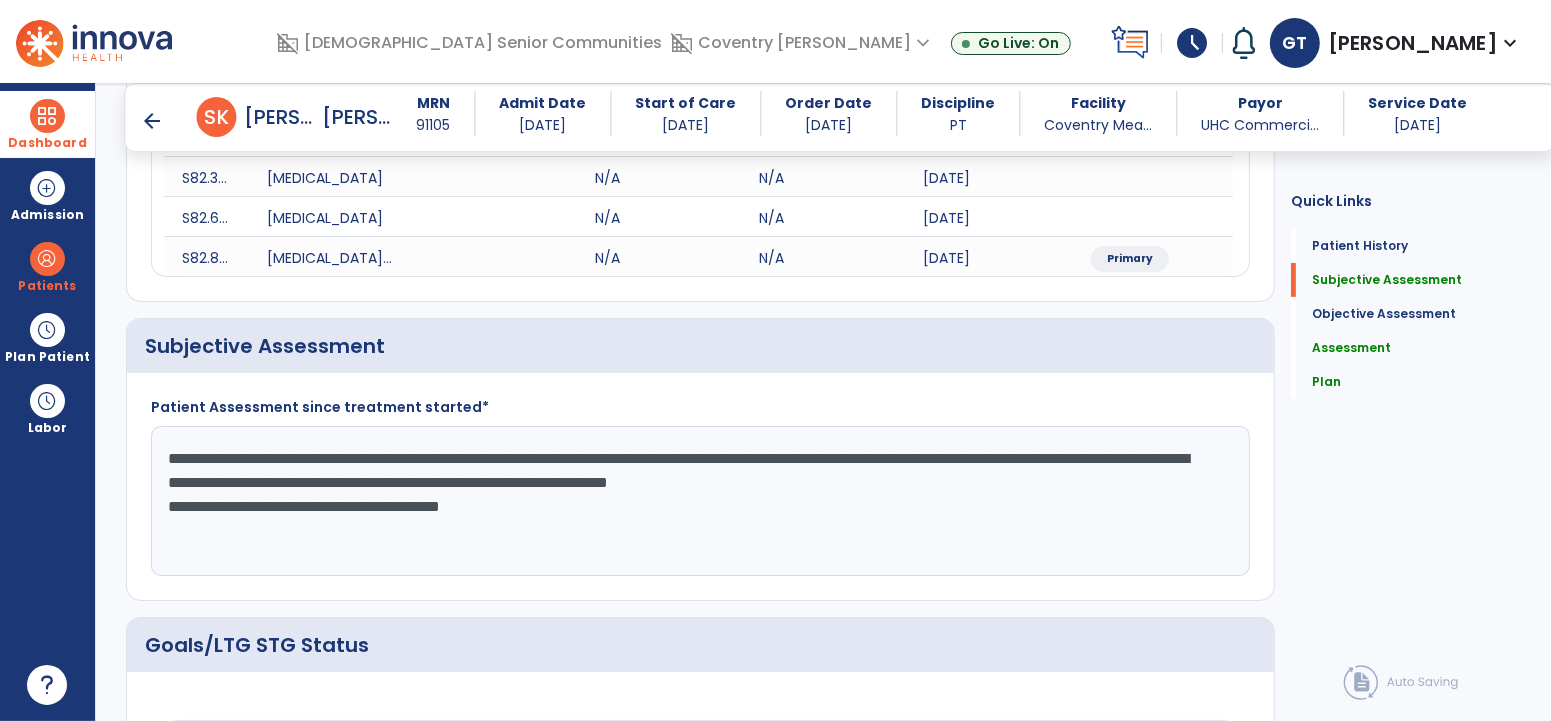 click on "**********" 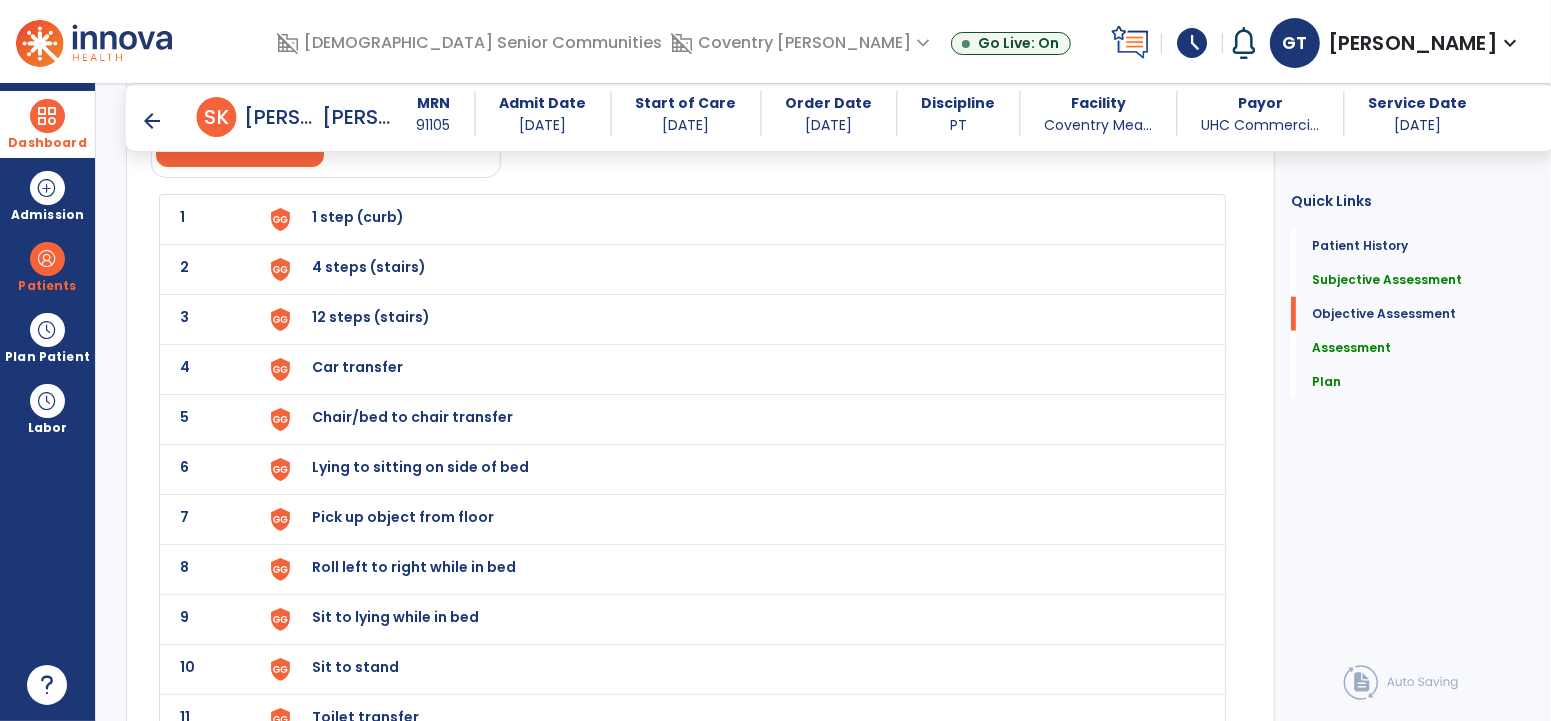 scroll, scrollTop: 1650, scrollLeft: 0, axis: vertical 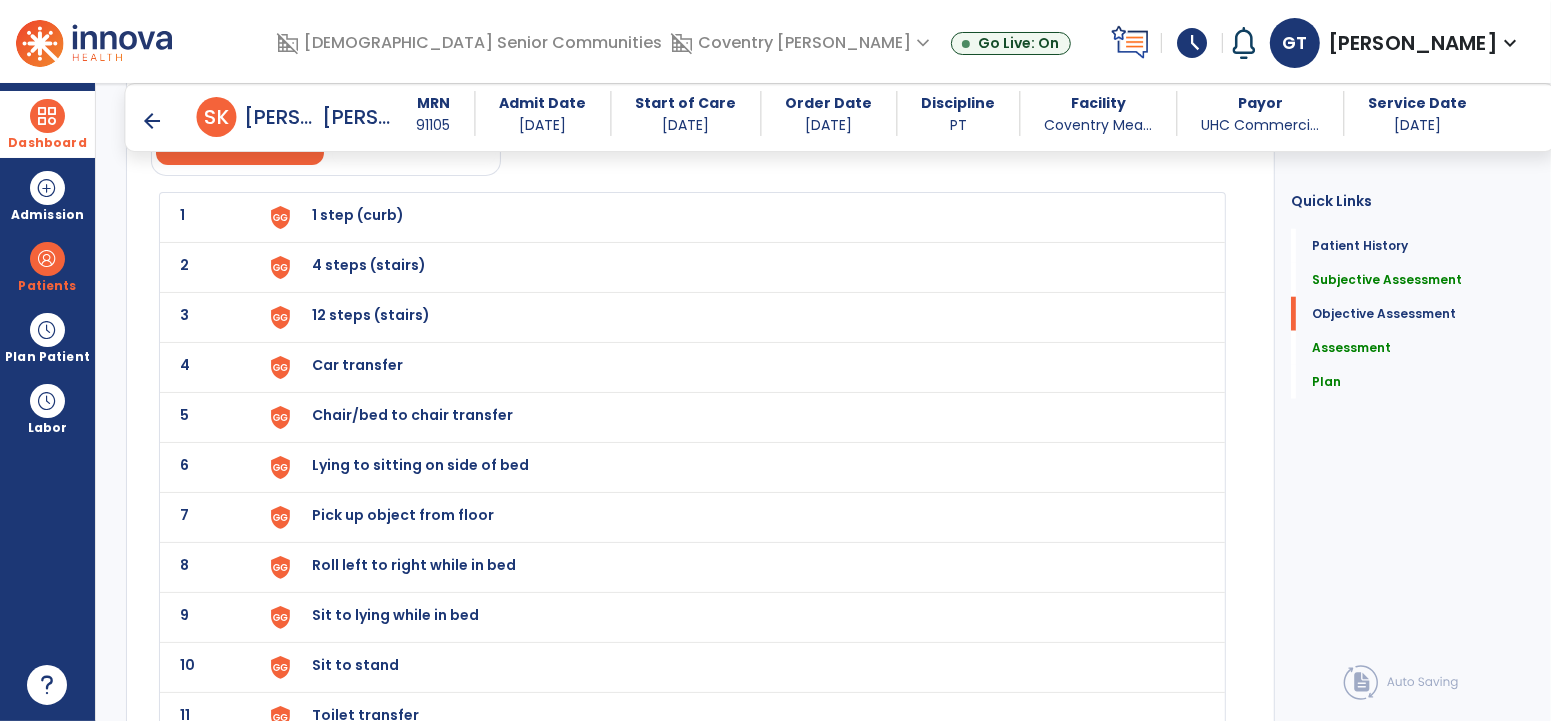 type on "**********" 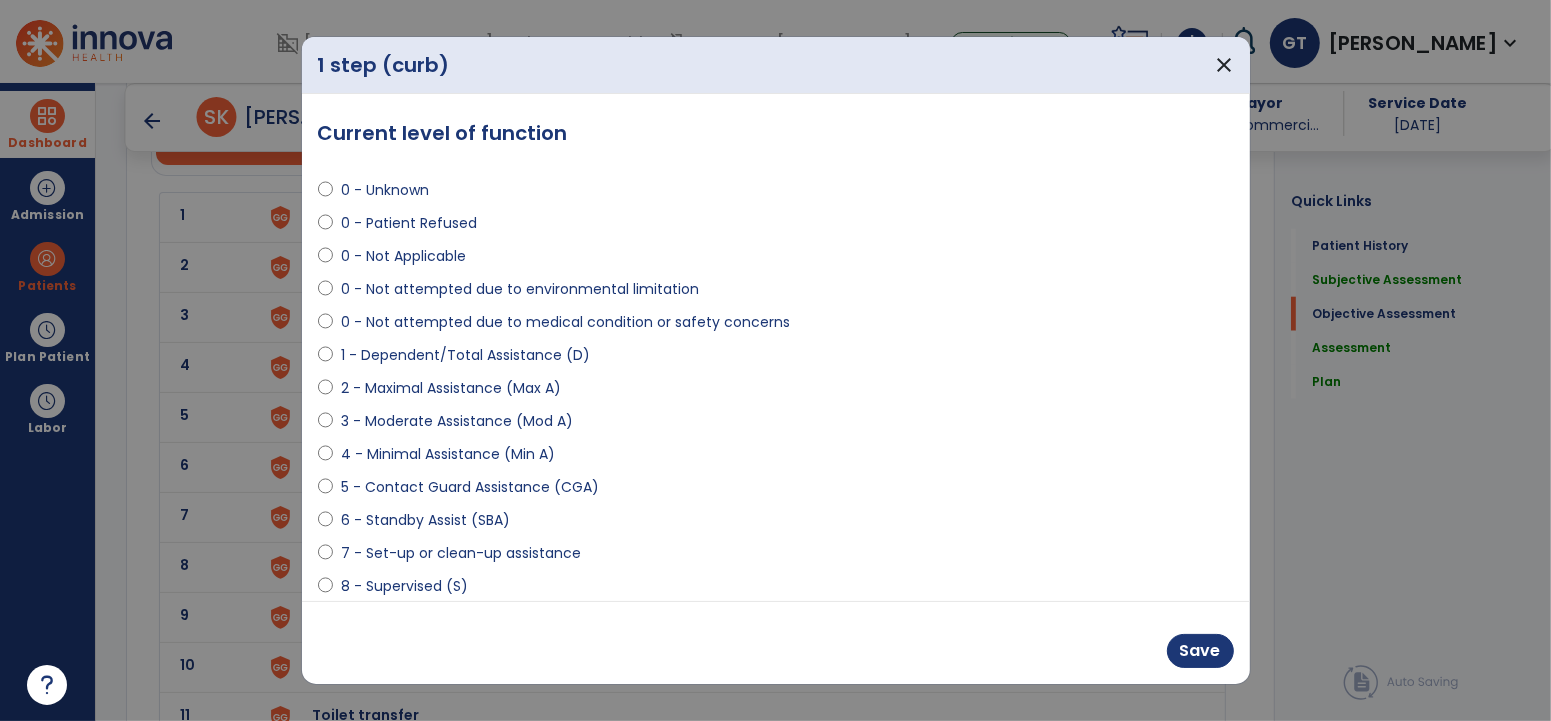 click on "0 - Not Applicable" at bounding box center (403, 256) 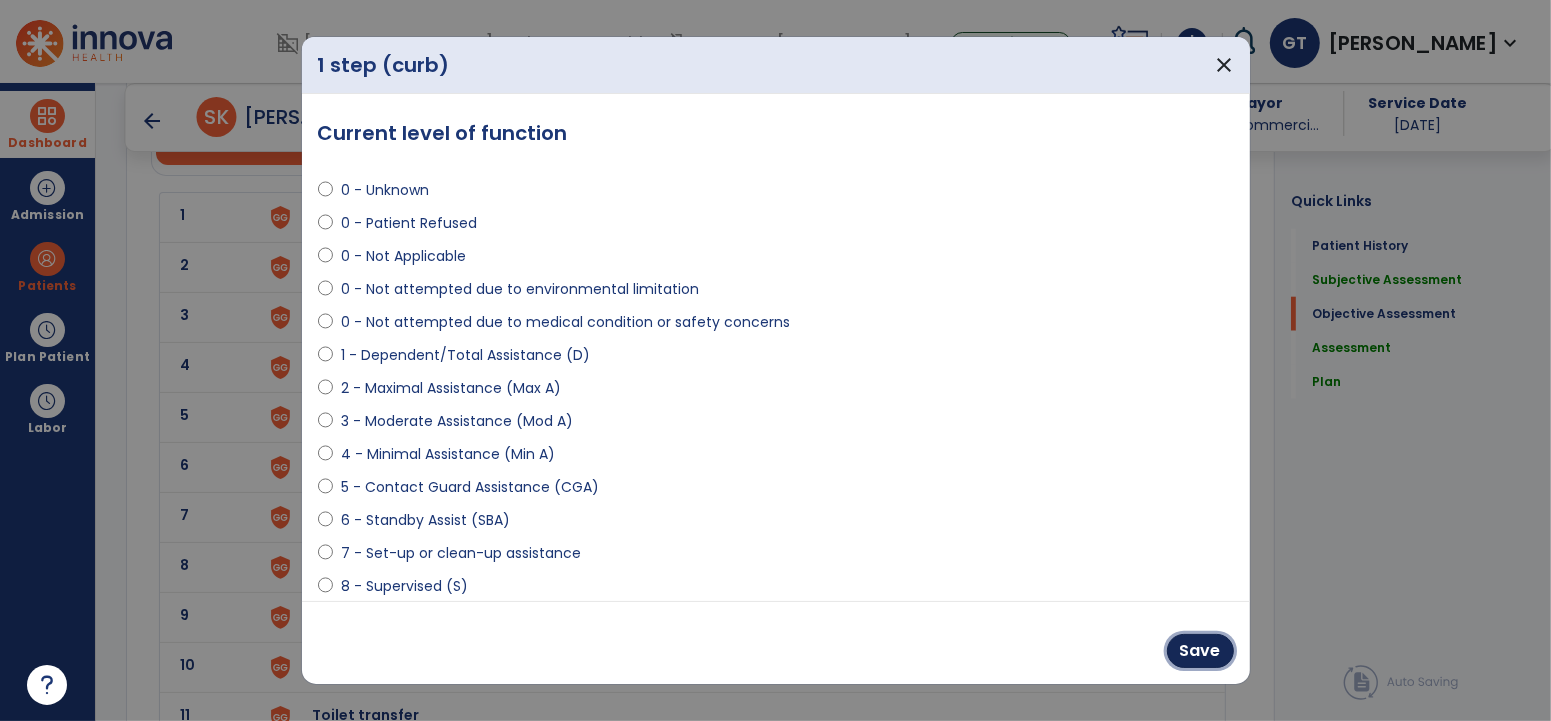 drag, startPoint x: 1219, startPoint y: 661, endPoint x: 852, endPoint y: 491, distance: 404.46136 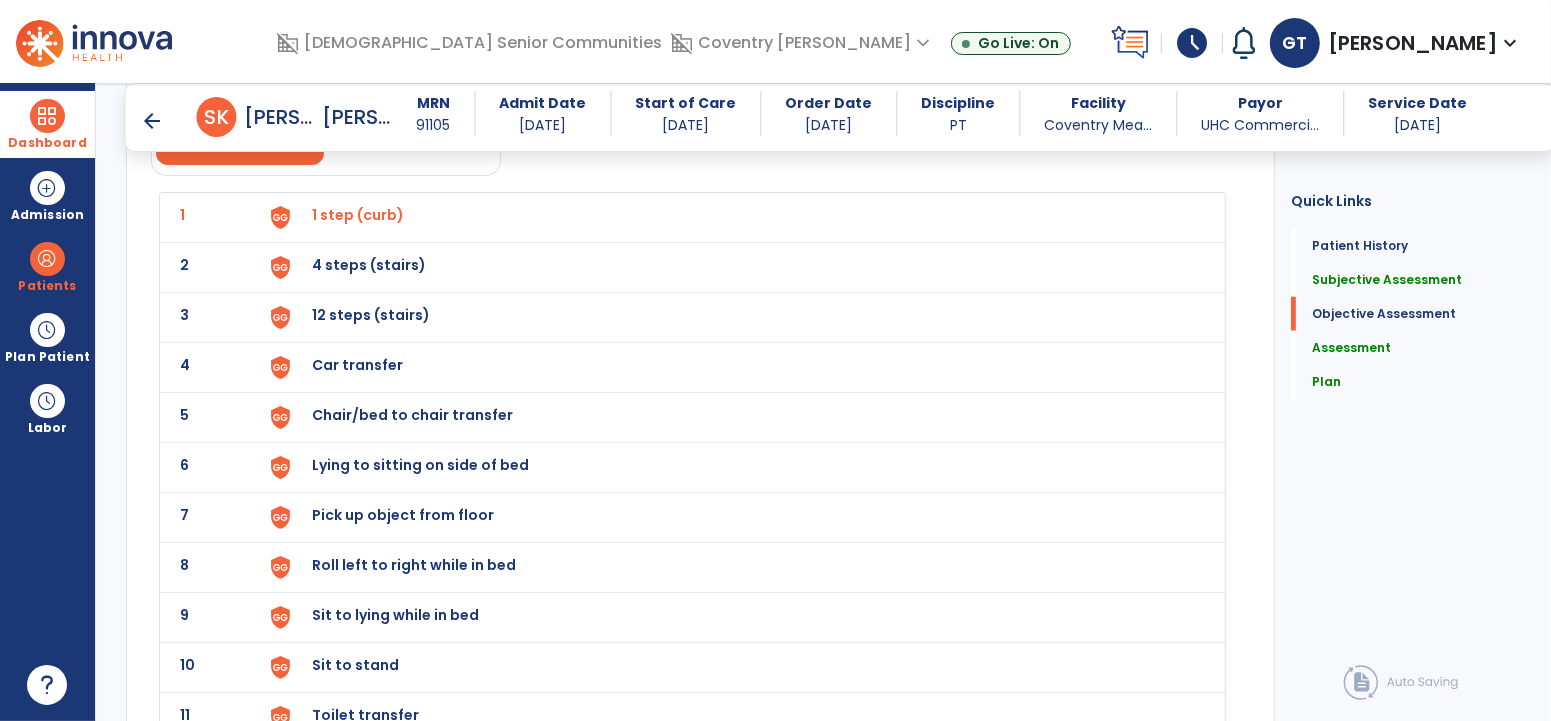 click on "4 steps (stairs)" at bounding box center [736, 217] 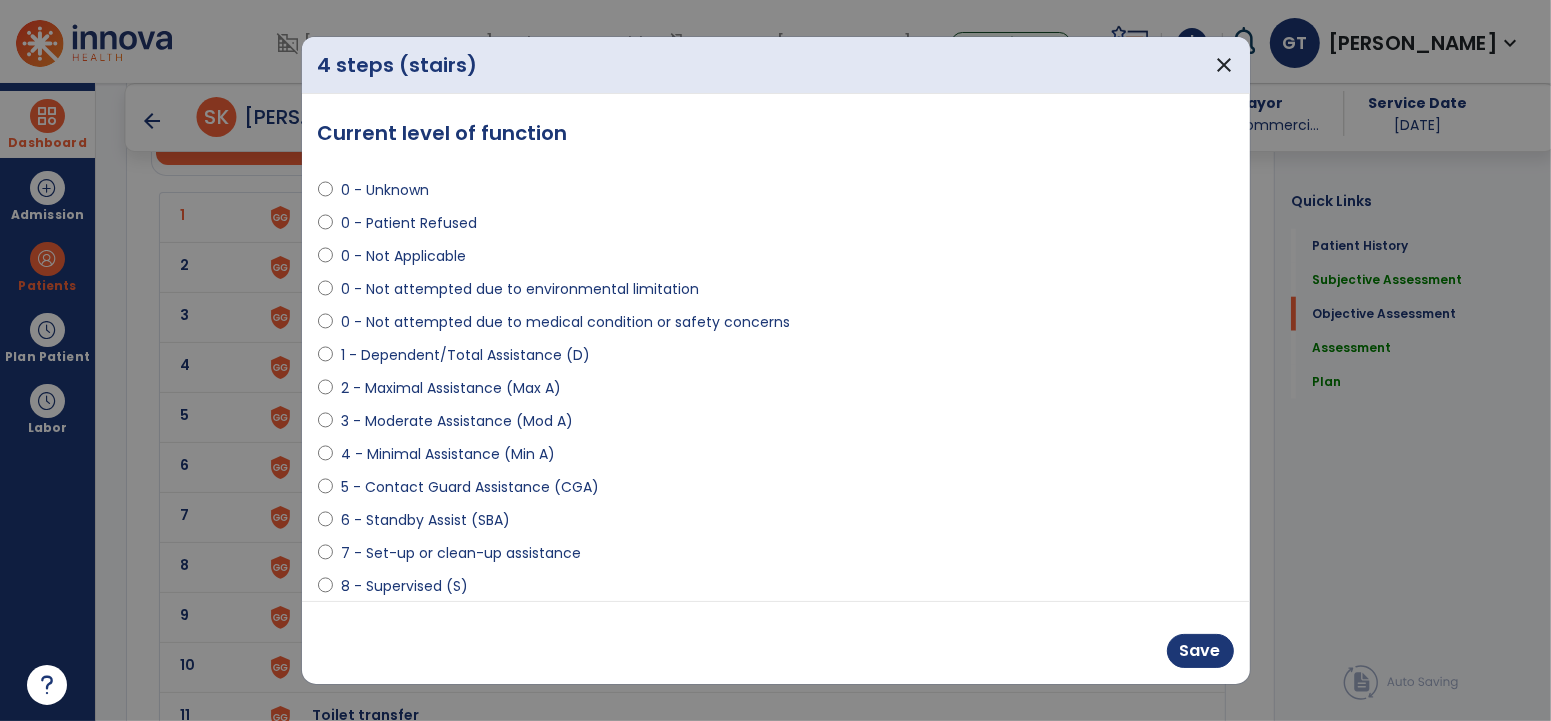 click on "0 - Not Applicable" at bounding box center [403, 256] 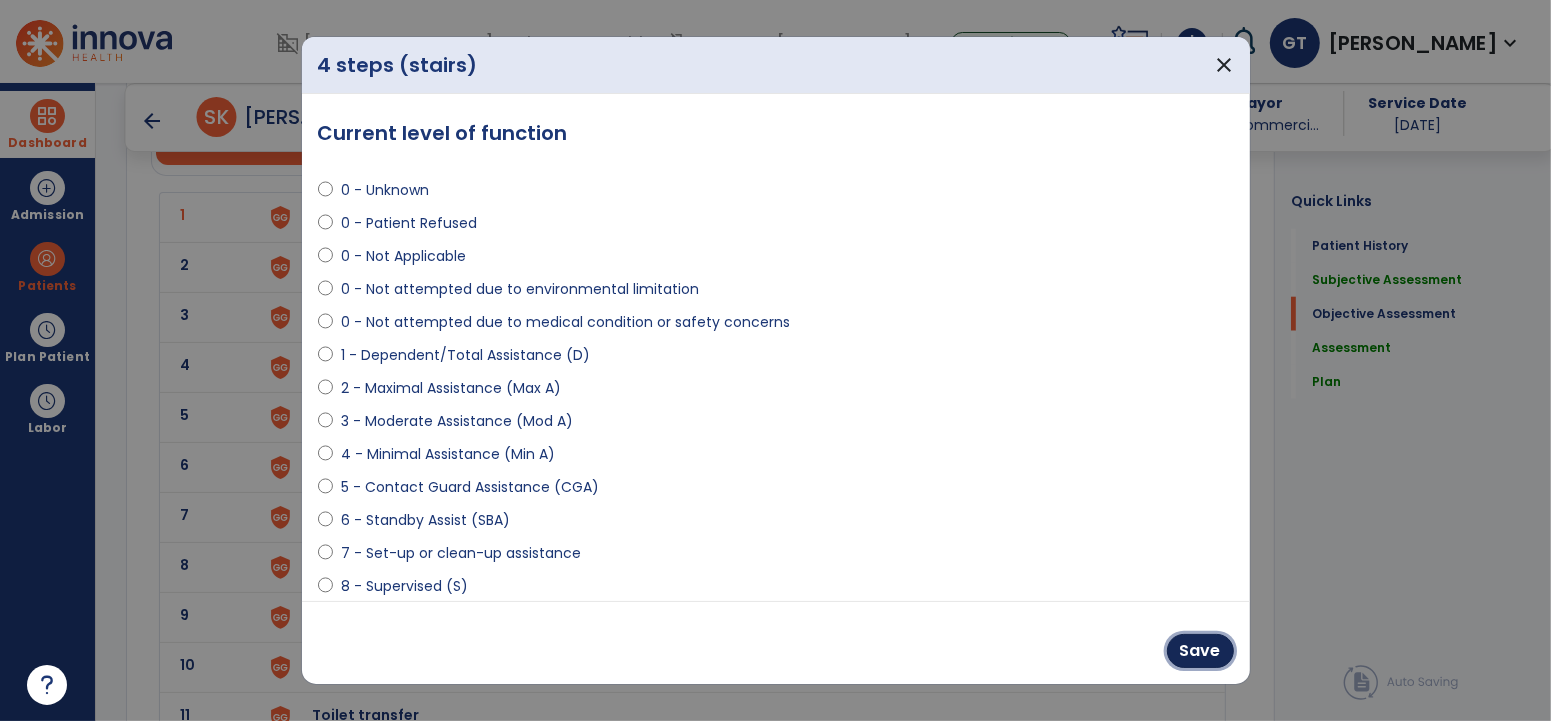 drag, startPoint x: 1180, startPoint y: 646, endPoint x: 675, endPoint y: 484, distance: 530.348 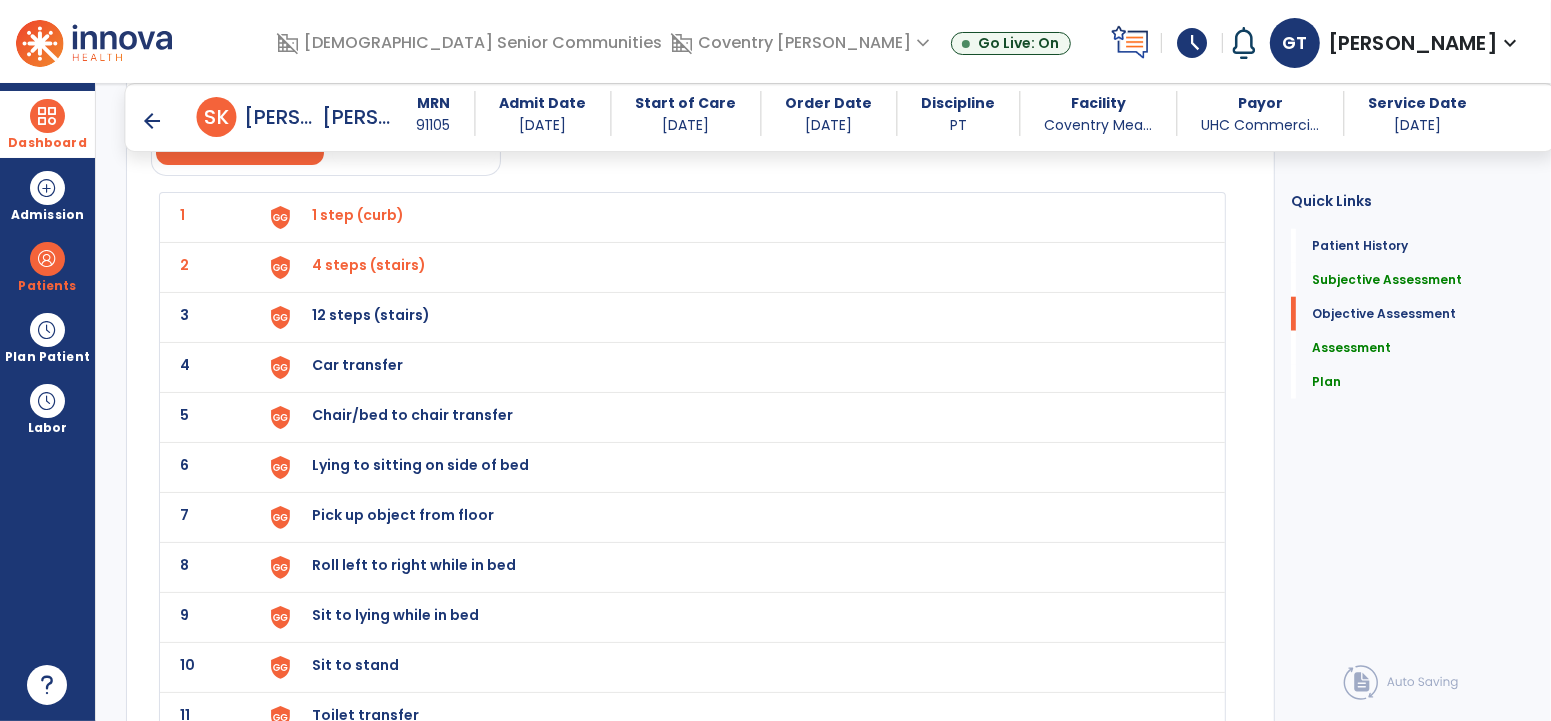 click on "12 steps (stairs)" at bounding box center [736, 217] 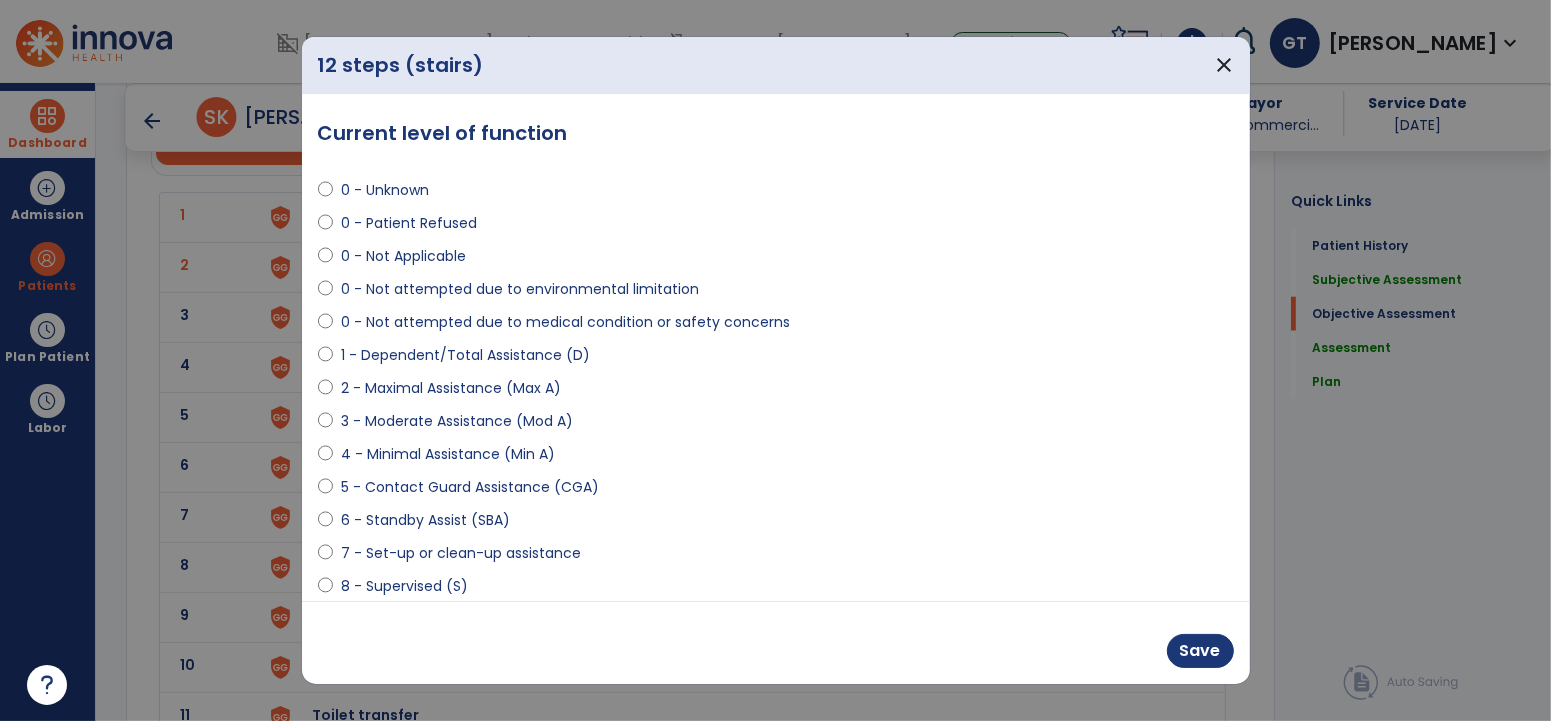 drag, startPoint x: 405, startPoint y: 252, endPoint x: 766, endPoint y: 491, distance: 432.9457 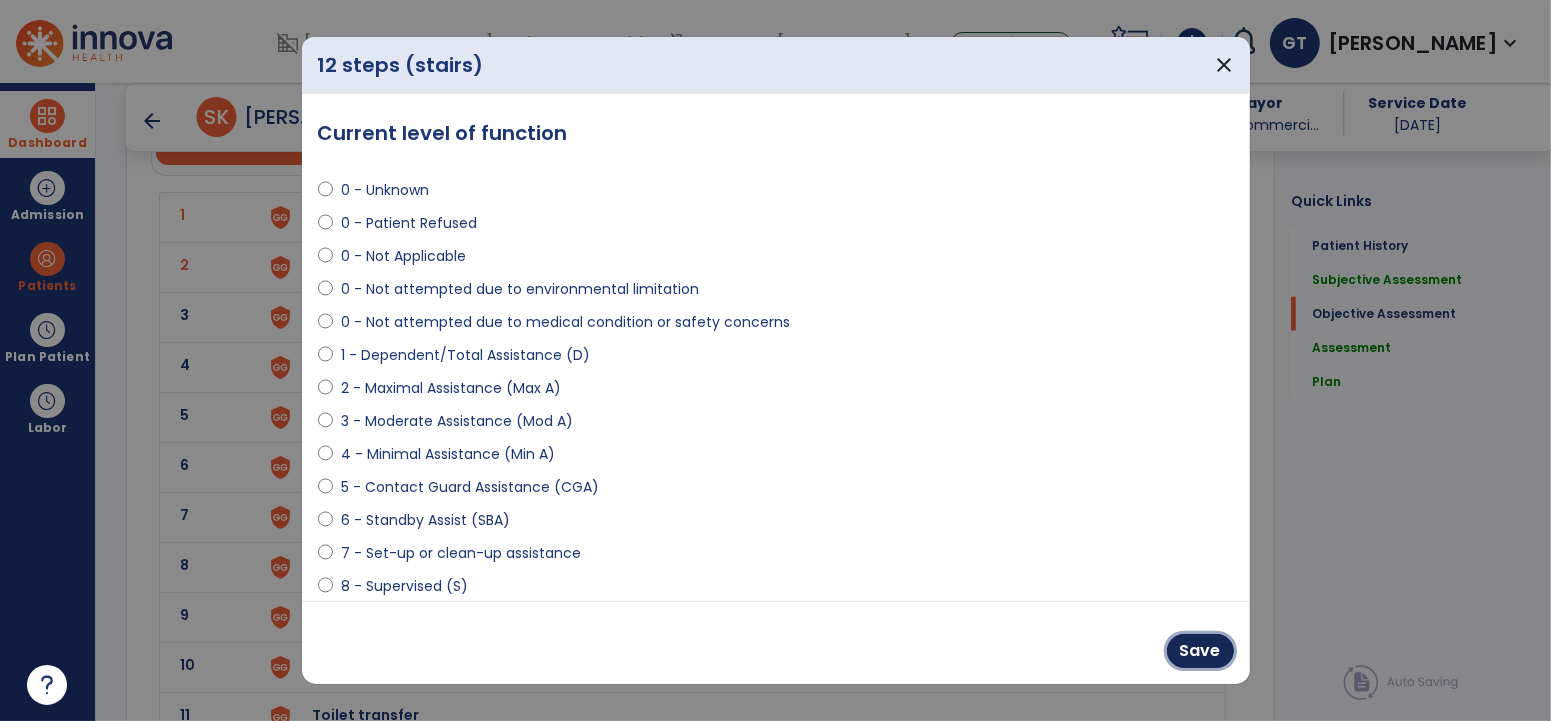 drag, startPoint x: 1190, startPoint y: 641, endPoint x: 1210, endPoint y: 651, distance: 22.36068 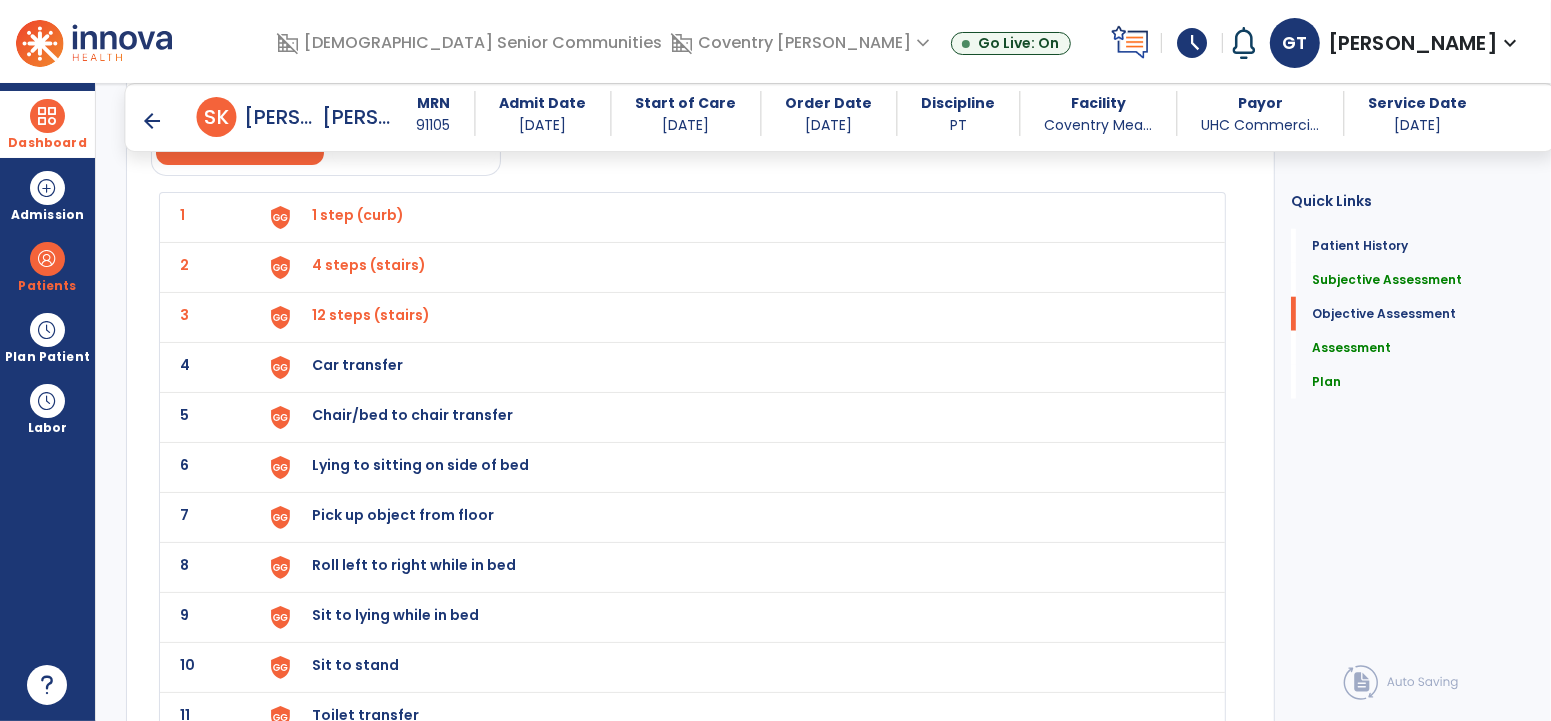 click on "4 Car transfer" 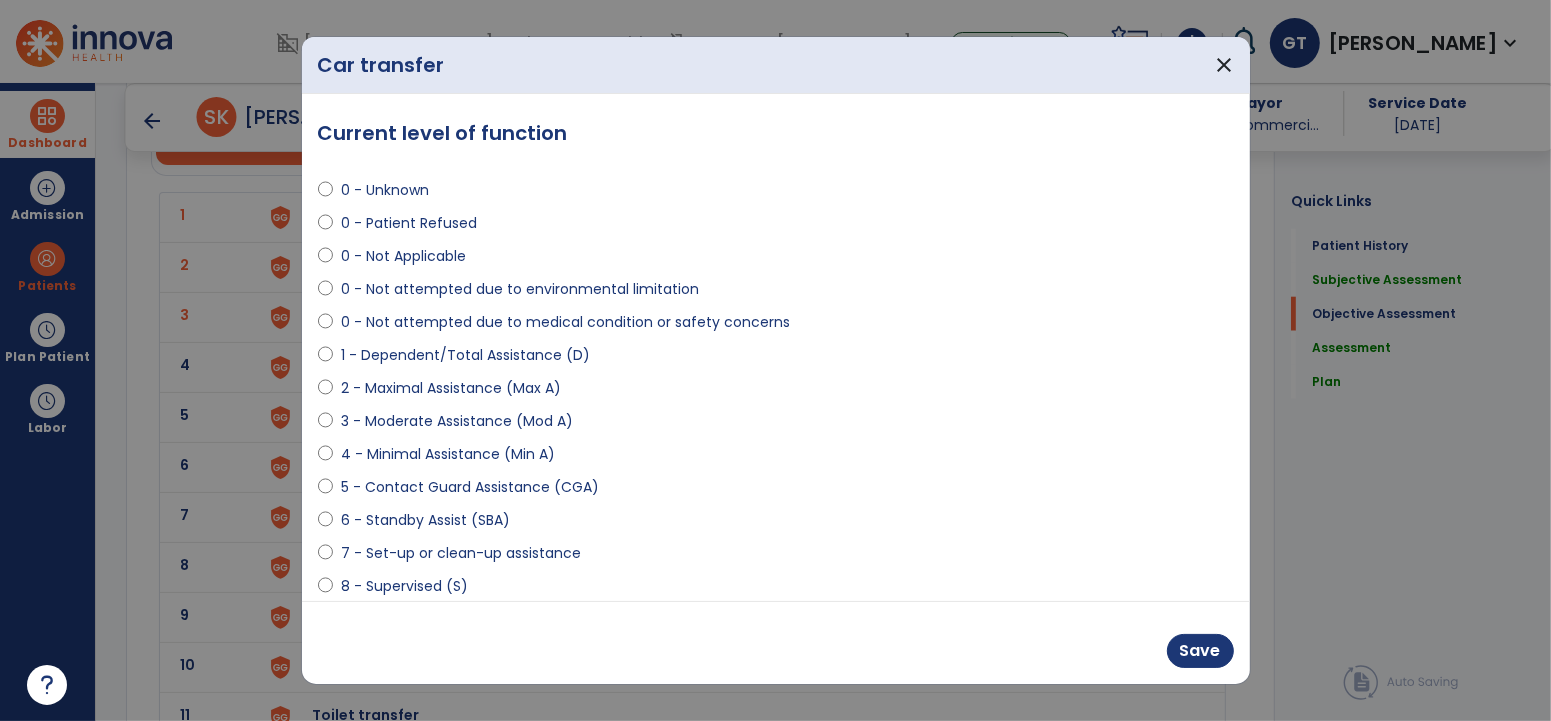 click on "0 - Not attempted due to environmental limitation" at bounding box center [520, 289] 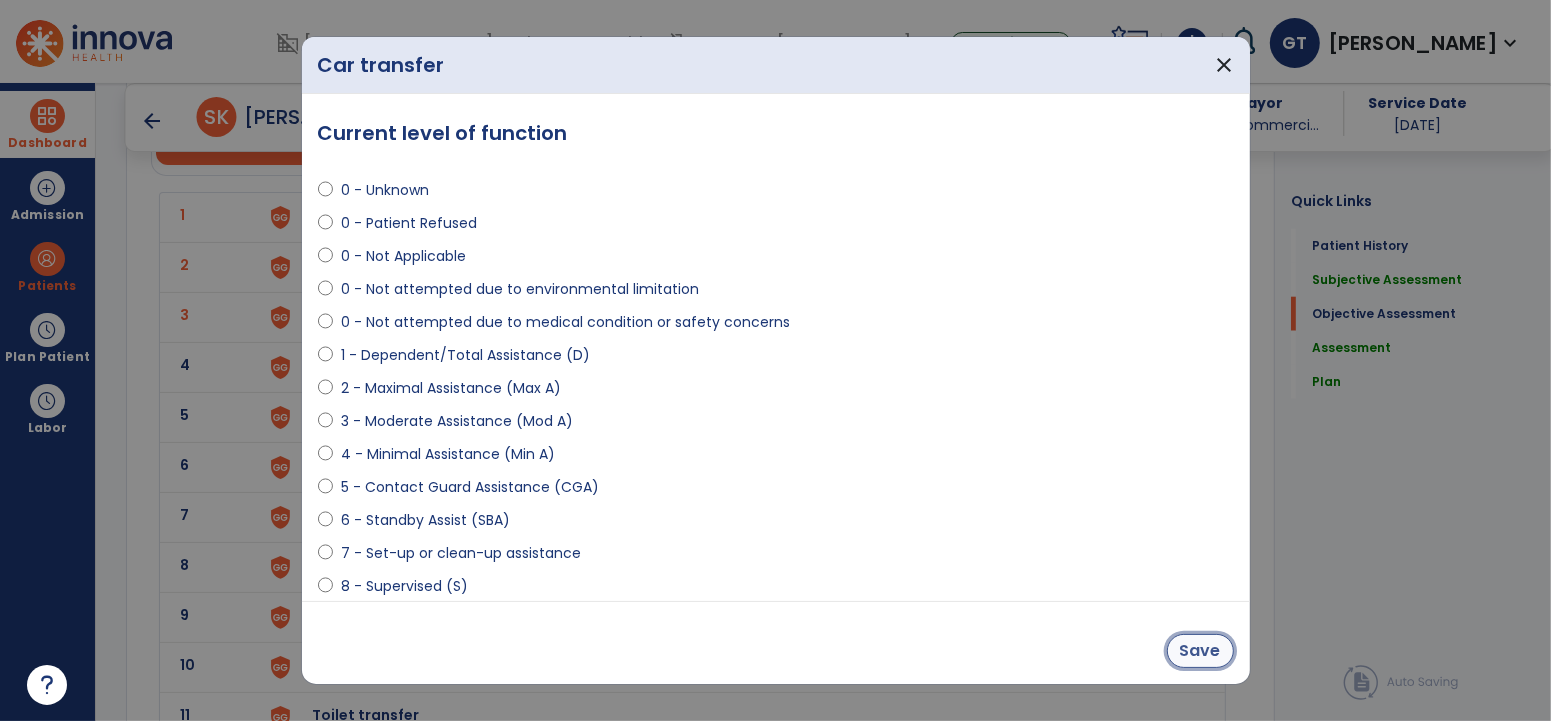 click on "Save" at bounding box center [1200, 651] 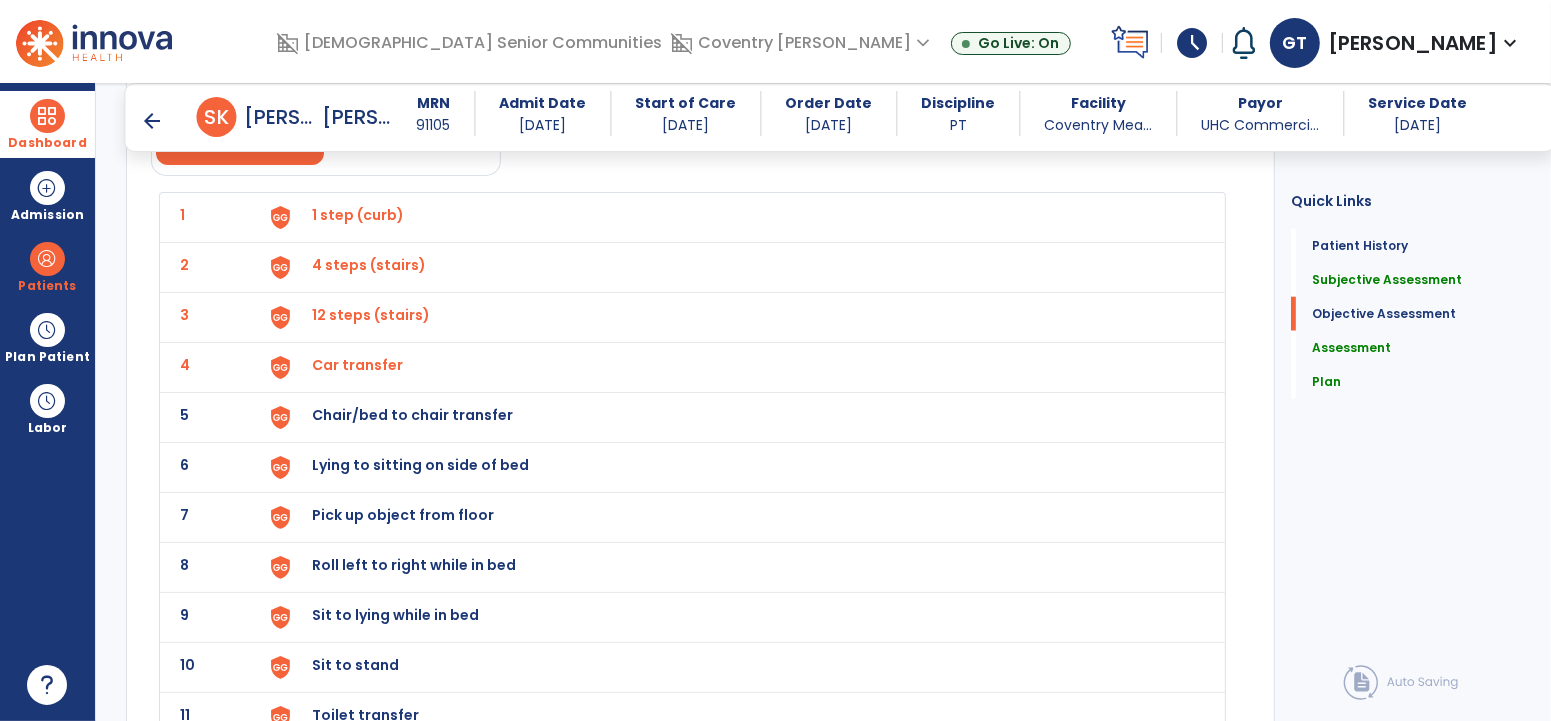 click on "Chair/bed to chair transfer" at bounding box center (358, 215) 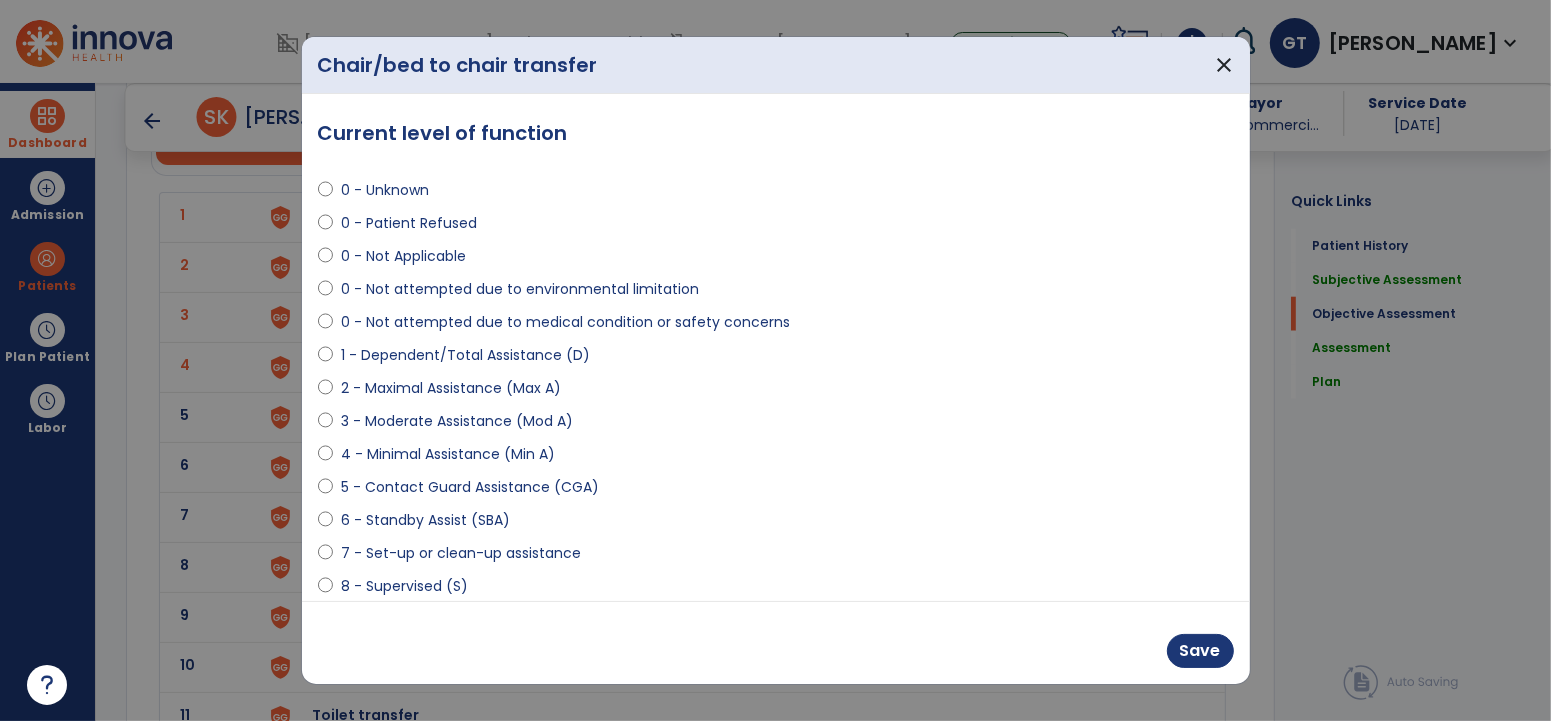 drag, startPoint x: 465, startPoint y: 511, endPoint x: 599, endPoint y: 548, distance: 139.01439 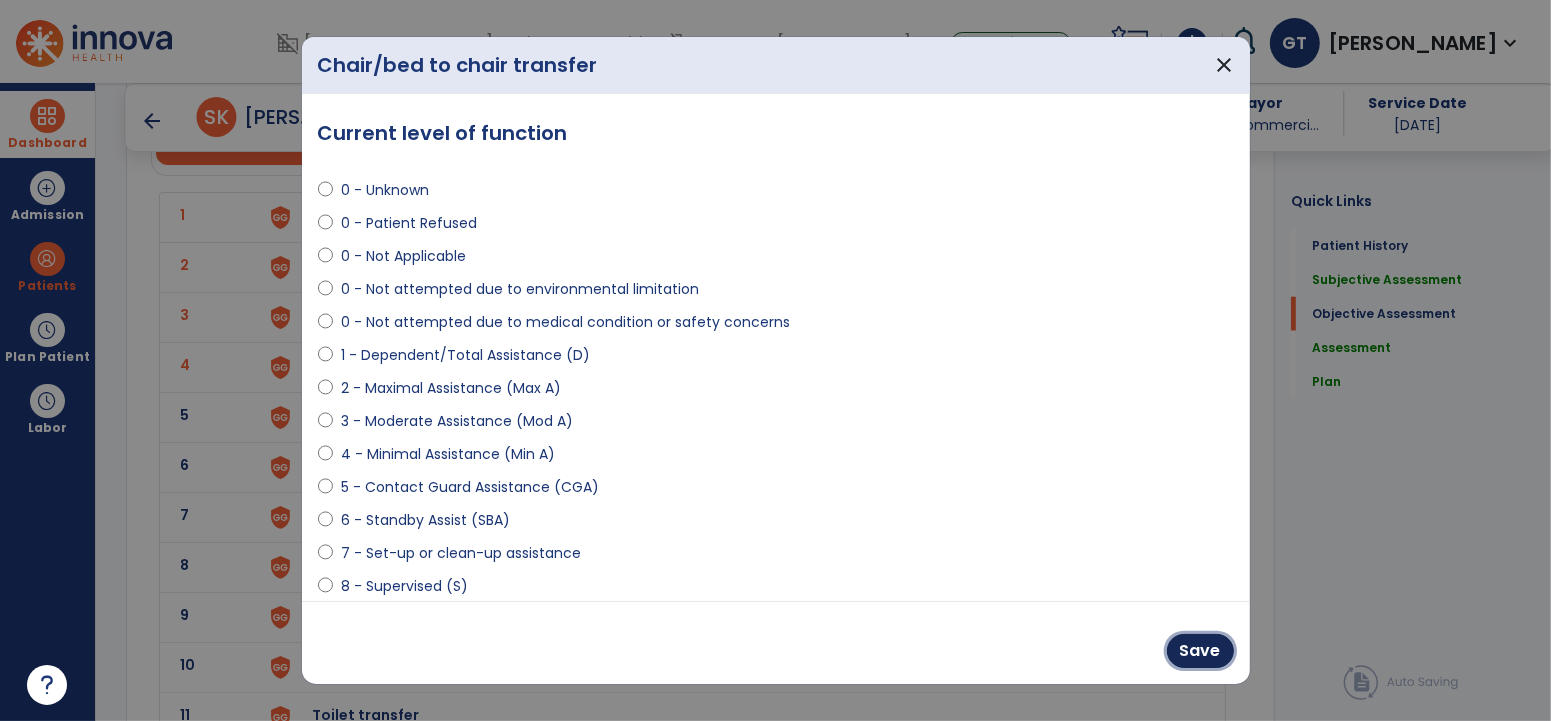 drag, startPoint x: 1203, startPoint y: 651, endPoint x: 691, endPoint y: 568, distance: 518.6839 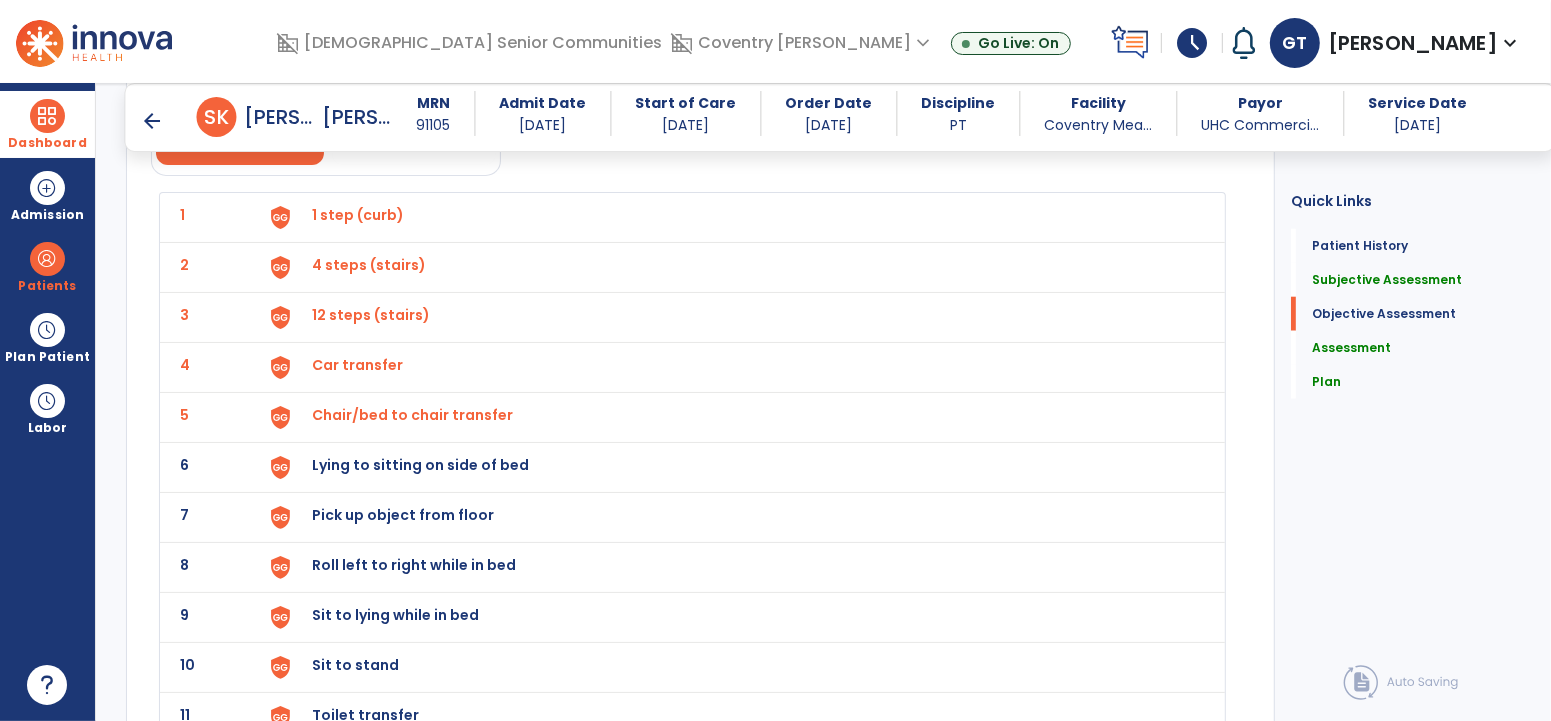 click on "Lying to sitting on side of bed" at bounding box center [358, 215] 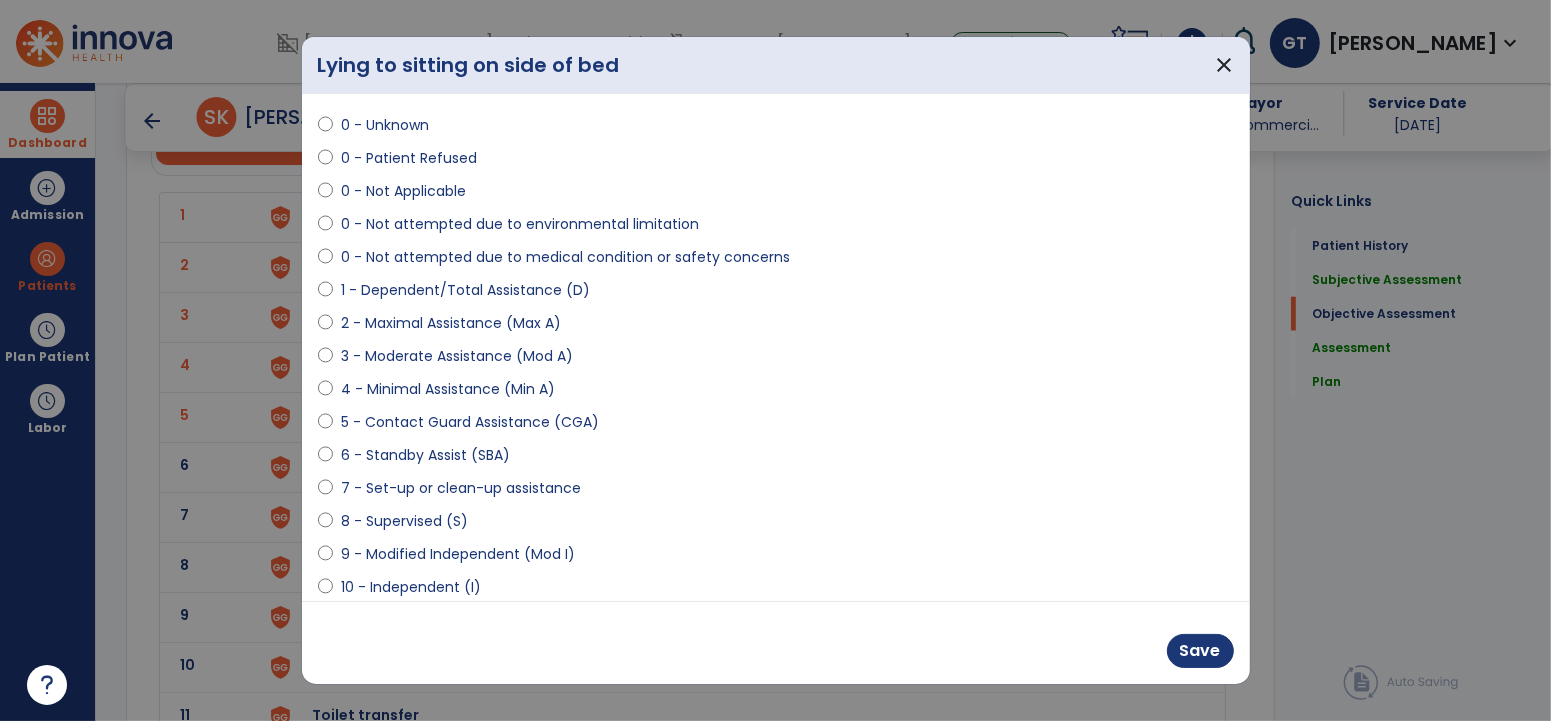 scroll, scrollTop: 89, scrollLeft: 0, axis: vertical 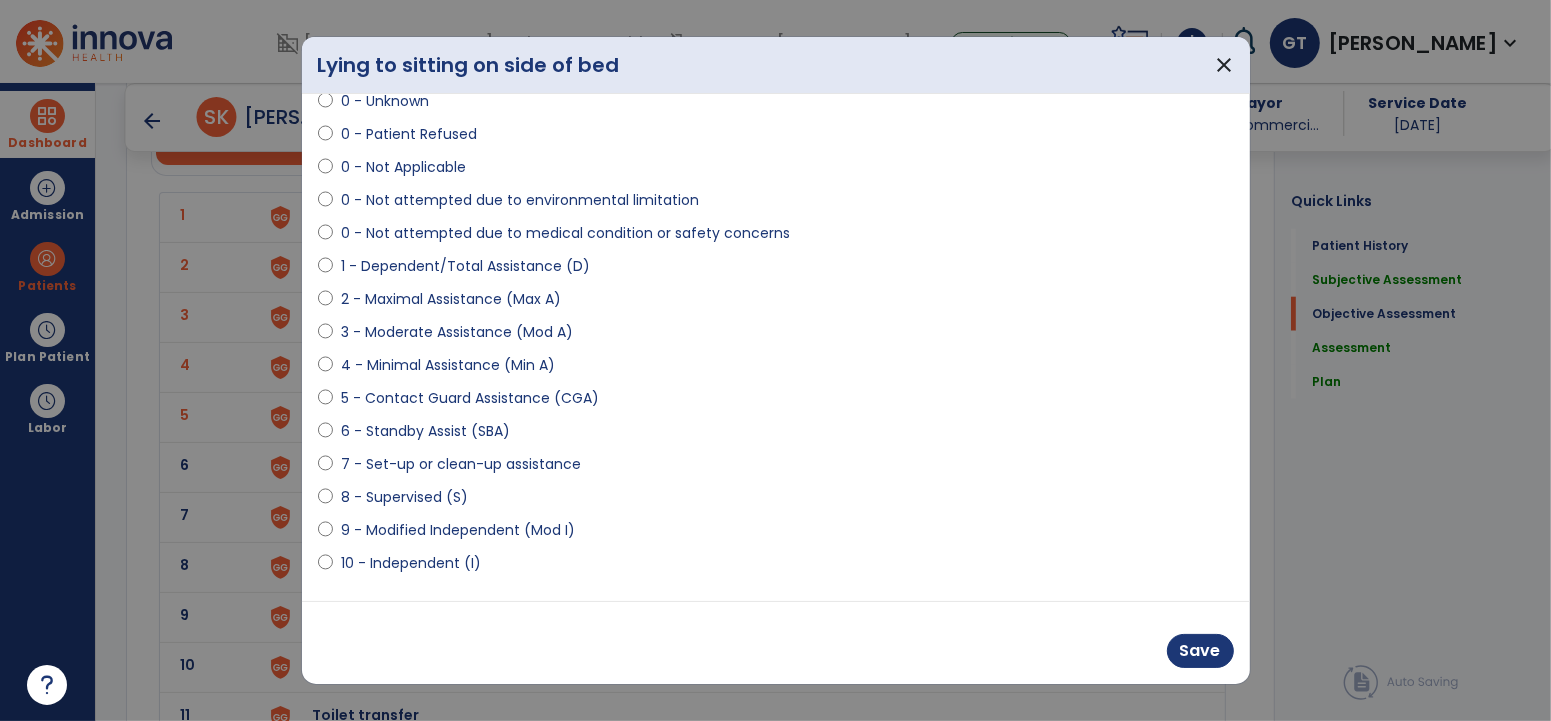 drag, startPoint x: 432, startPoint y: 532, endPoint x: 485, endPoint y: 543, distance: 54.129475 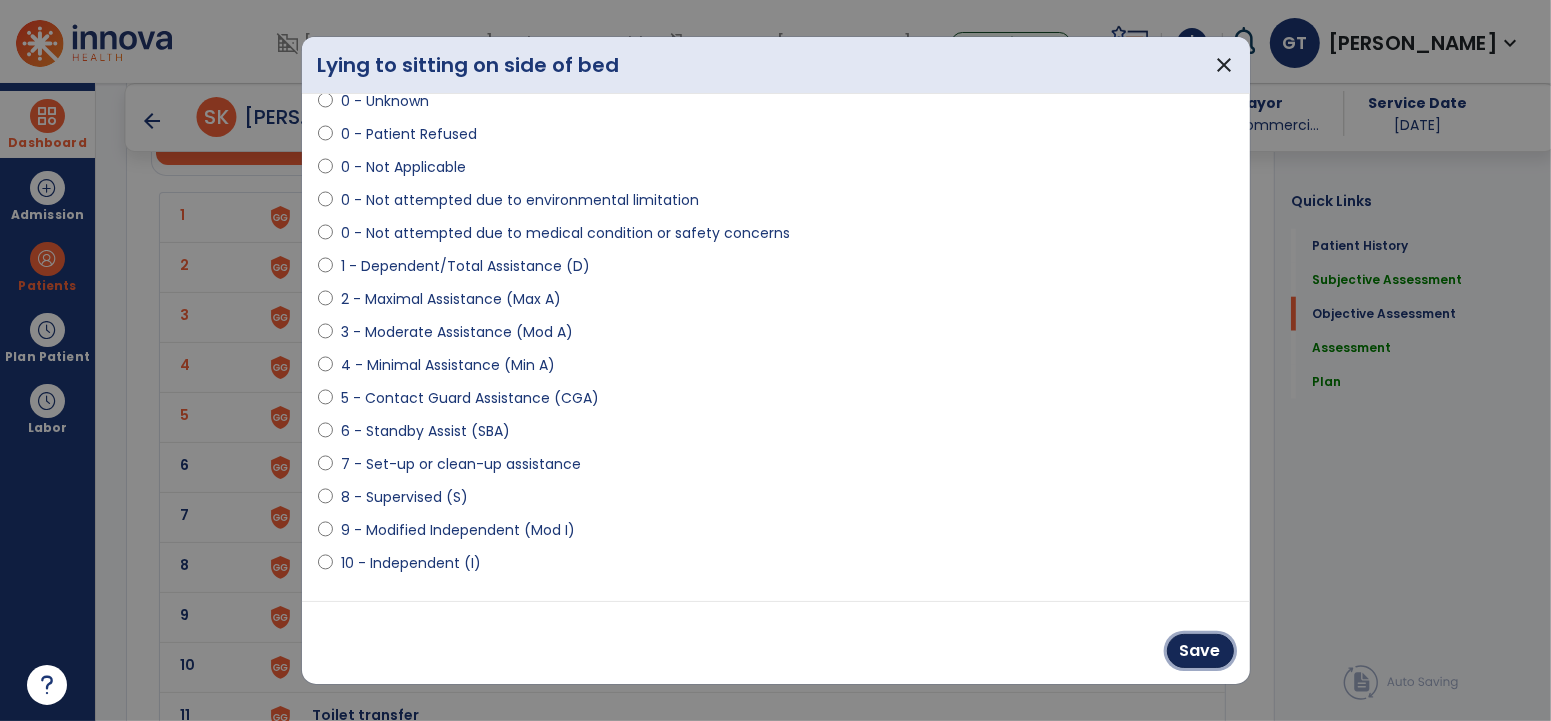drag, startPoint x: 1187, startPoint y: 650, endPoint x: 580, endPoint y: 543, distance: 616.35864 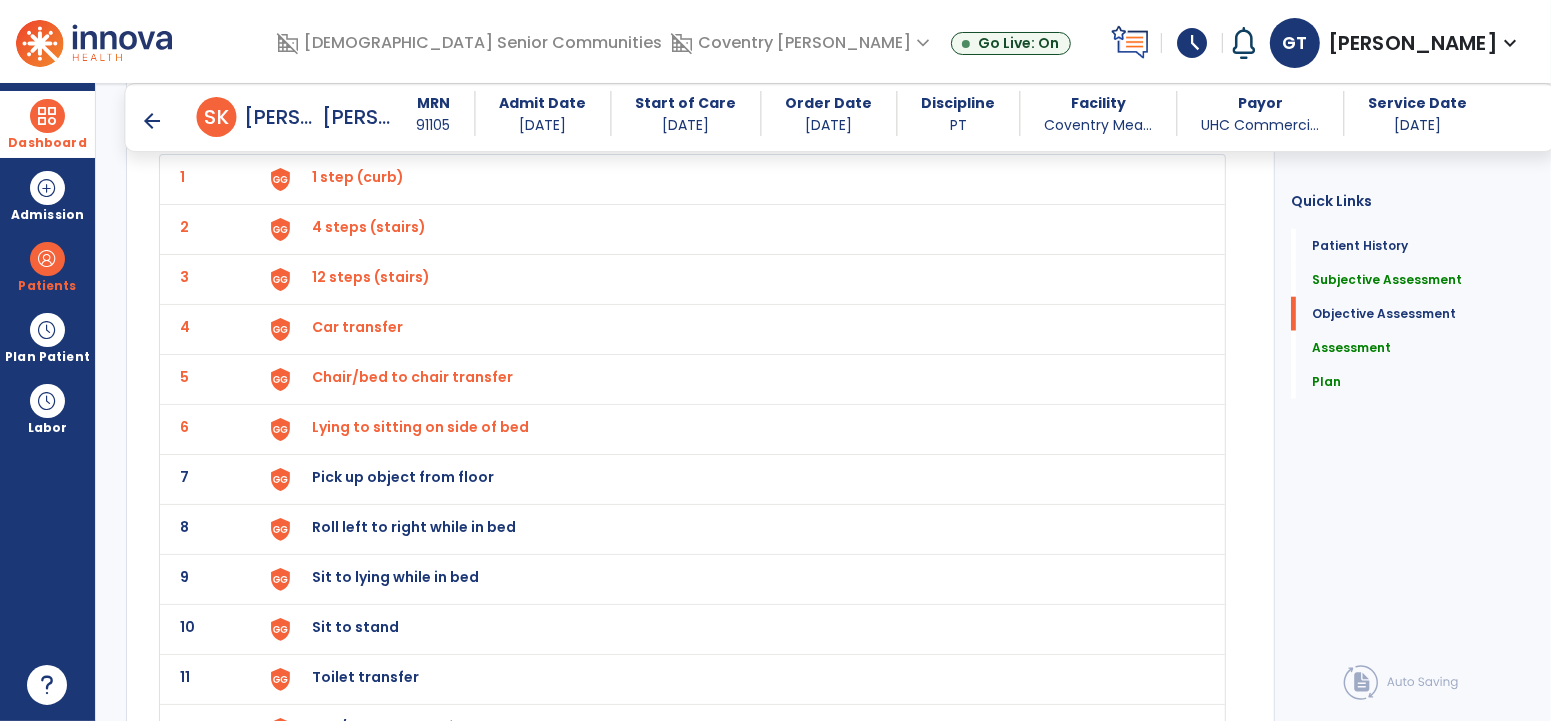 scroll, scrollTop: 1690, scrollLeft: 0, axis: vertical 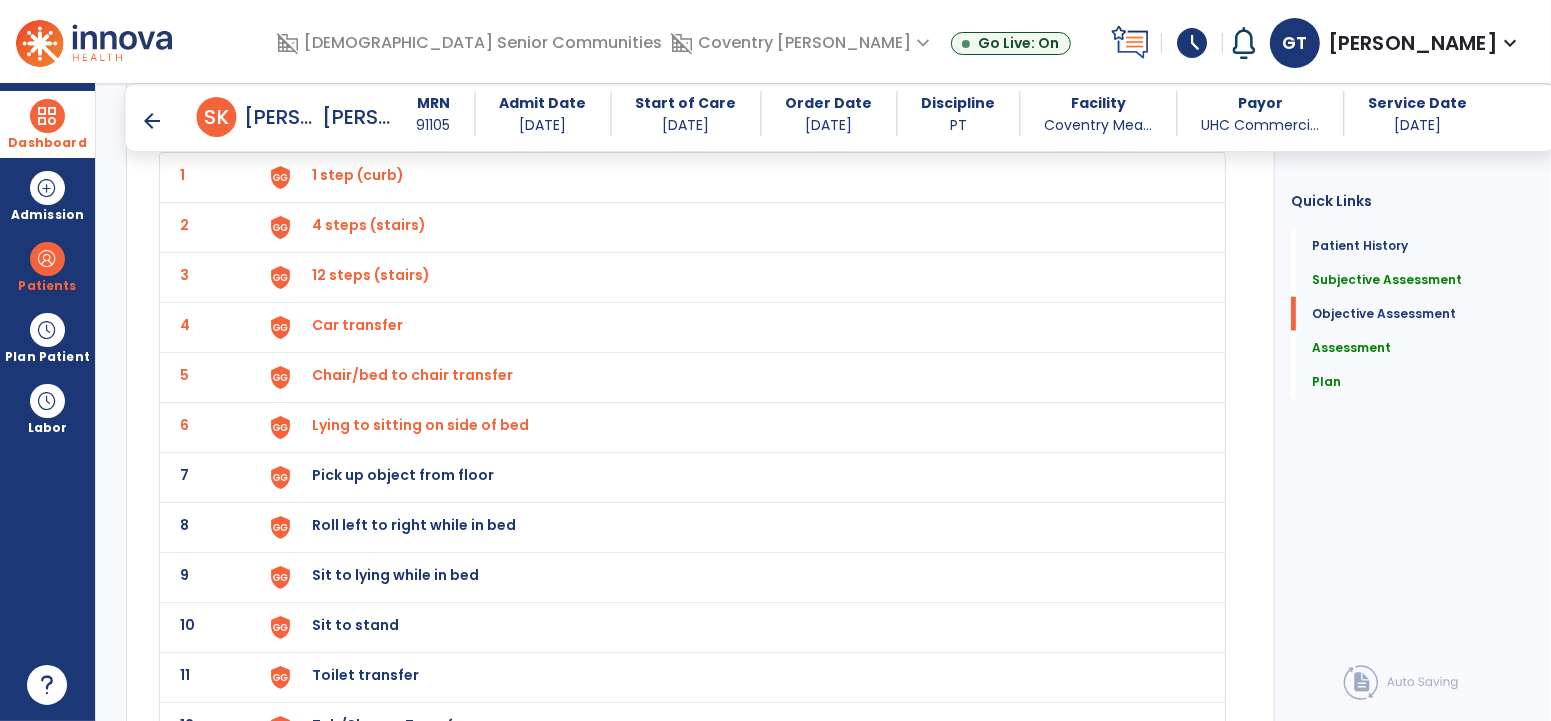 click on "Pick up object from floor" at bounding box center (358, 175) 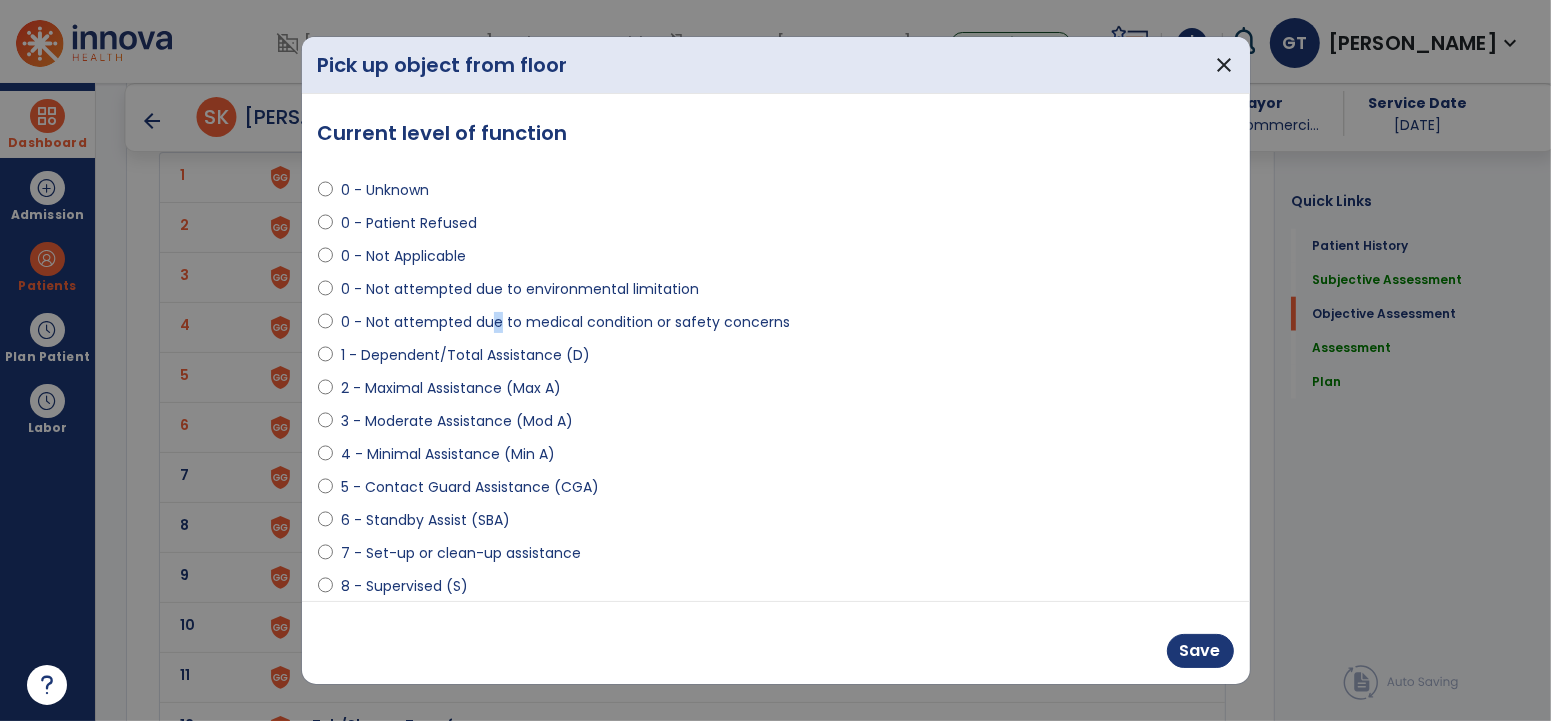 click on "0 - Not attempted due to medical condition or safety concerns" at bounding box center (565, 322) 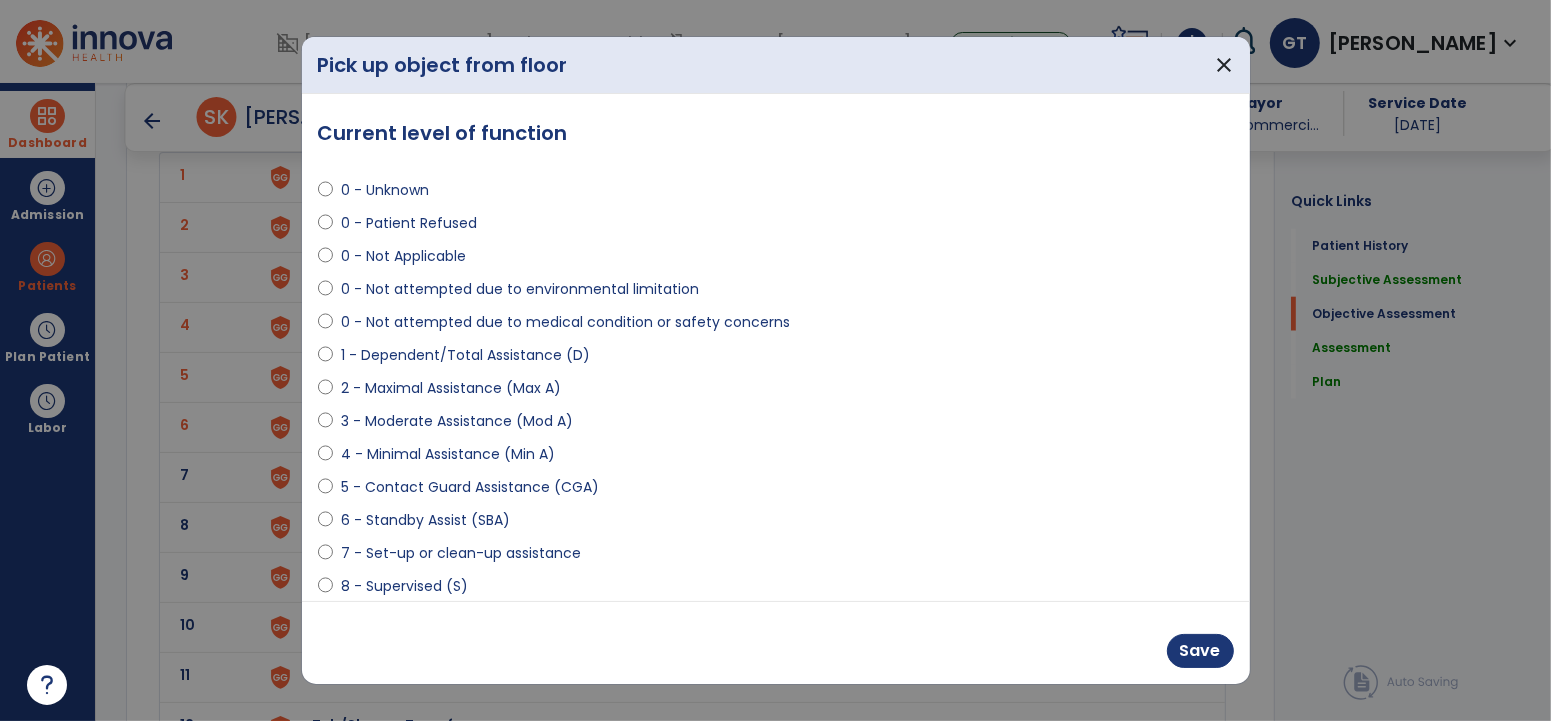 select on "**********" 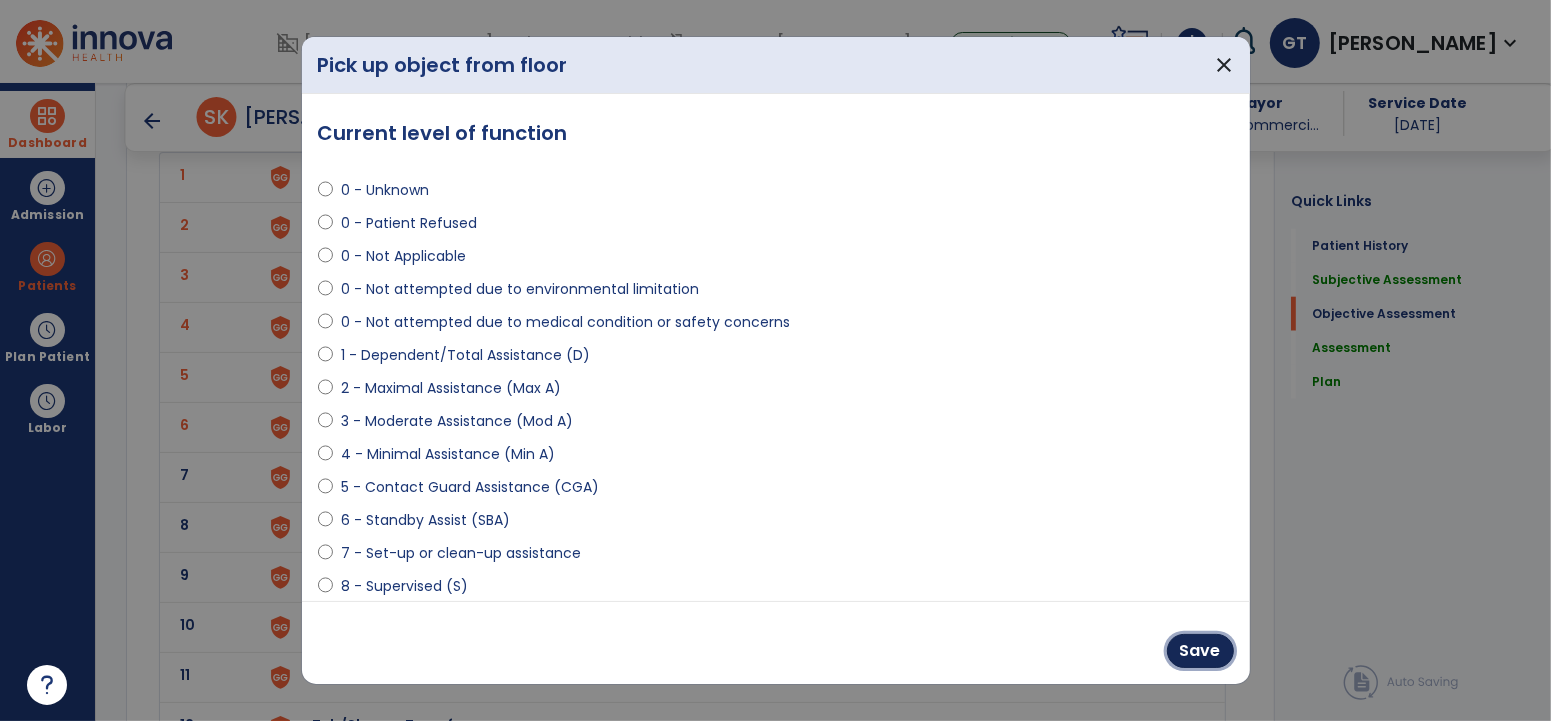 drag, startPoint x: 1197, startPoint y: 650, endPoint x: 753, endPoint y: 507, distance: 466.46008 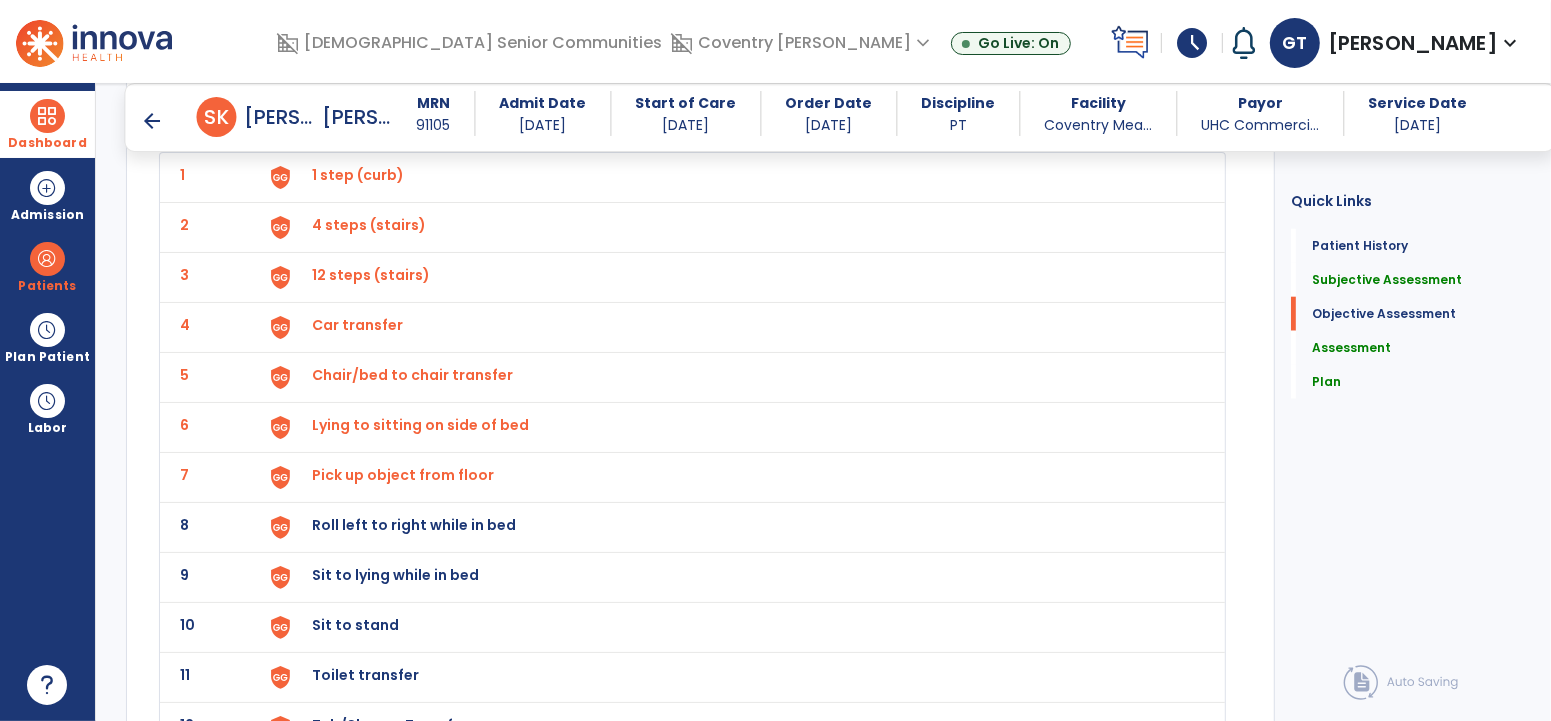 scroll, scrollTop: 1782, scrollLeft: 0, axis: vertical 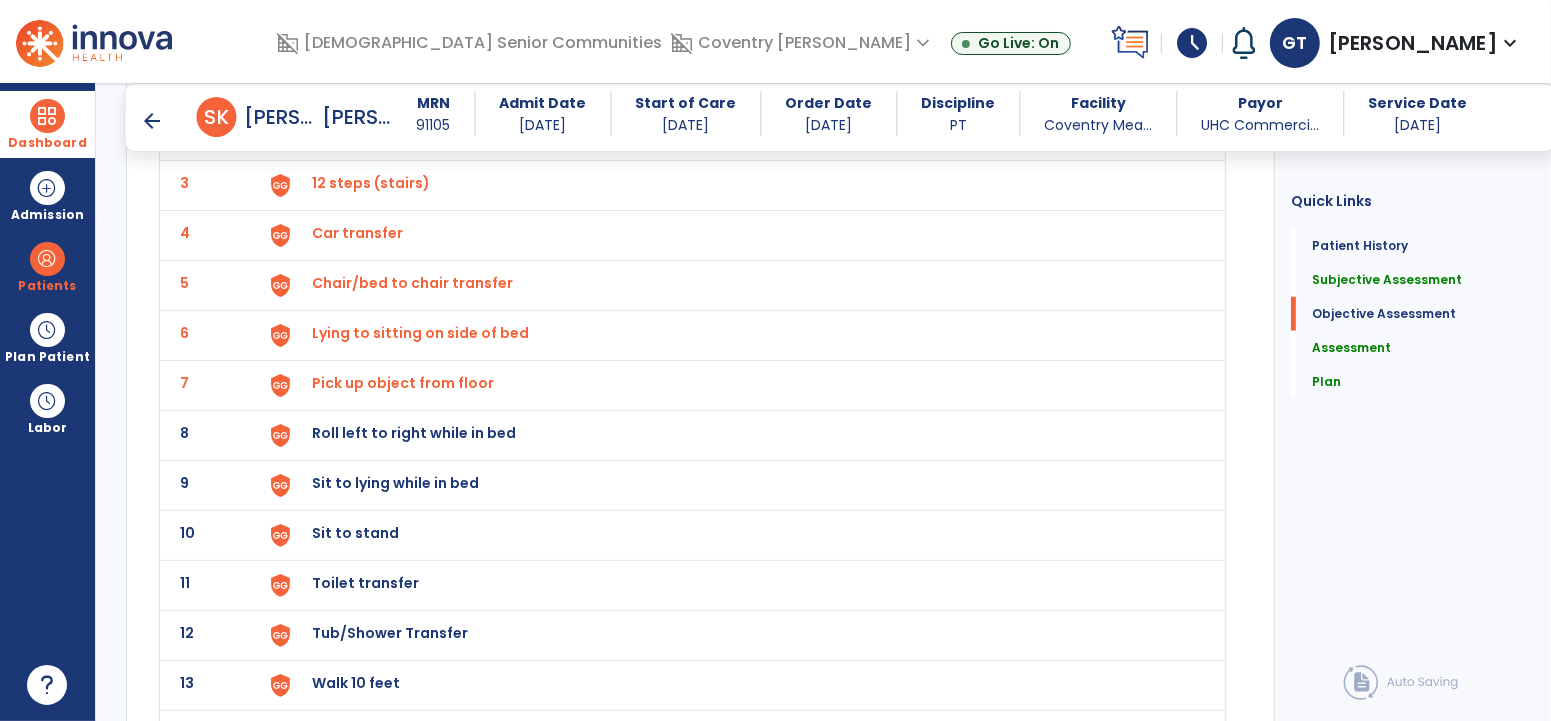 click on "Roll left to right while in bed" at bounding box center [358, 83] 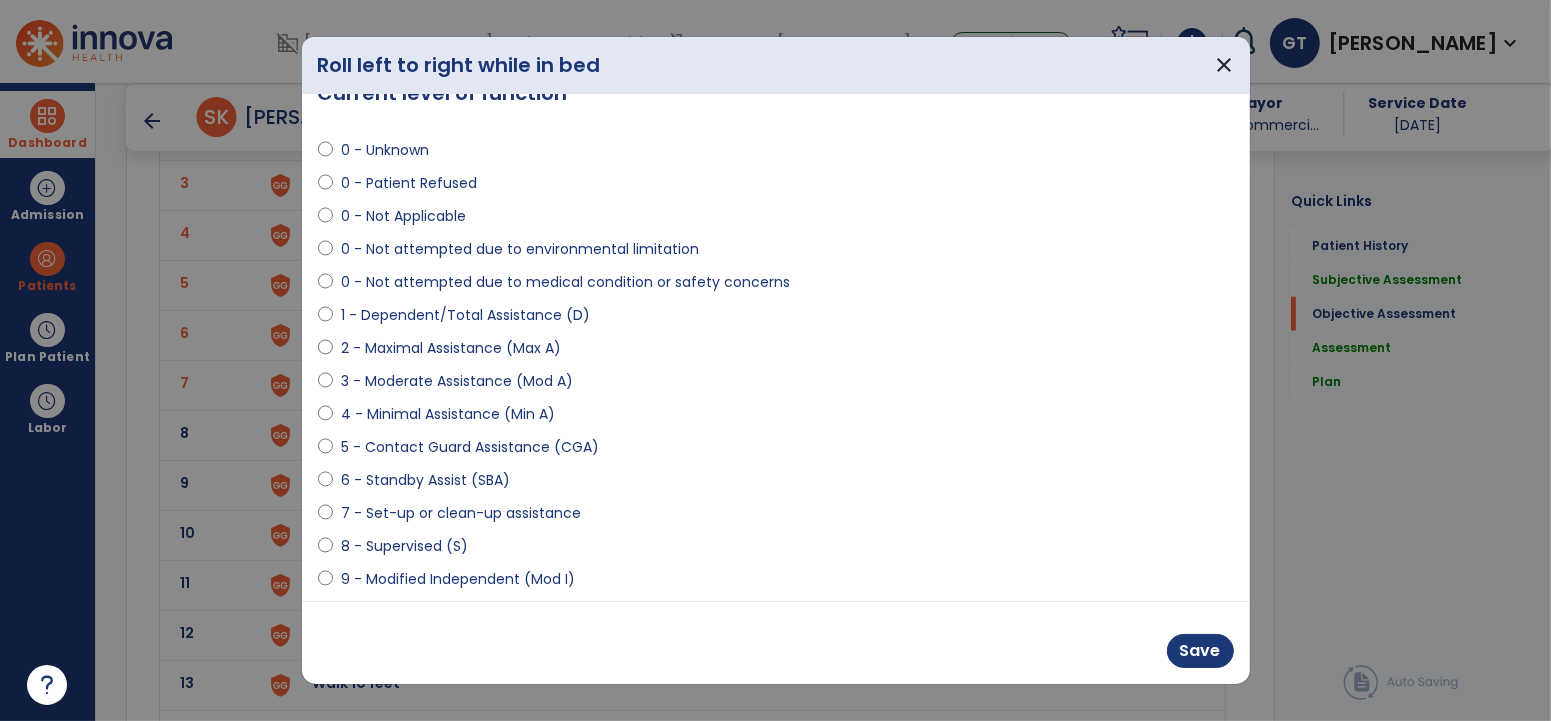 scroll, scrollTop: 42, scrollLeft: 0, axis: vertical 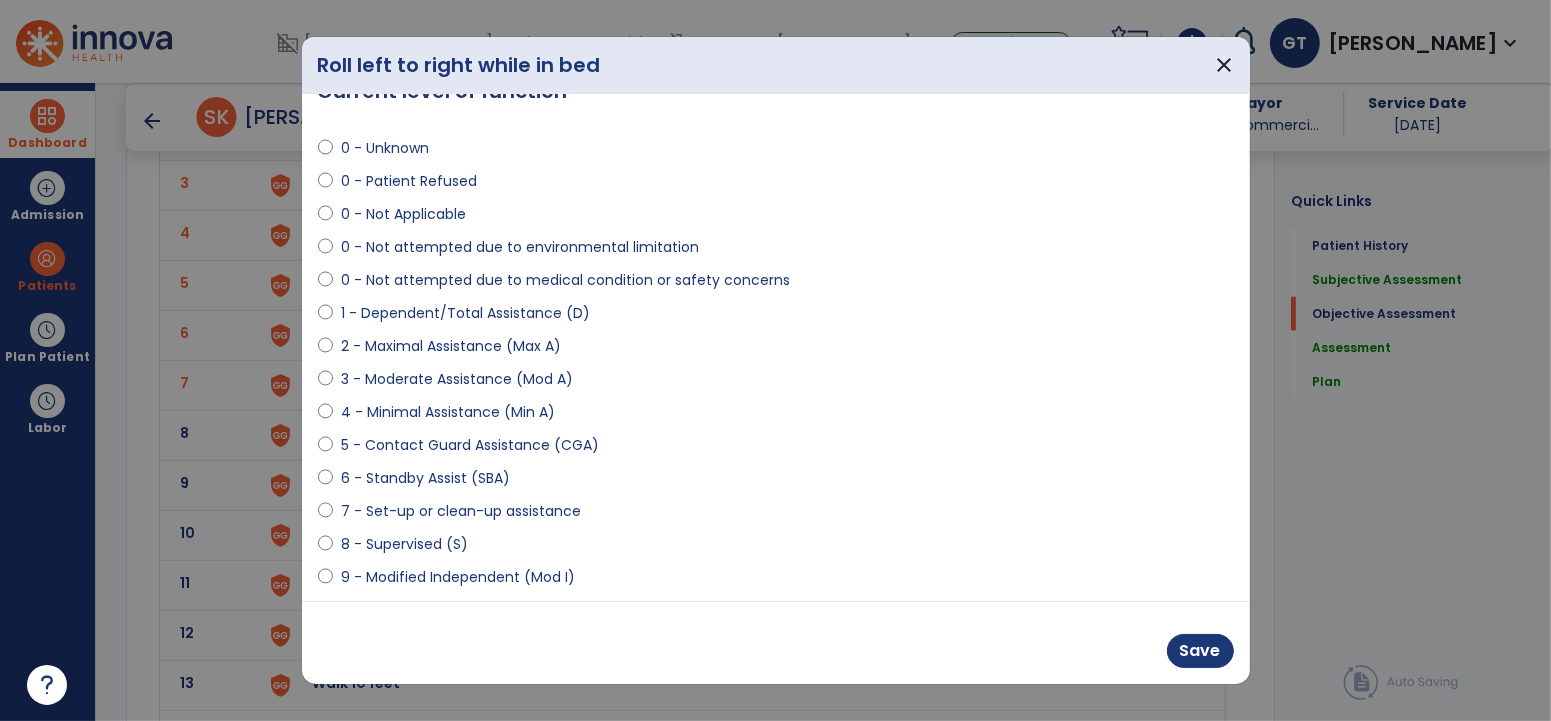 click on "9 - Modified Independent (Mod I)" at bounding box center (458, 577) 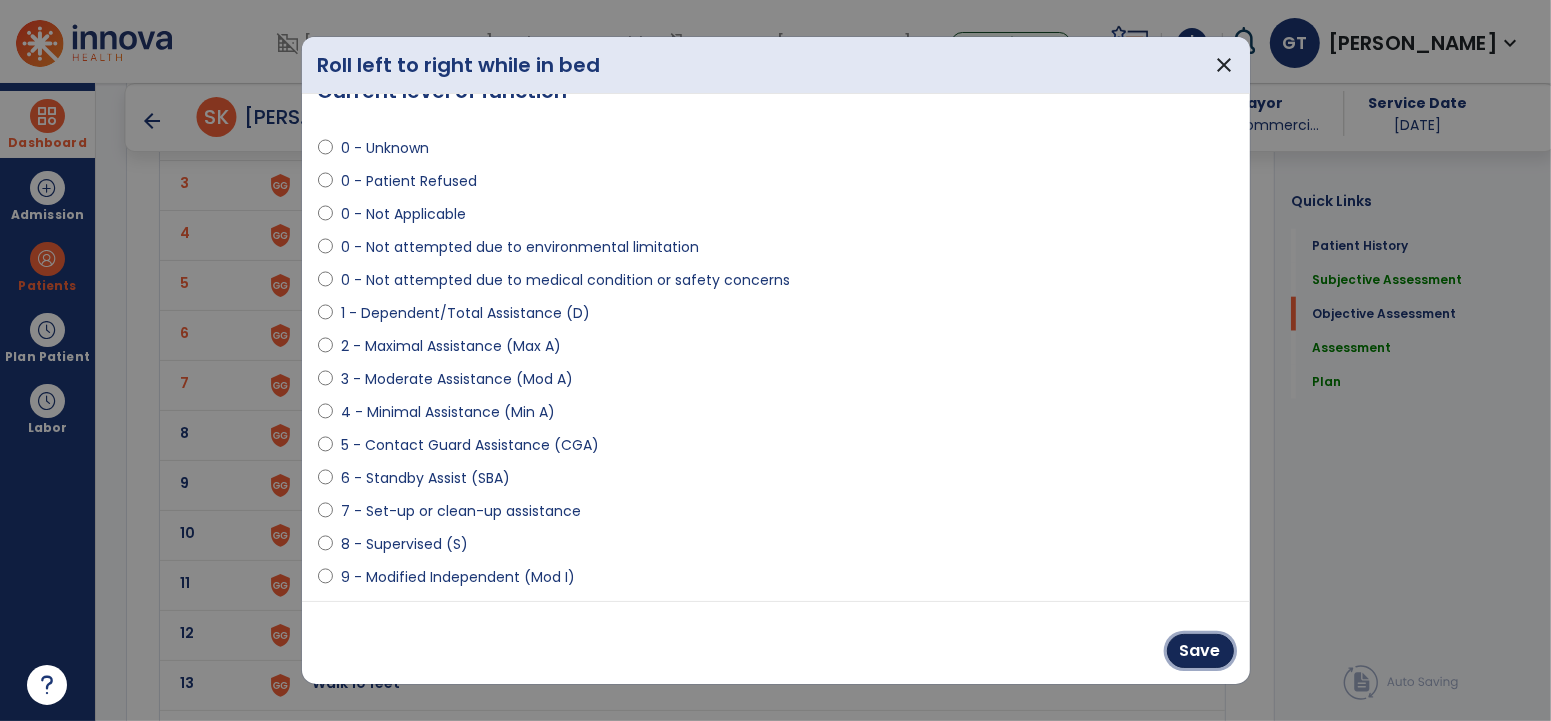click on "Save" at bounding box center [1200, 651] 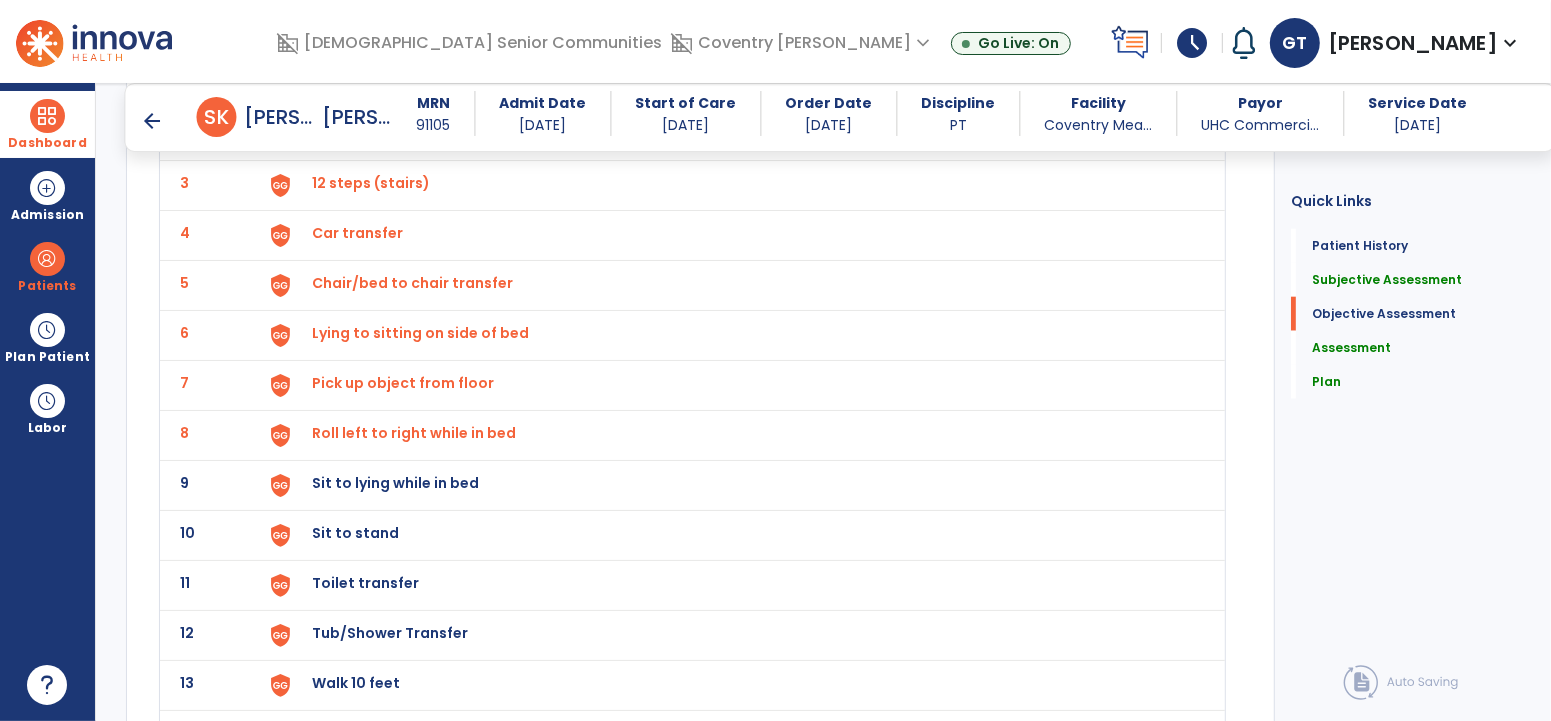 scroll, scrollTop: 1822, scrollLeft: 0, axis: vertical 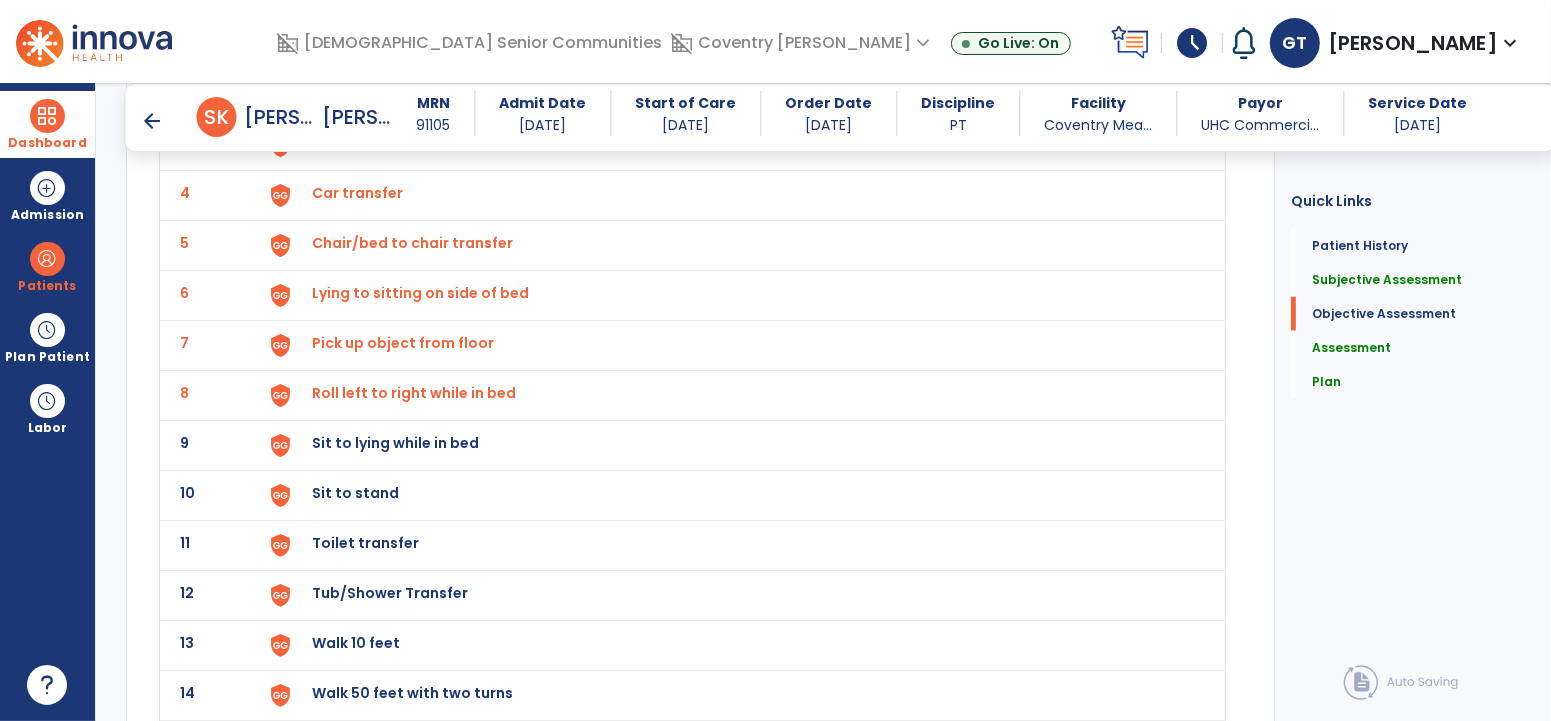 click on "Sit to lying while in bed" at bounding box center (358, 43) 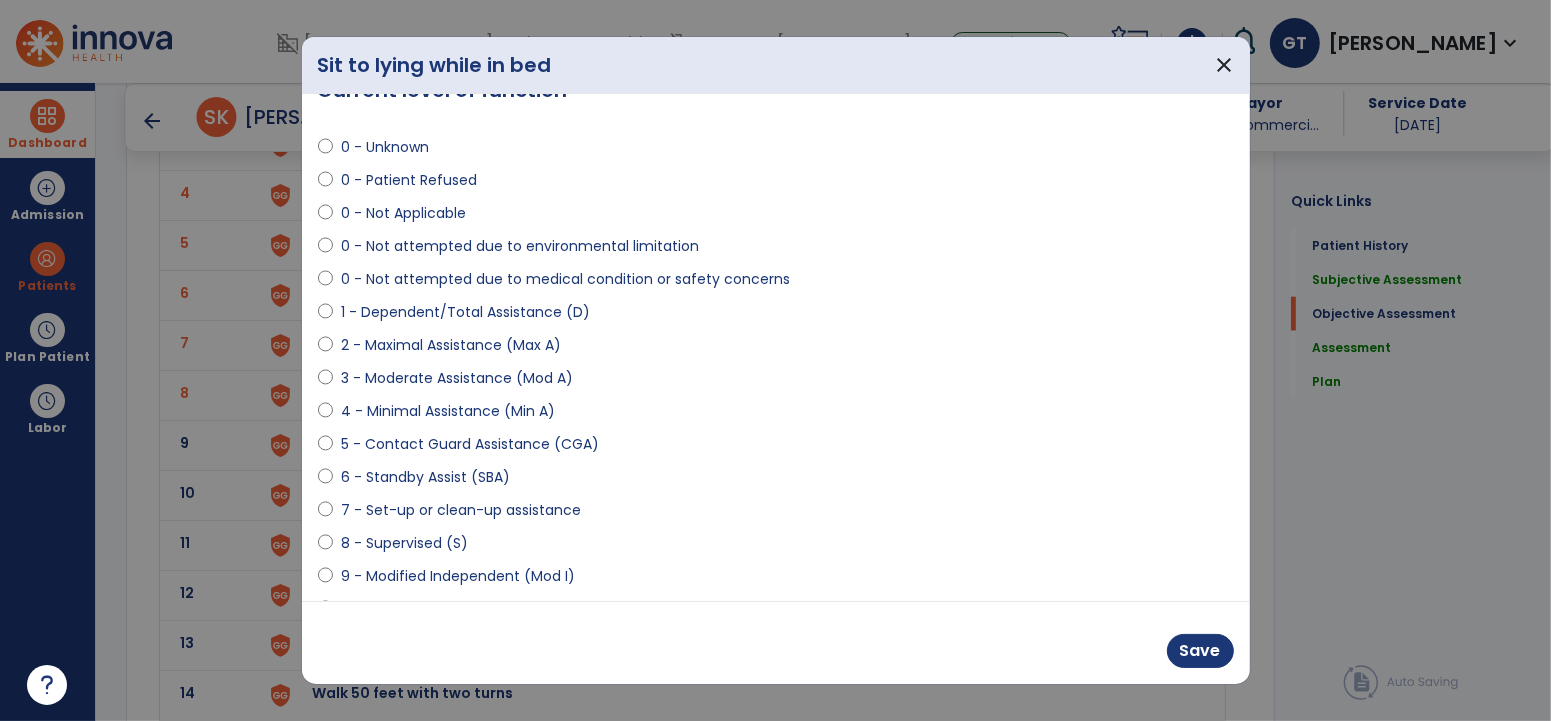 scroll, scrollTop: 44, scrollLeft: 0, axis: vertical 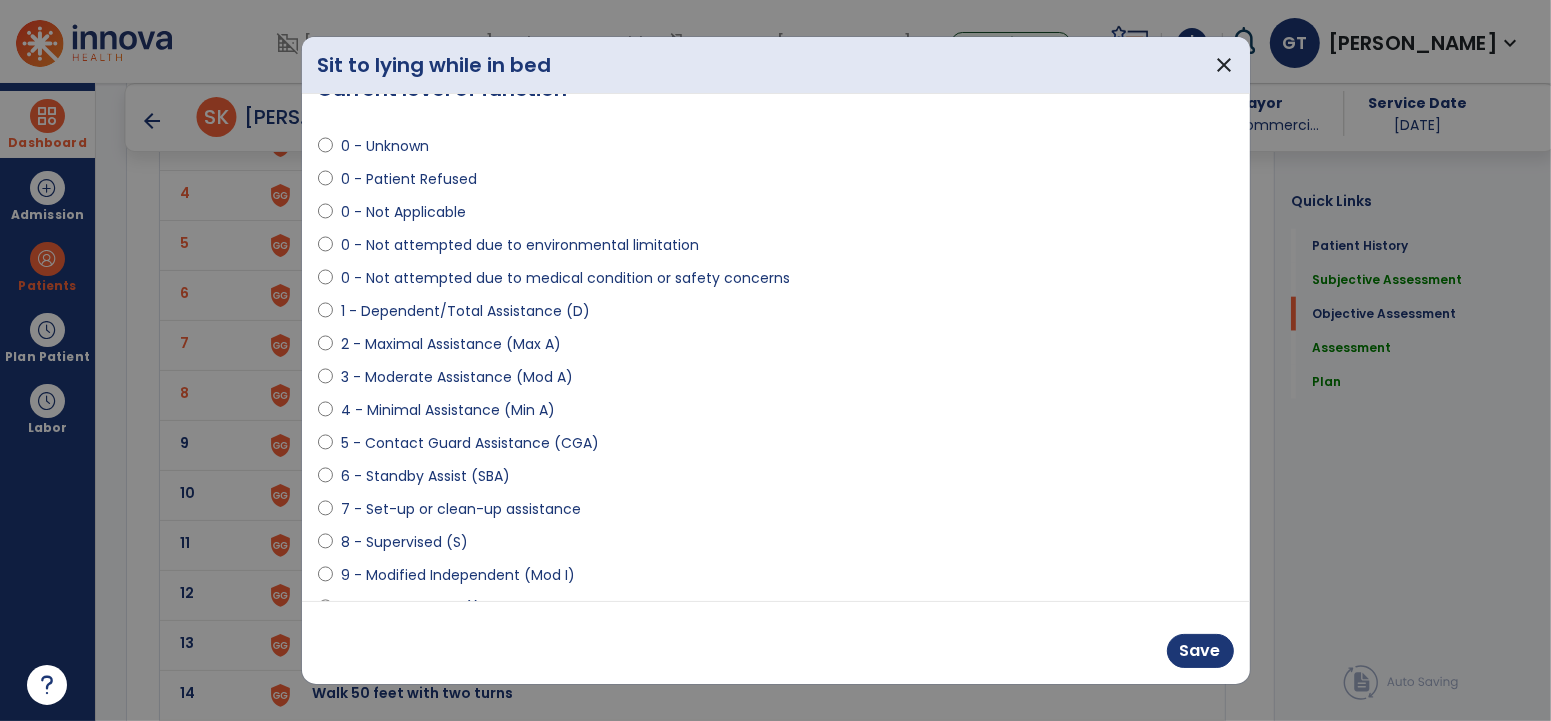 click on "9 - Modified Independent (Mod I)" at bounding box center [458, 575] 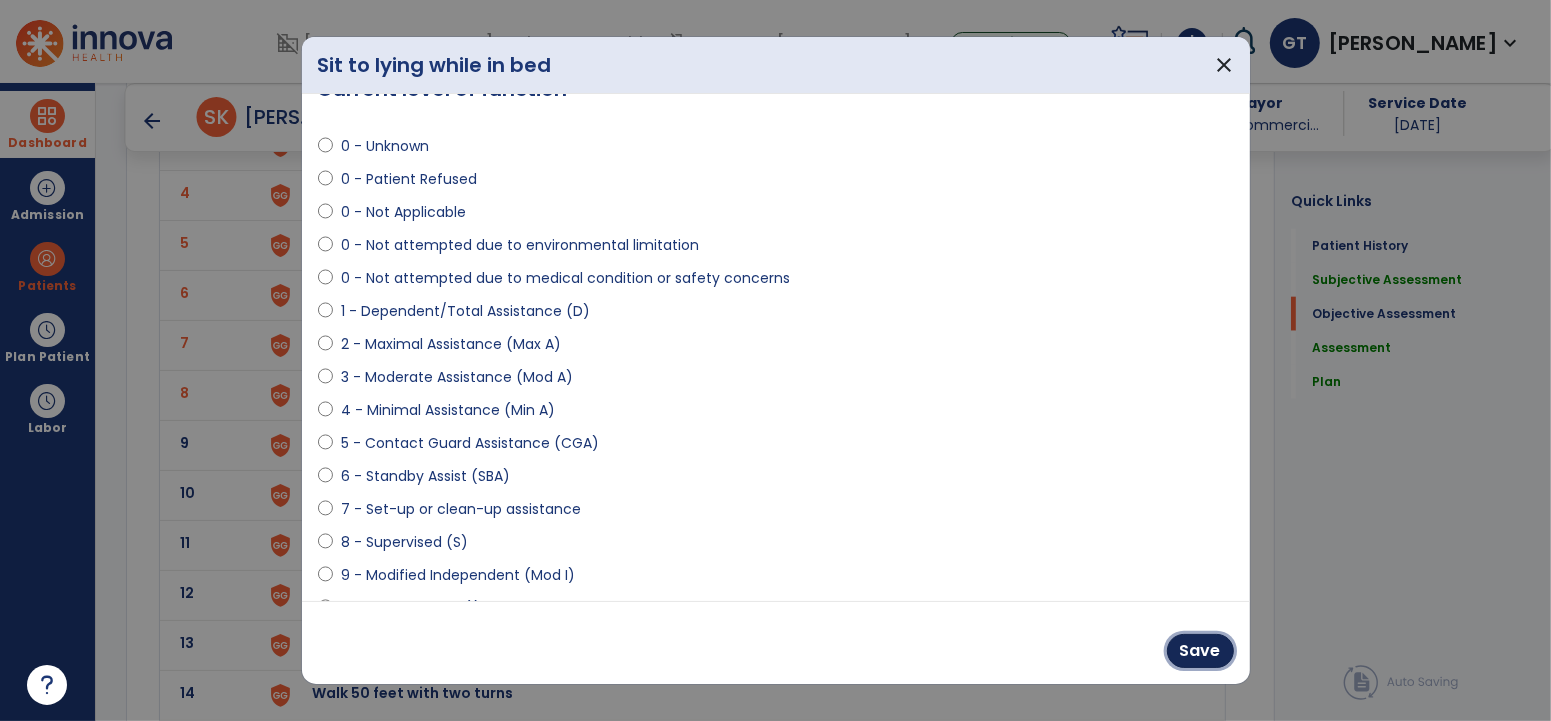 click on "Save" at bounding box center (1200, 651) 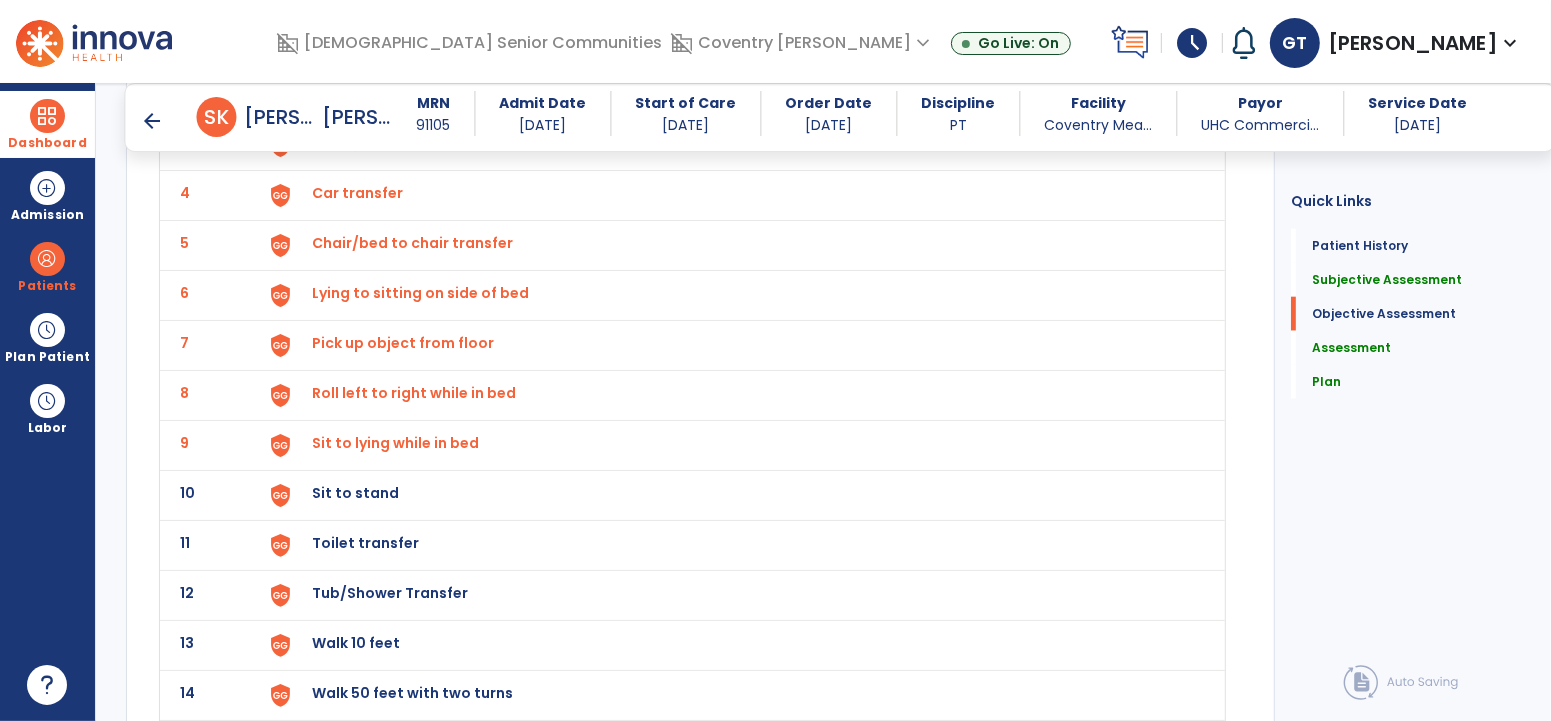 click on "Sit to stand" at bounding box center [358, 43] 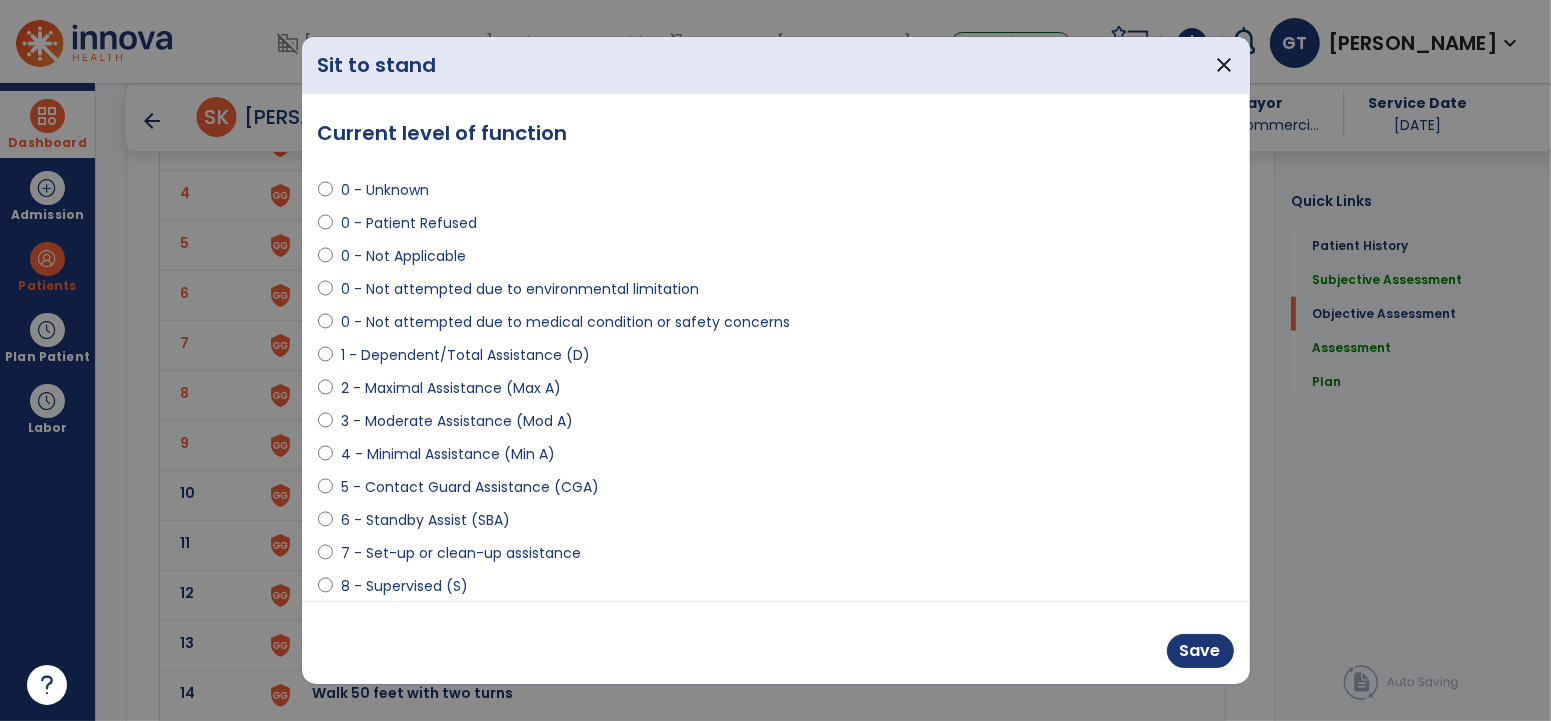 click on "0 - Not attempted due to medical condition or safety concerns" at bounding box center [565, 322] 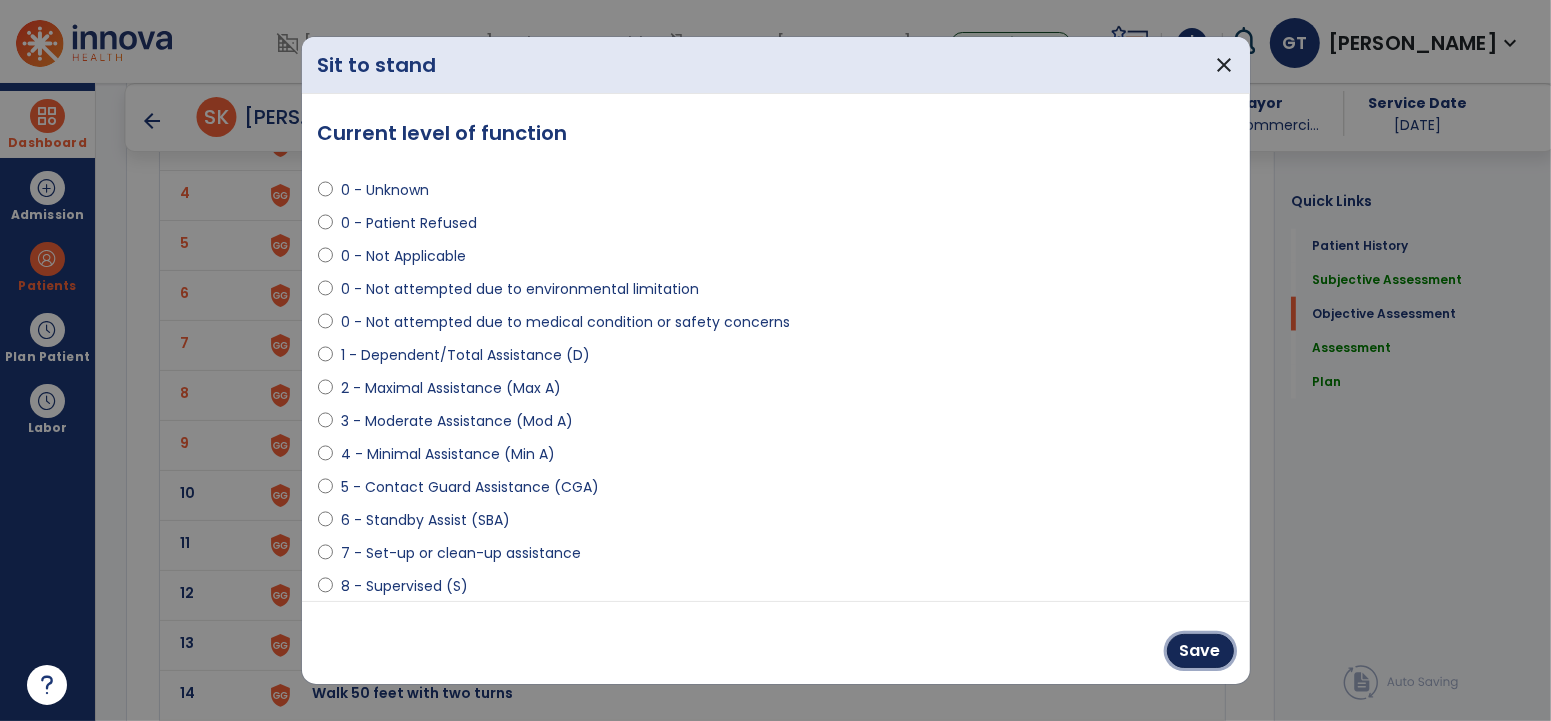 drag, startPoint x: 1210, startPoint y: 655, endPoint x: 1104, endPoint y: 622, distance: 111.01801 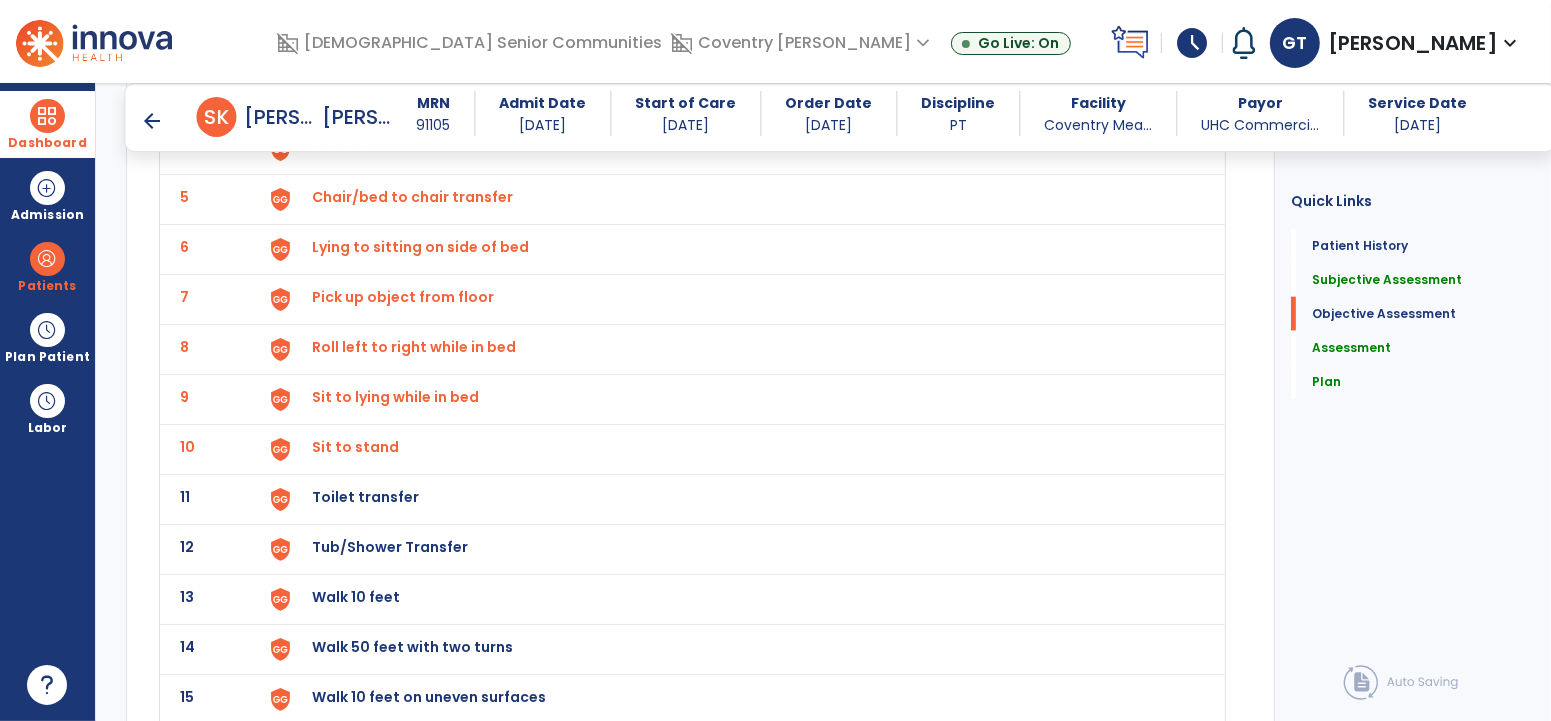 scroll, scrollTop: 1902, scrollLeft: 0, axis: vertical 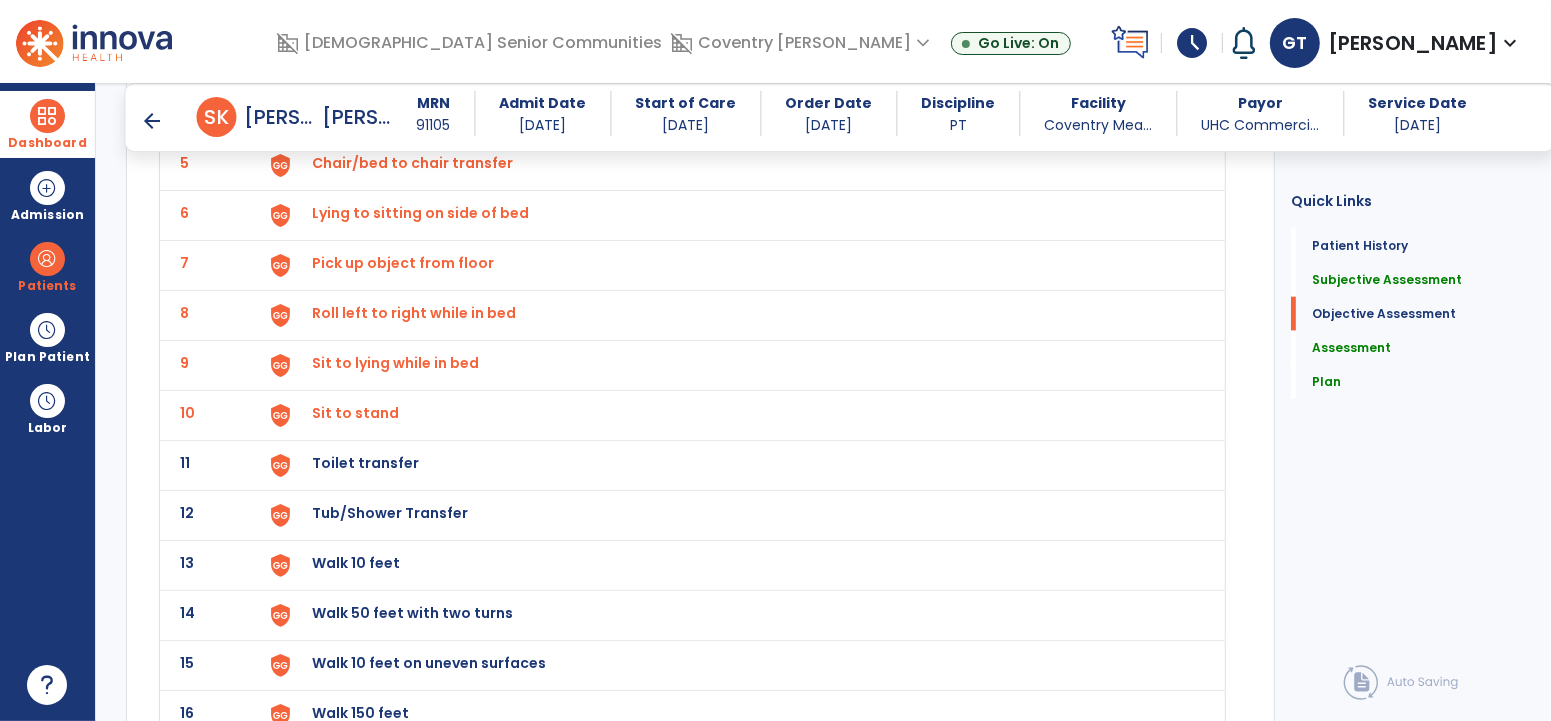 click on "Toilet transfer" at bounding box center (358, -37) 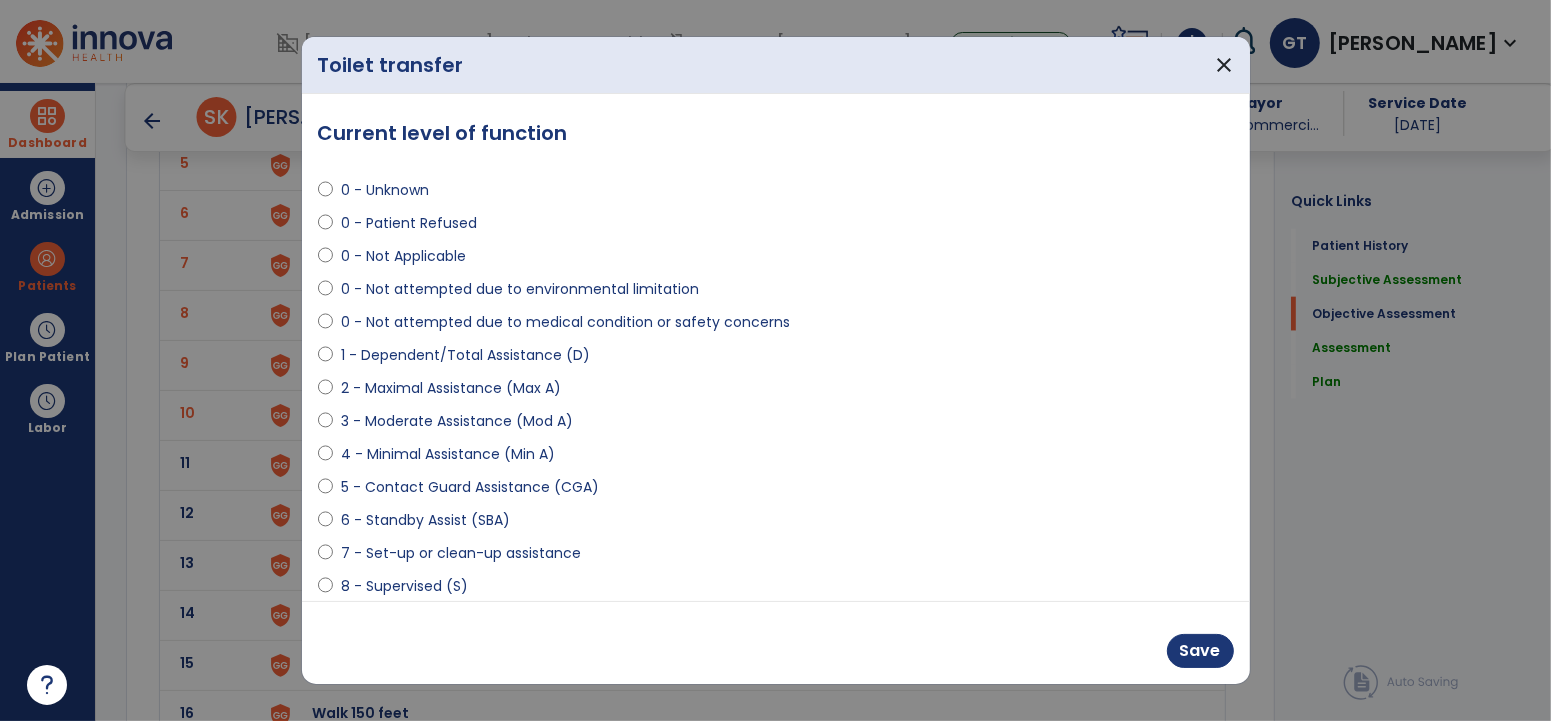 click on "0 - Not attempted due to medical condition or safety concerns" at bounding box center (565, 322) 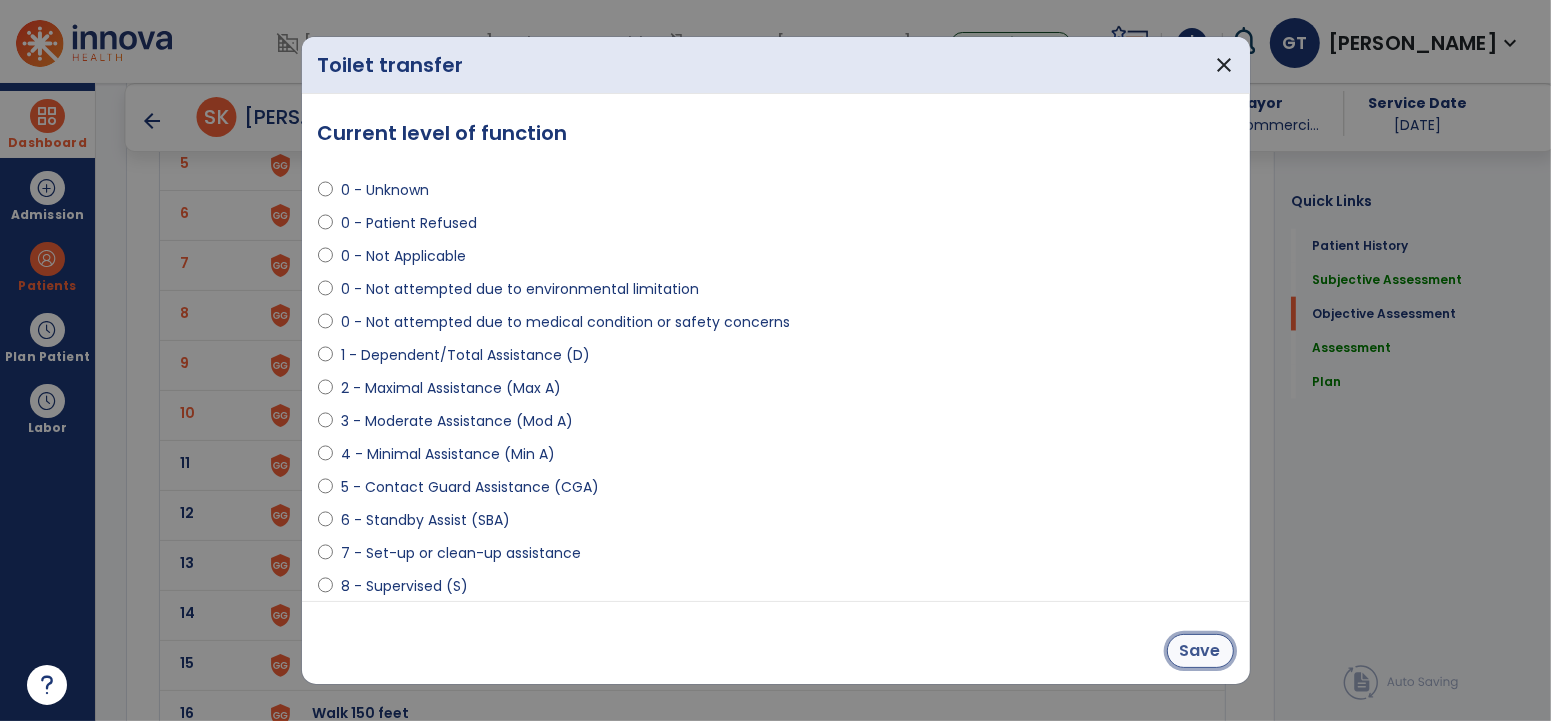 click on "Save" at bounding box center [1200, 651] 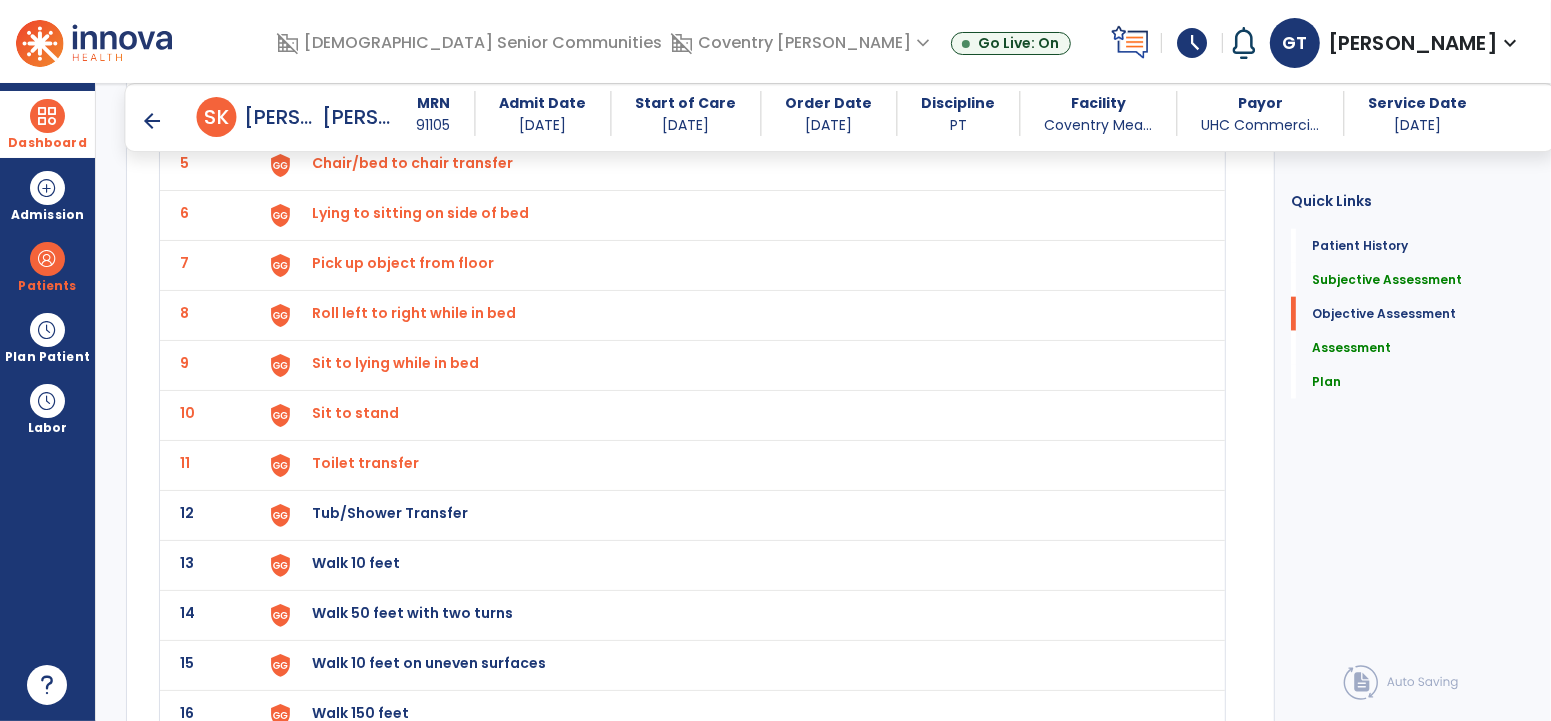 click on "Tub/Shower Transfer" at bounding box center (358, -37) 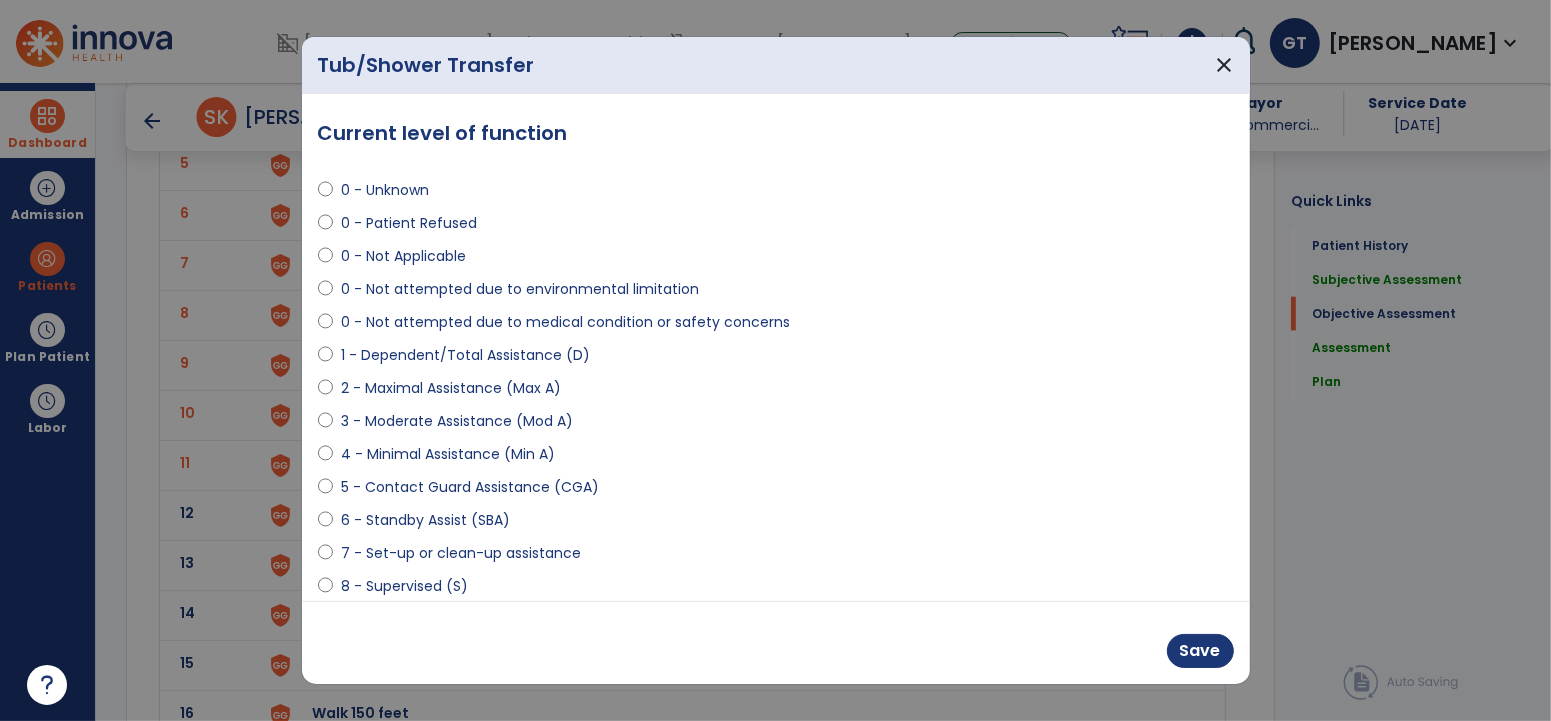 click on "0 - Not Applicable" at bounding box center (403, 256) 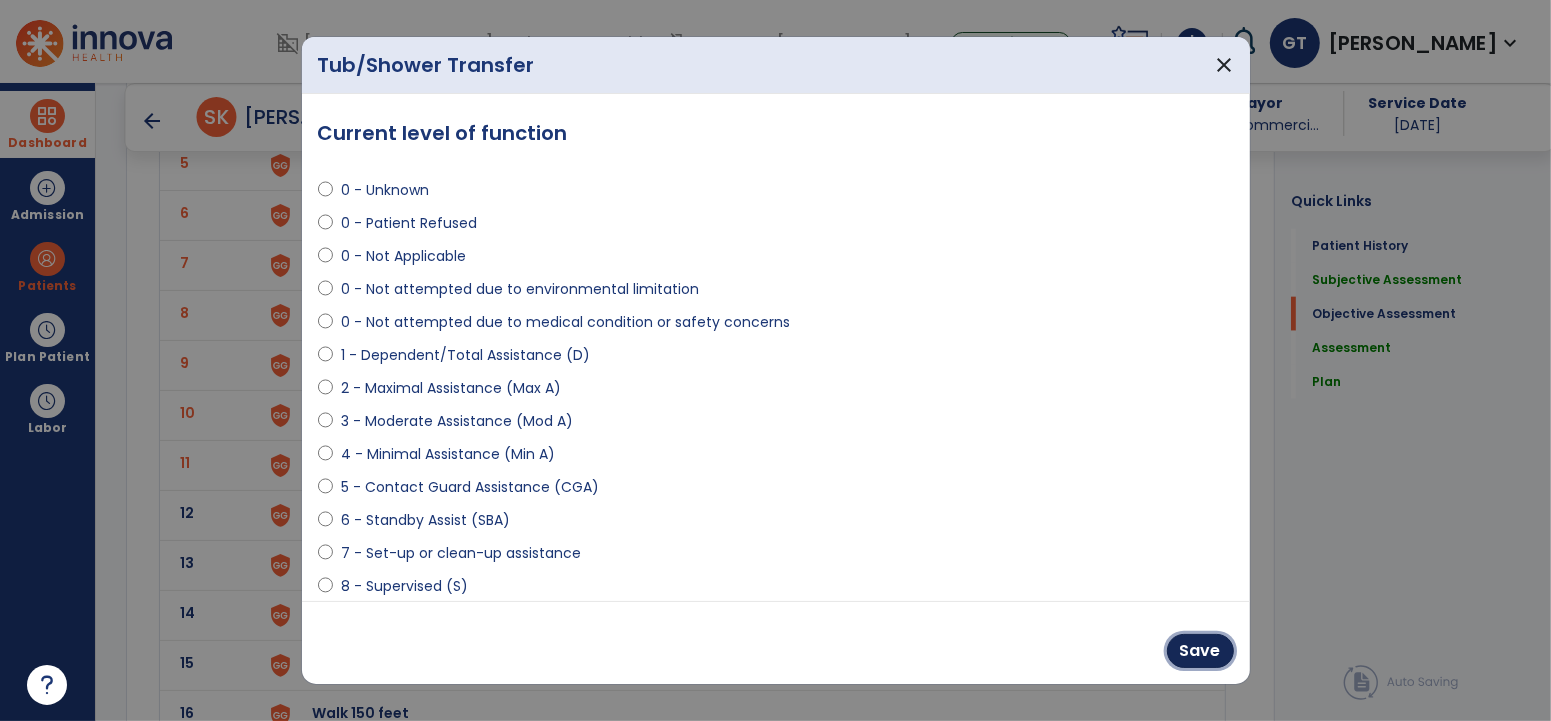 drag, startPoint x: 1211, startPoint y: 651, endPoint x: 987, endPoint y: 568, distance: 238.88281 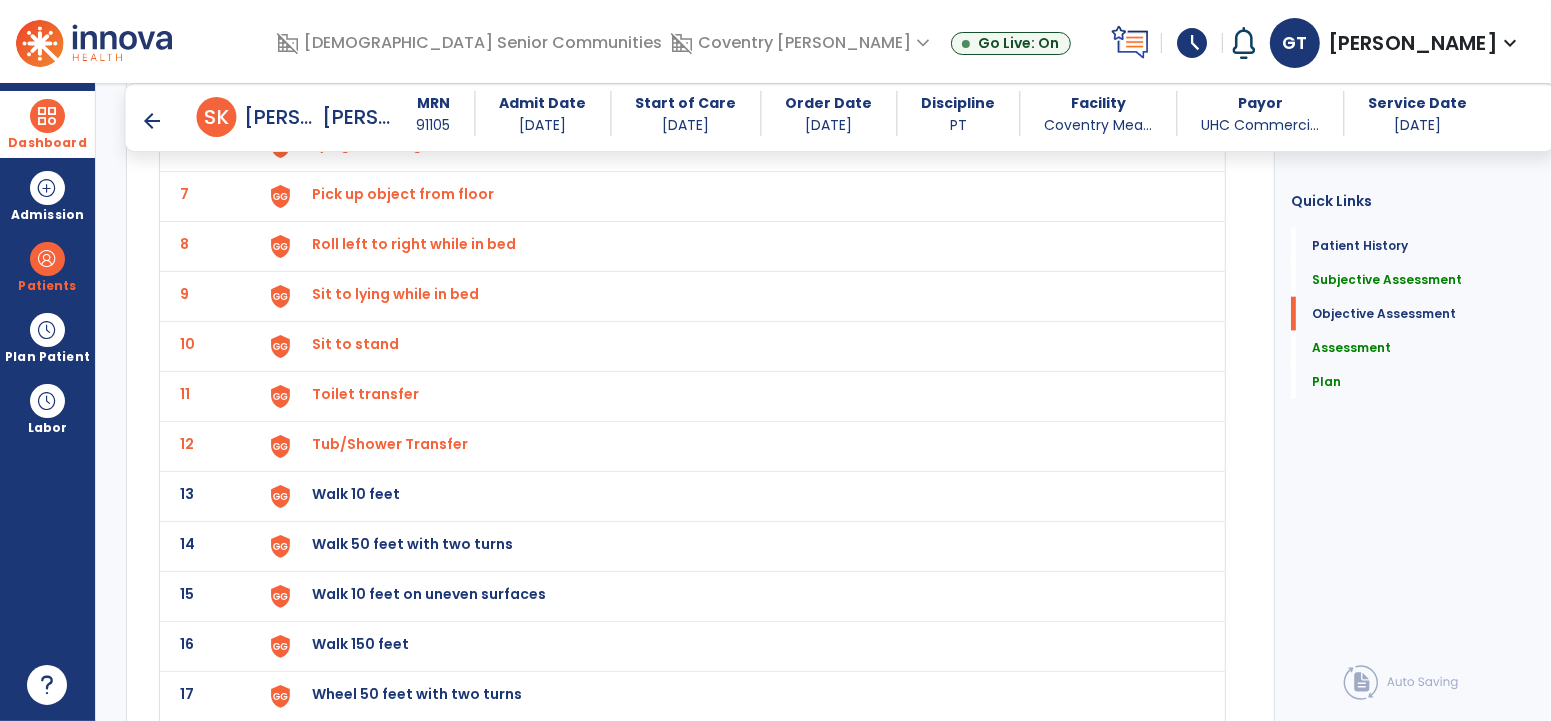 scroll, scrollTop: 1988, scrollLeft: 0, axis: vertical 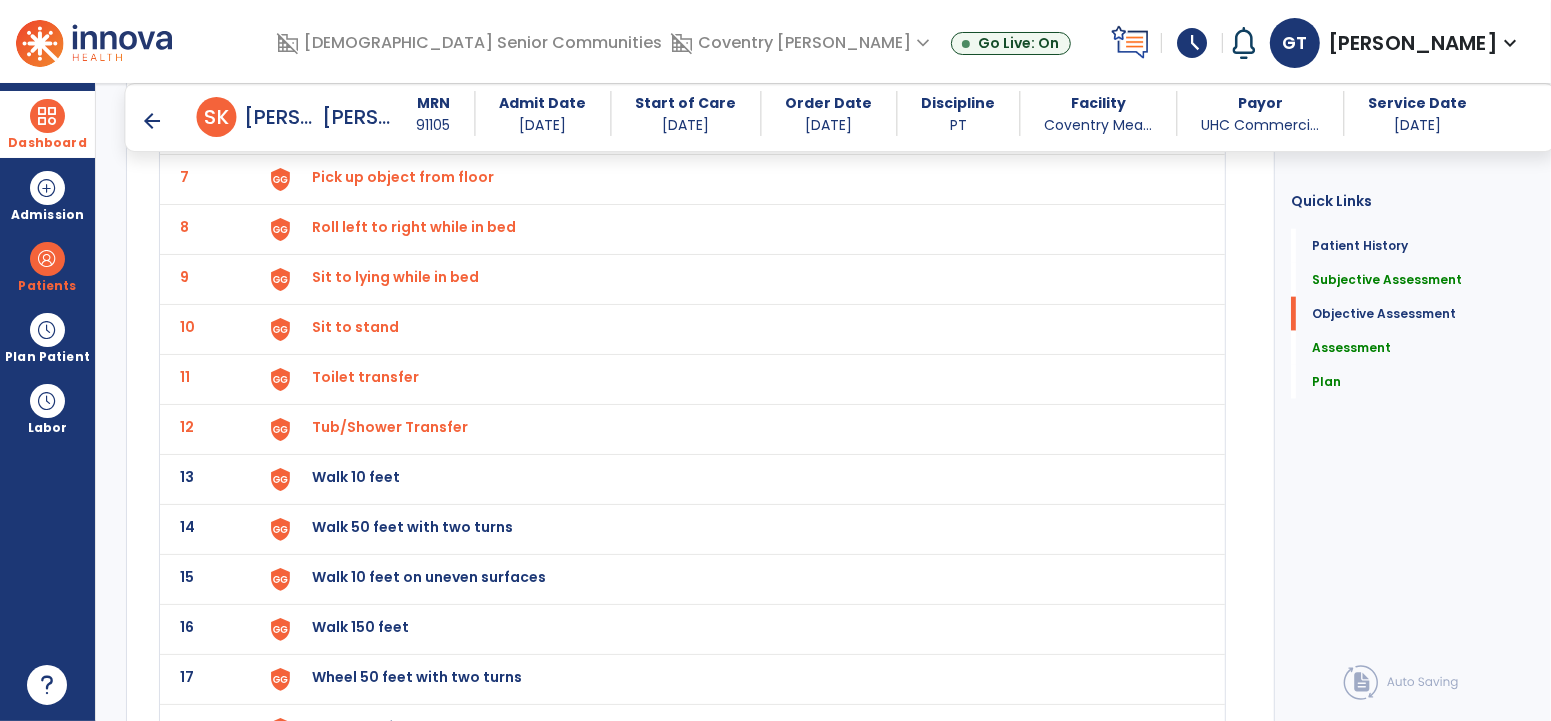 click on "13 Walk 10 feet" 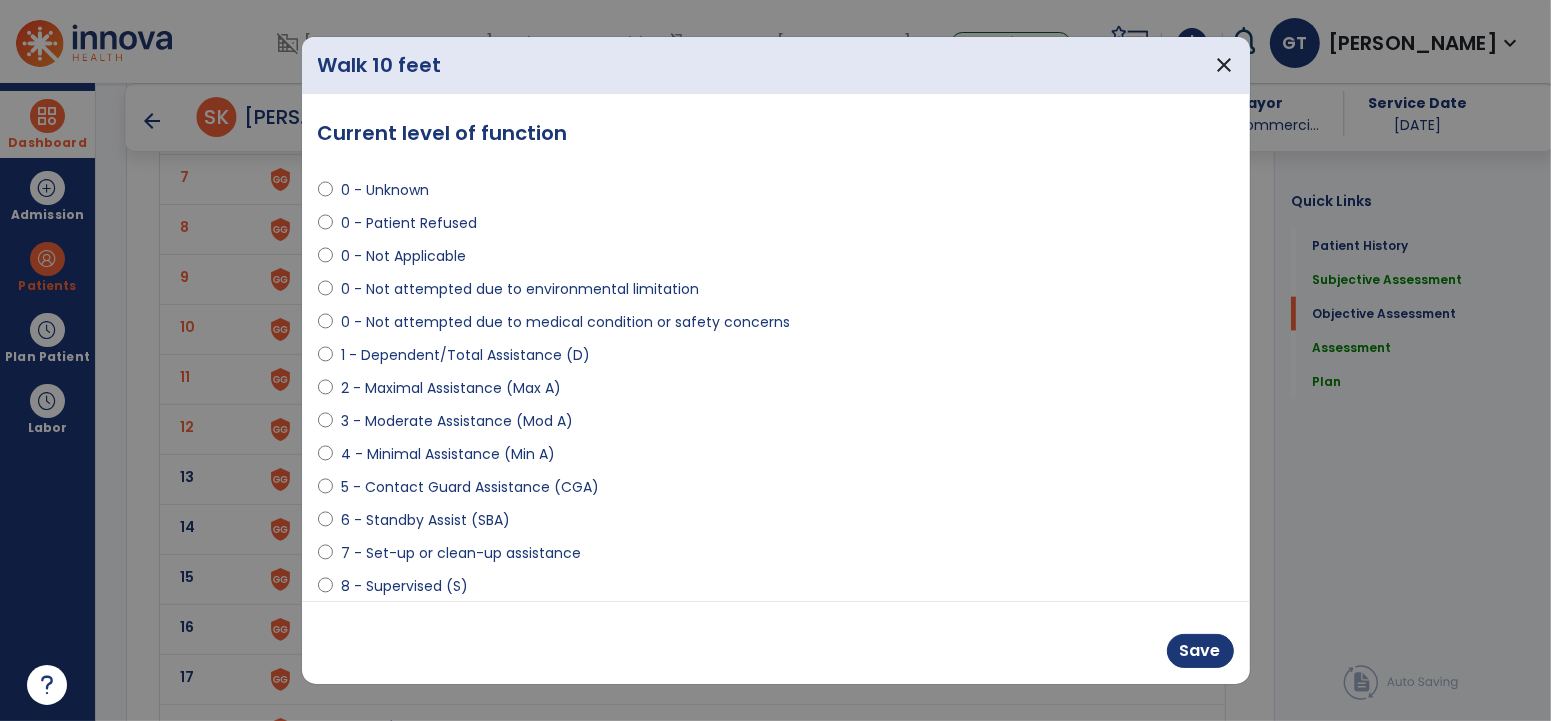 drag, startPoint x: 434, startPoint y: 246, endPoint x: 884, endPoint y: 454, distance: 495.7459 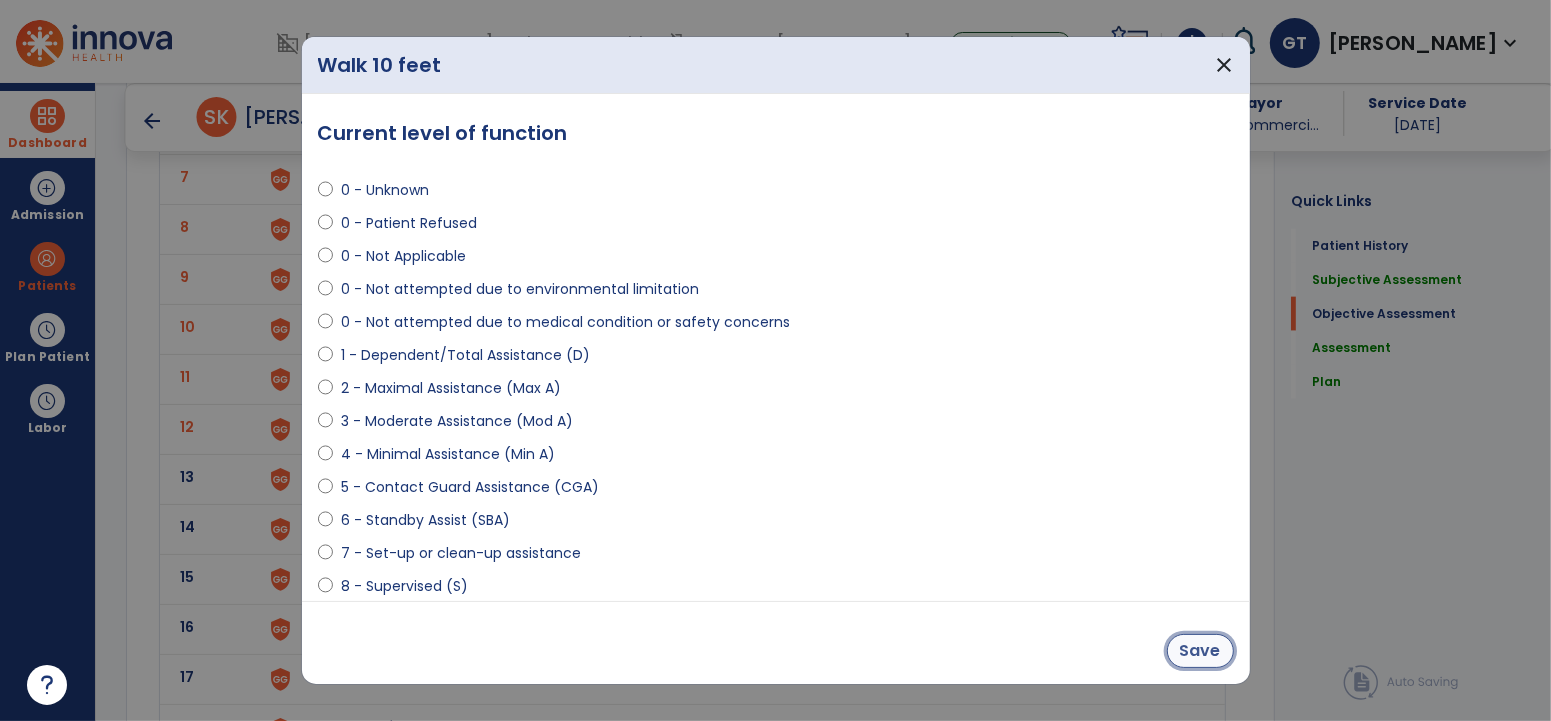 click on "Save" at bounding box center (1200, 651) 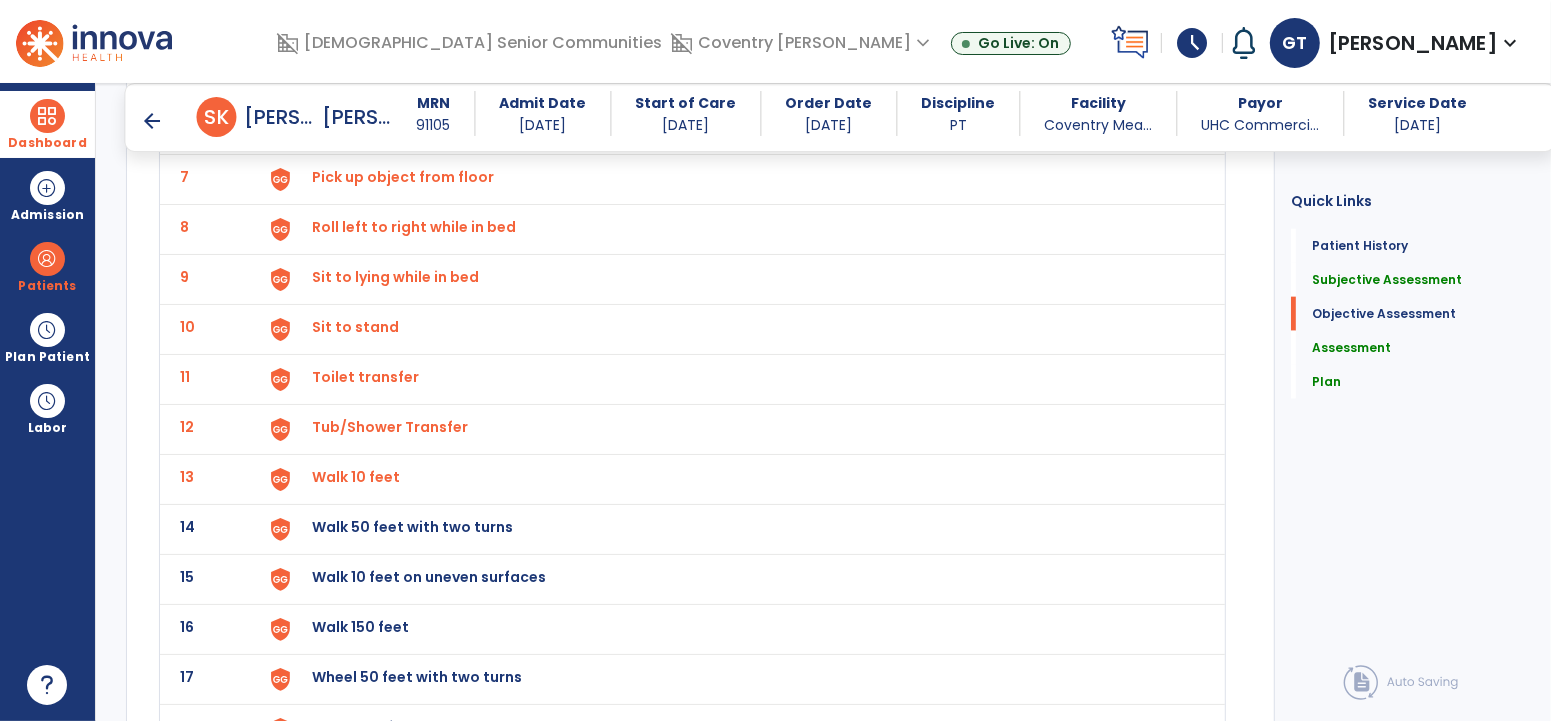 click on "Walk 50 feet with two turns" at bounding box center (736, -121) 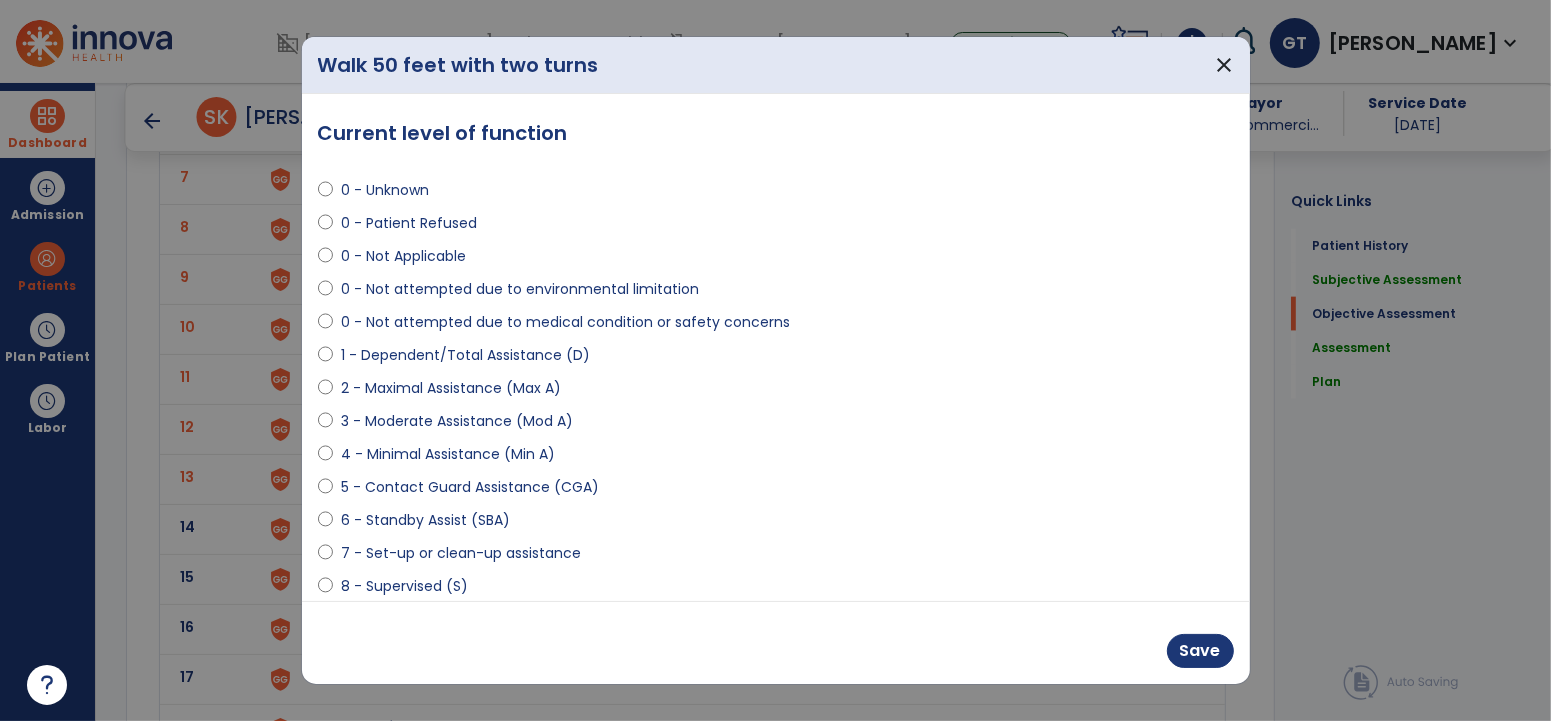 click on "0 - Not Applicable" at bounding box center [403, 256] 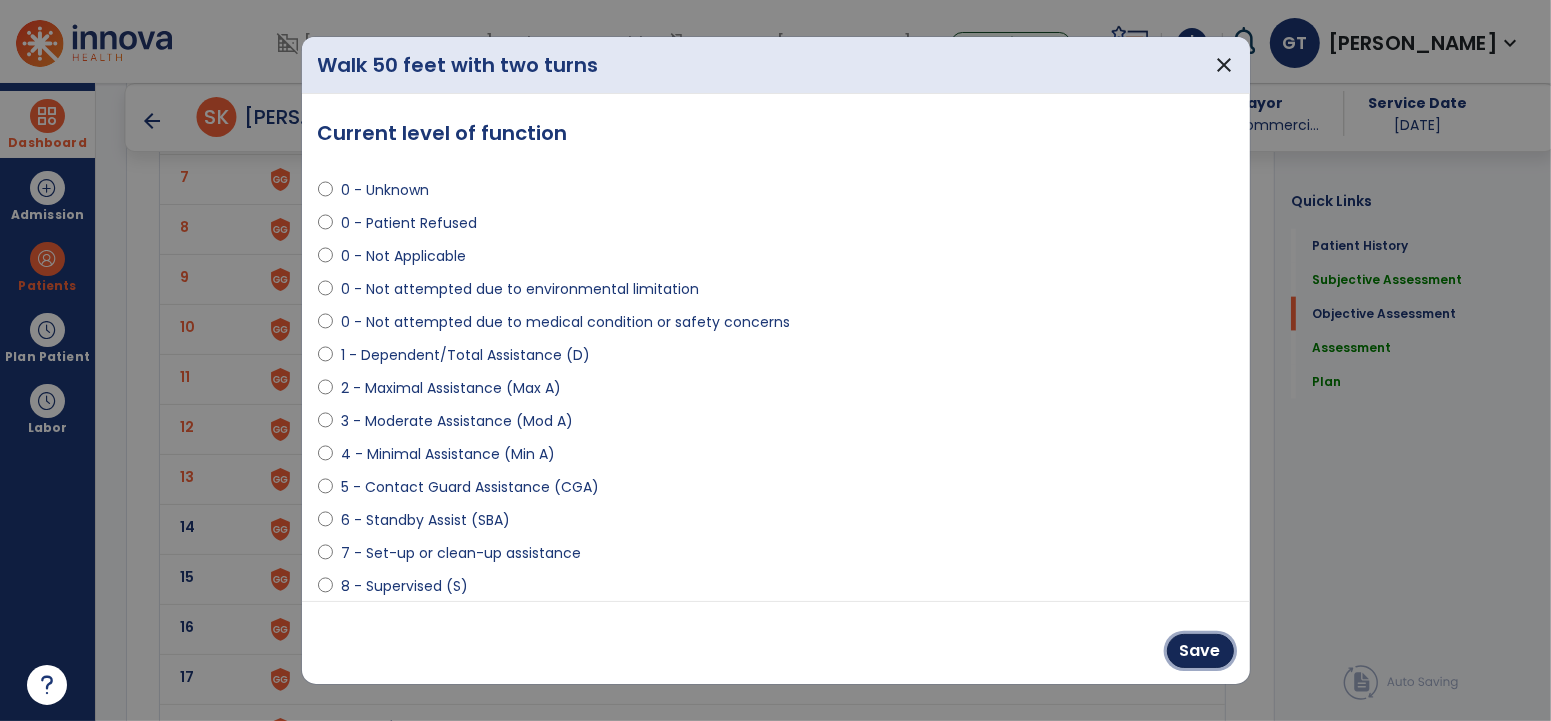 drag, startPoint x: 1195, startPoint y: 661, endPoint x: 774, endPoint y: 550, distance: 435.38718 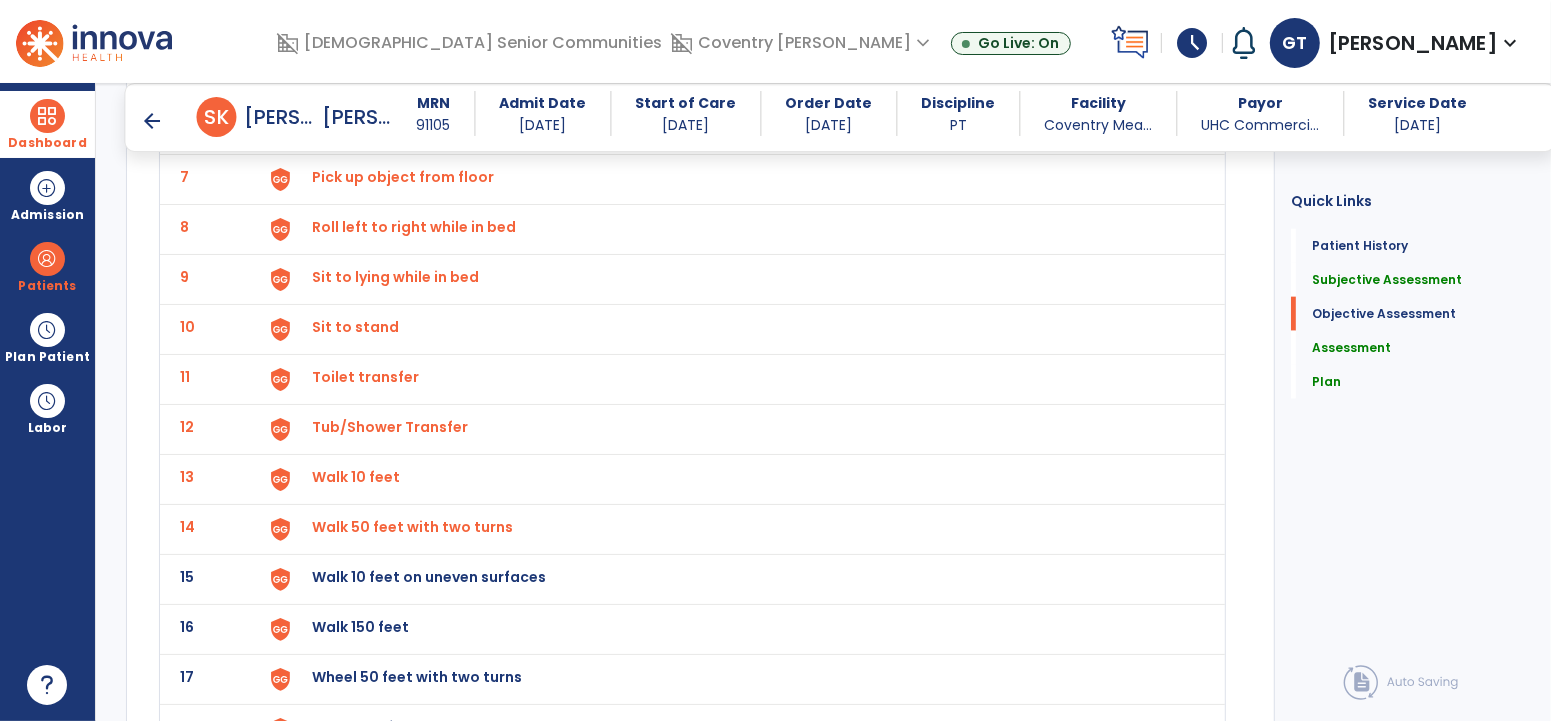 scroll, scrollTop: 2079, scrollLeft: 0, axis: vertical 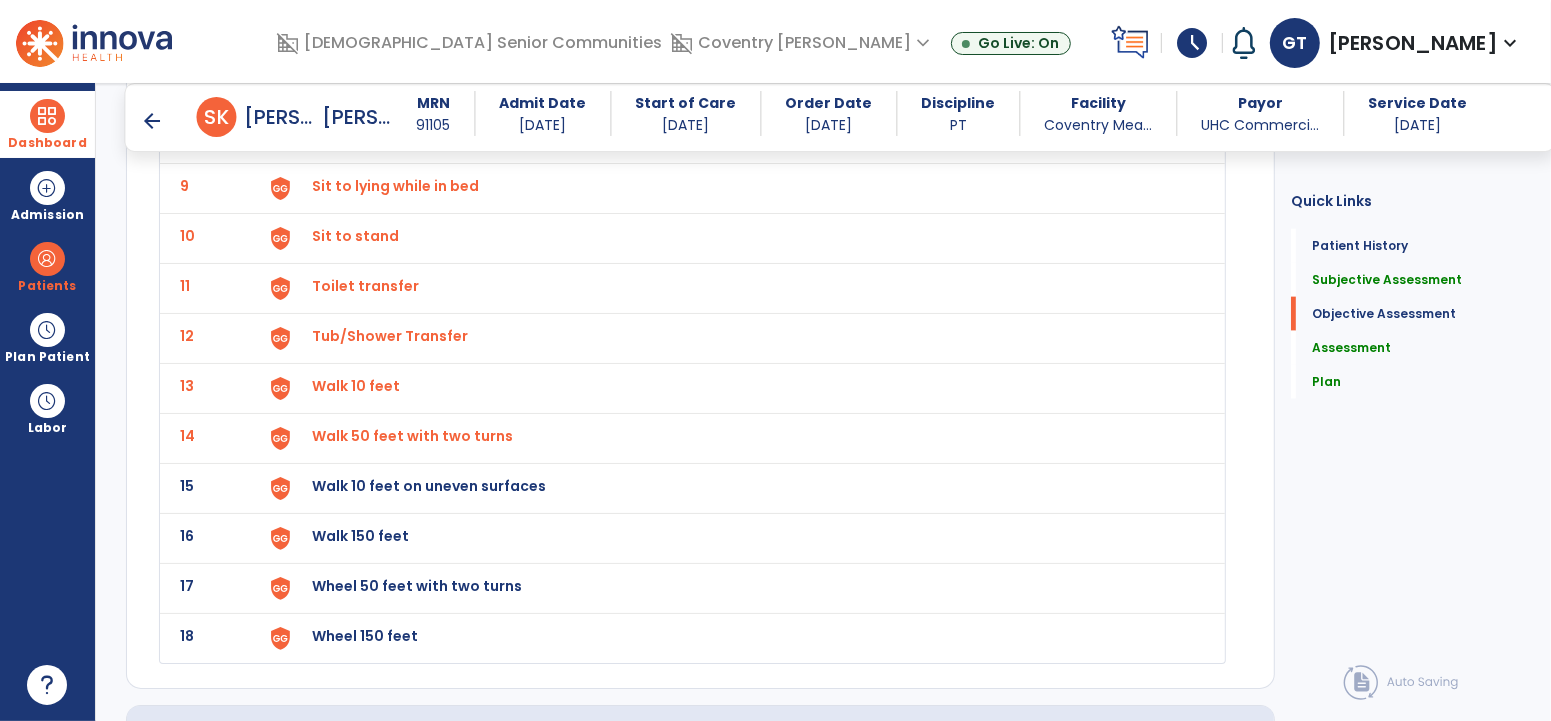 click on "15 Walk 10 feet on uneven surfaces" 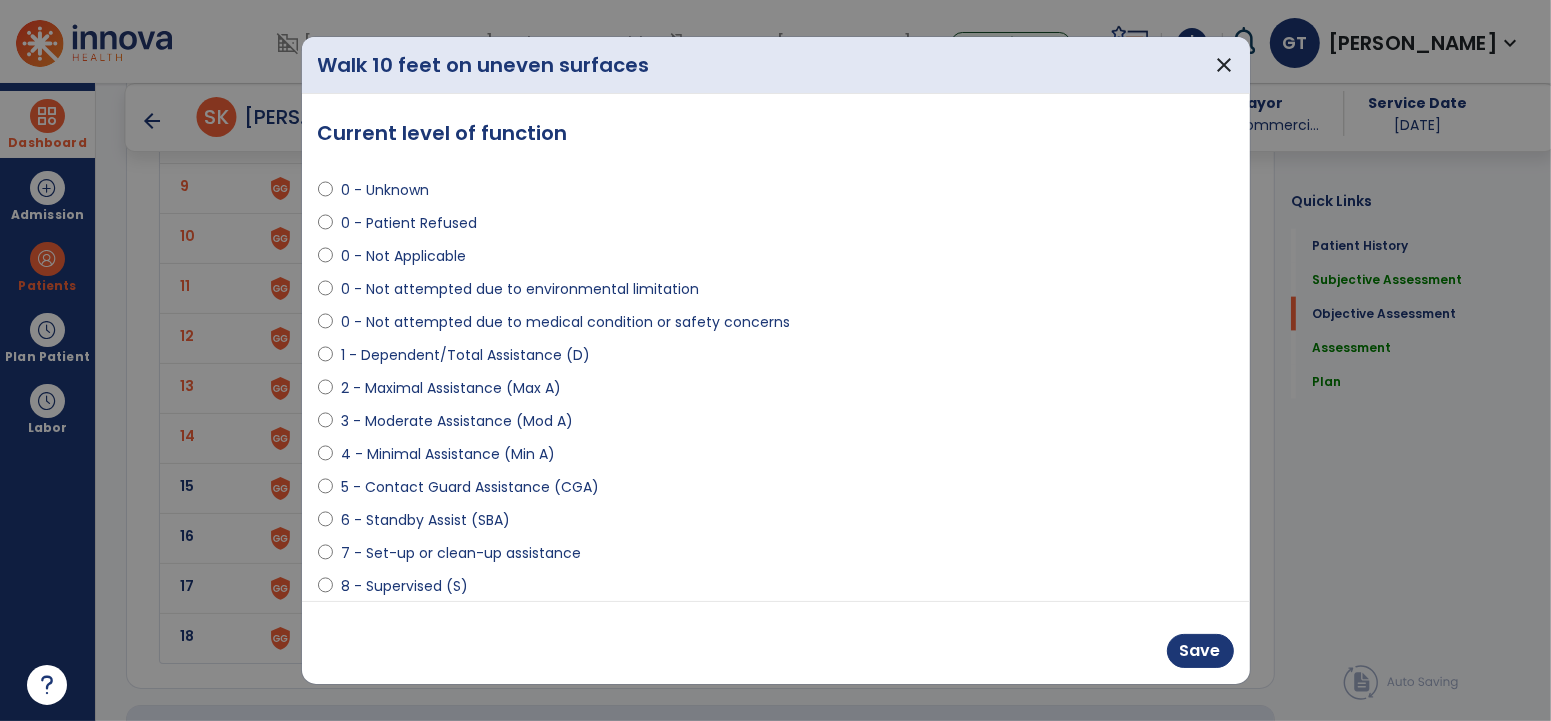 click on "0 - Unknown 0 - Patient Refused 0 - Not Applicable 0 - Not attempted due to environmental limitation 0 - Not attempted due to medical condition or safety concerns 1 - Dependent/Total Assistance (D) 2 - Maximal Assistance (Max A) 3 - Moderate Assistance (Mod A) 4 - Minimal Assistance (Min A) 5 - Contact Guard Assistance (CGA) 6 - Standby Assist (SBA) 7 - Set-up or clean-up assistance 8 - Supervised (S) 9 - Modified Independent (Mod I) 10 - Independent (I)" at bounding box center (776, 413) 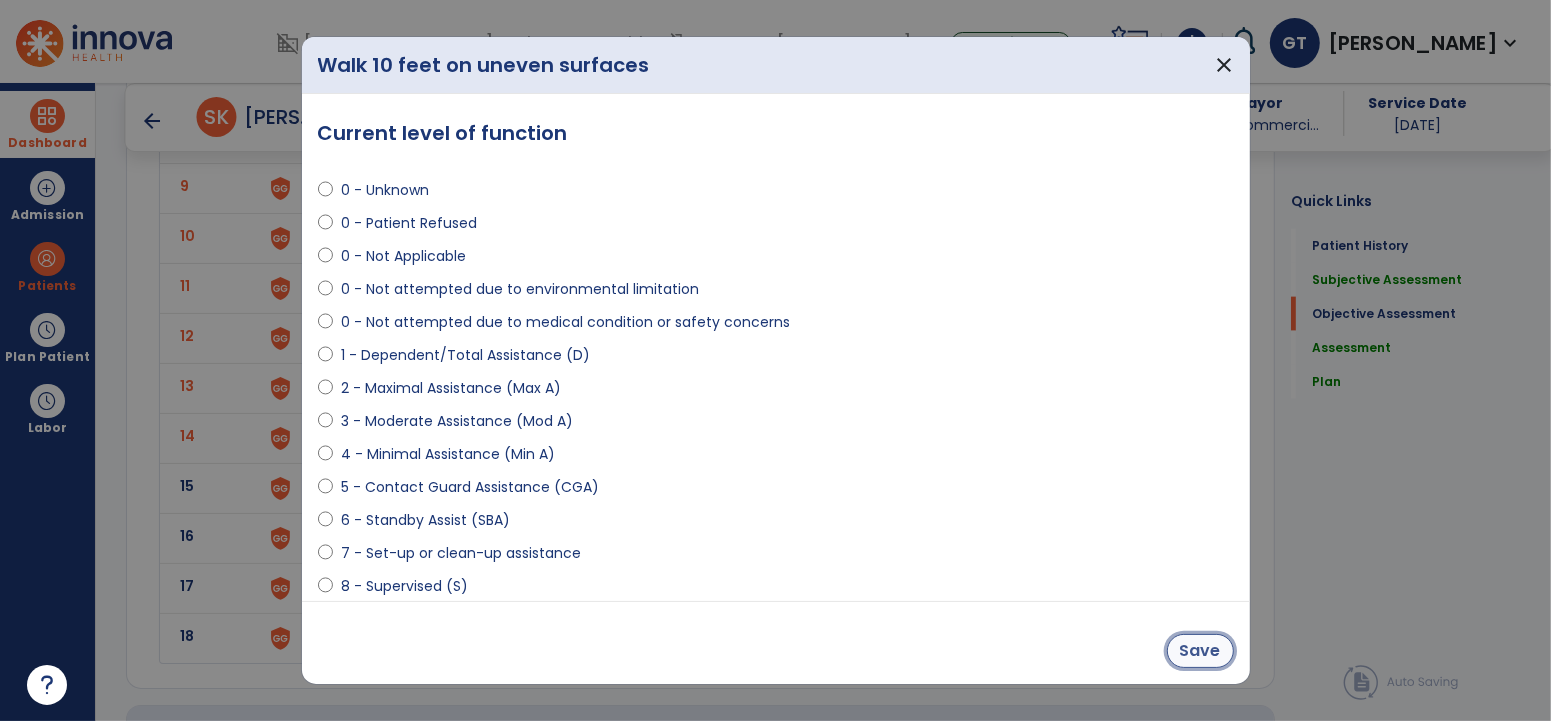 click on "Save" at bounding box center [1200, 651] 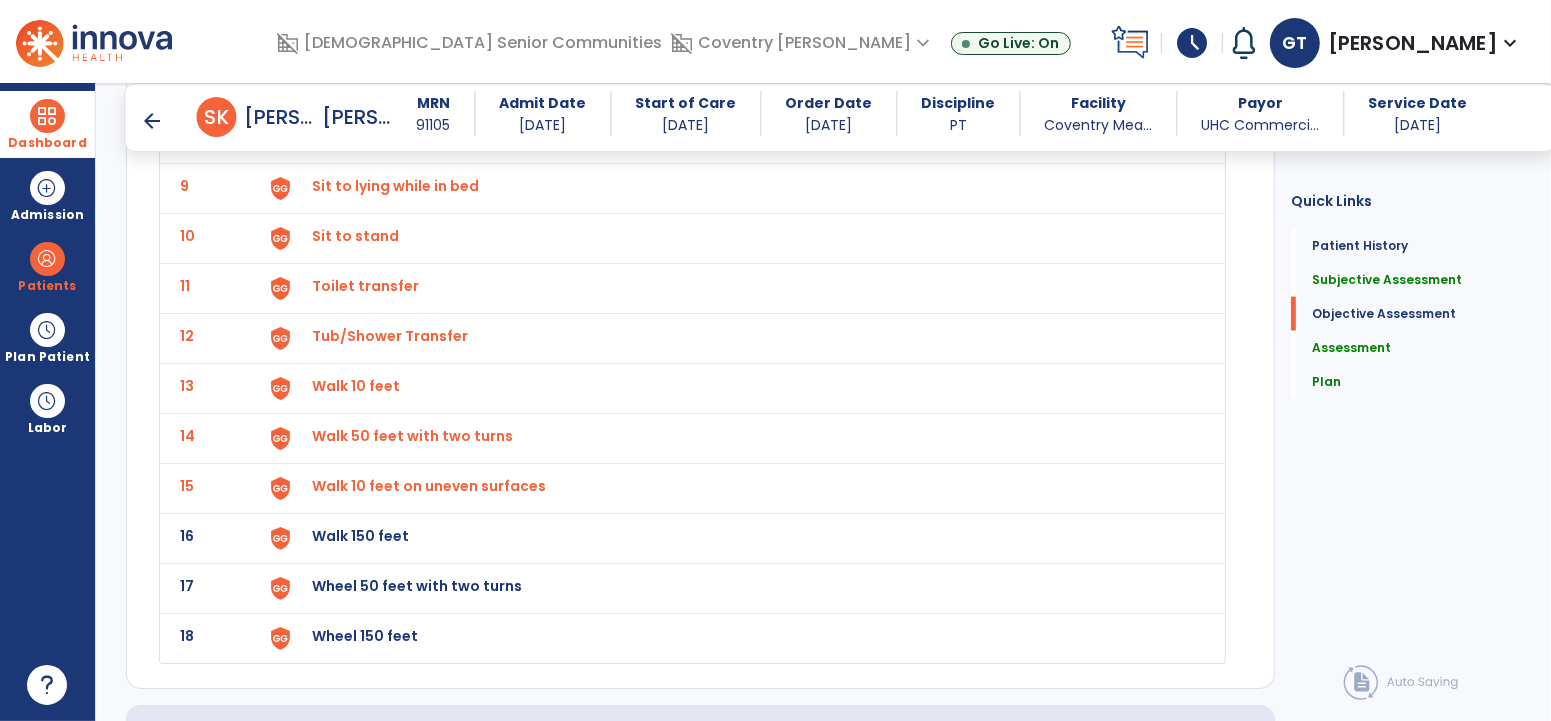 click on "Walk 150 feet" at bounding box center [736, -212] 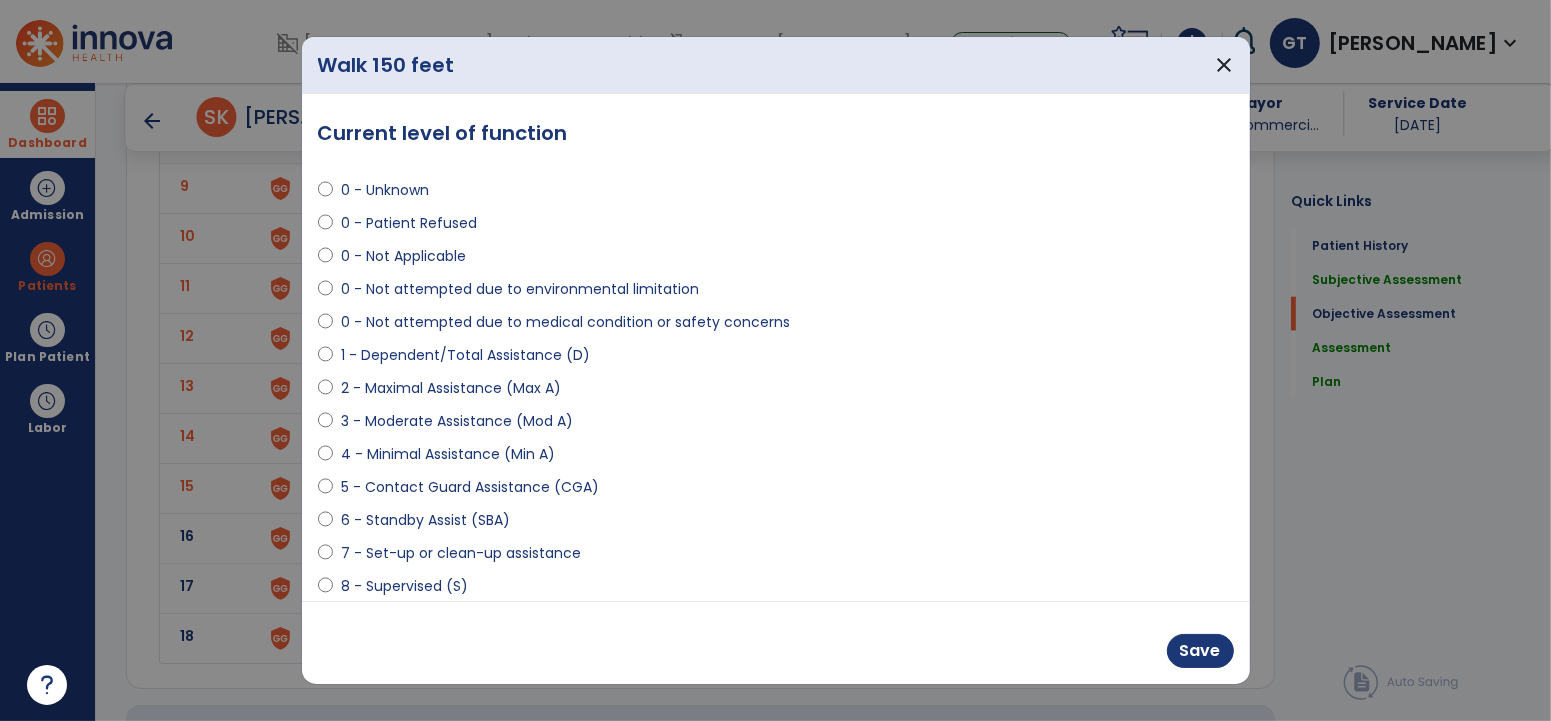 click on "0 - Not Applicable" at bounding box center (403, 256) 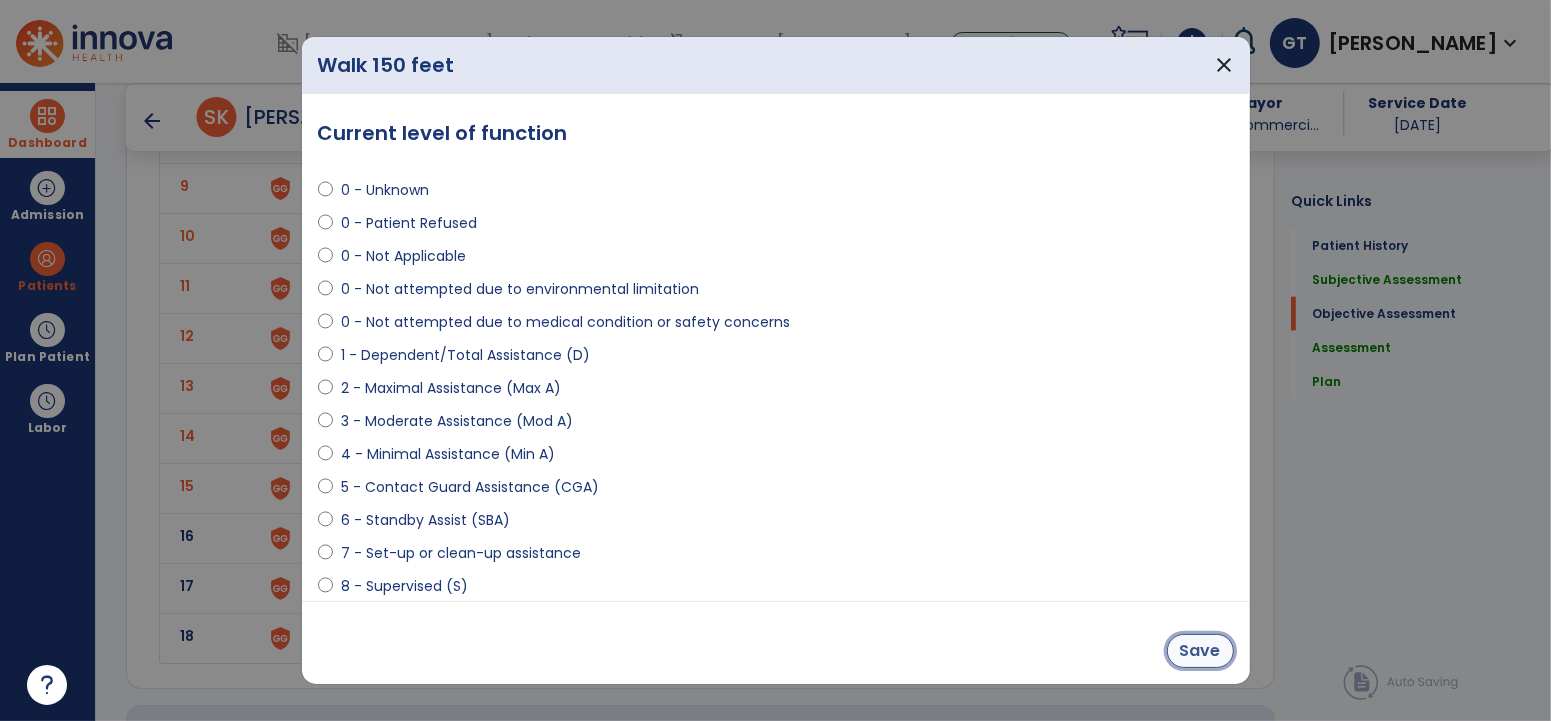 click on "Save" at bounding box center [1200, 651] 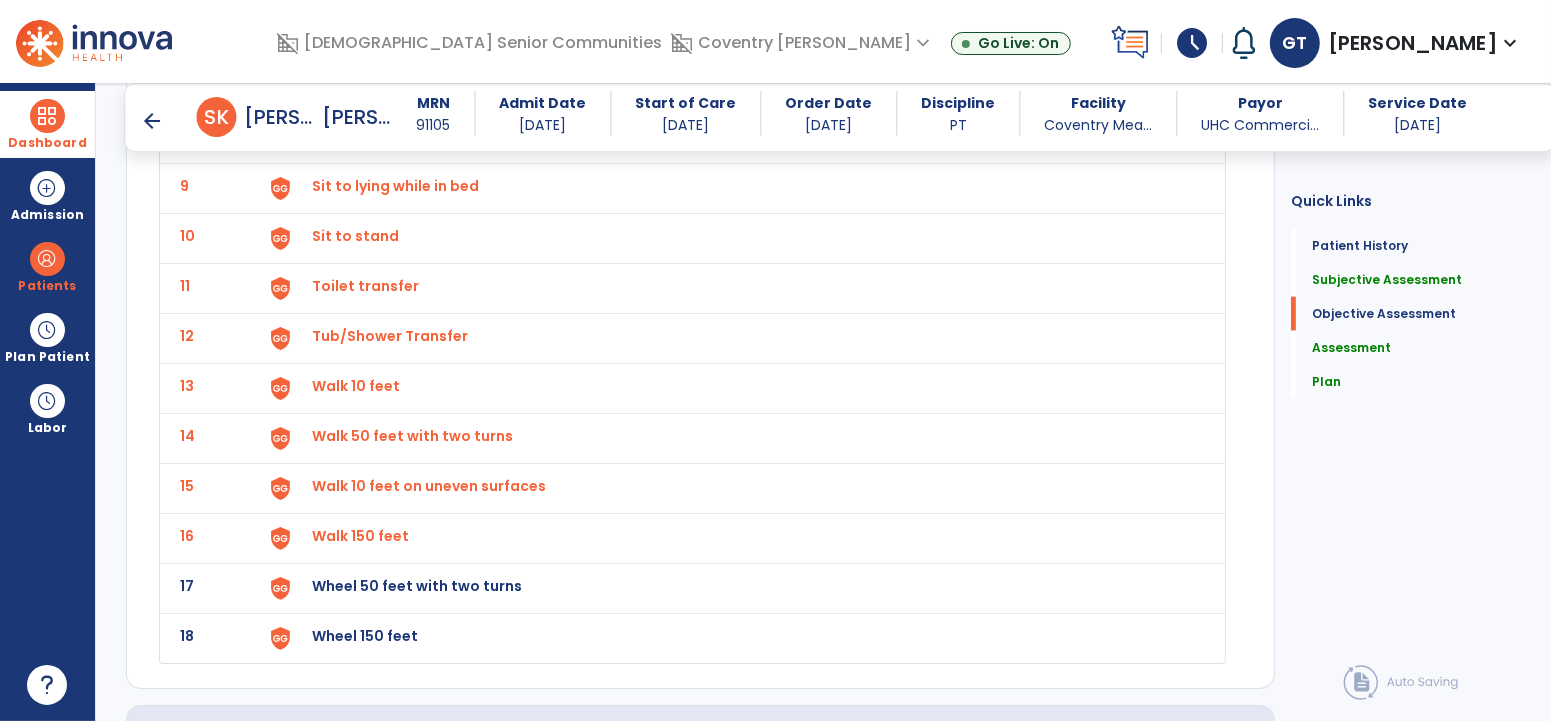 click on "Wheel 50 feet with two turns" at bounding box center [358, -214] 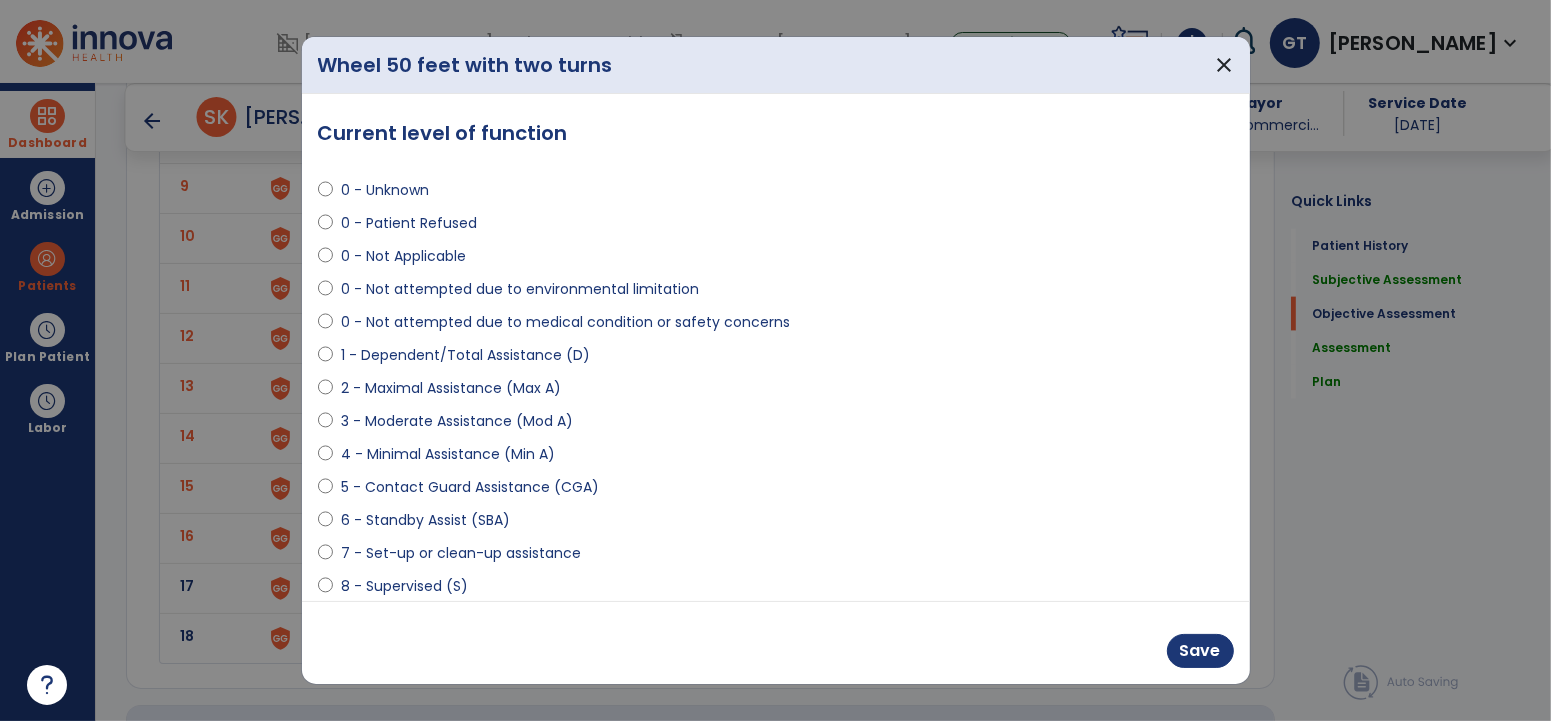 click on "0 - Not Applicable" at bounding box center (403, 256) 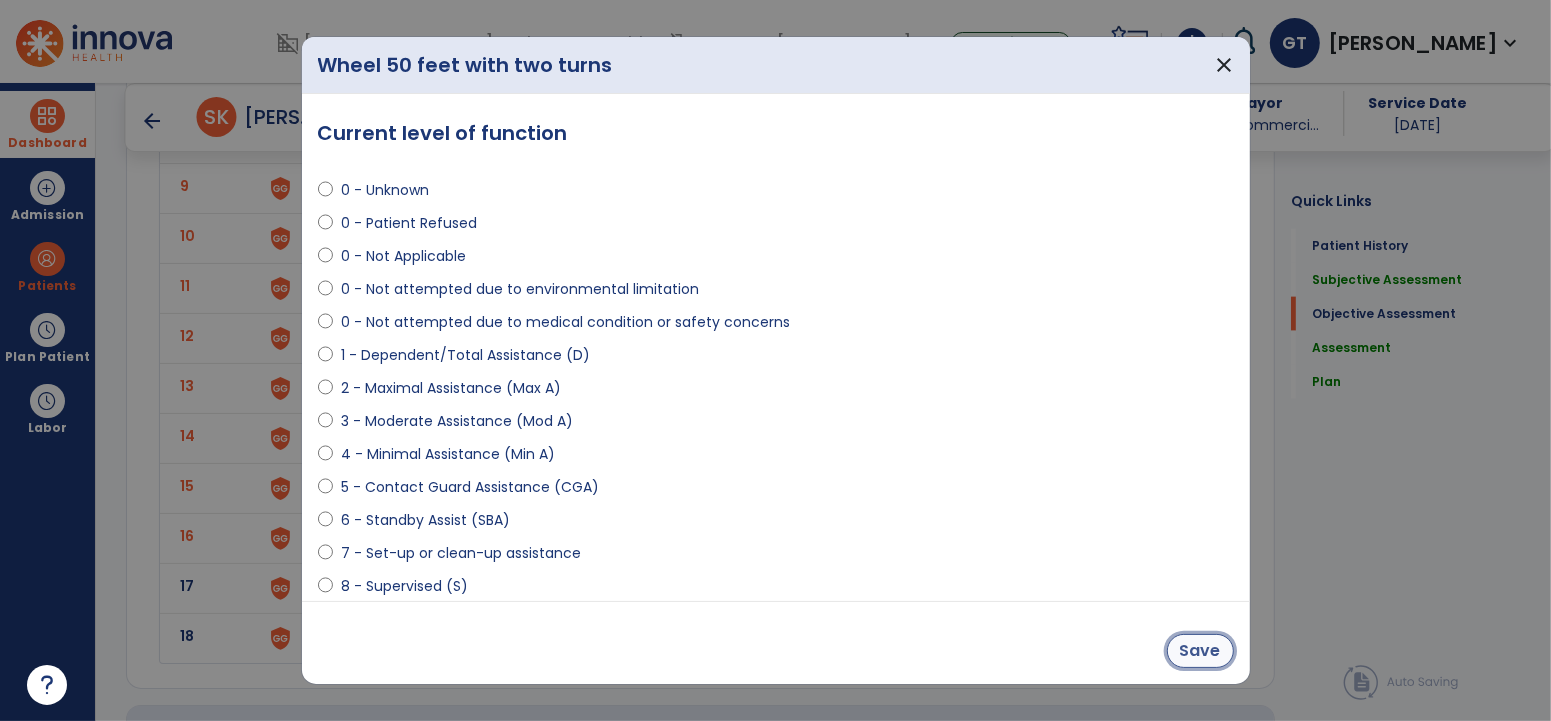 click on "Save" at bounding box center [1200, 651] 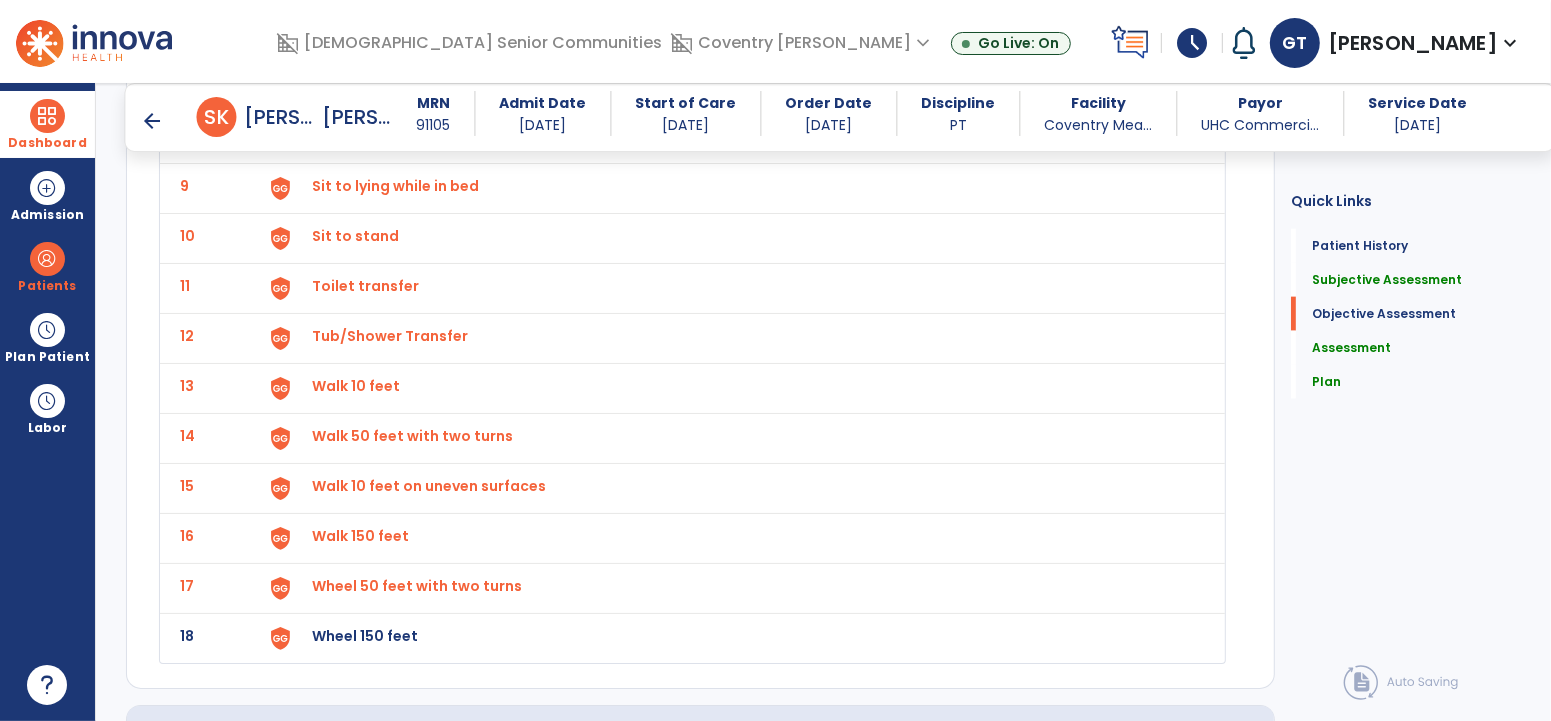 click on "Wheel 150 feet" at bounding box center (736, -212) 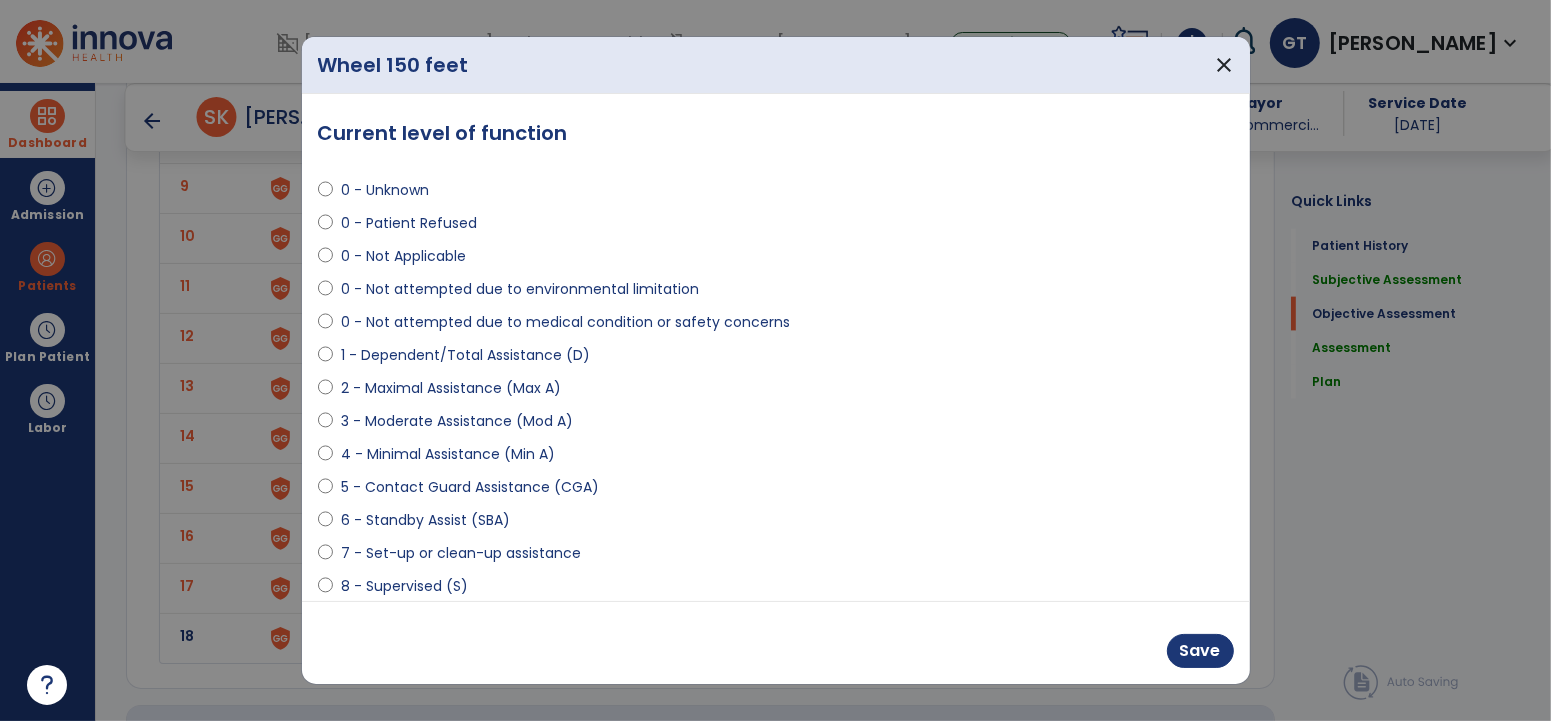 click on "0 - Not Applicable" at bounding box center (403, 256) 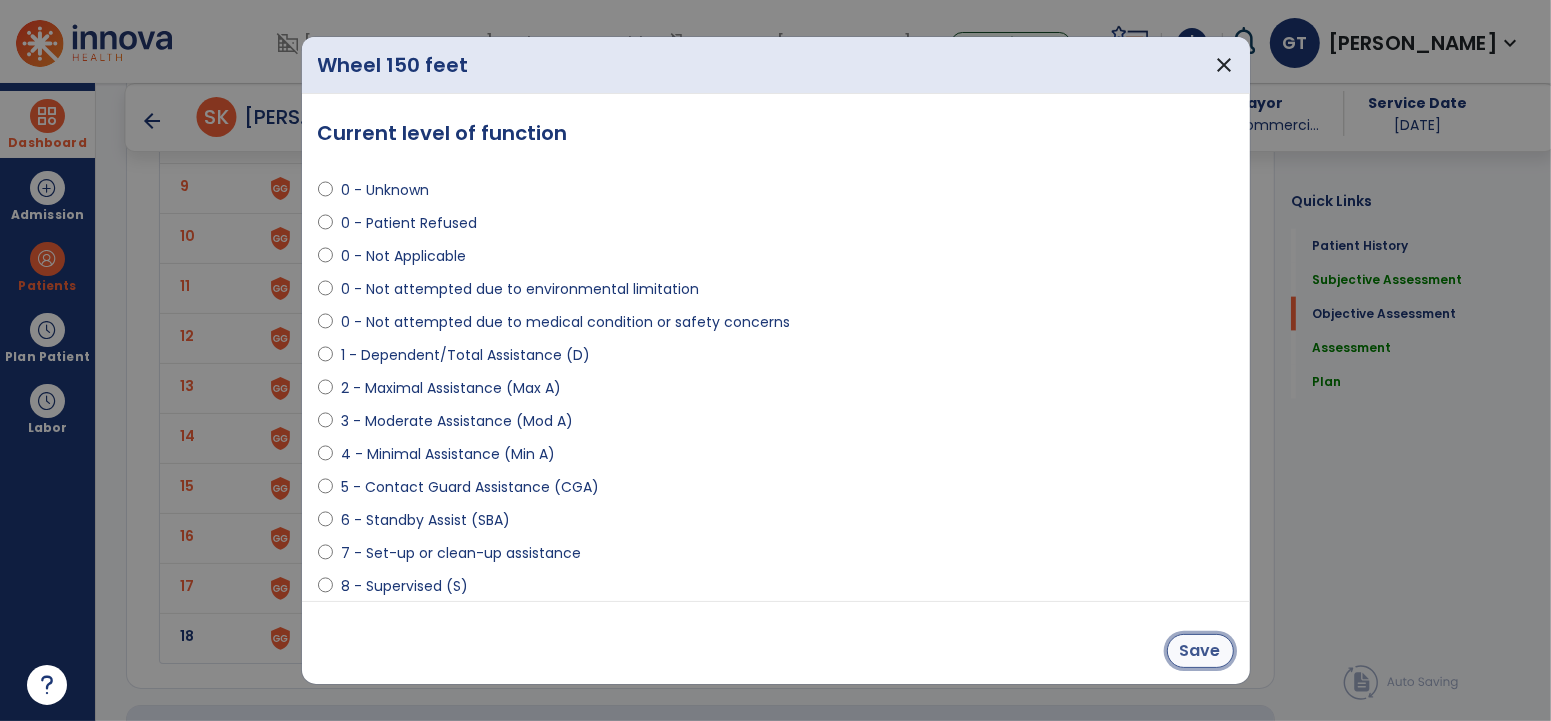 click on "Save" at bounding box center [1200, 651] 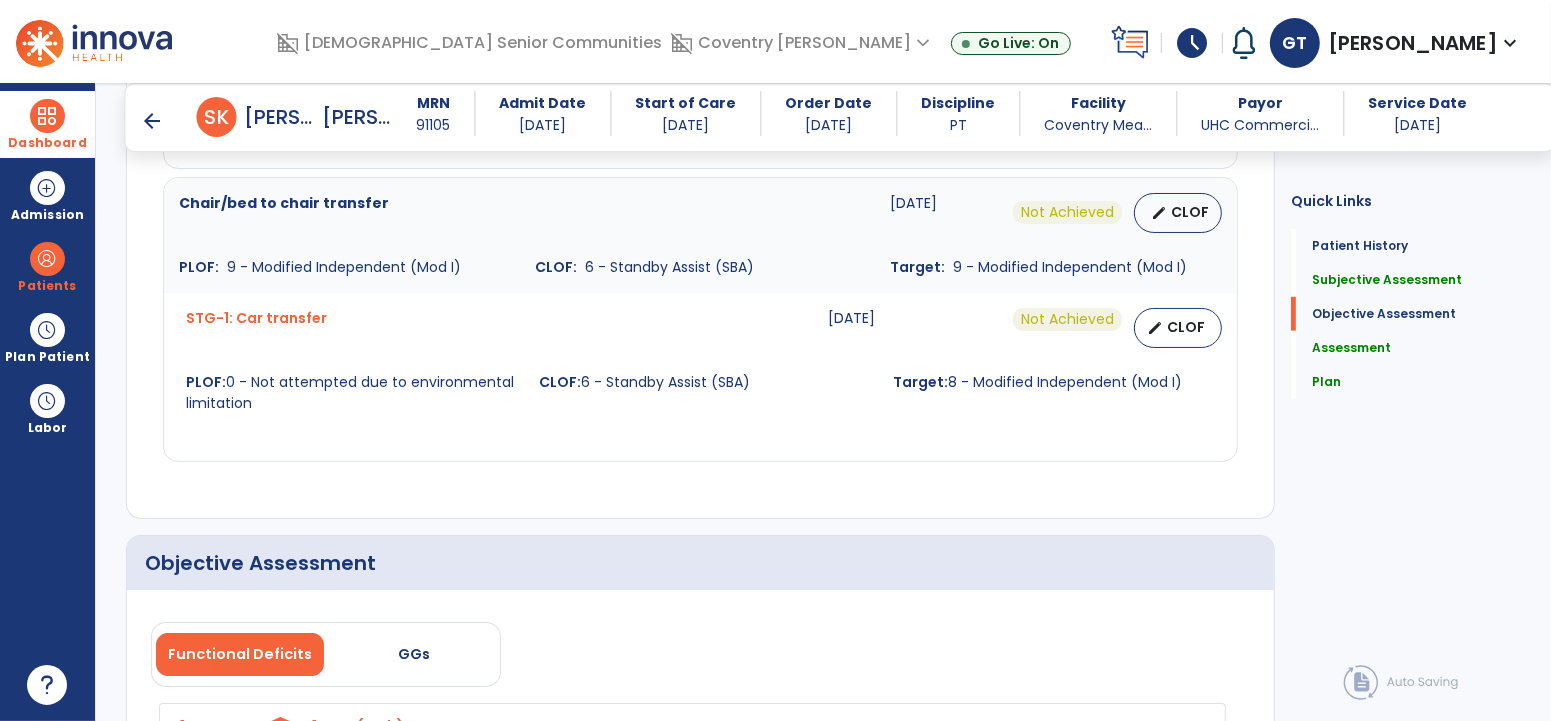 scroll, scrollTop: 1141, scrollLeft: 0, axis: vertical 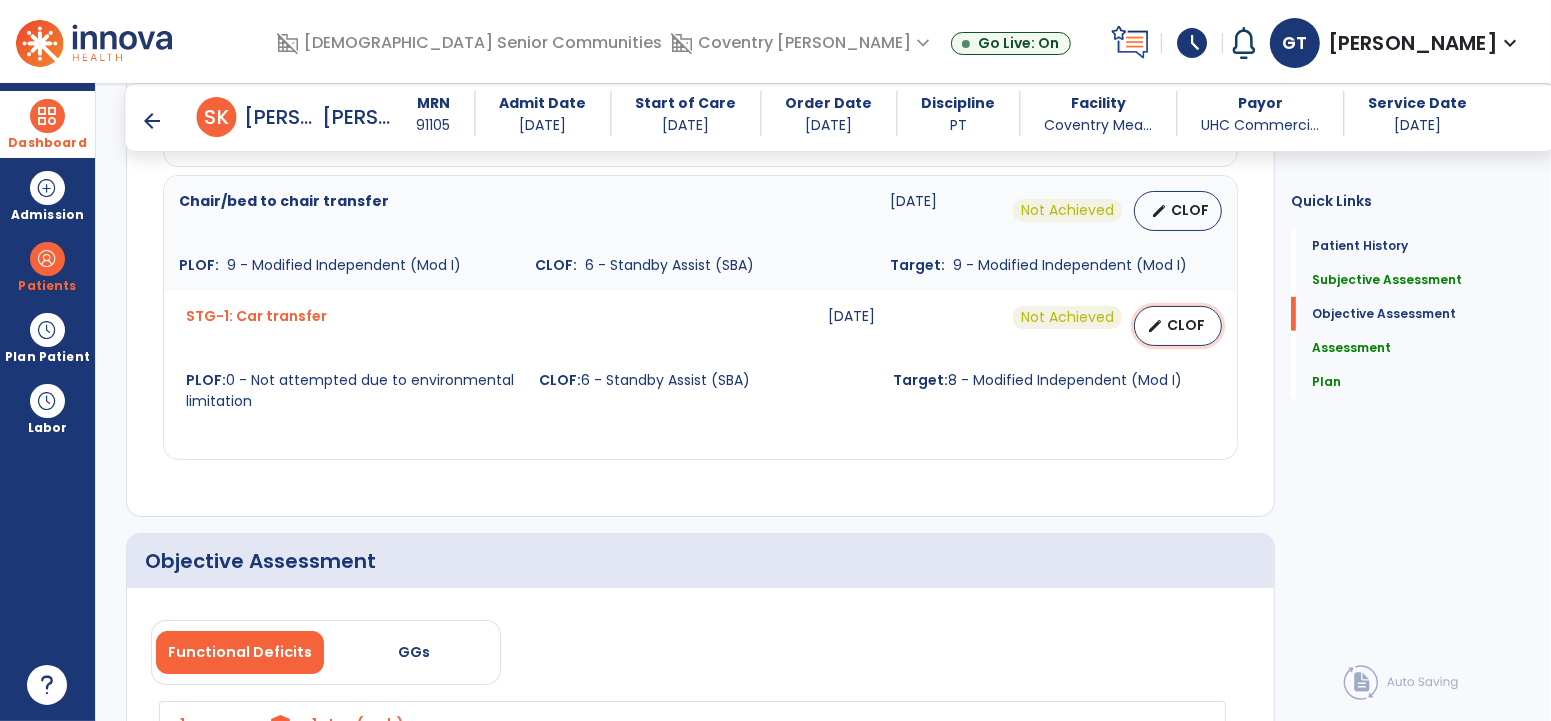 click on "CLOF" at bounding box center (1186, 325) 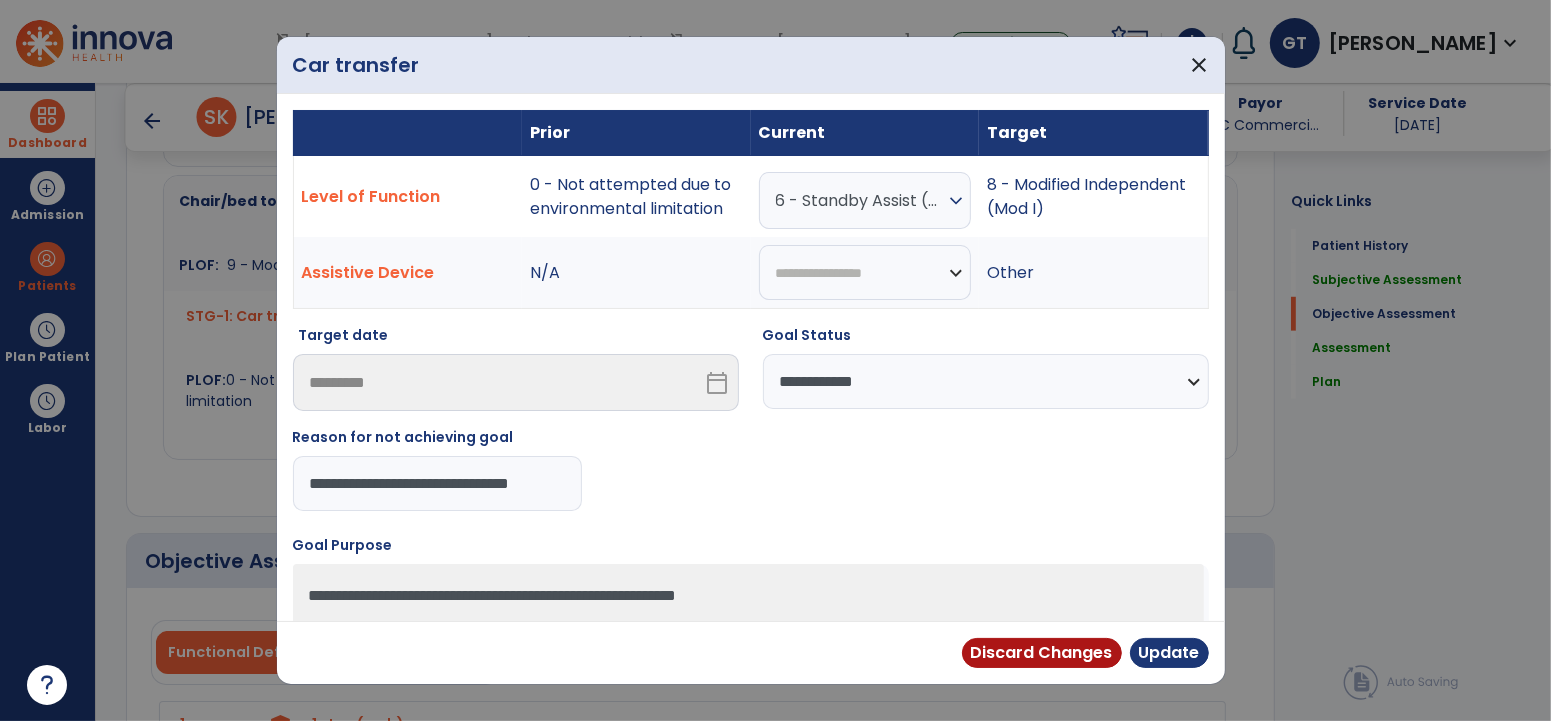 click on "6 - Standby Assist (SBA)" at bounding box center (860, 200) 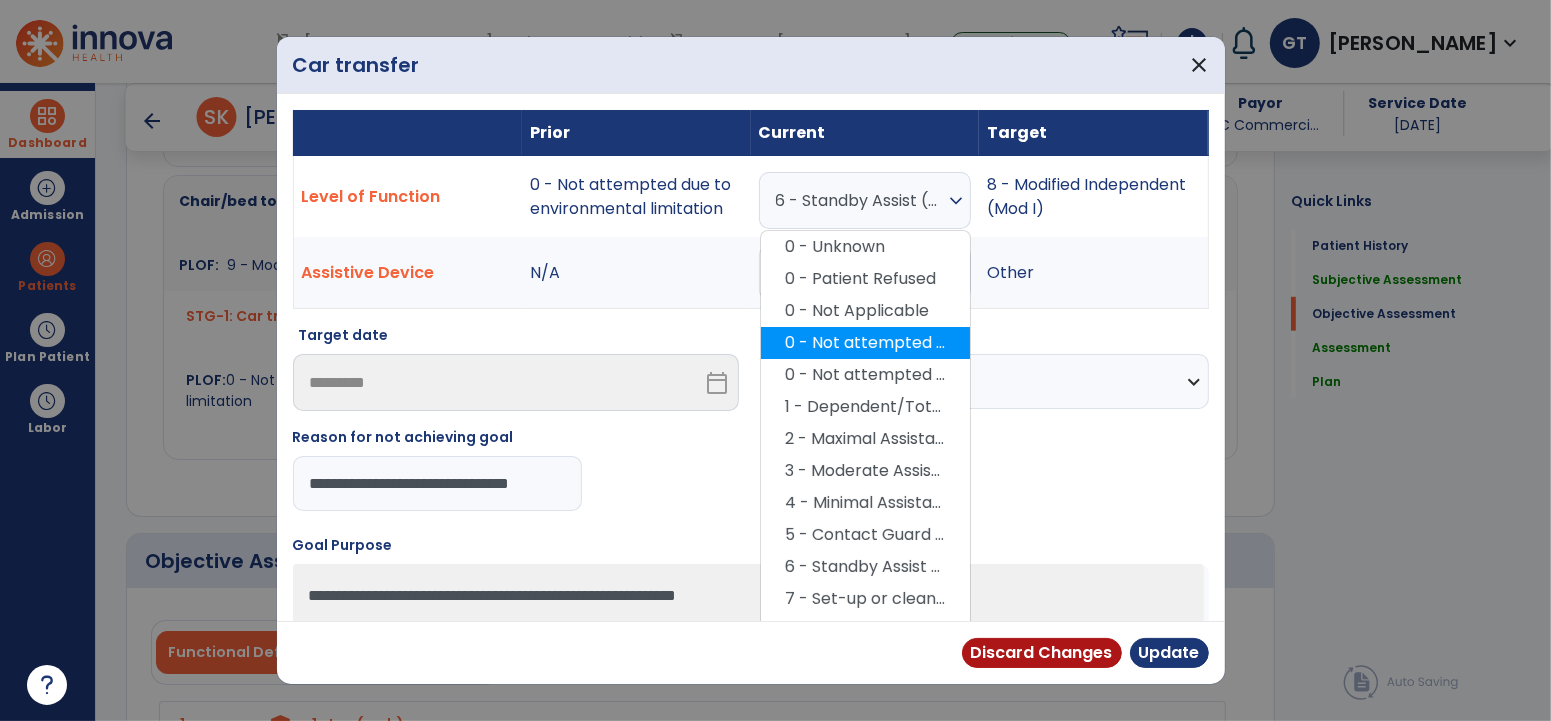 click on "0 - Not attempted due to environmental limitation" at bounding box center (865, 343) 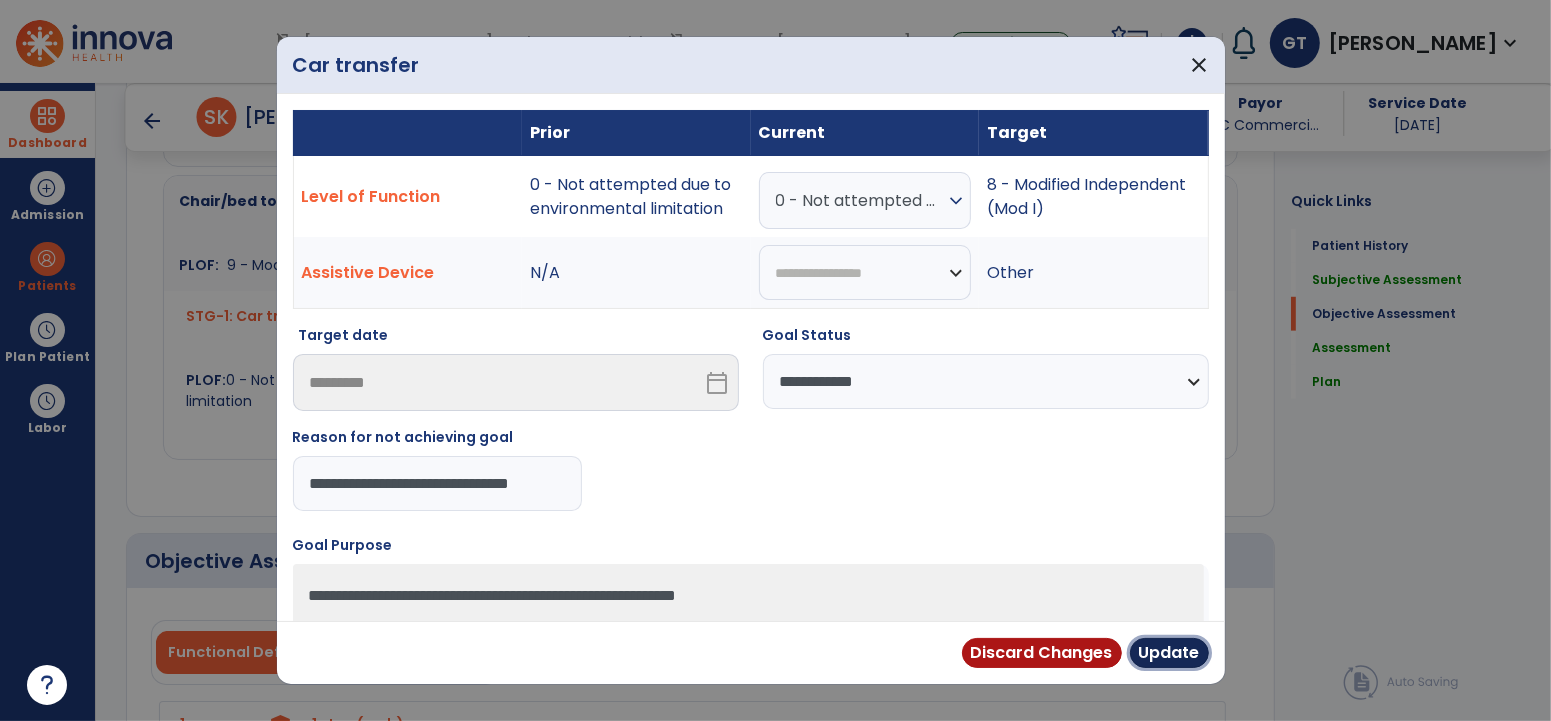 click on "Update" at bounding box center [1169, 653] 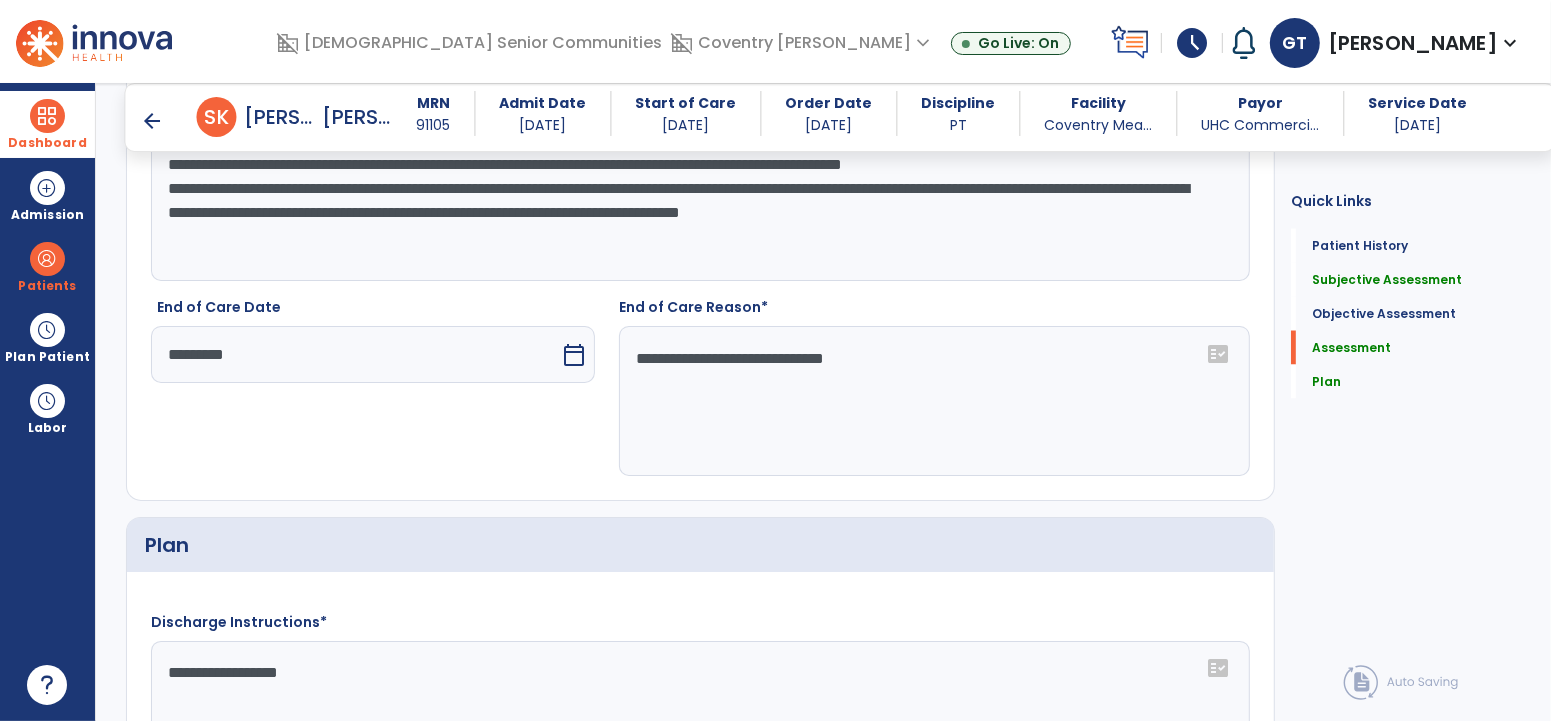 scroll, scrollTop: 3145, scrollLeft: 0, axis: vertical 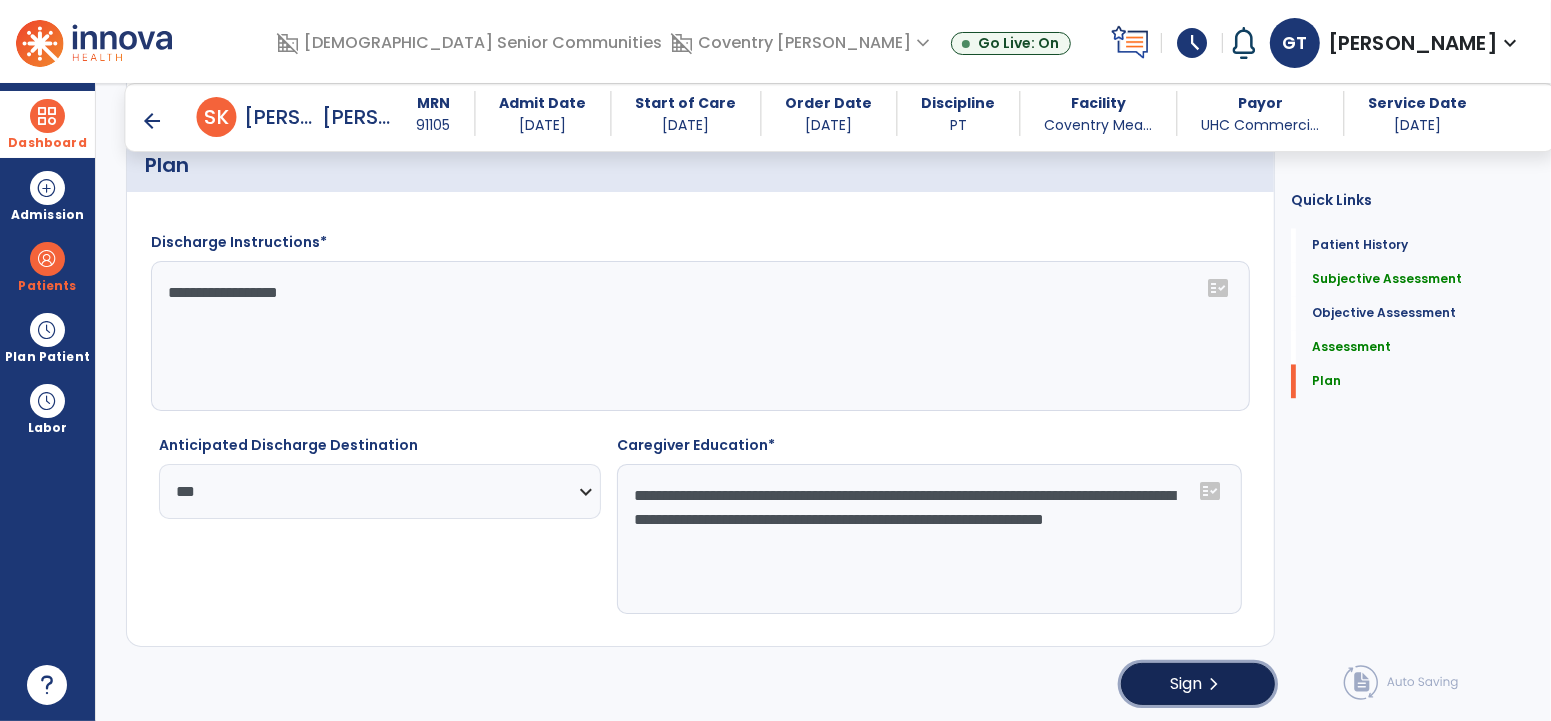 click on "Sign  chevron_right" 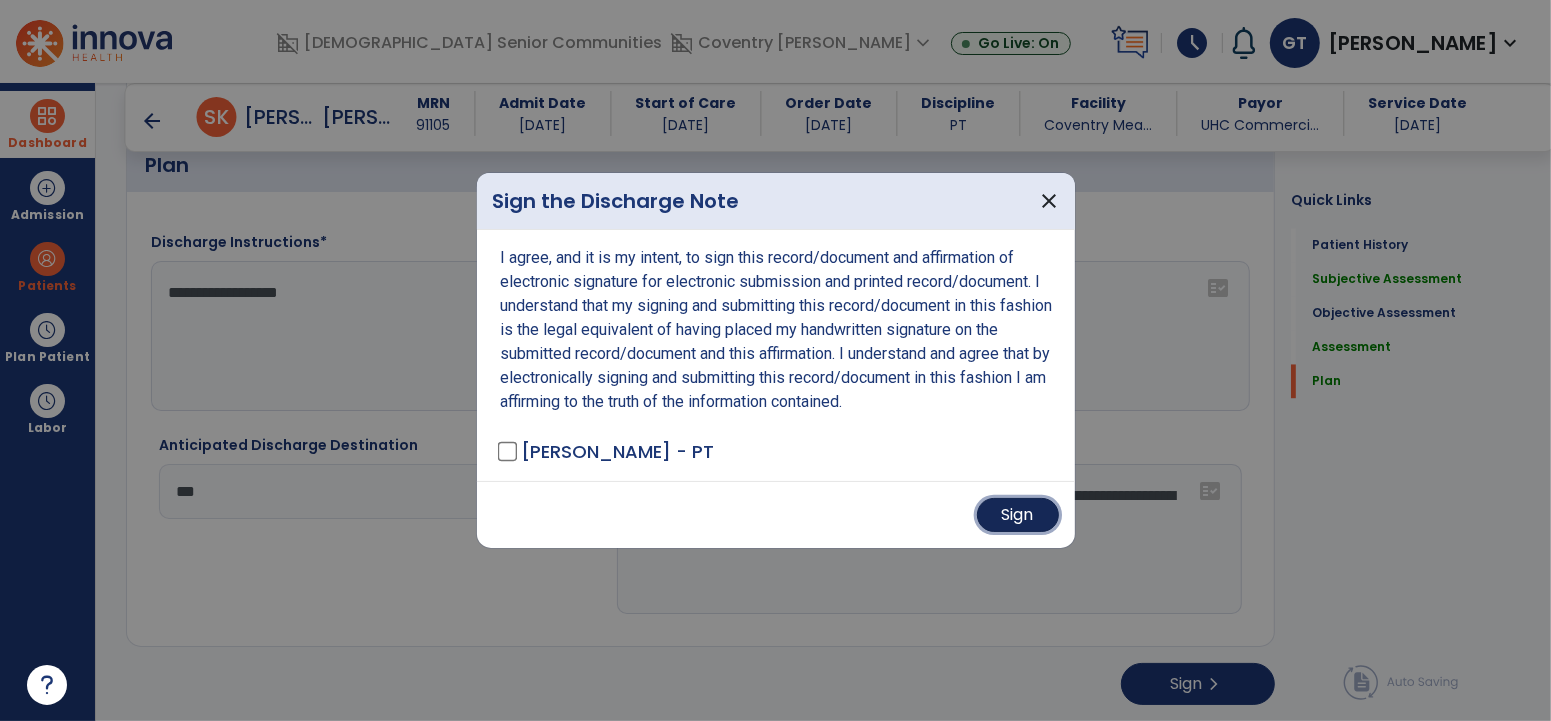click on "Sign" at bounding box center [1018, 515] 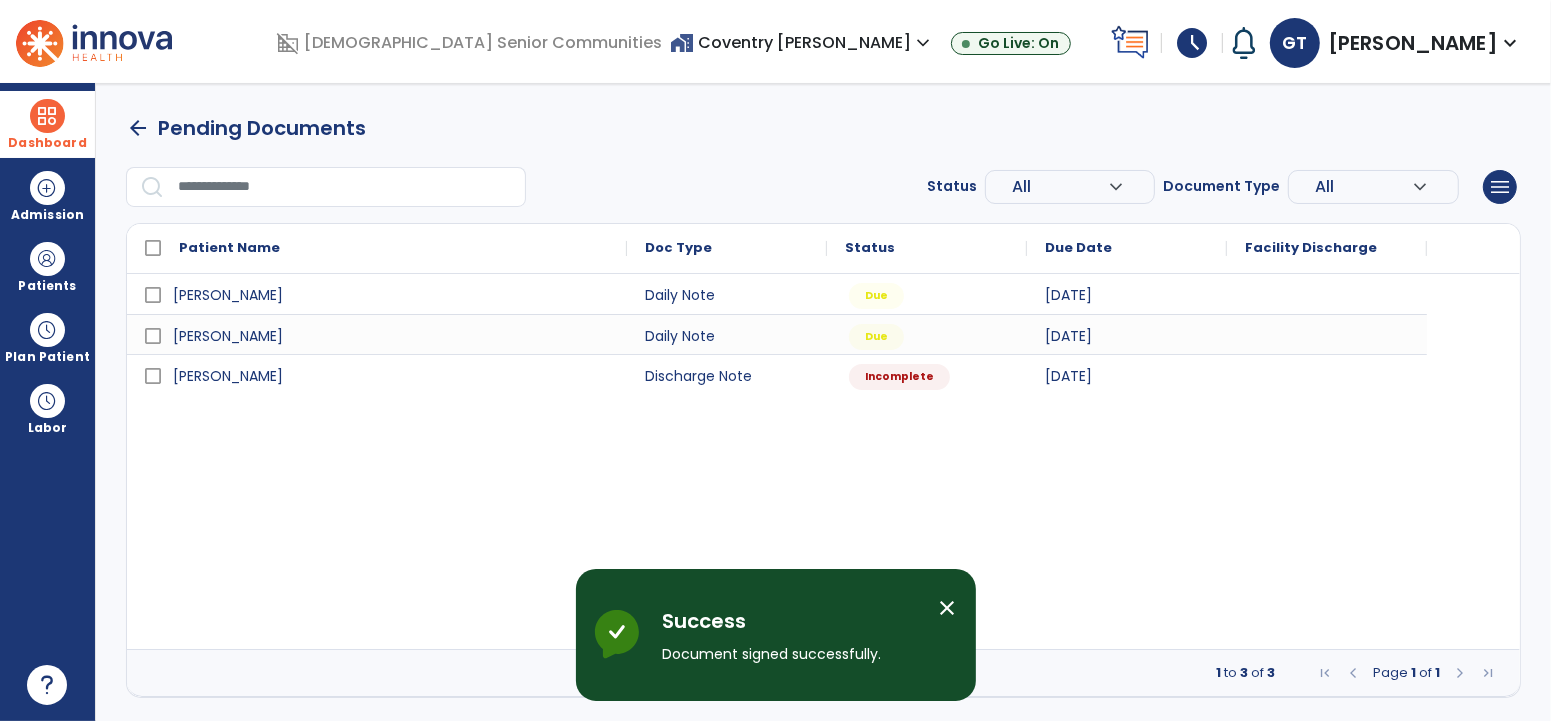 scroll, scrollTop: 0, scrollLeft: 0, axis: both 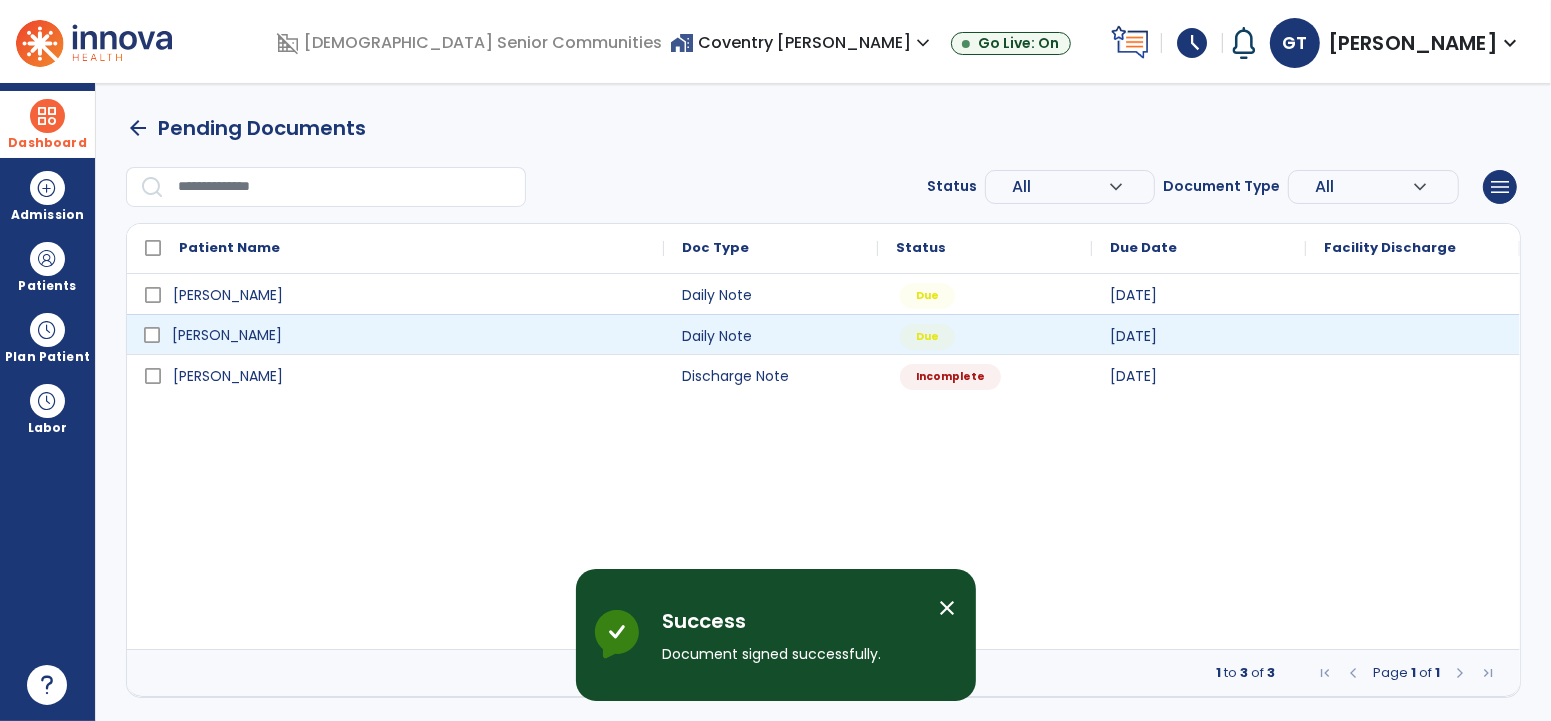 click on "[PERSON_NAME]" at bounding box center (409, 335) 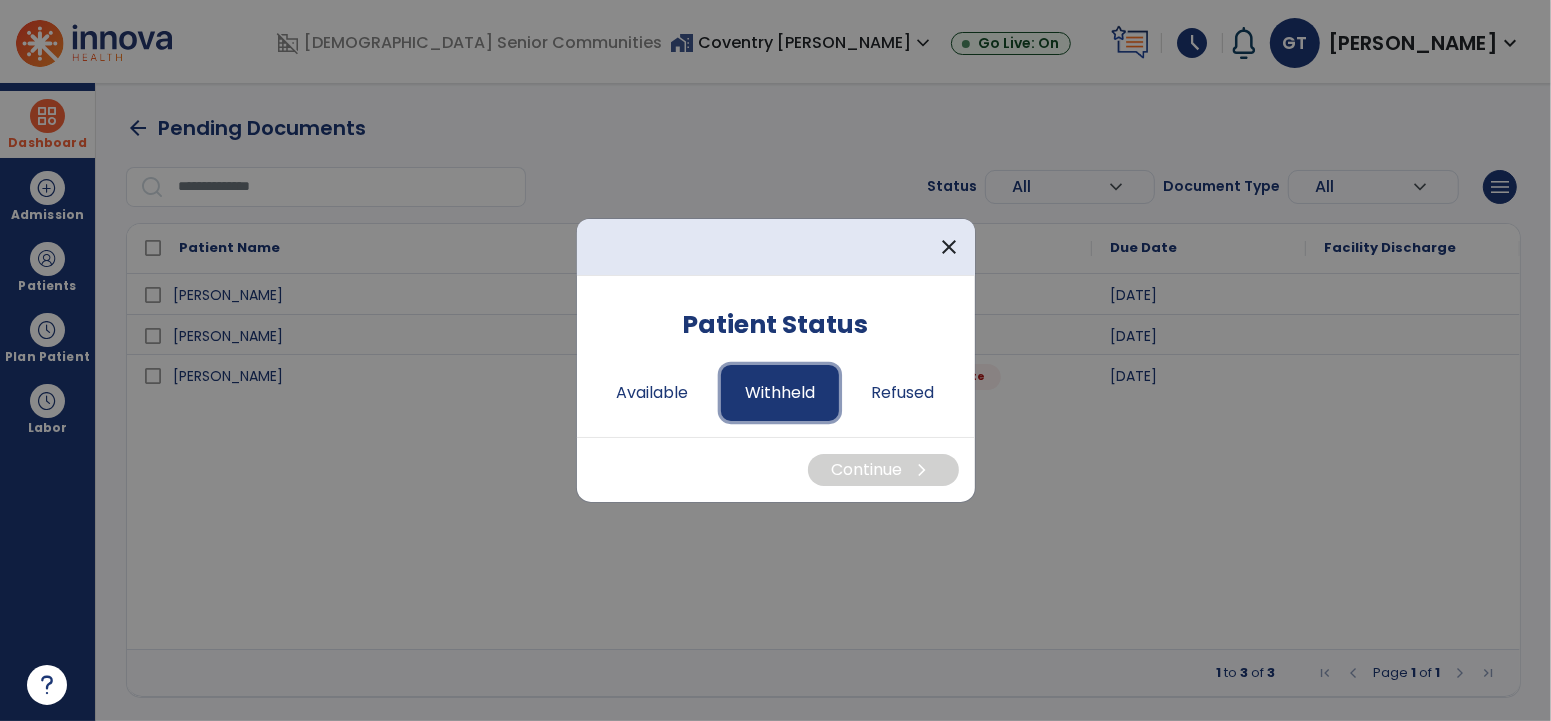 drag, startPoint x: 795, startPoint y: 390, endPoint x: 804, endPoint y: 413, distance: 24.698177 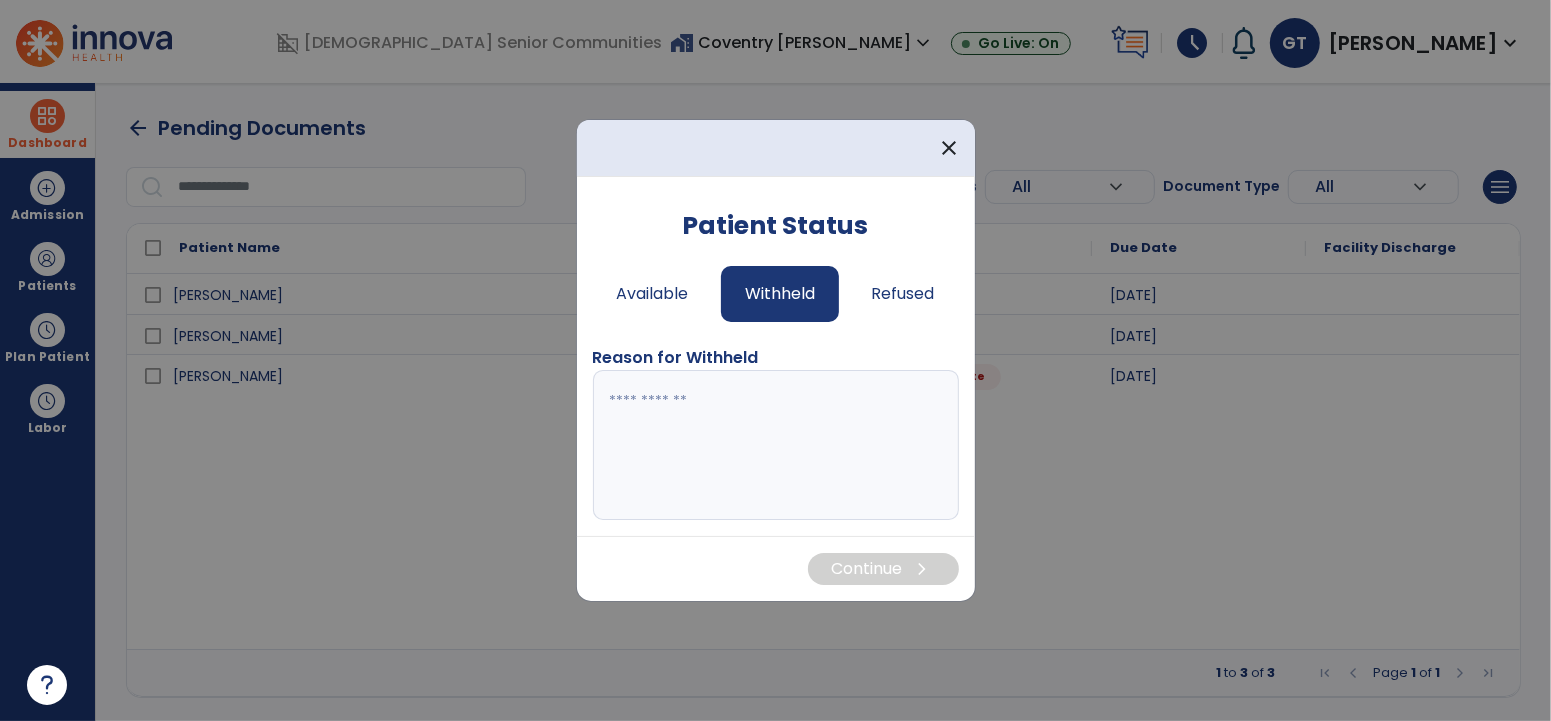 click at bounding box center [775, 445] 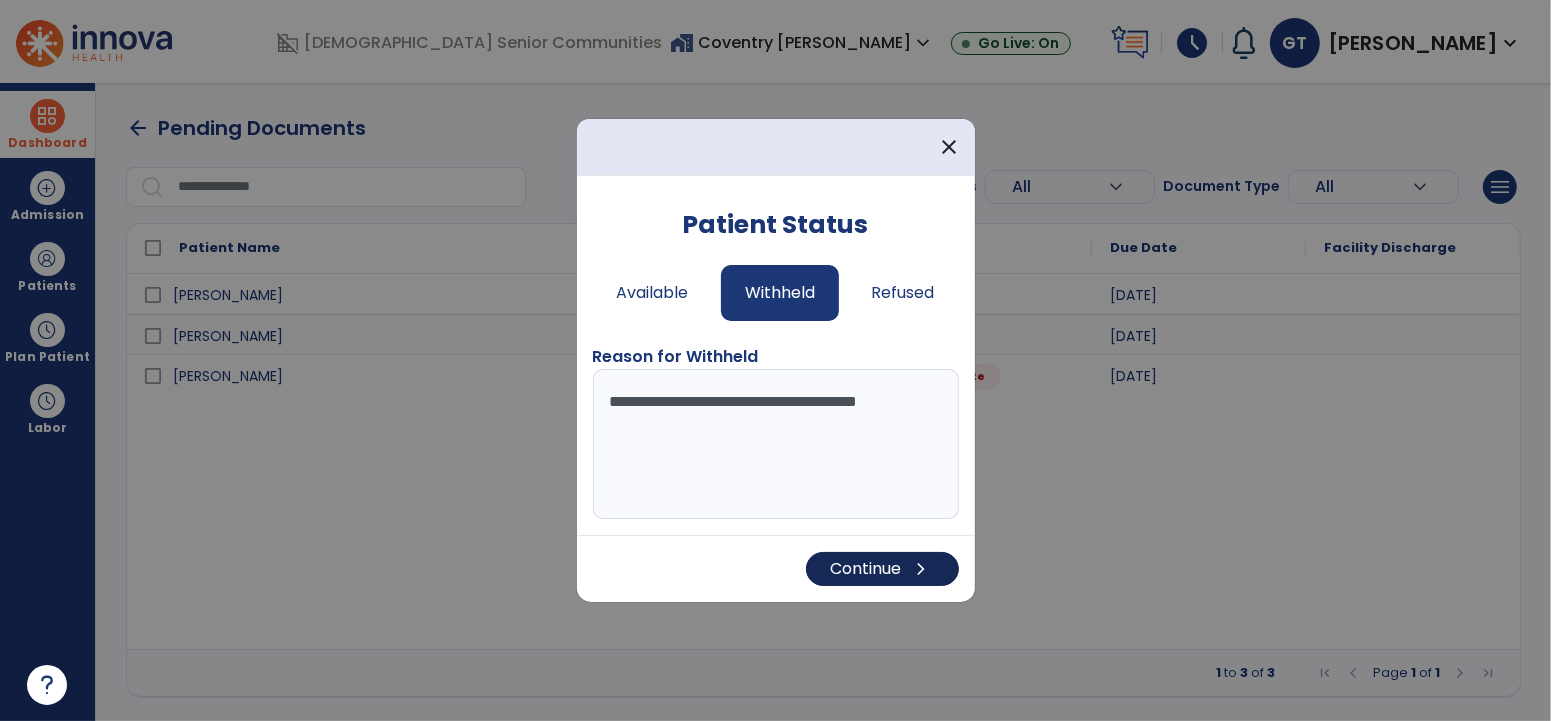 type on "**********" 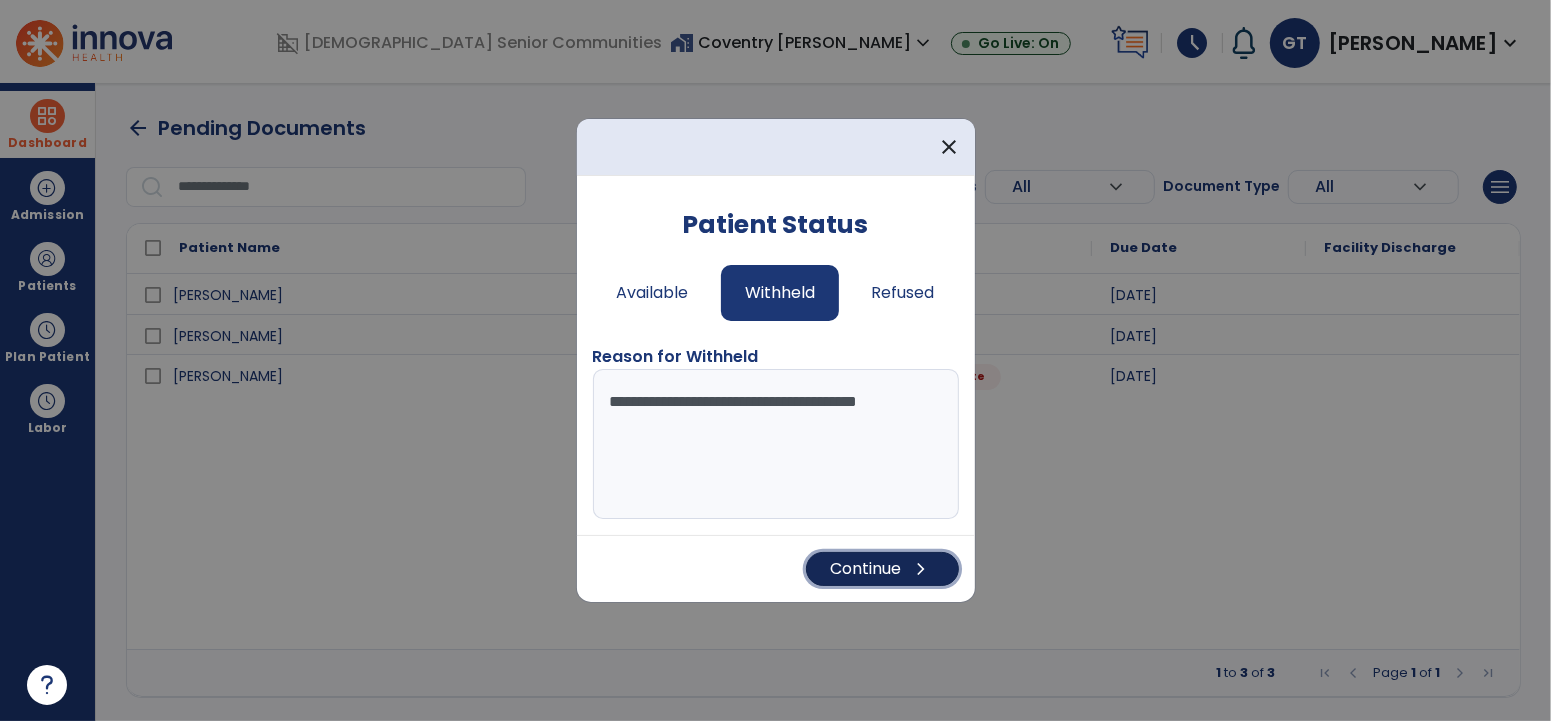 drag, startPoint x: 877, startPoint y: 559, endPoint x: 869, endPoint y: 549, distance: 12.806249 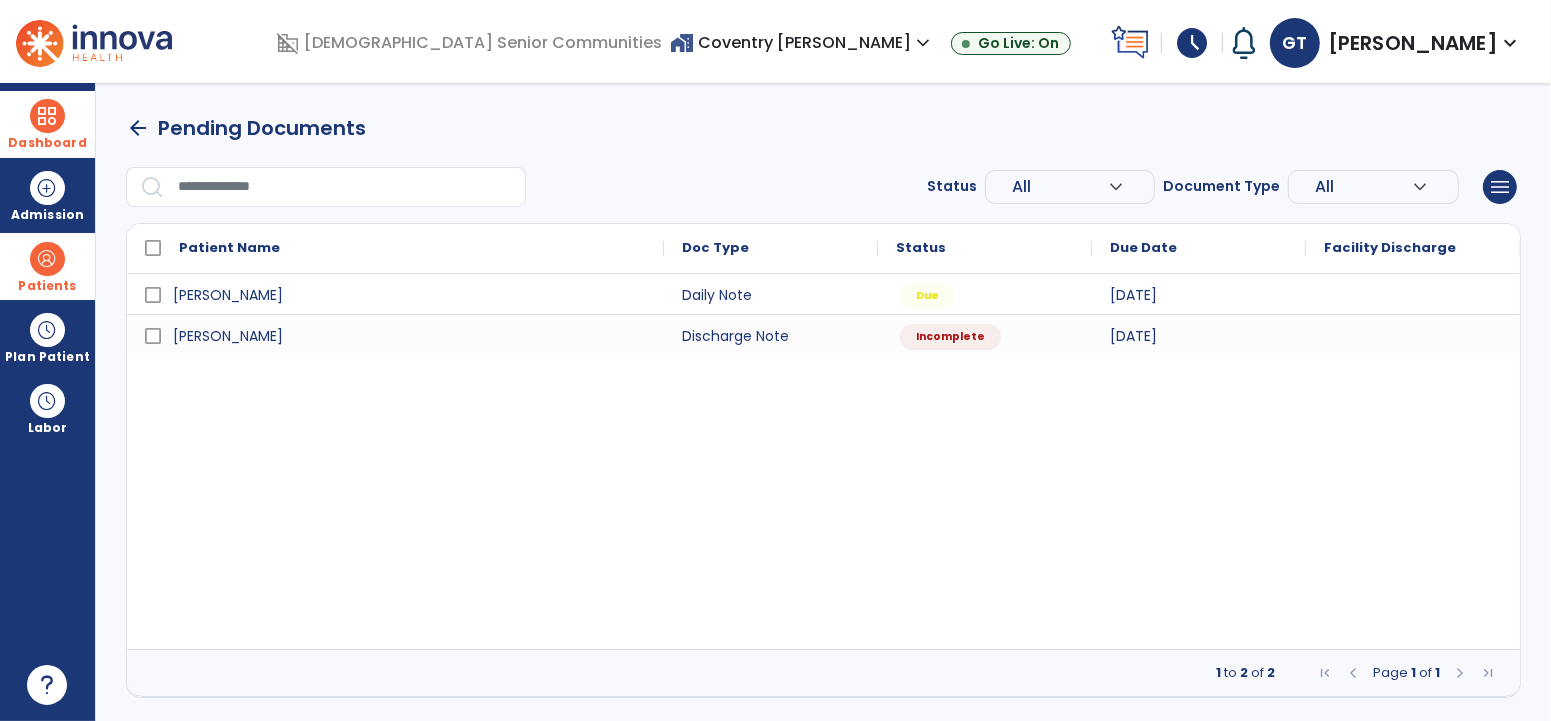 click on "Patients" at bounding box center [47, 286] 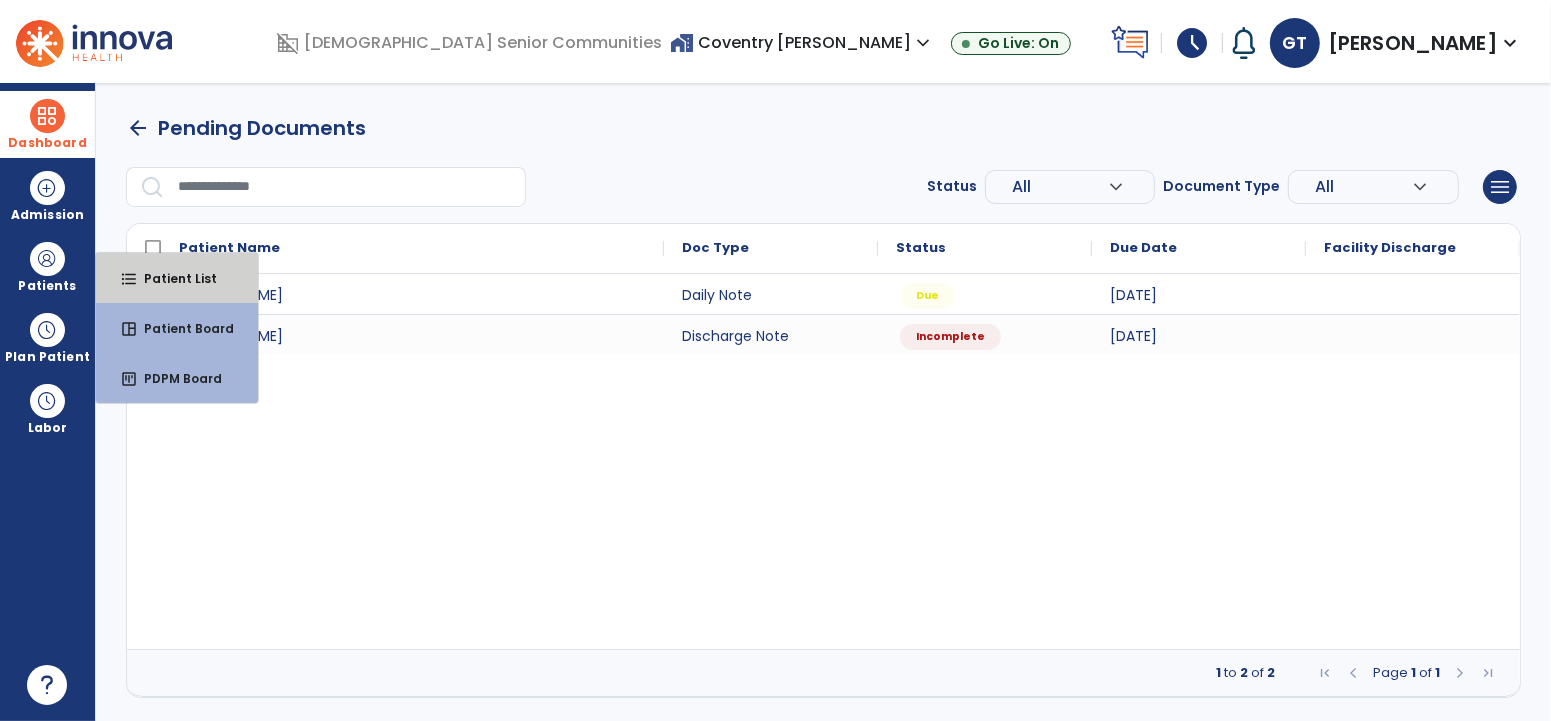 click on "format_list_bulleted  Patient List" at bounding box center [177, 278] 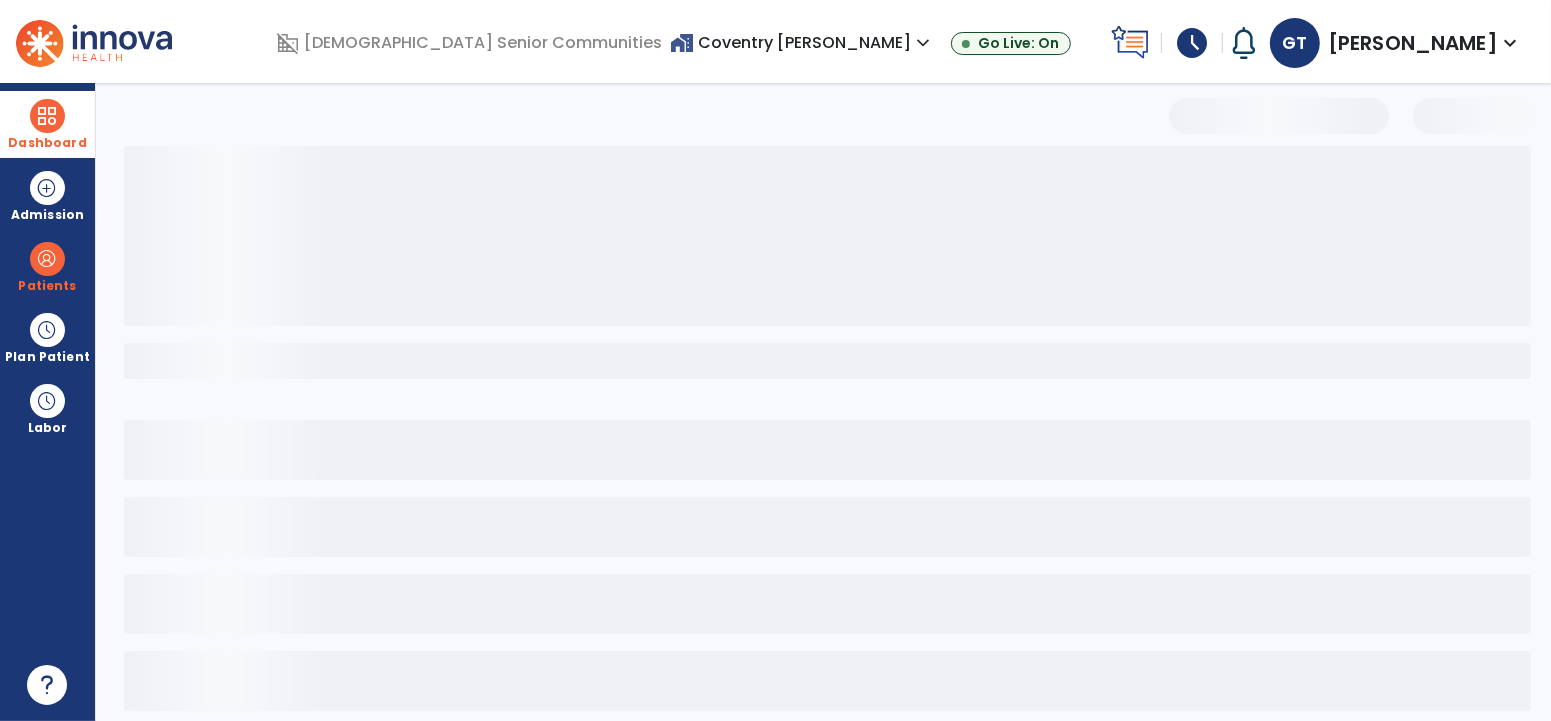 select on "***" 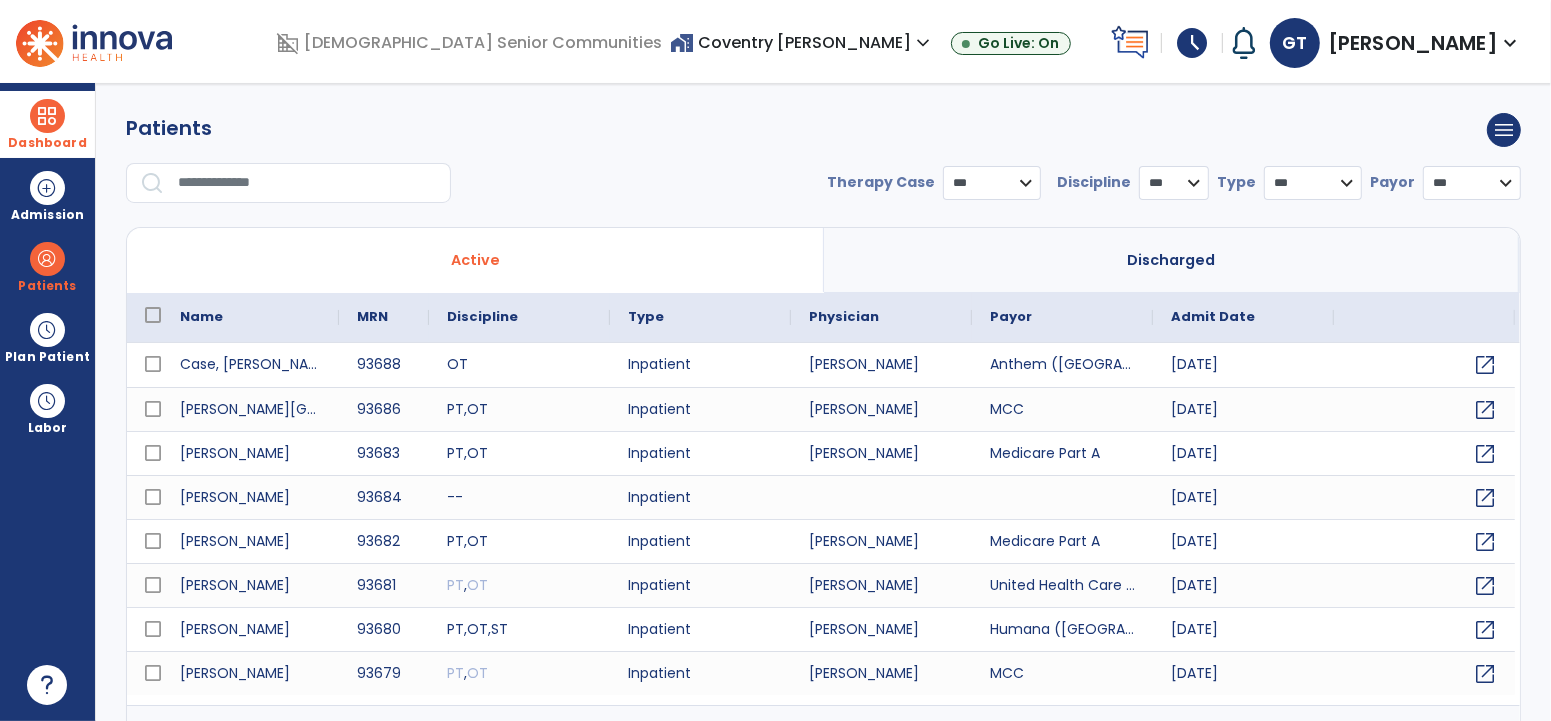 click at bounding box center (307, 183) 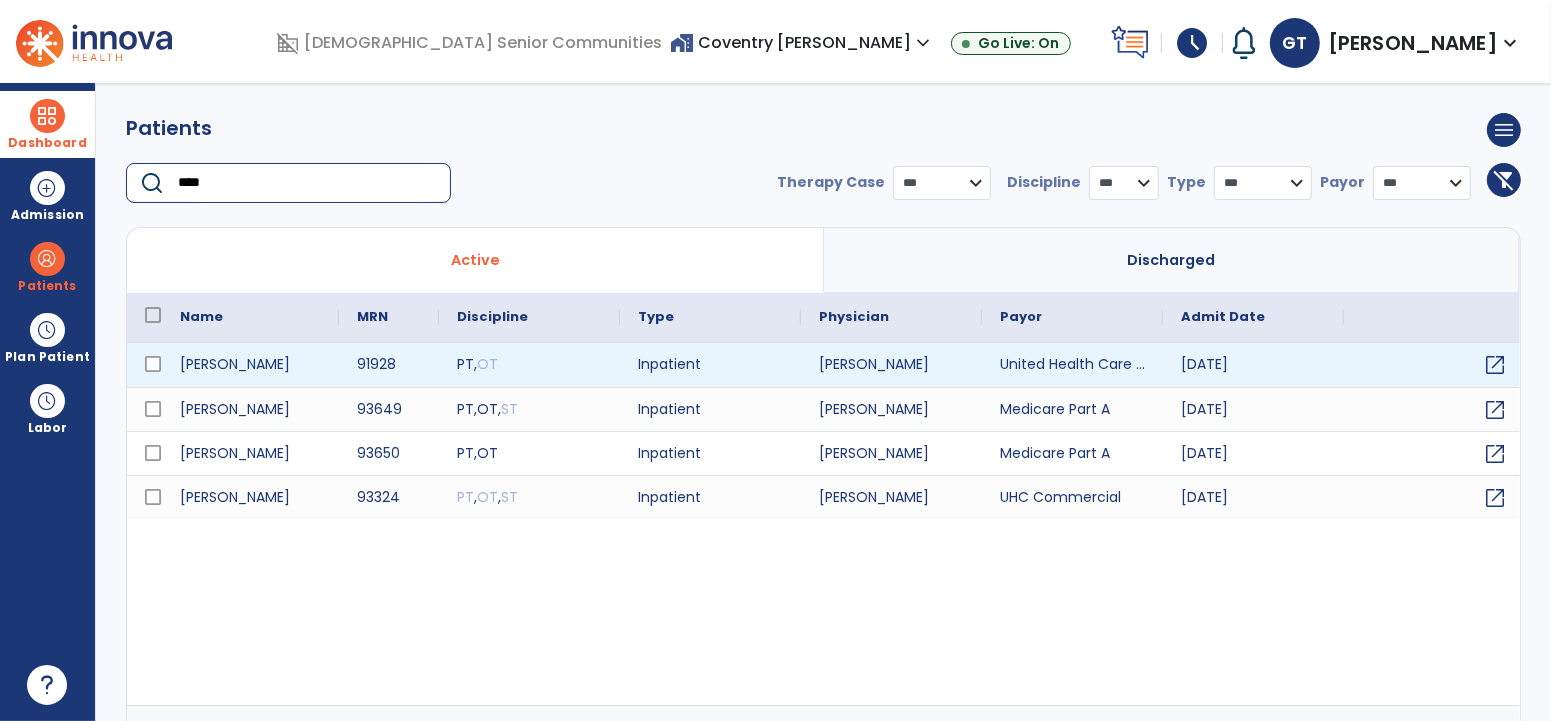 type on "****" 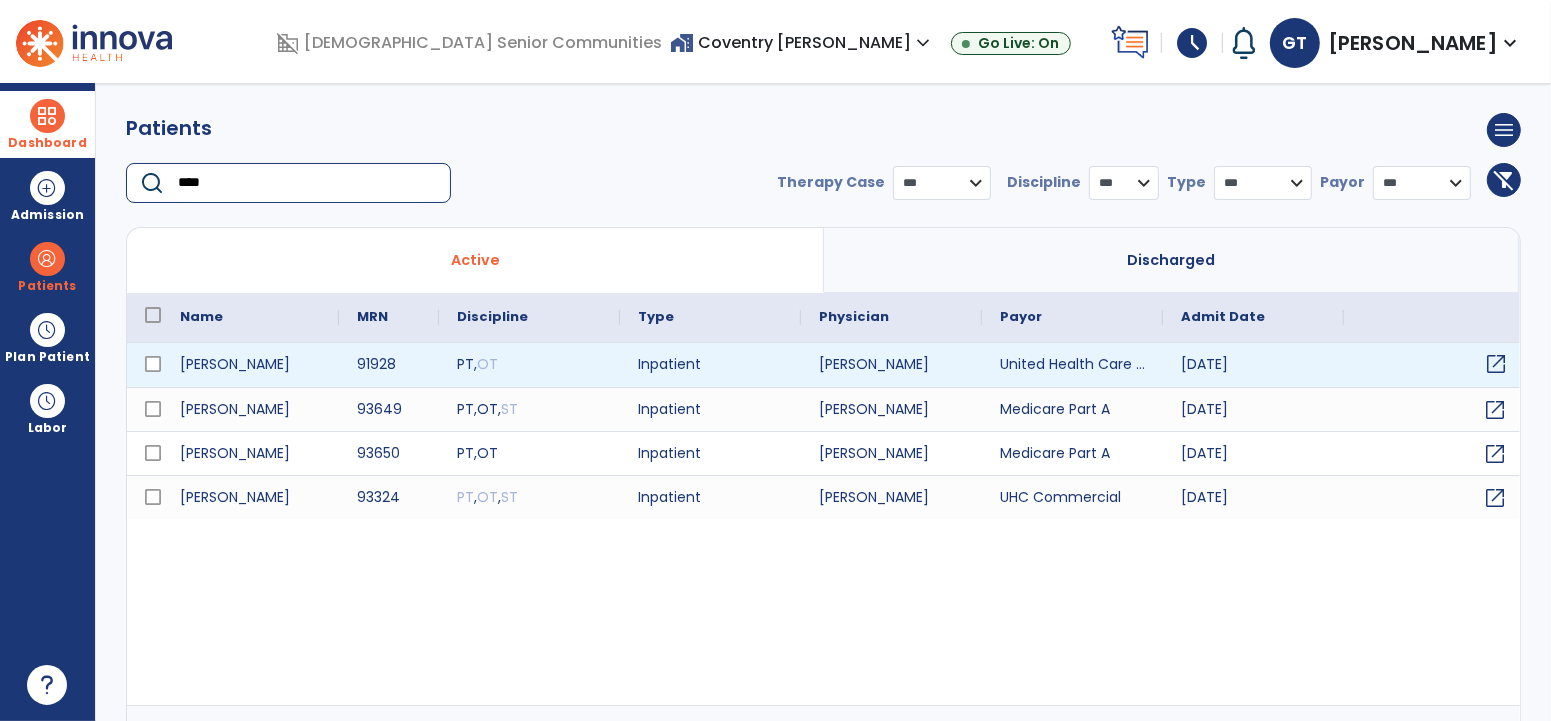 click on "open_in_new" at bounding box center [1496, 364] 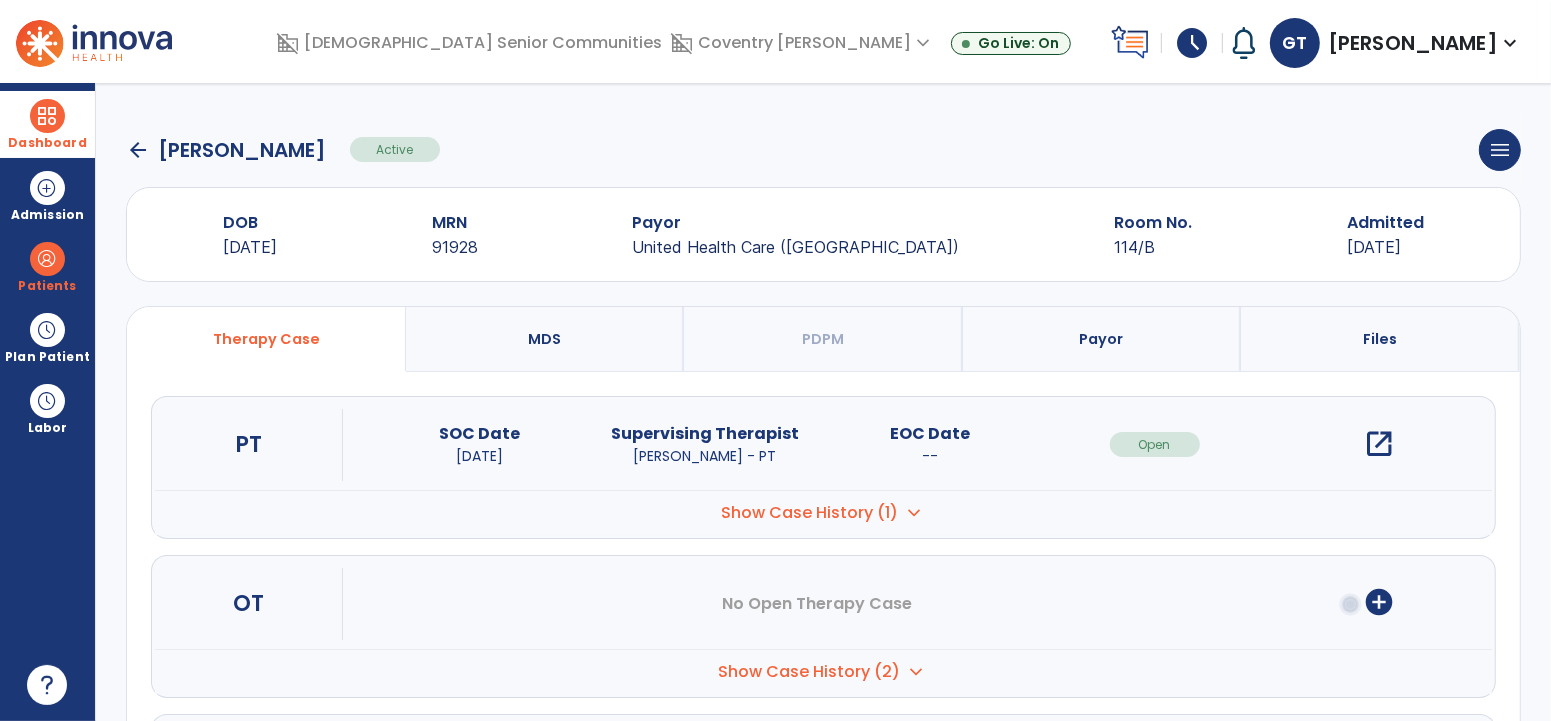 click on "open_in_new" at bounding box center [1380, 444] 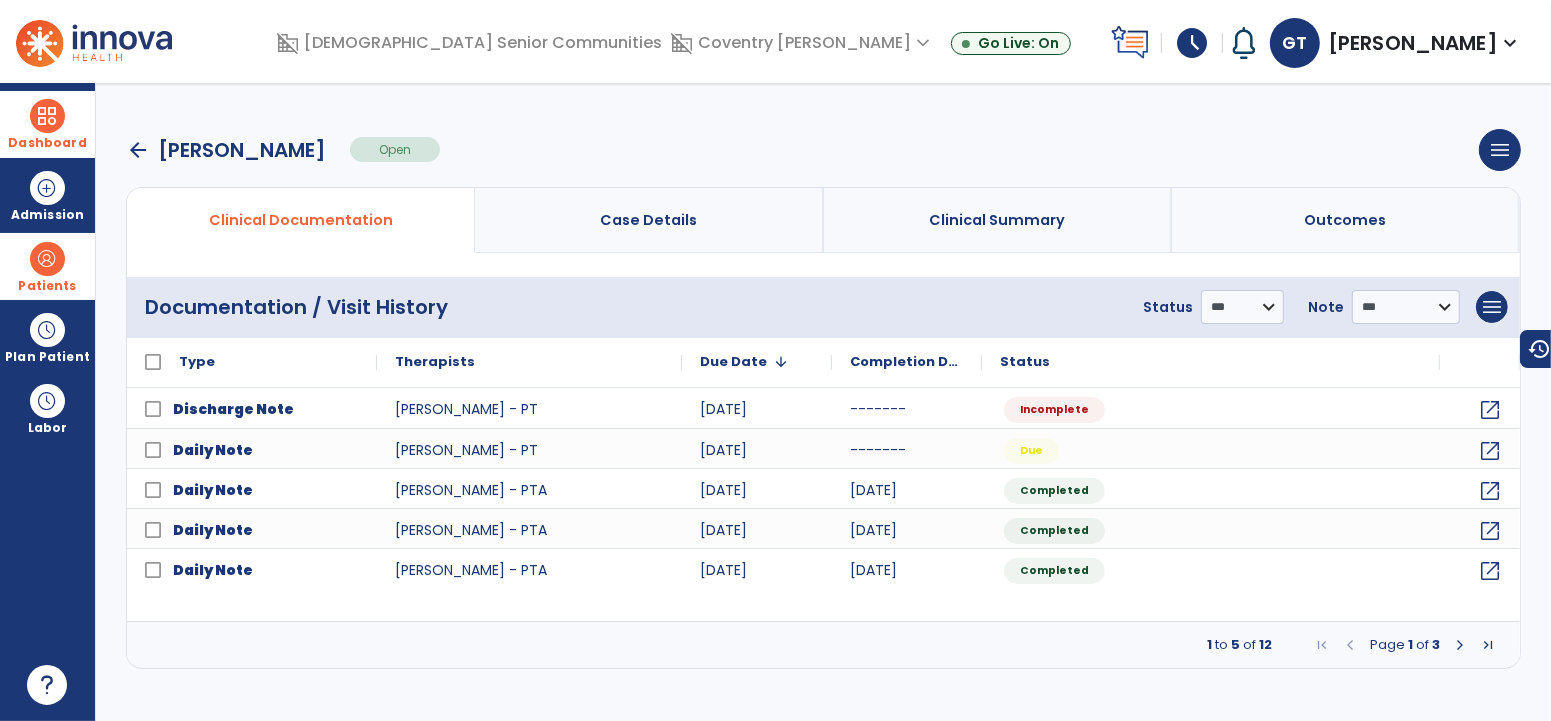 drag, startPoint x: 18, startPoint y: 253, endPoint x: 141, endPoint y: 266, distance: 123.68508 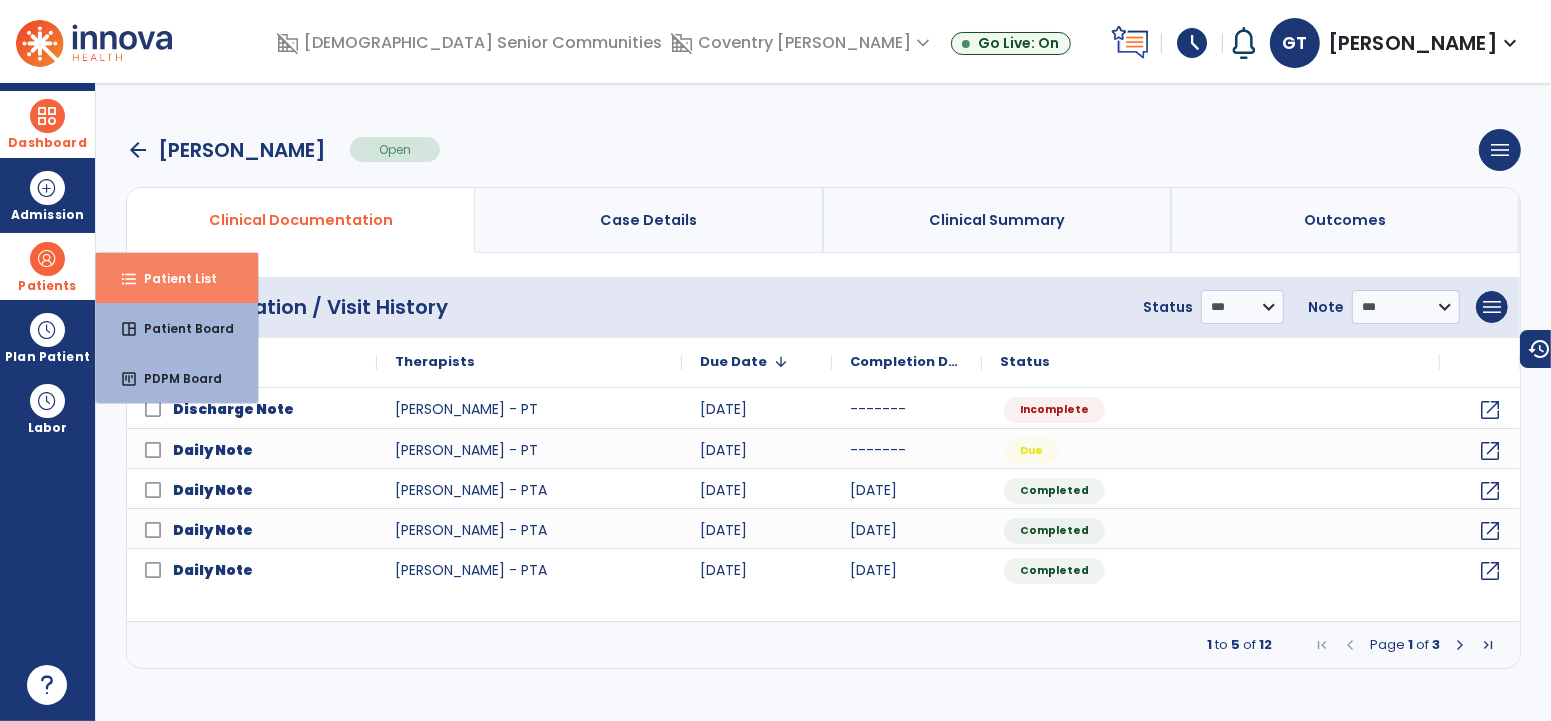 click on "format_list_bulleted  Patient List" at bounding box center (177, 278) 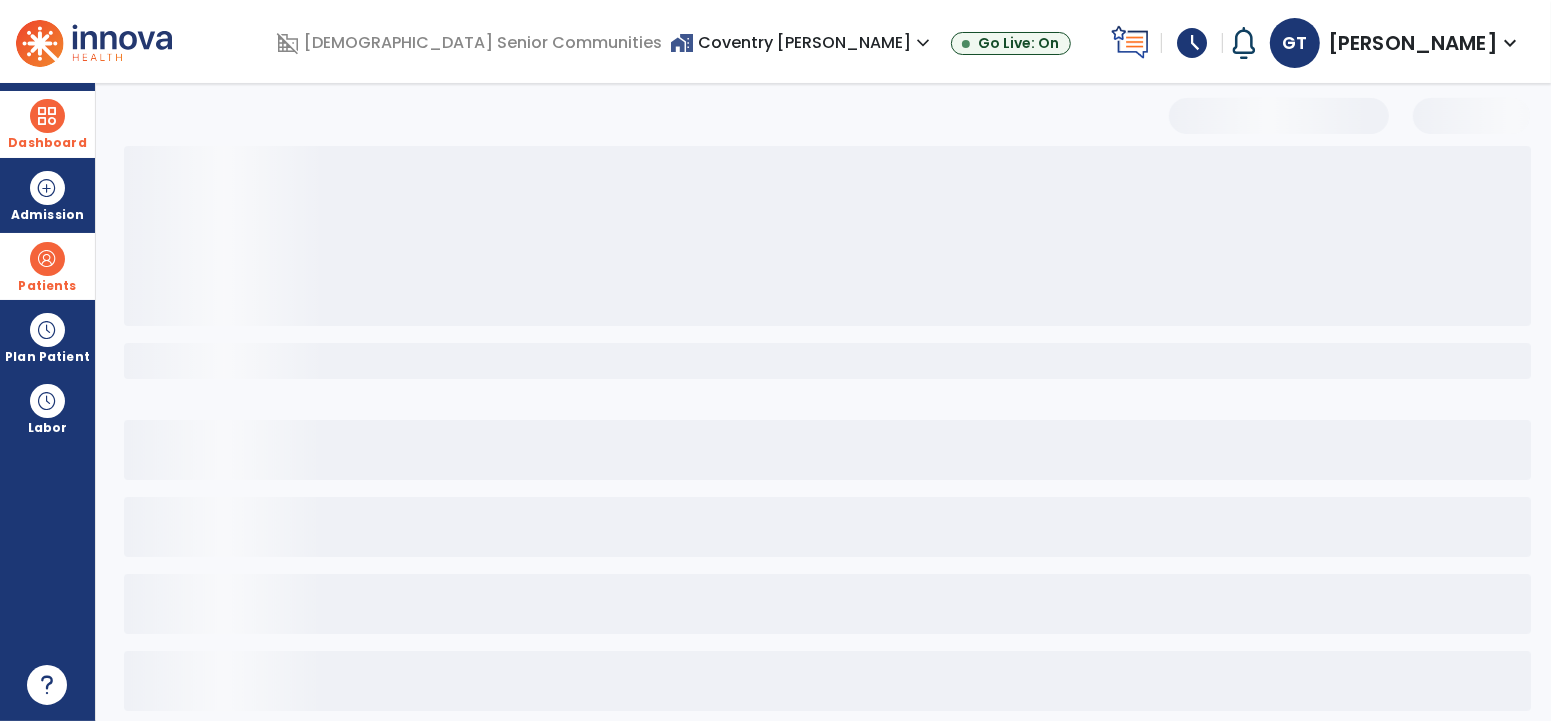 select on "***" 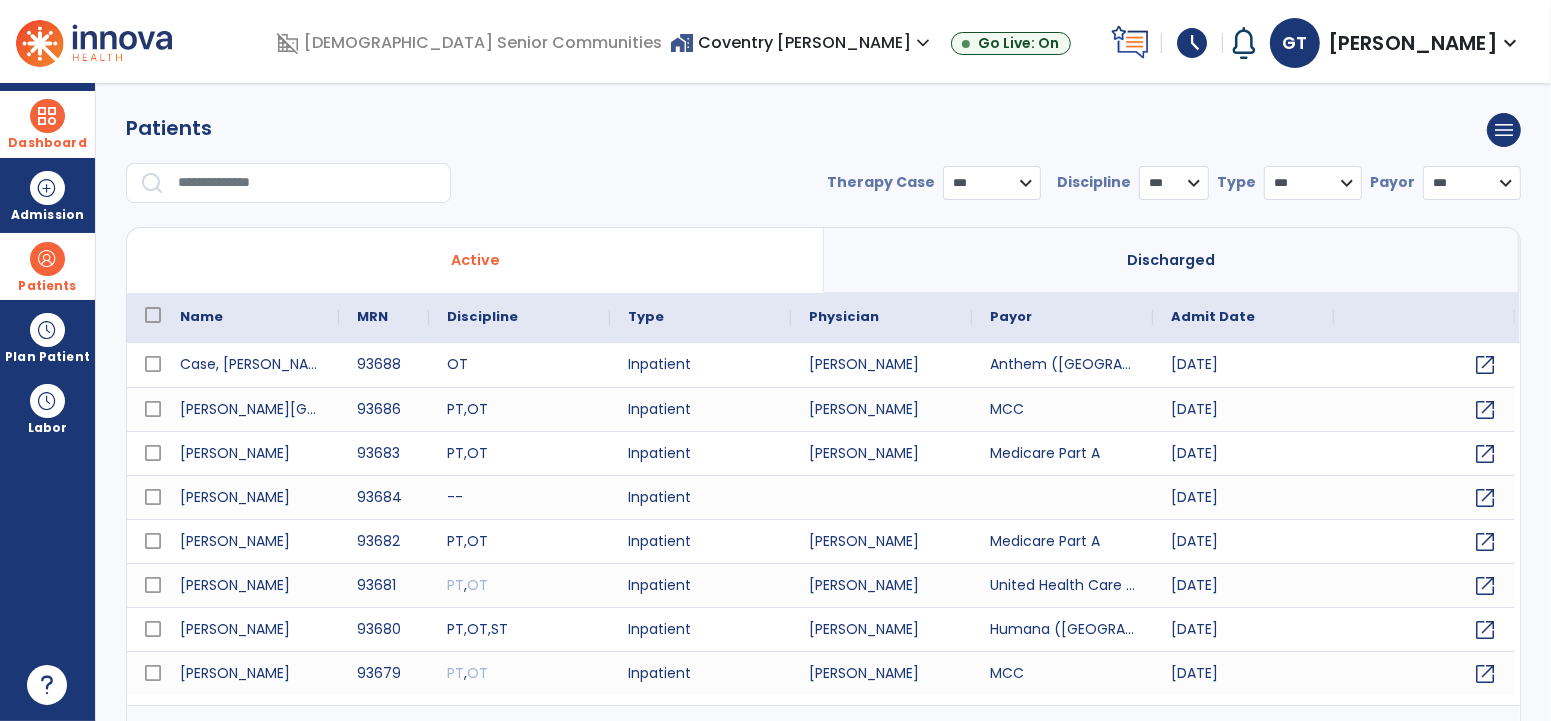 click at bounding box center (307, 183) 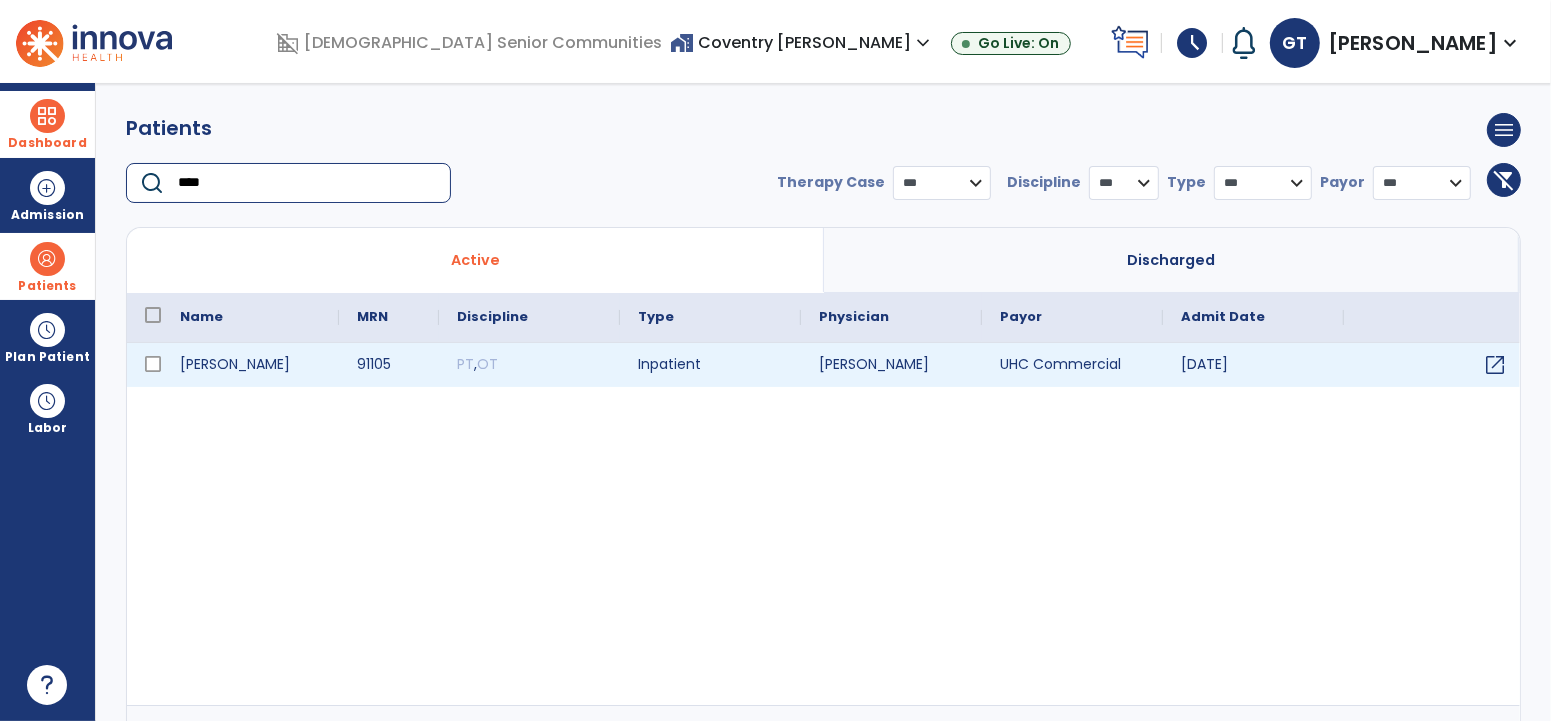 type on "****" 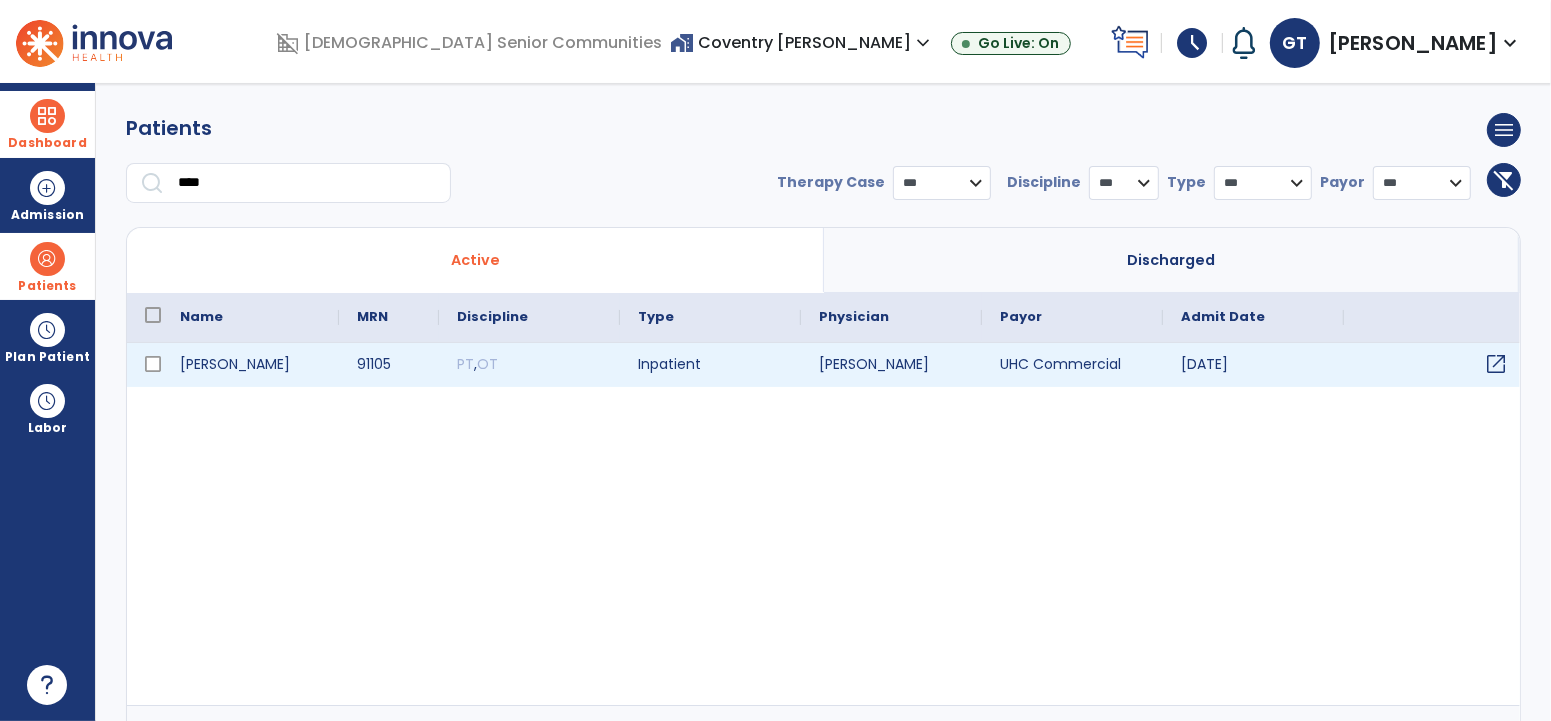 click on "open_in_new" at bounding box center [1496, 364] 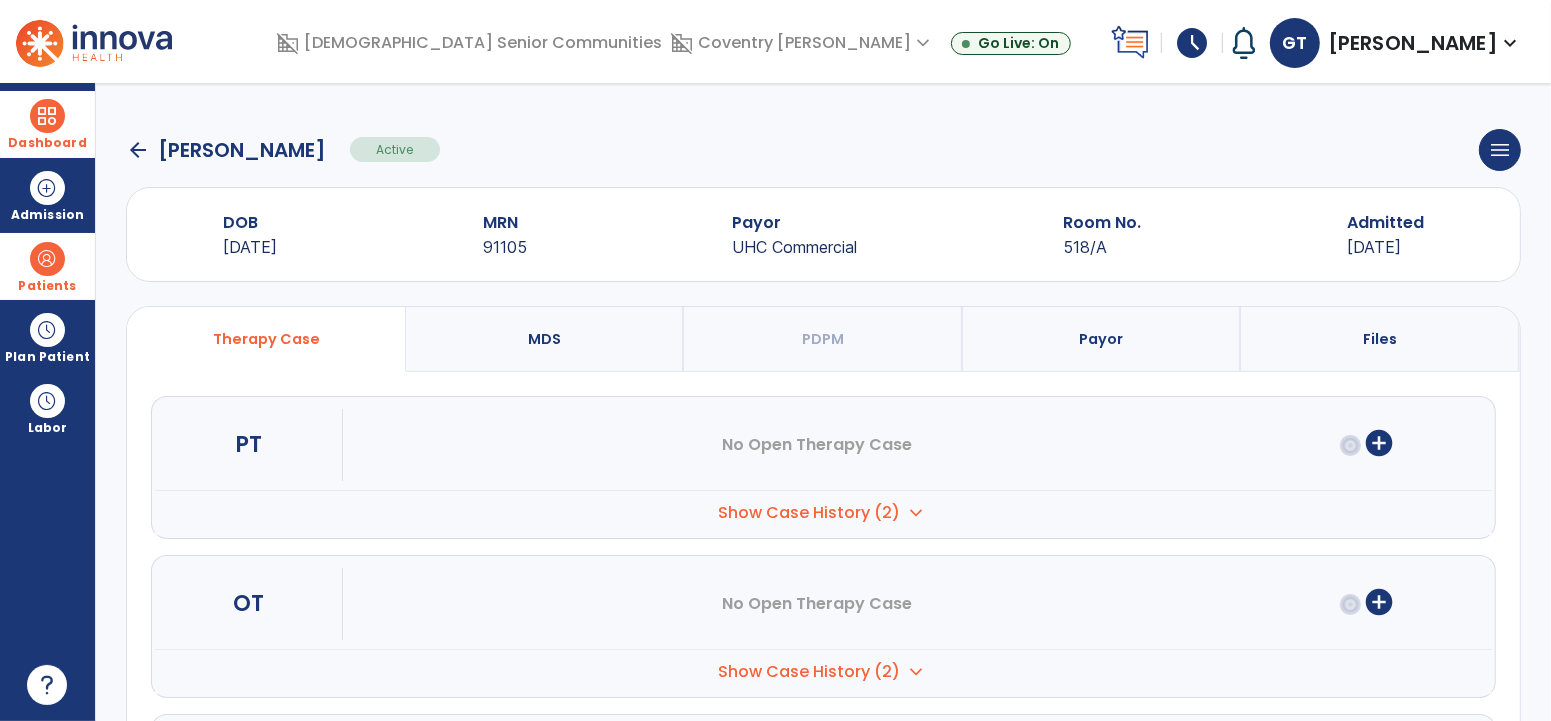 drag, startPoint x: 1193, startPoint y: 527, endPoint x: 1166, endPoint y: 507, distance: 33.600594 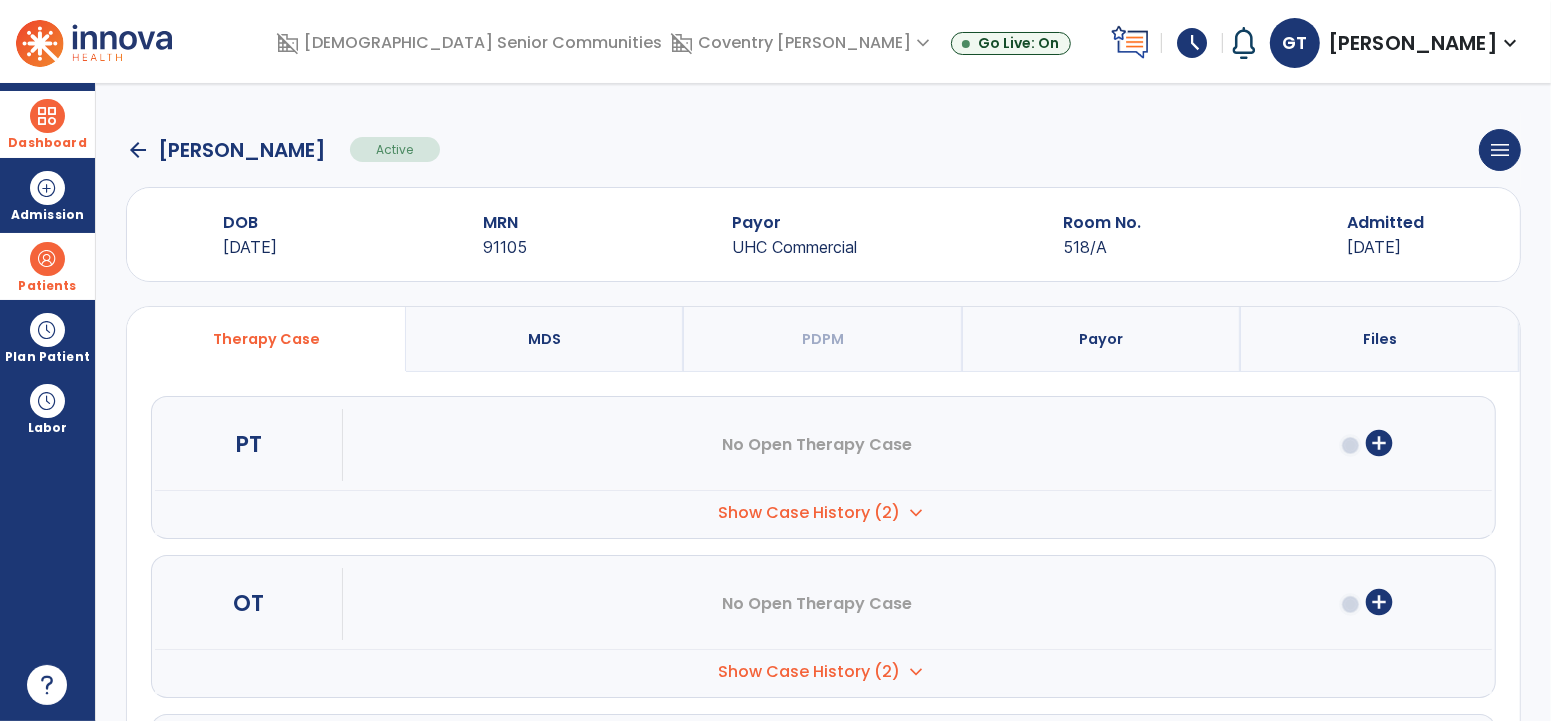 click on "Show Case History (2)     expand_more" at bounding box center [823, 512] 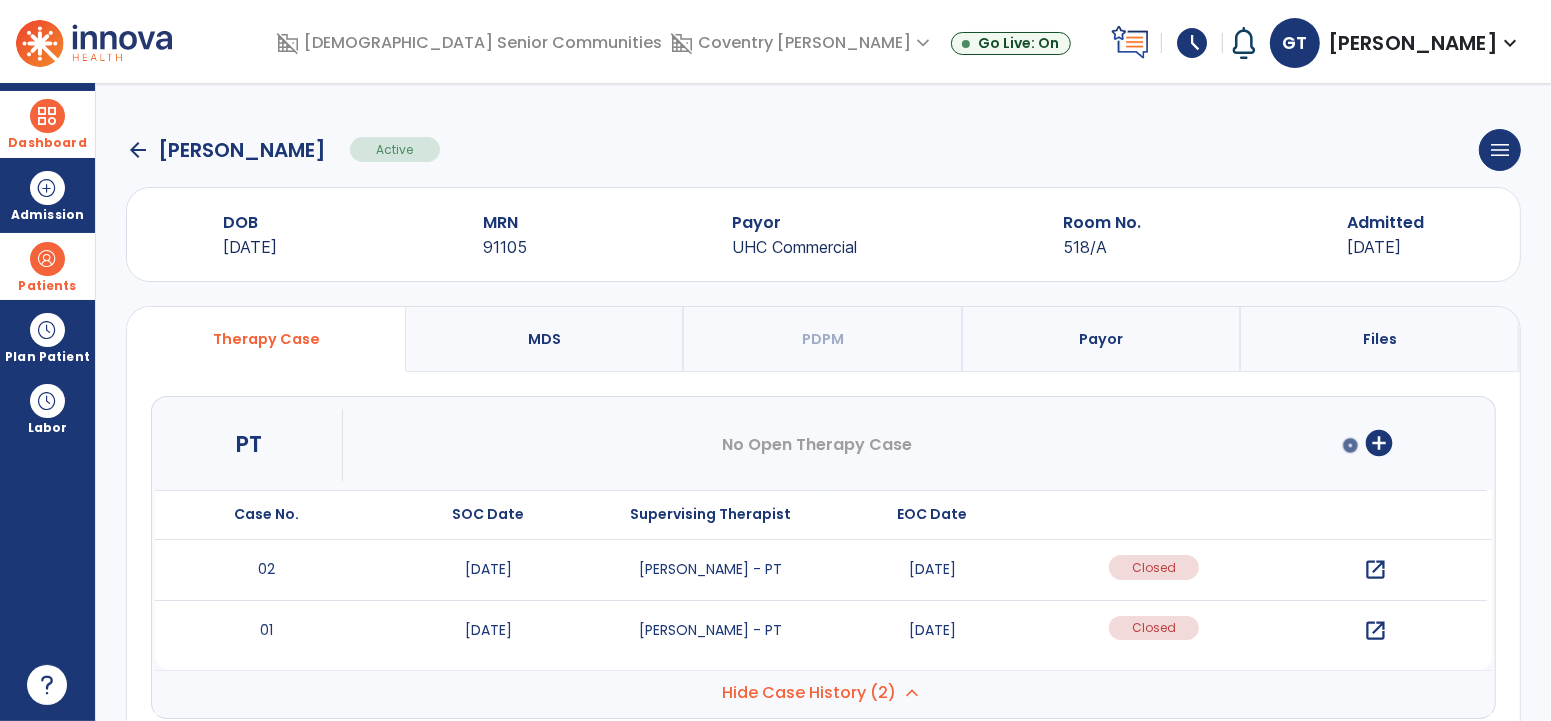 drag, startPoint x: 1373, startPoint y: 571, endPoint x: 1363, endPoint y: 549, distance: 24.166092 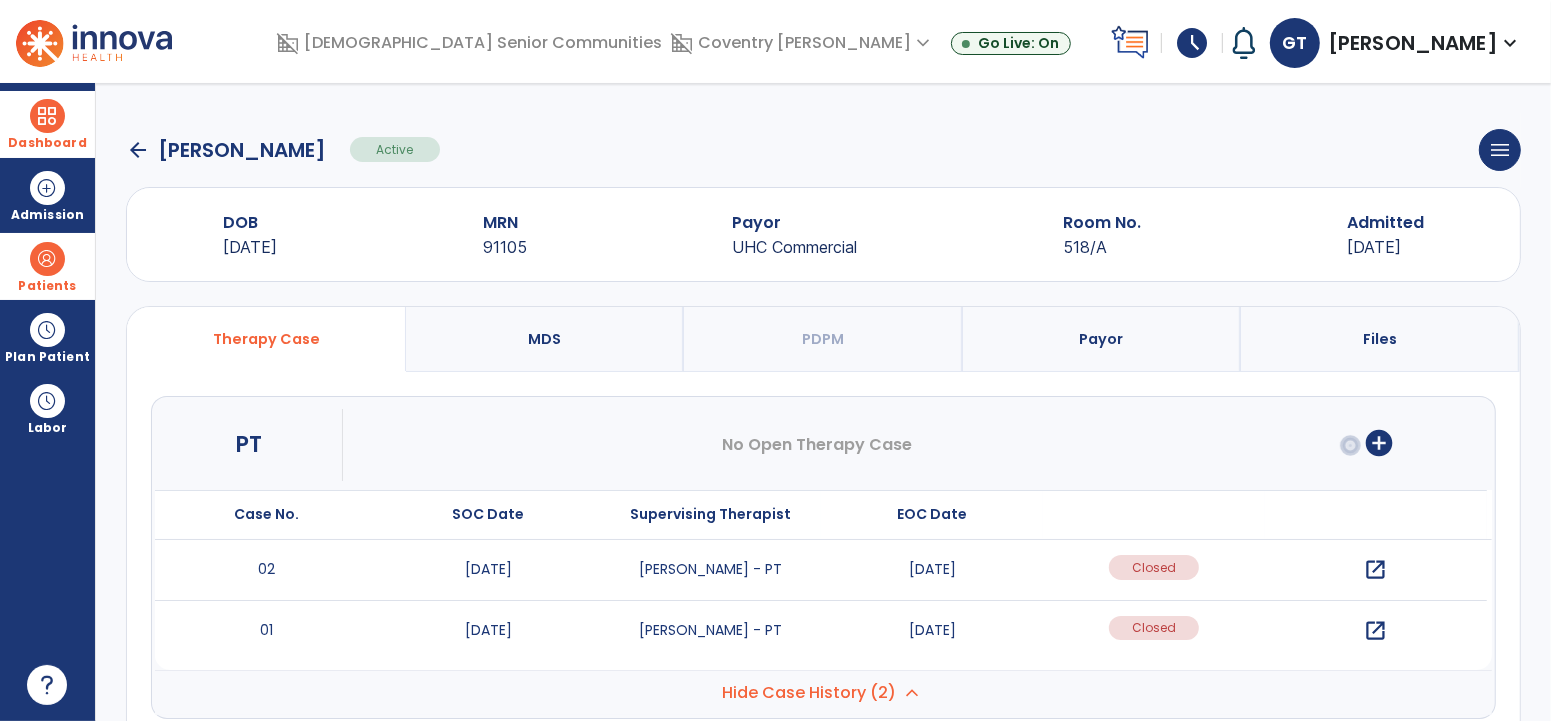 click on "open_in_new" at bounding box center (1376, 570) 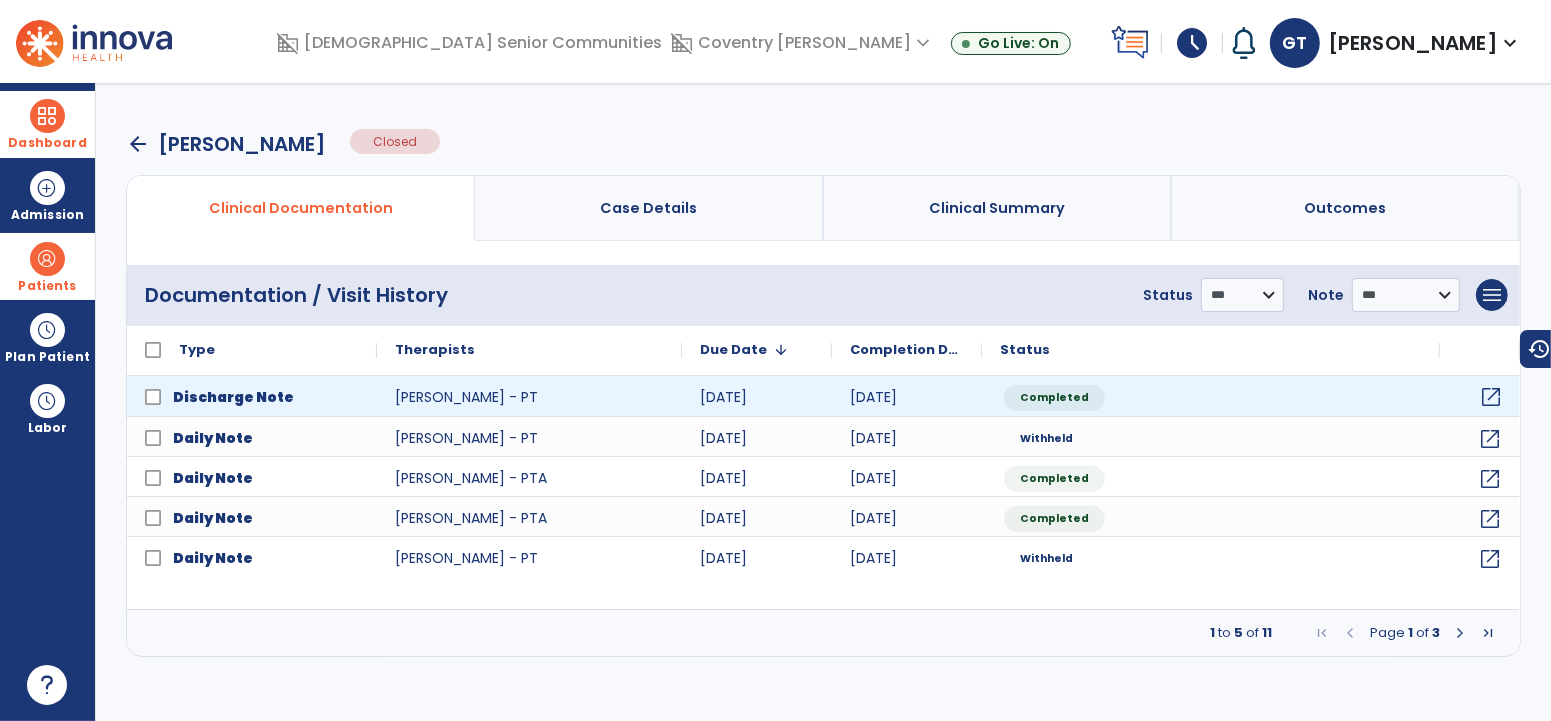 click on "open_in_new" 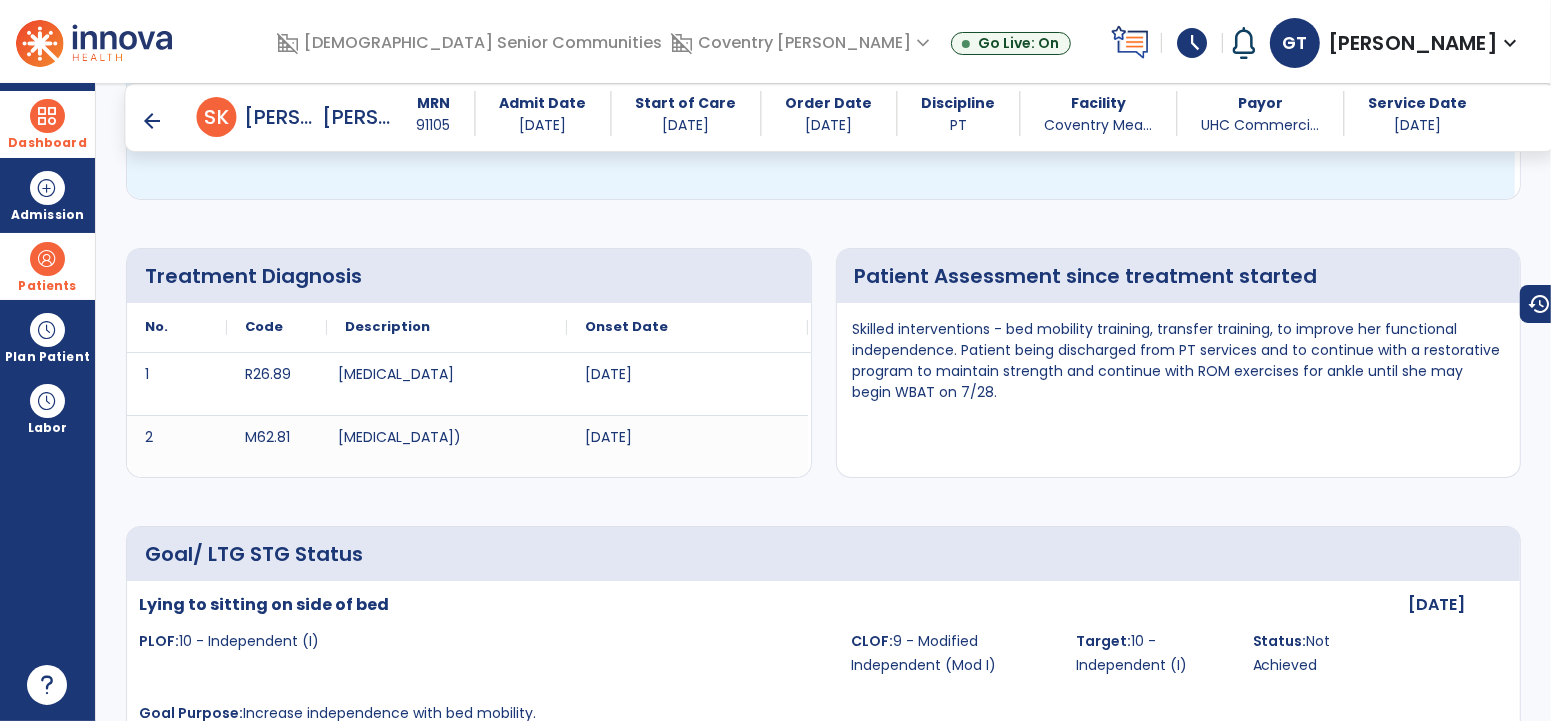scroll, scrollTop: 0, scrollLeft: 0, axis: both 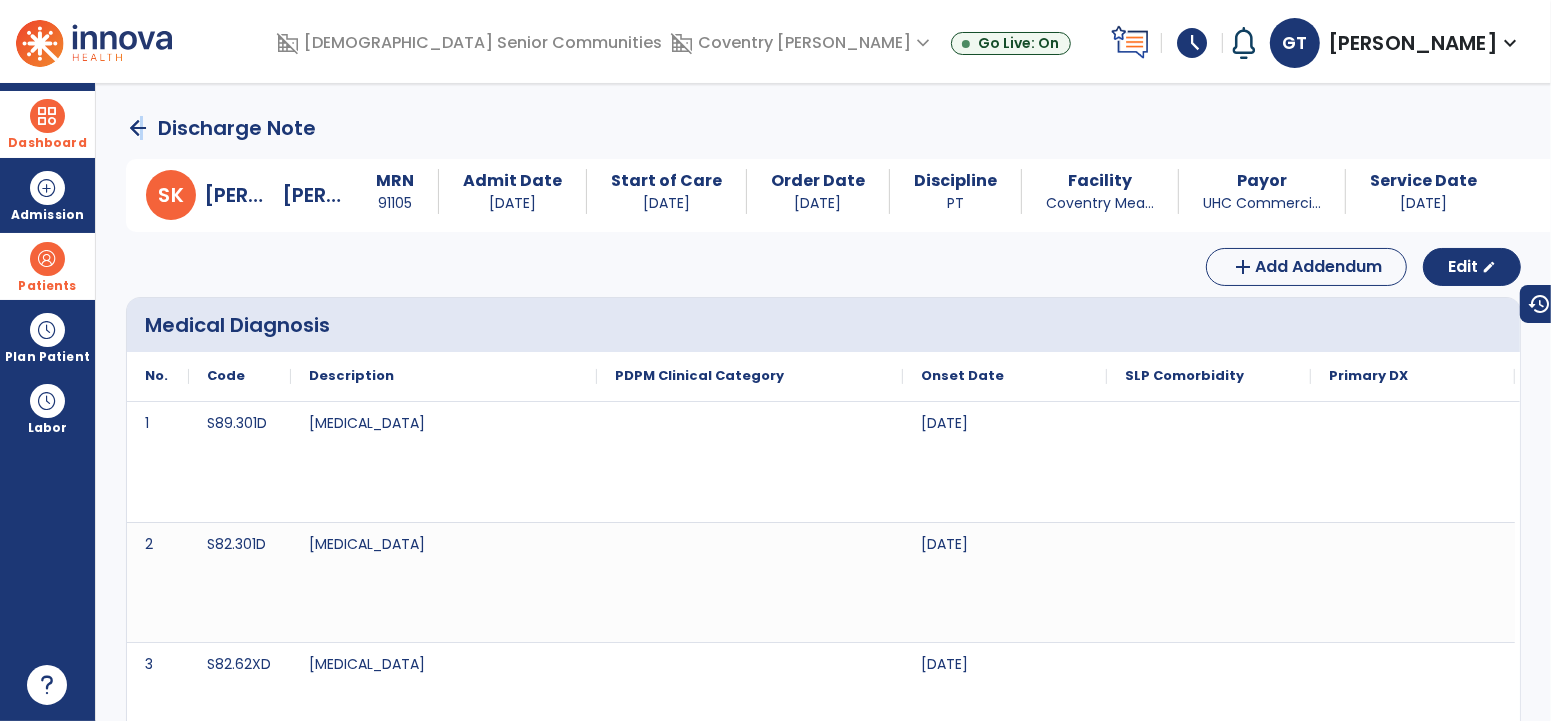 click on "arrow_back" 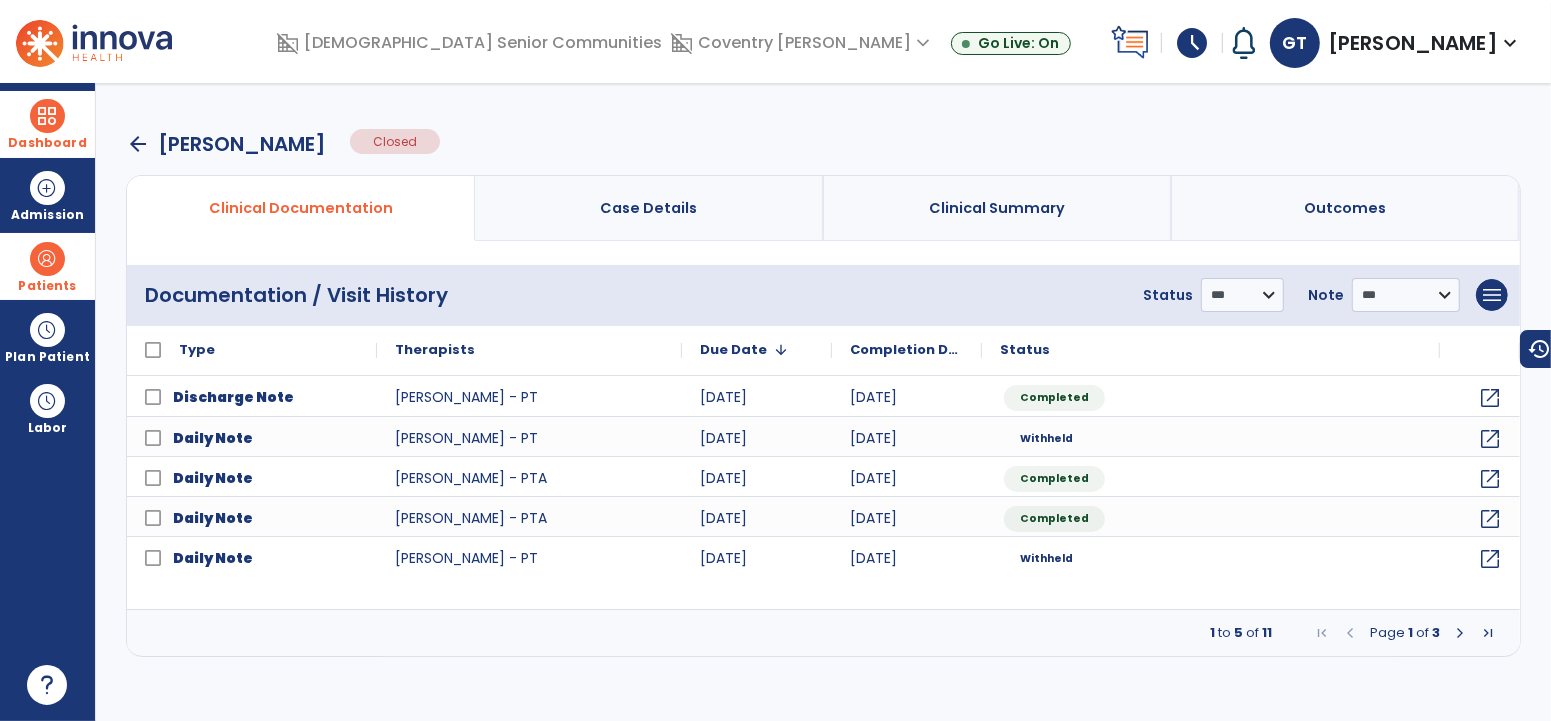 click on "Dashboard" at bounding box center (47, 124) 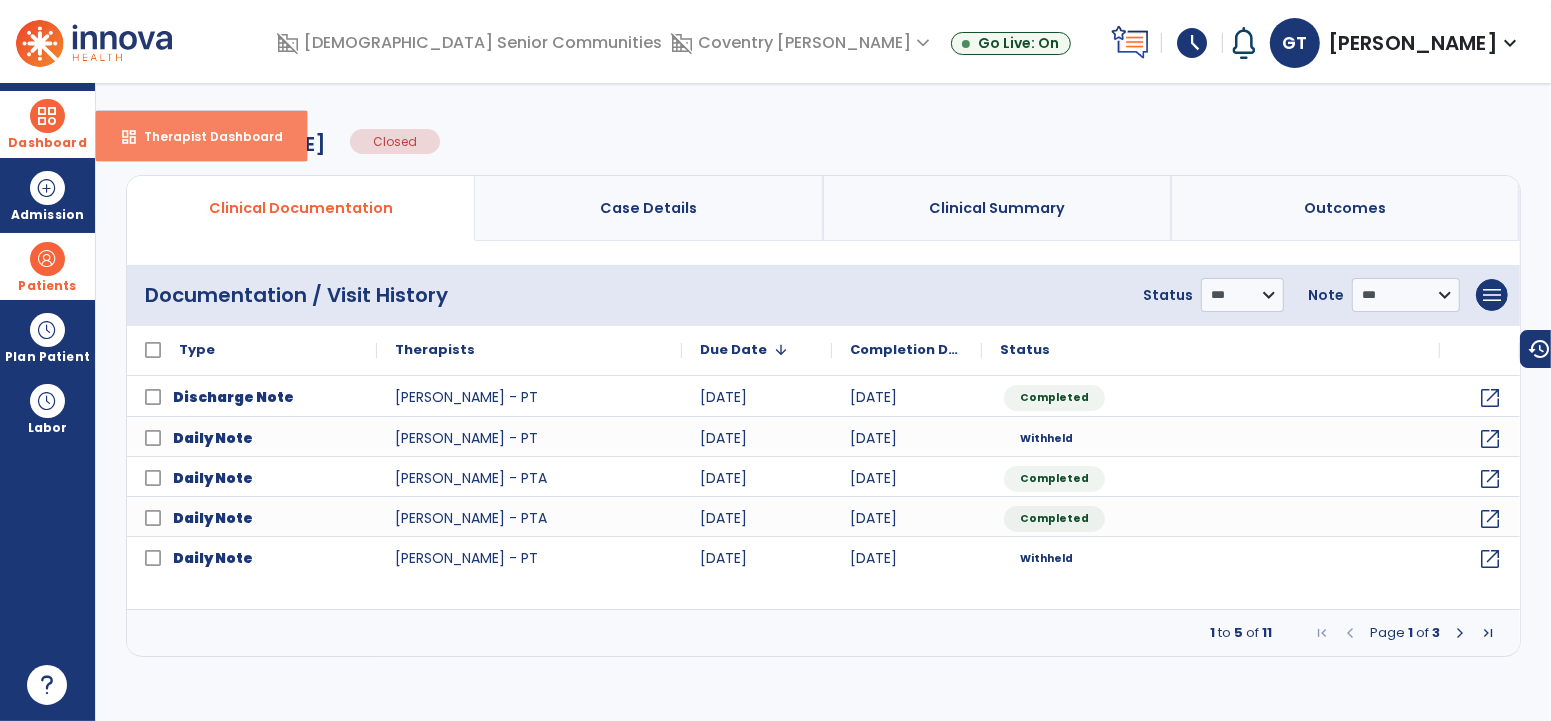 click on "Therapist Dashboard" at bounding box center [205, 136] 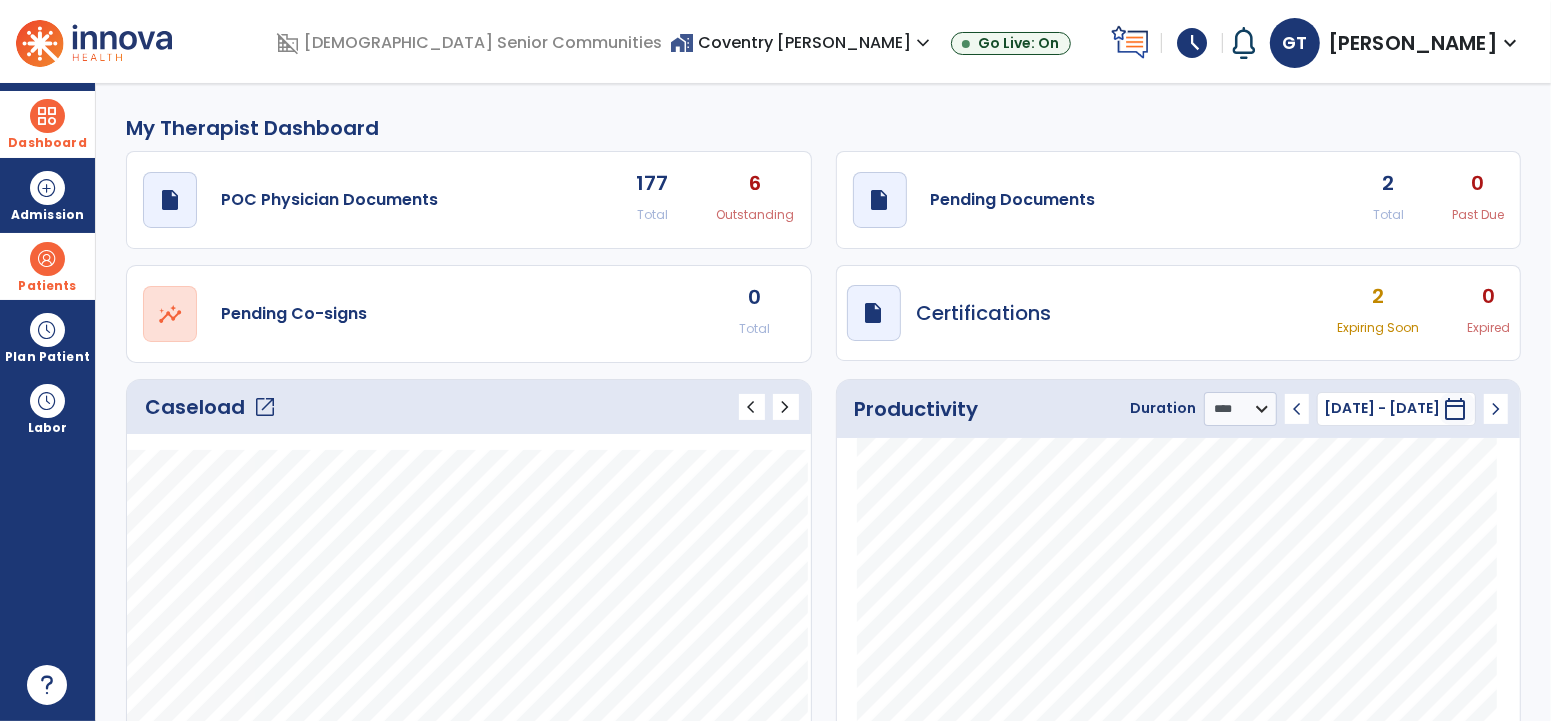 click on "2" 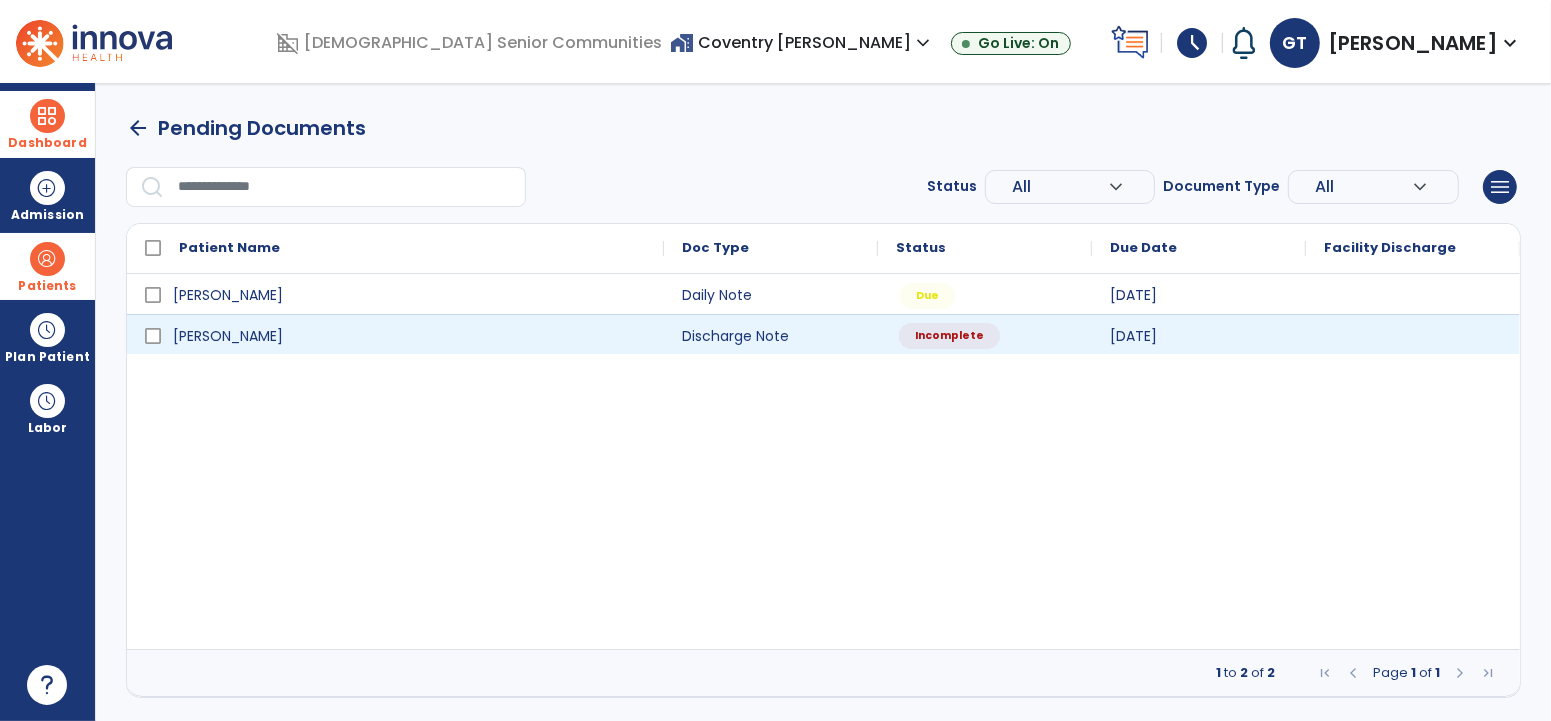 click on "Incomplete" at bounding box center [985, 334] 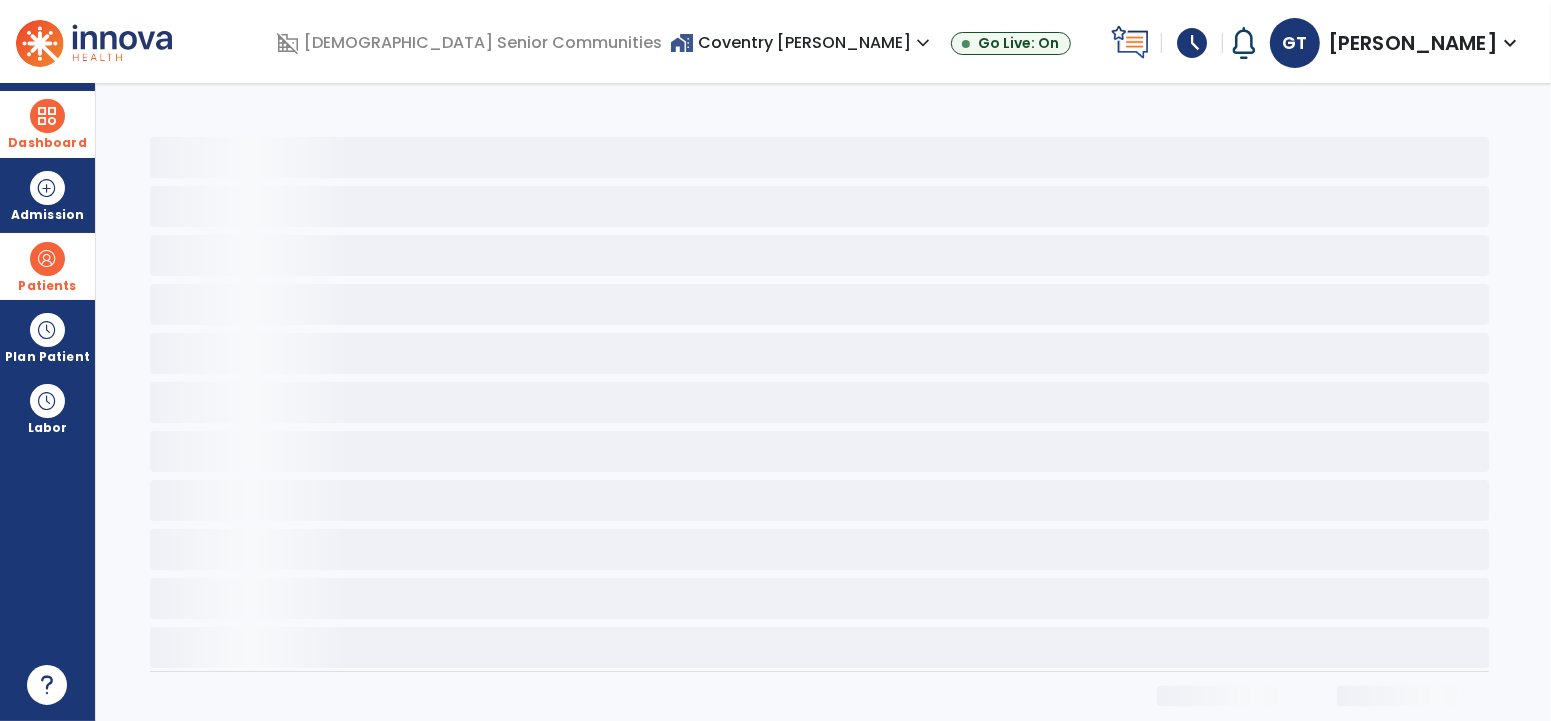 select on "****" 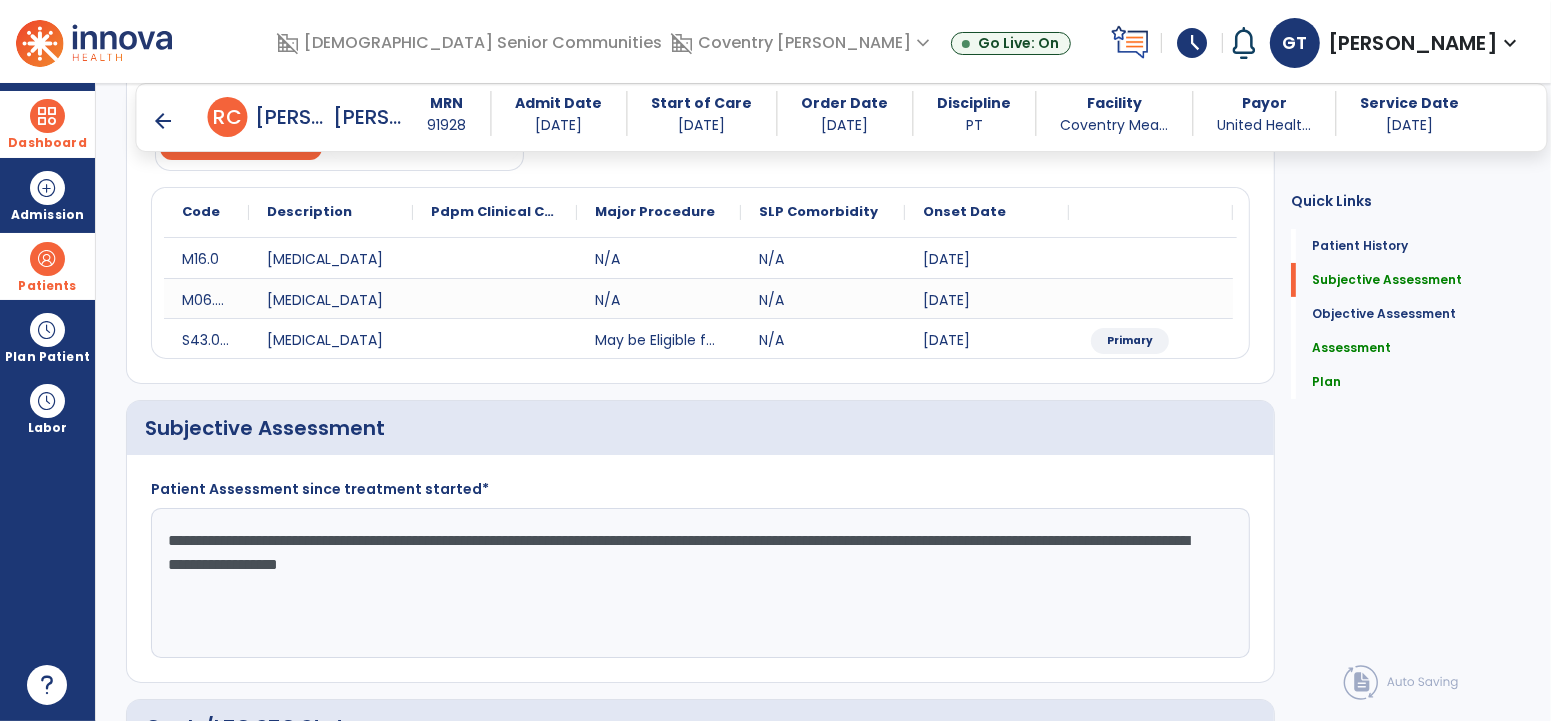 scroll, scrollTop: 261, scrollLeft: 0, axis: vertical 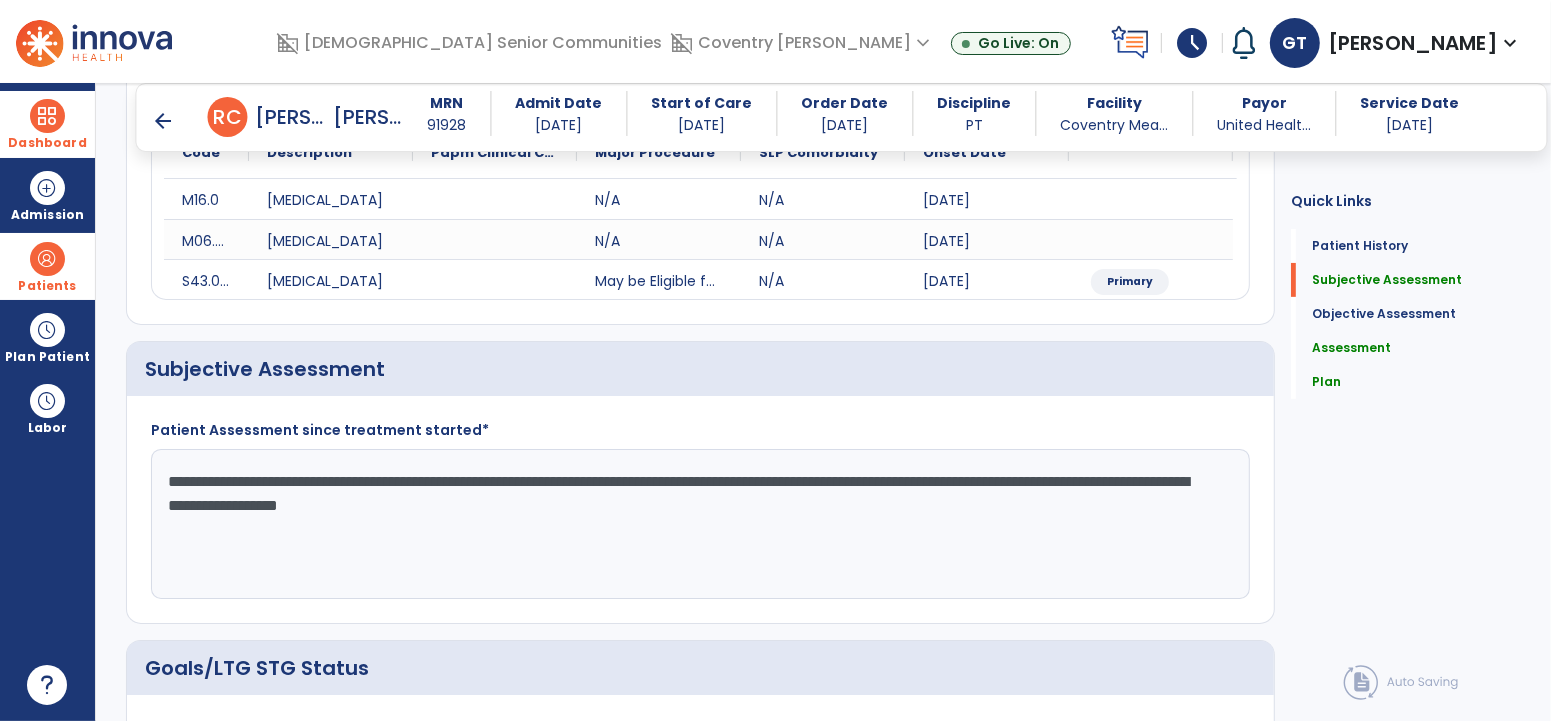 click on "**********" 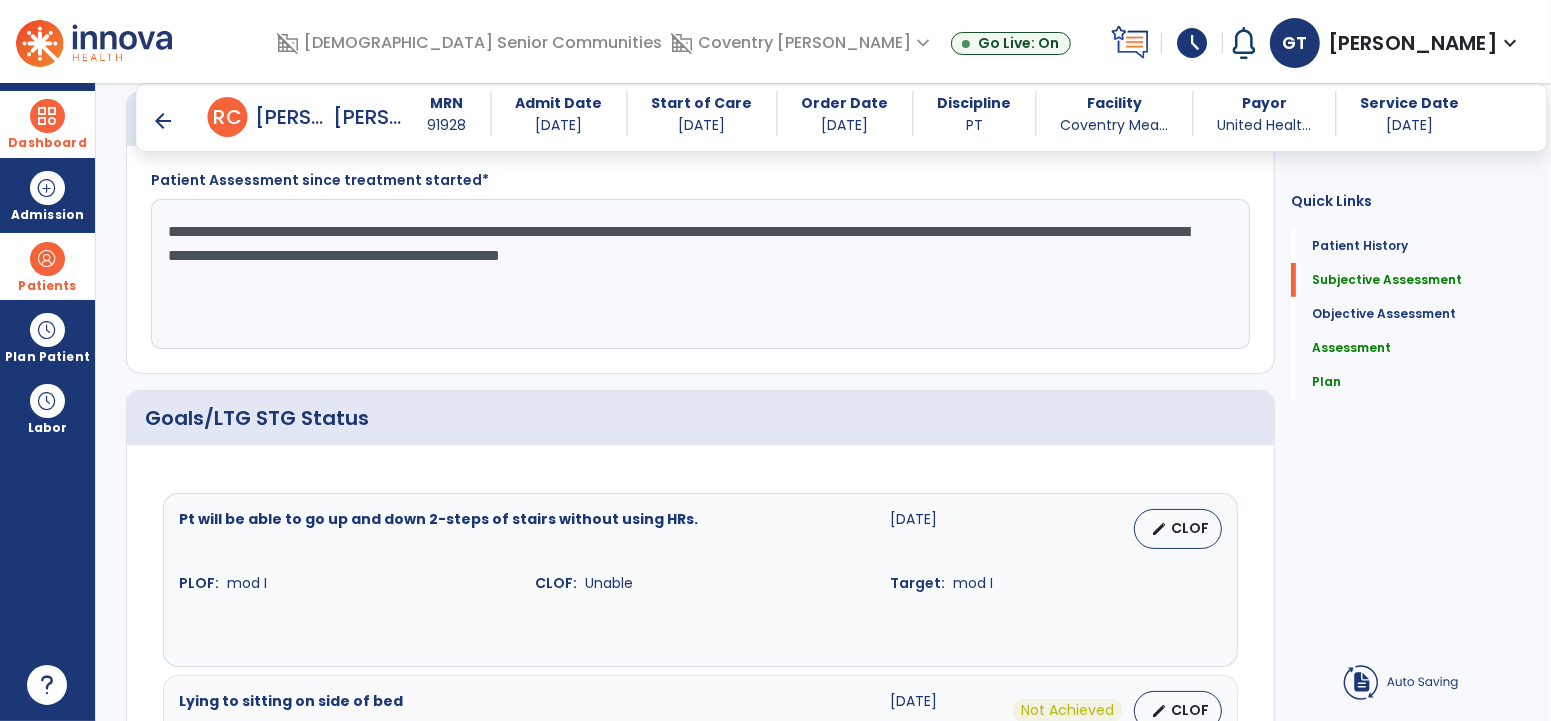 scroll, scrollTop: 585, scrollLeft: 0, axis: vertical 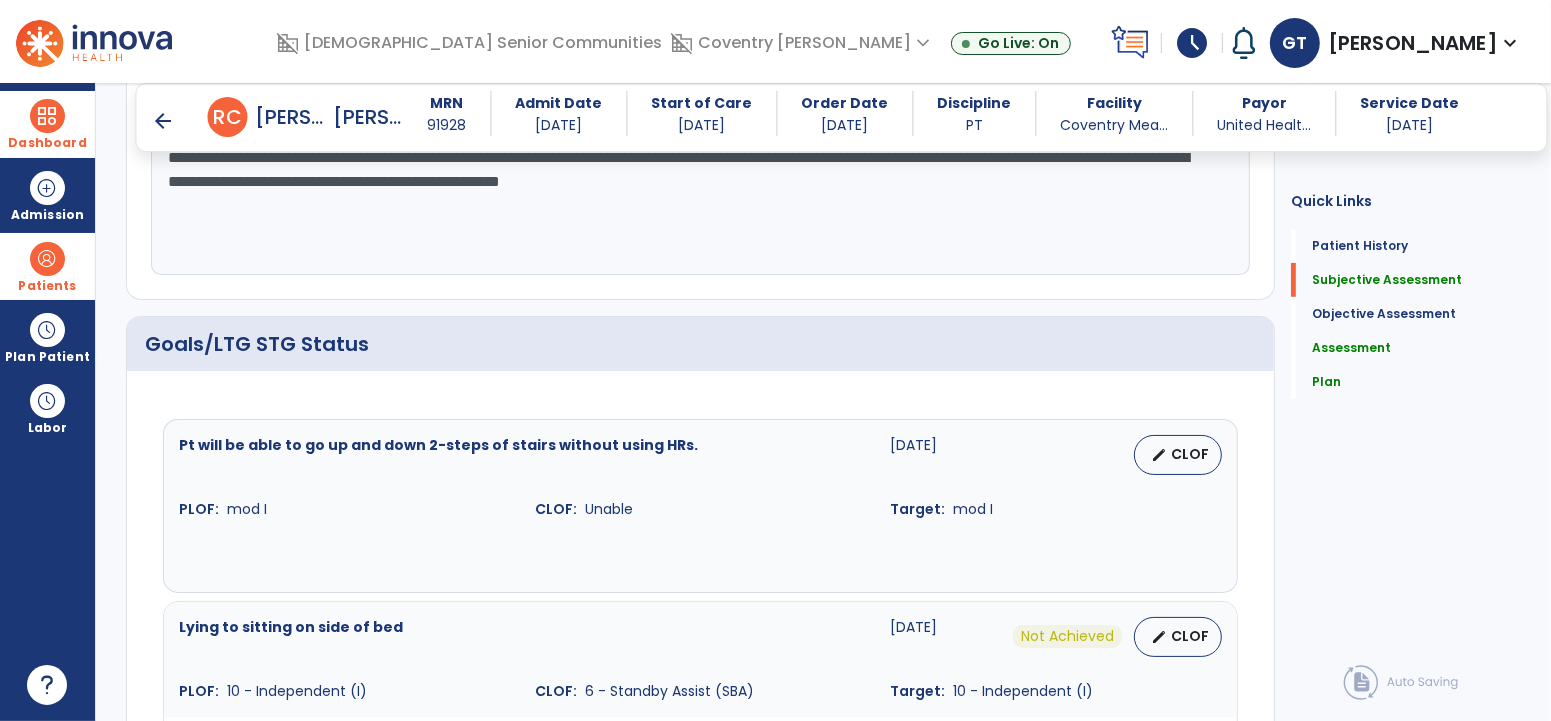 type on "**********" 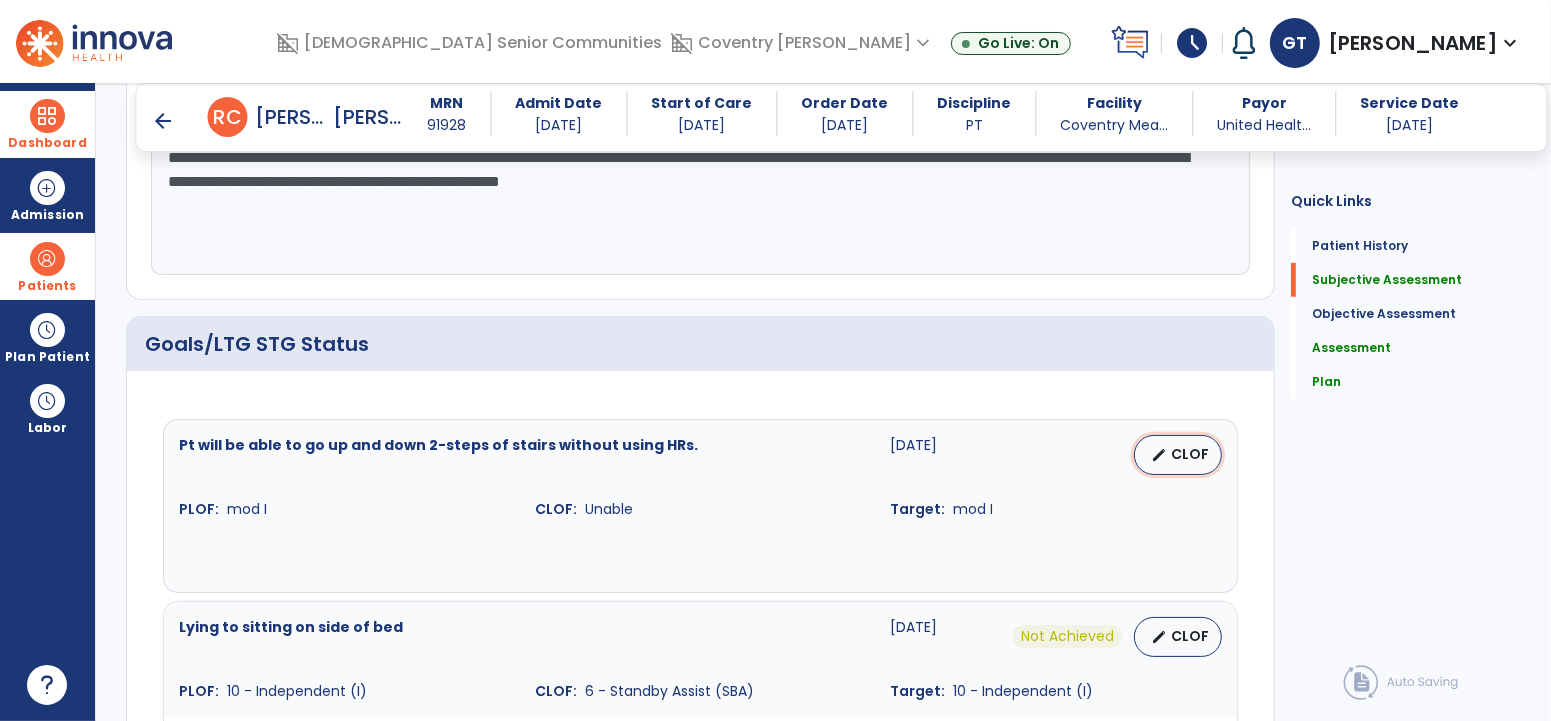 click on "CLOF" at bounding box center [1190, 454] 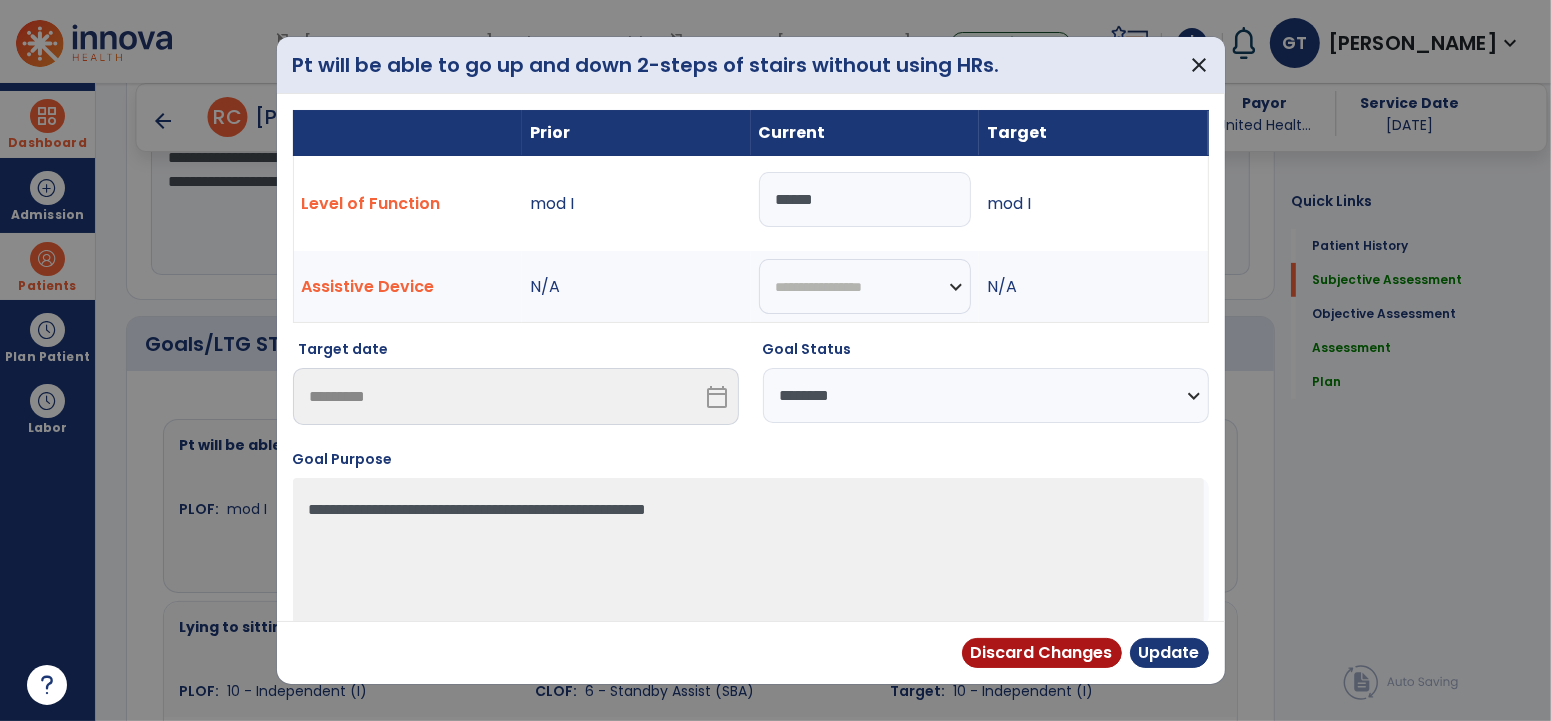drag, startPoint x: 857, startPoint y: 201, endPoint x: 0, endPoint y: 244, distance: 858.07806 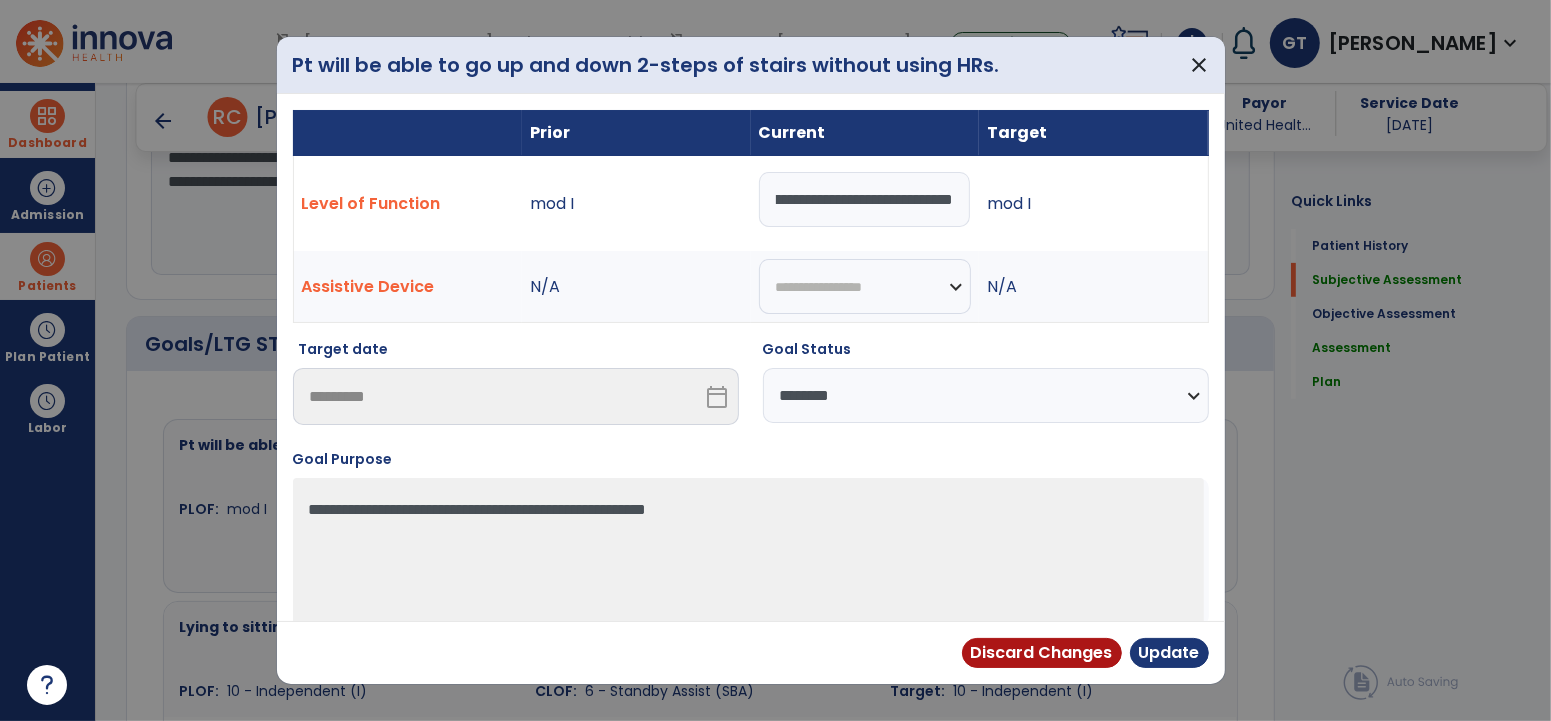 scroll, scrollTop: 0, scrollLeft: 134, axis: horizontal 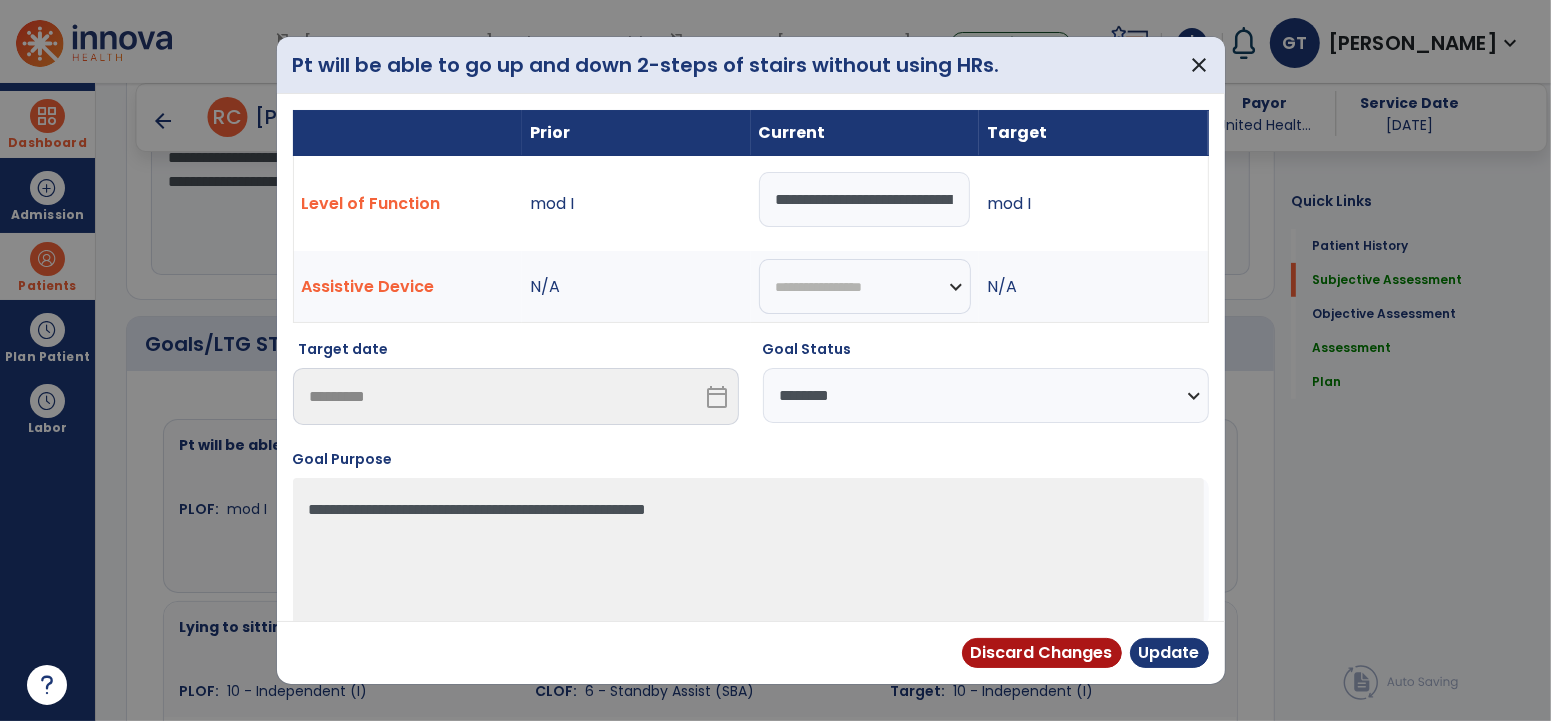 drag, startPoint x: 956, startPoint y: 197, endPoint x: 0, endPoint y: 347, distance: 967.6962 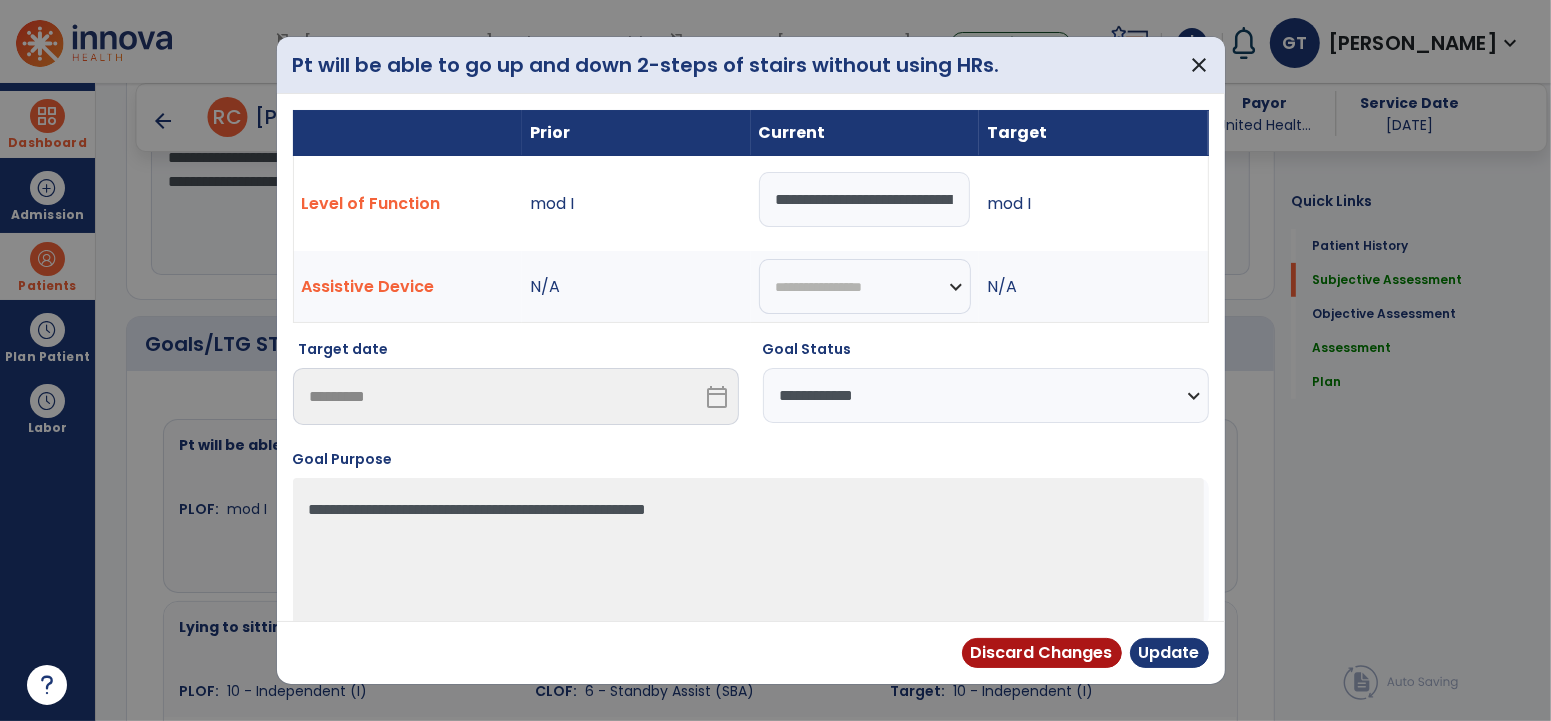 click on "**********" at bounding box center [986, 395] 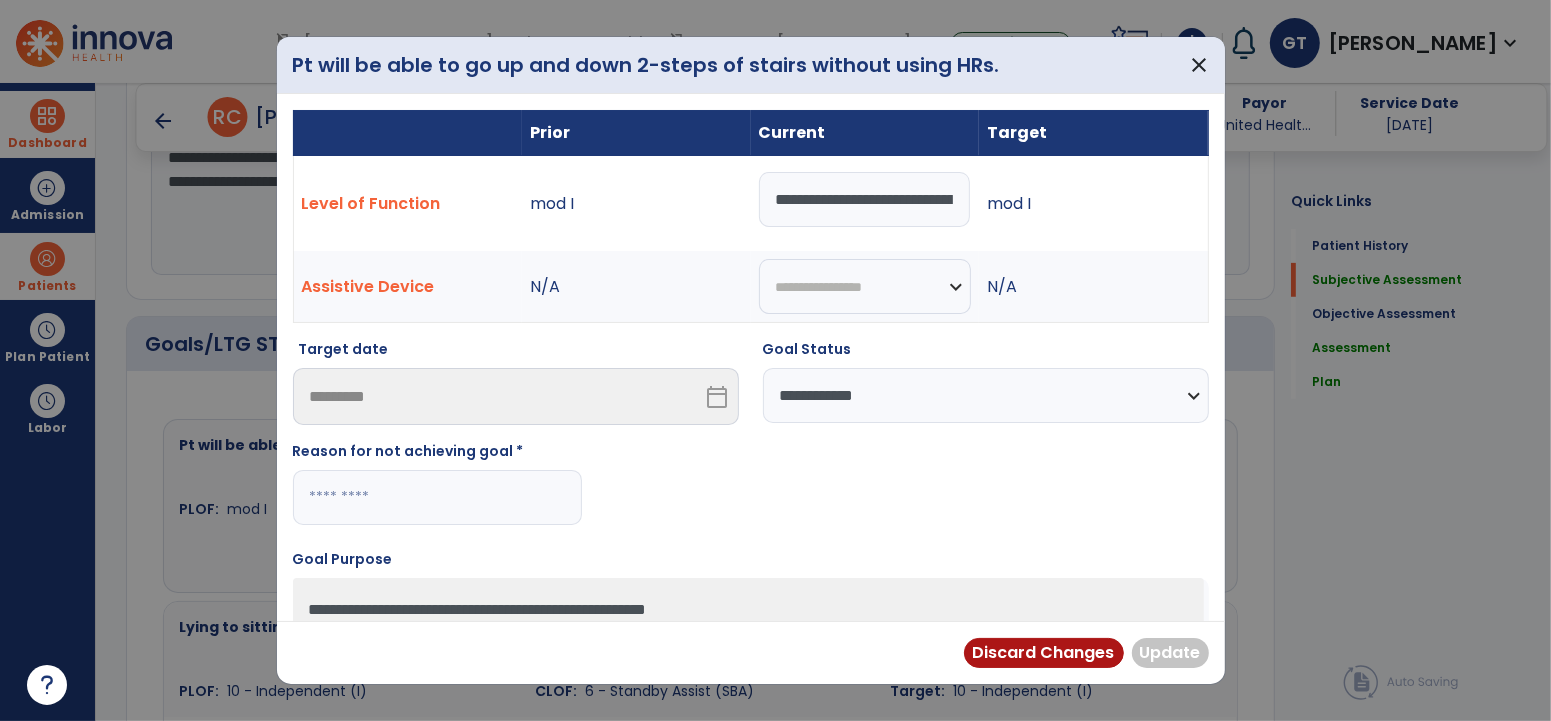 click at bounding box center [437, 497] 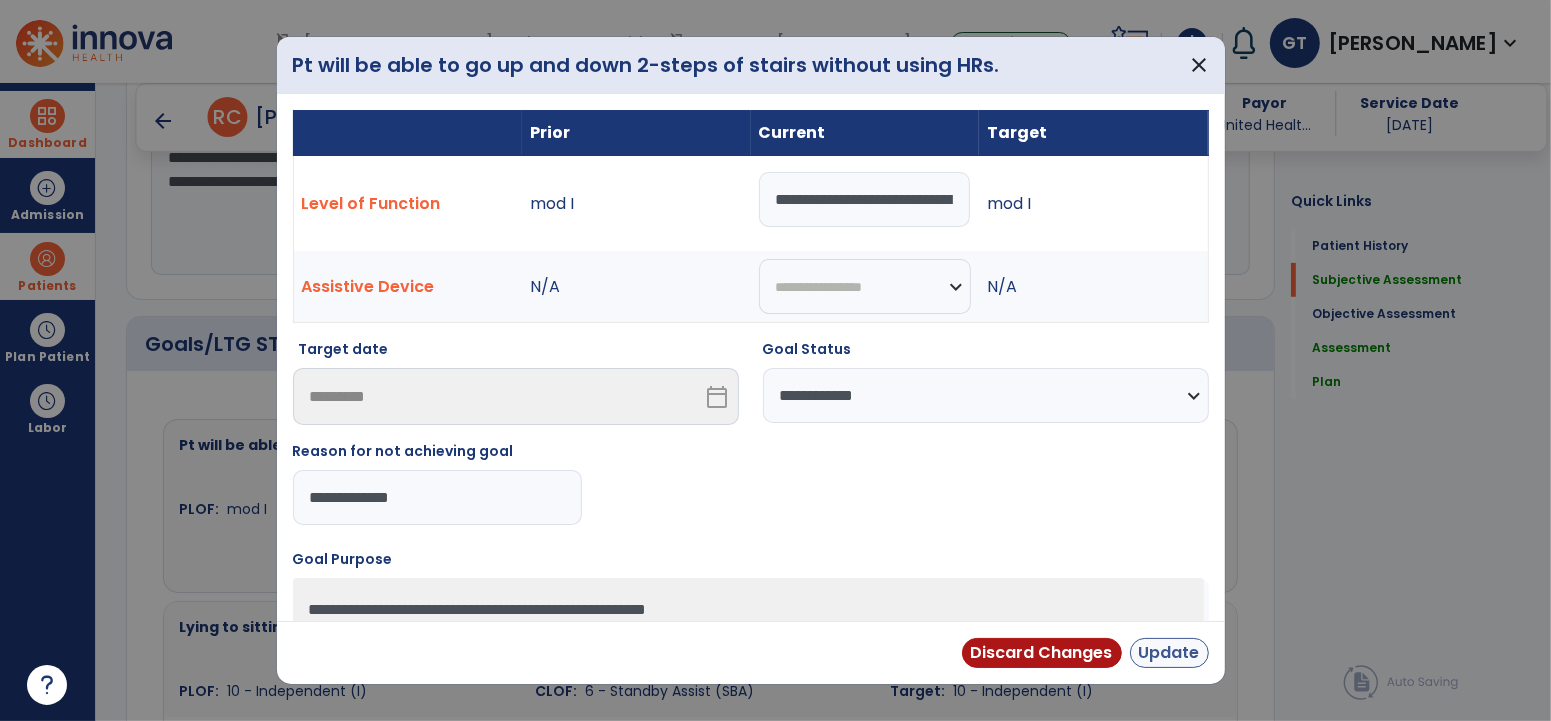 type on "**********" 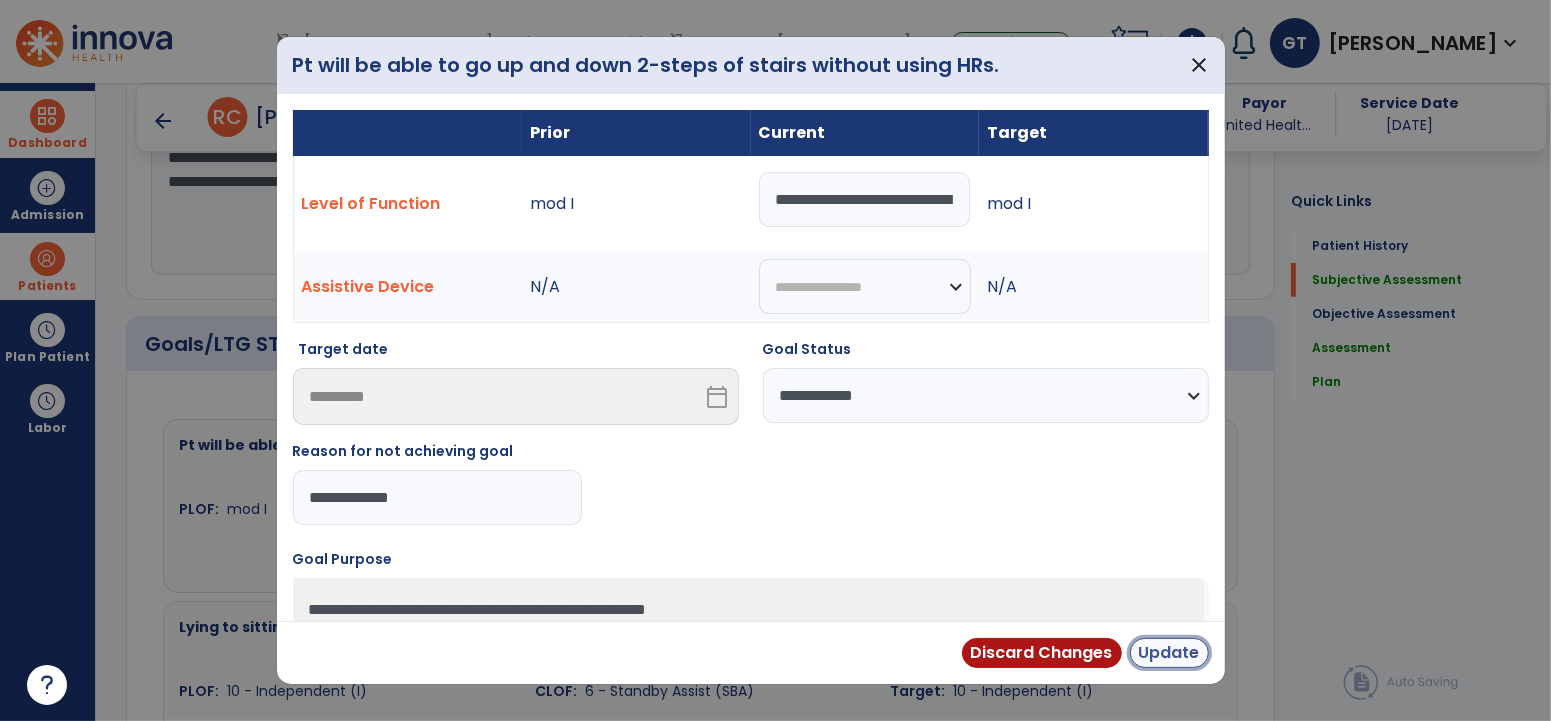 click on "Update" at bounding box center [1169, 653] 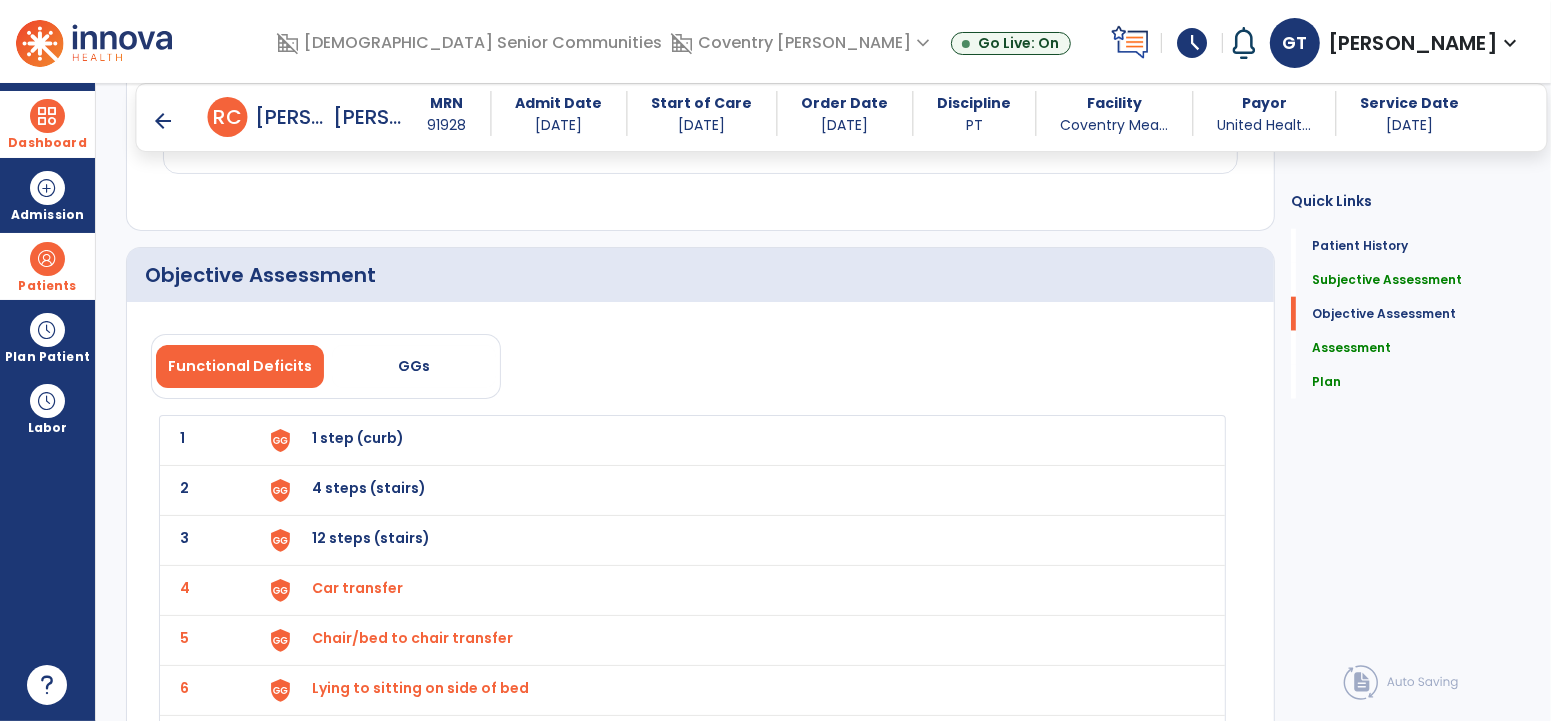 scroll, scrollTop: 1844, scrollLeft: 0, axis: vertical 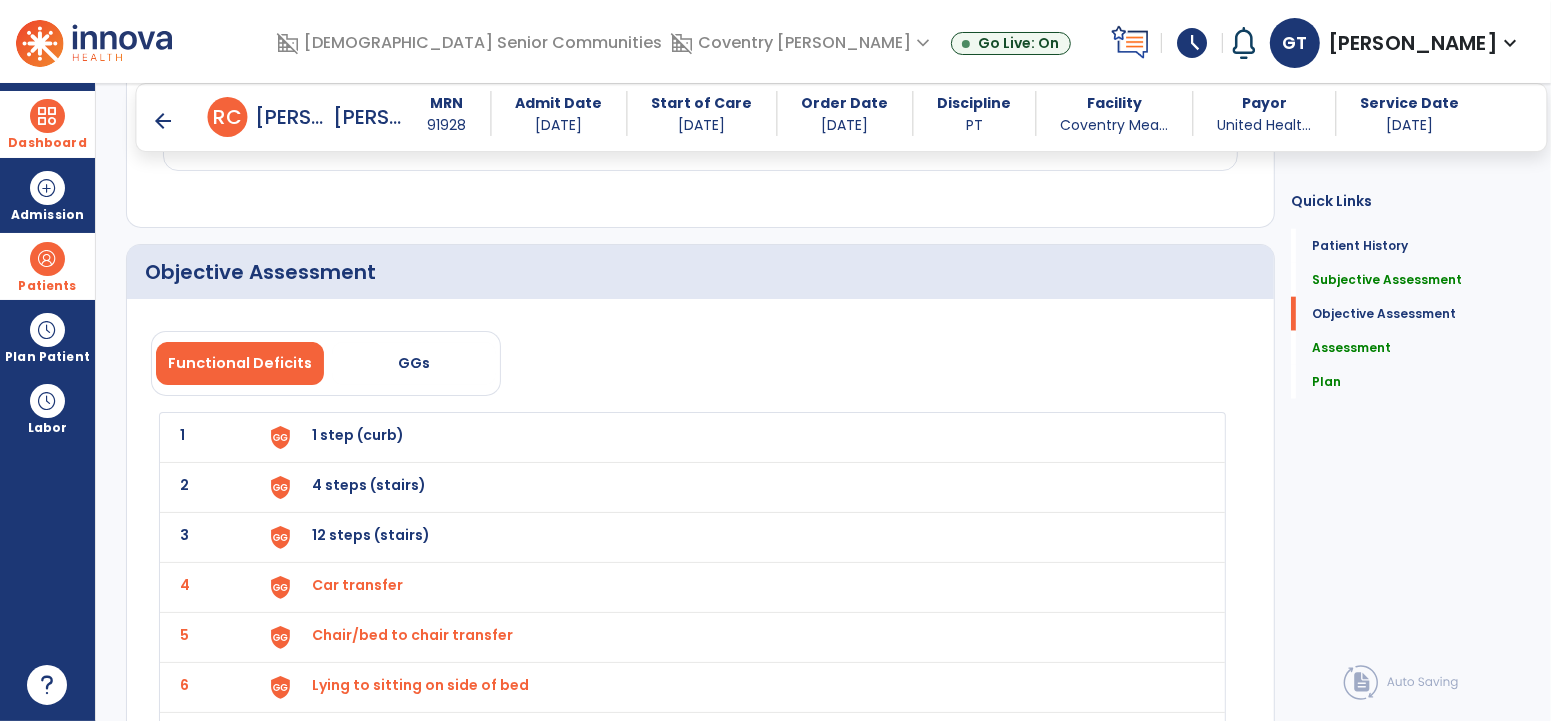 click on "1 1 step (curb)" 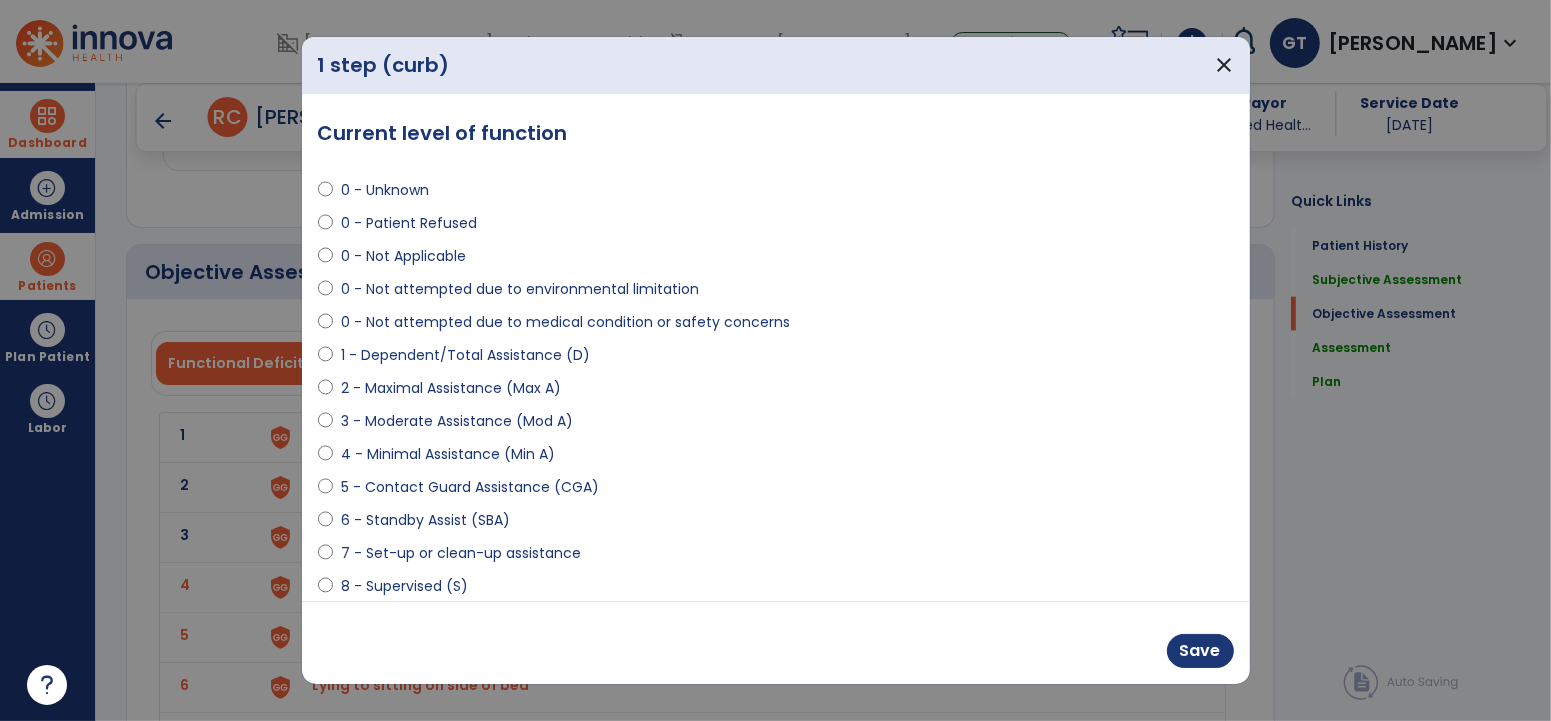 click on "3 - Moderate Assistance (Mod A)" at bounding box center [457, 421] 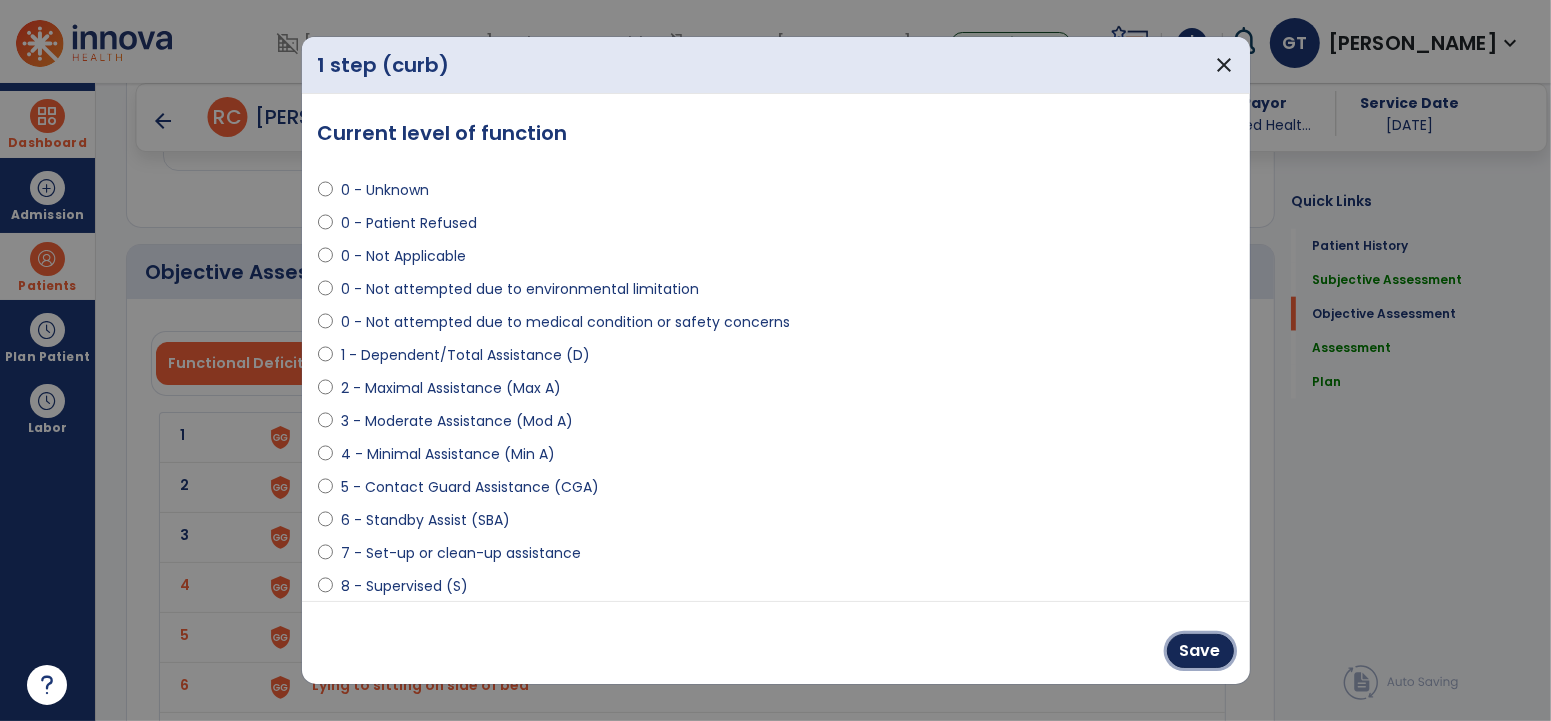 drag, startPoint x: 1214, startPoint y: 655, endPoint x: 661, endPoint y: 478, distance: 580.63586 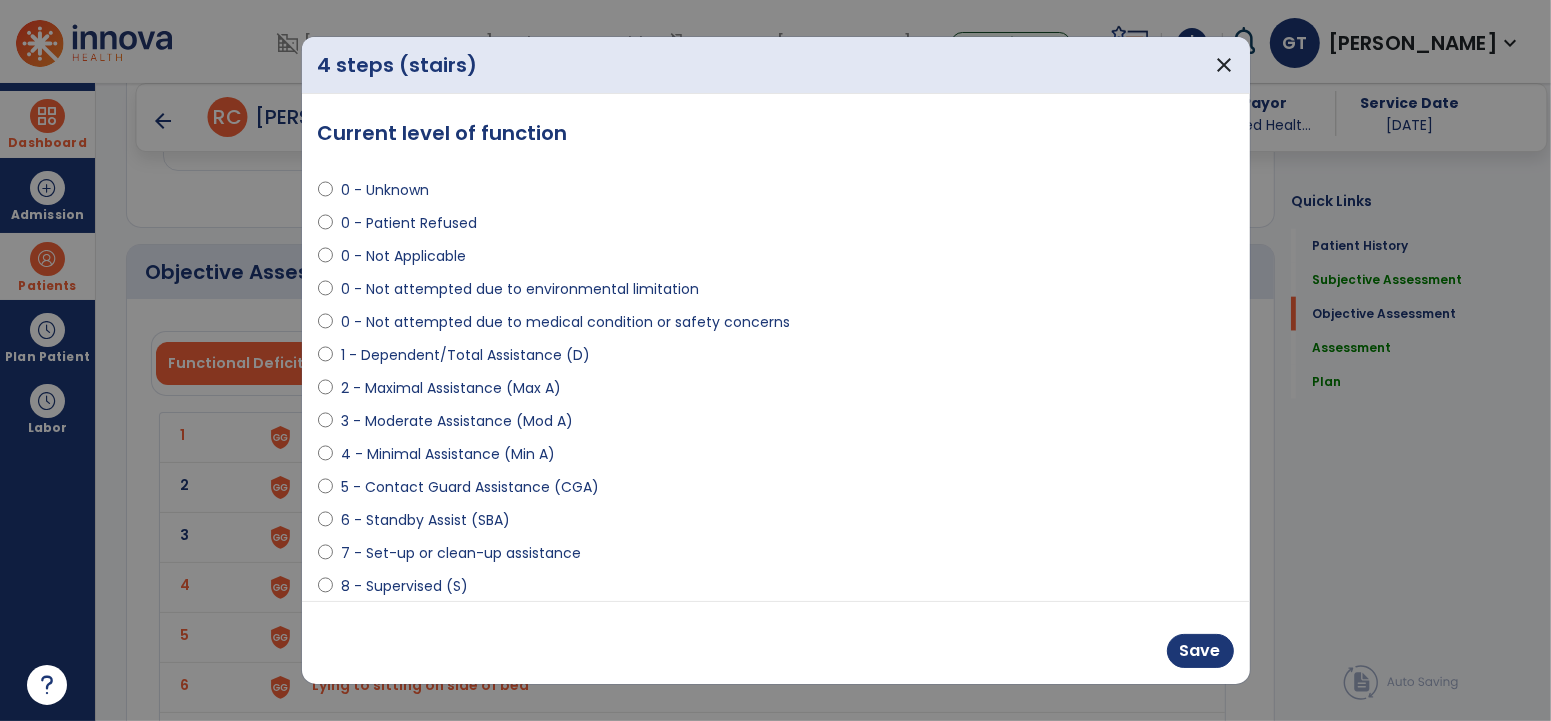 click on "0 - Not Applicable" at bounding box center (403, 256) 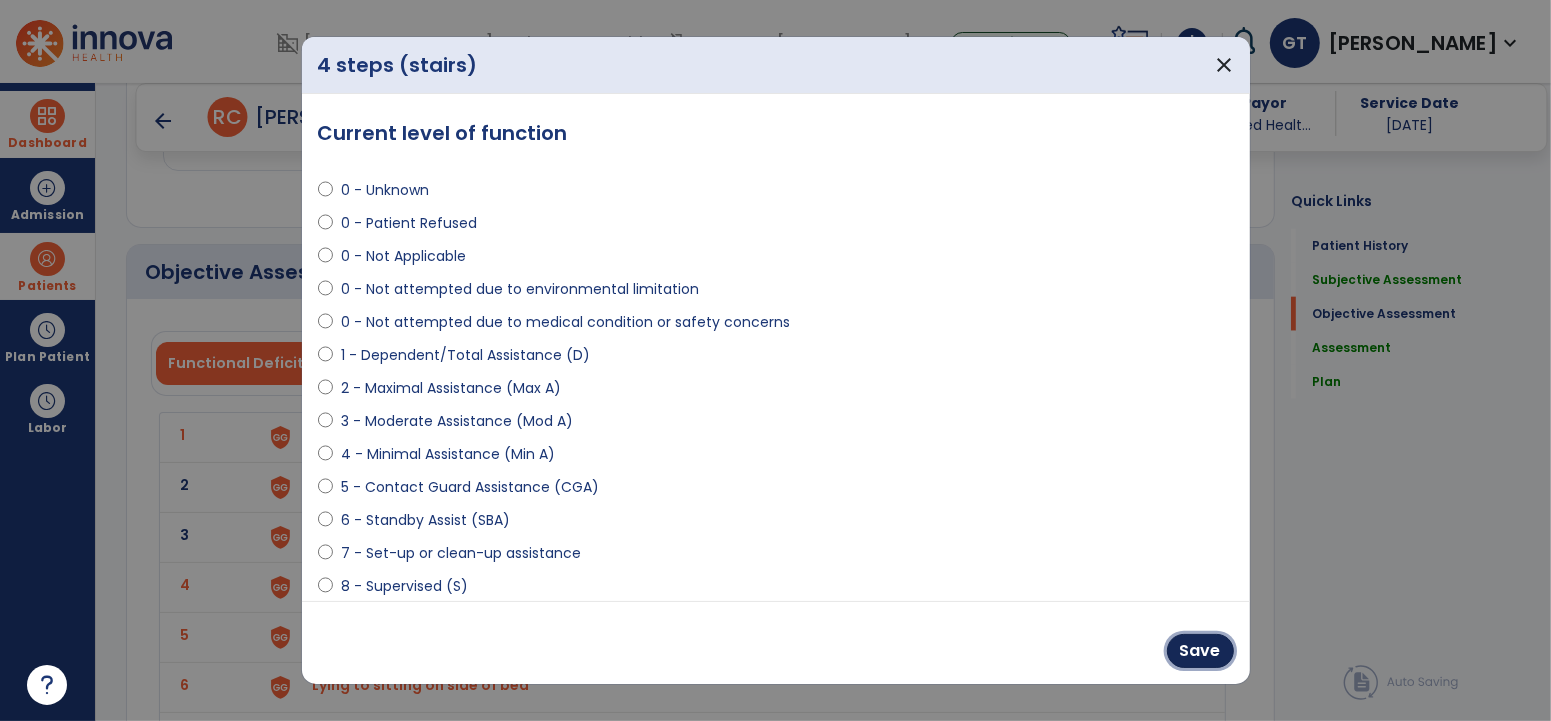 drag, startPoint x: 1196, startPoint y: 647, endPoint x: 813, endPoint y: 597, distance: 386.2499 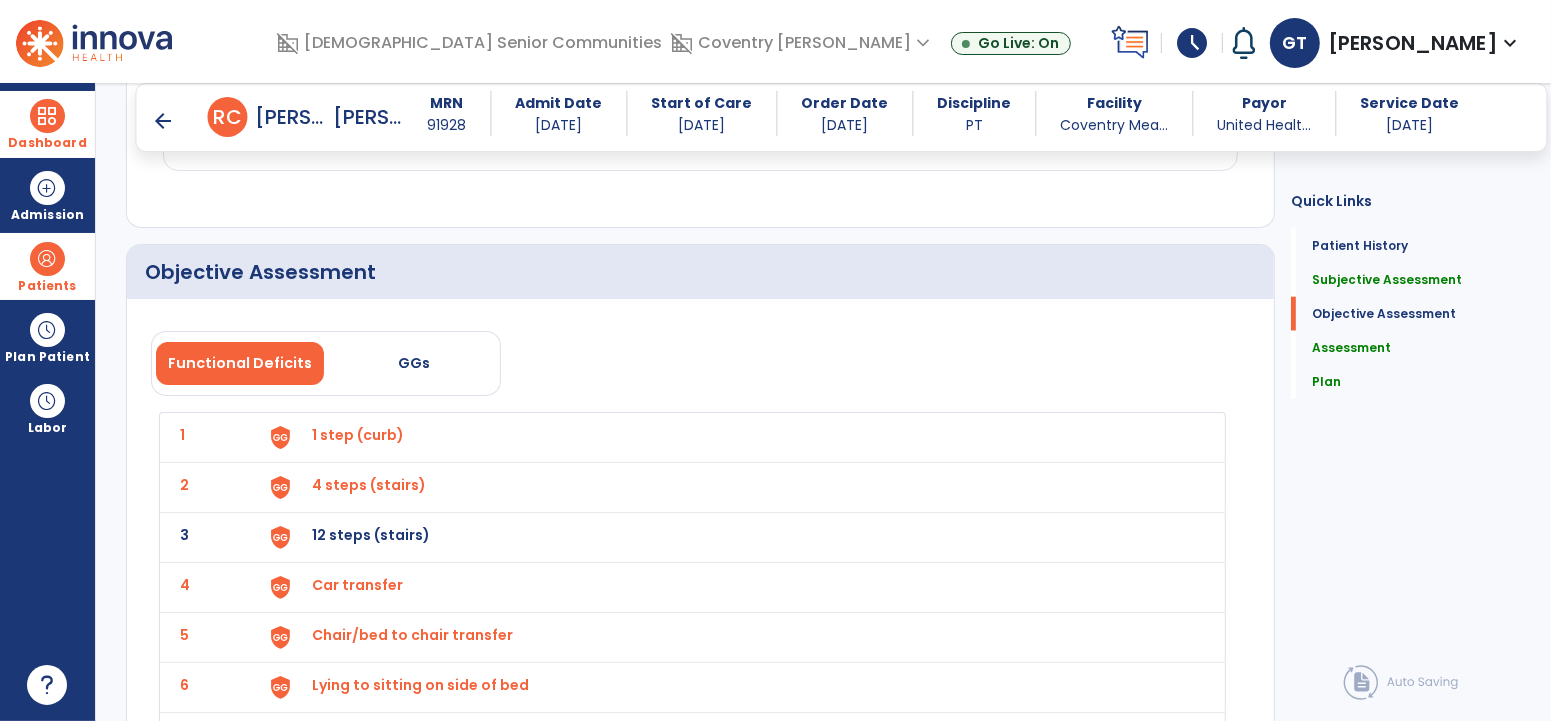 click on "12 steps (stairs)" at bounding box center (358, 435) 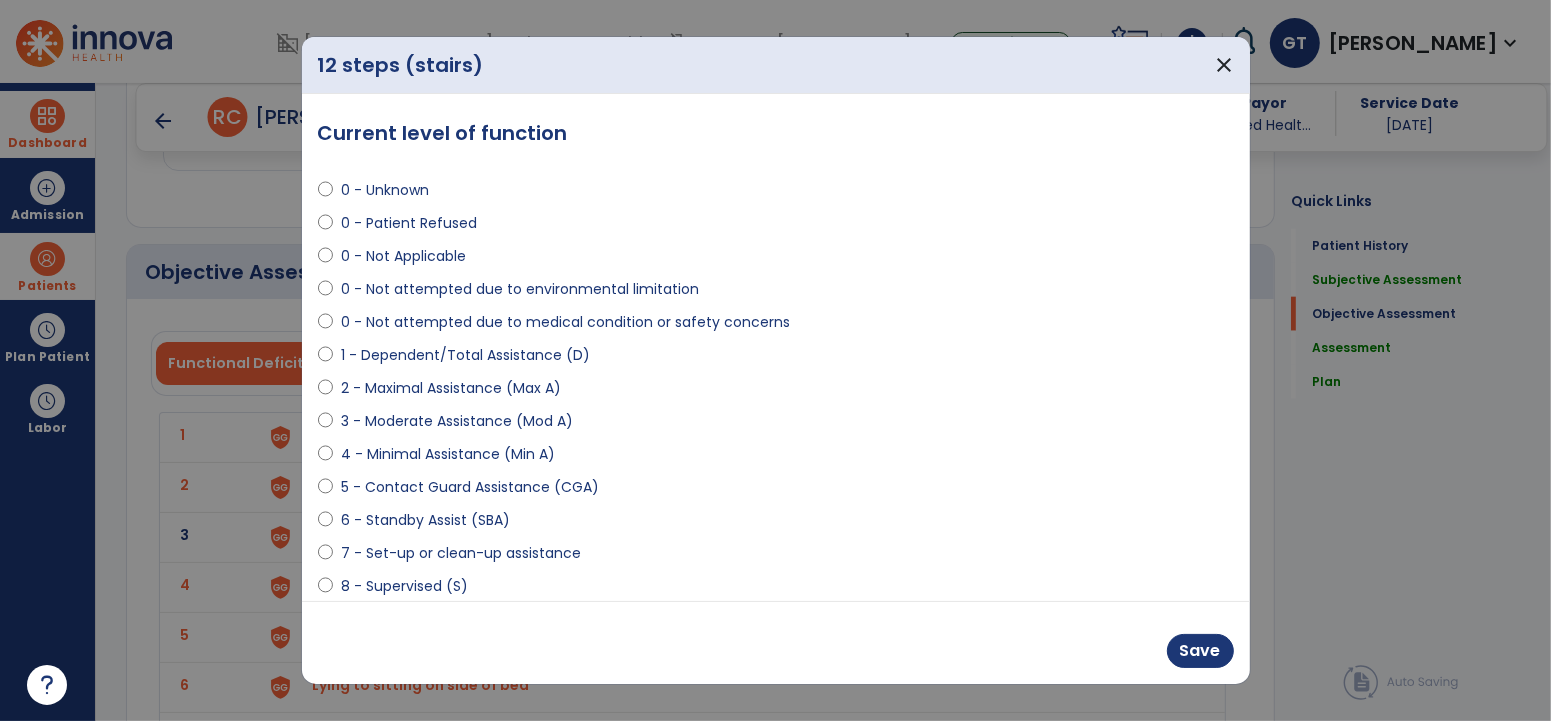 click on "0 - Not Applicable" at bounding box center (403, 256) 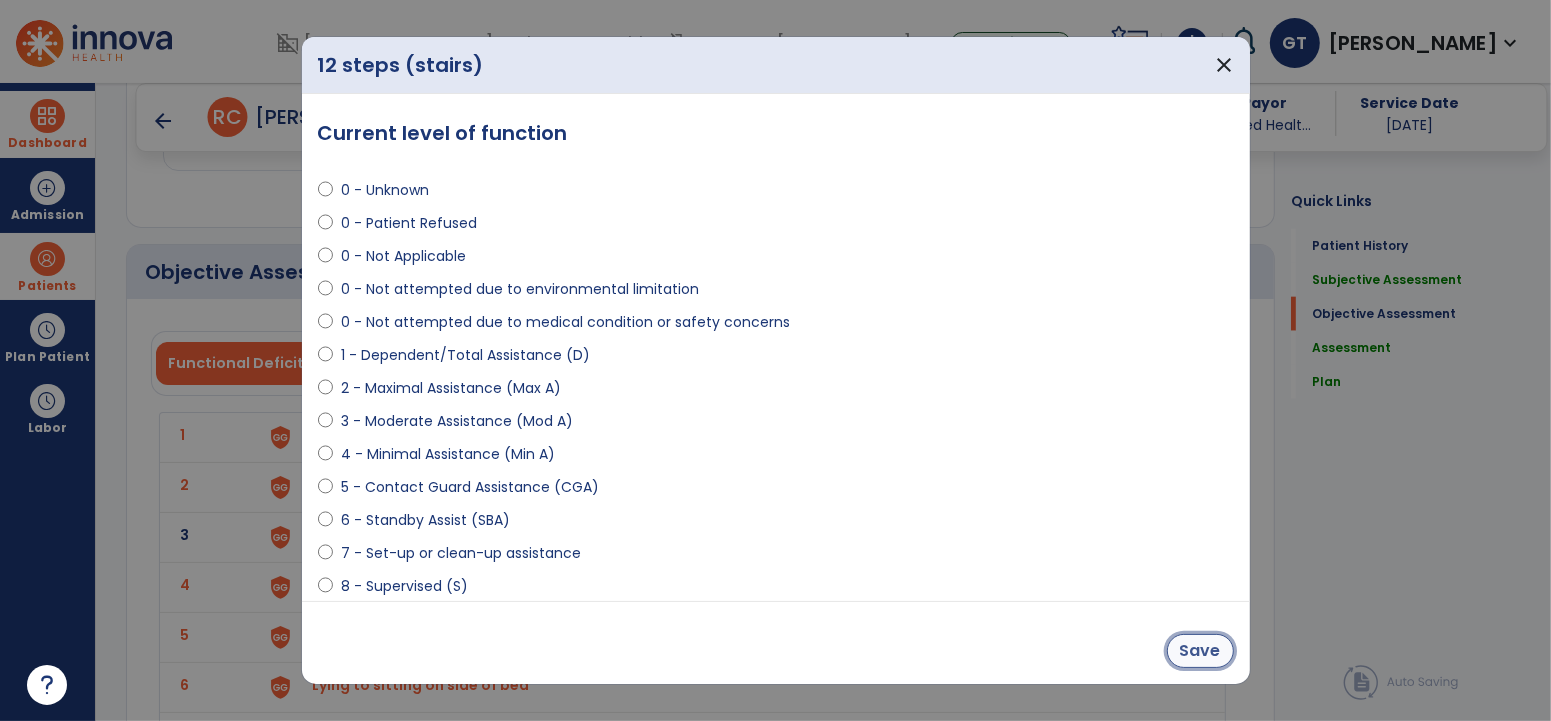 click on "Save" at bounding box center (1200, 651) 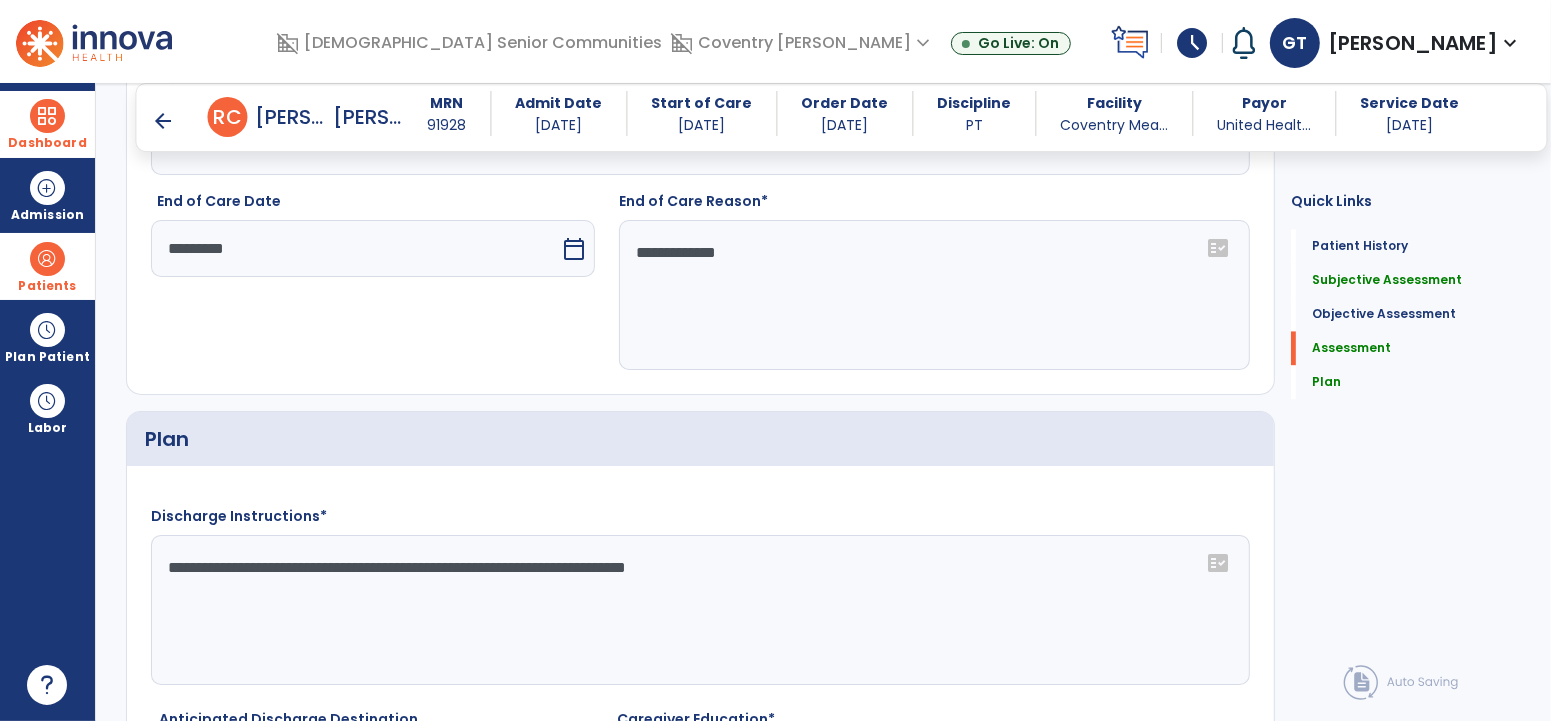 scroll, scrollTop: 3426, scrollLeft: 0, axis: vertical 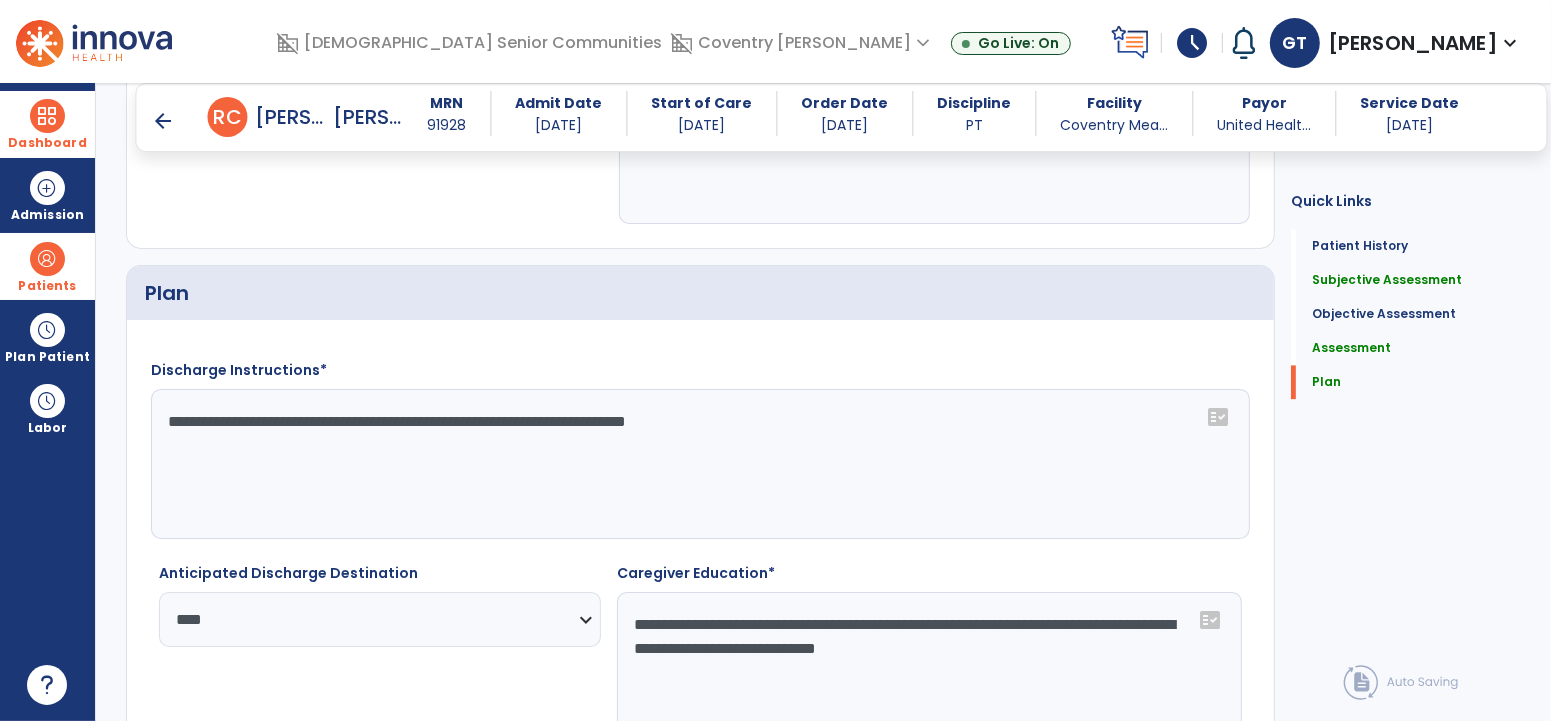 click on "**********" 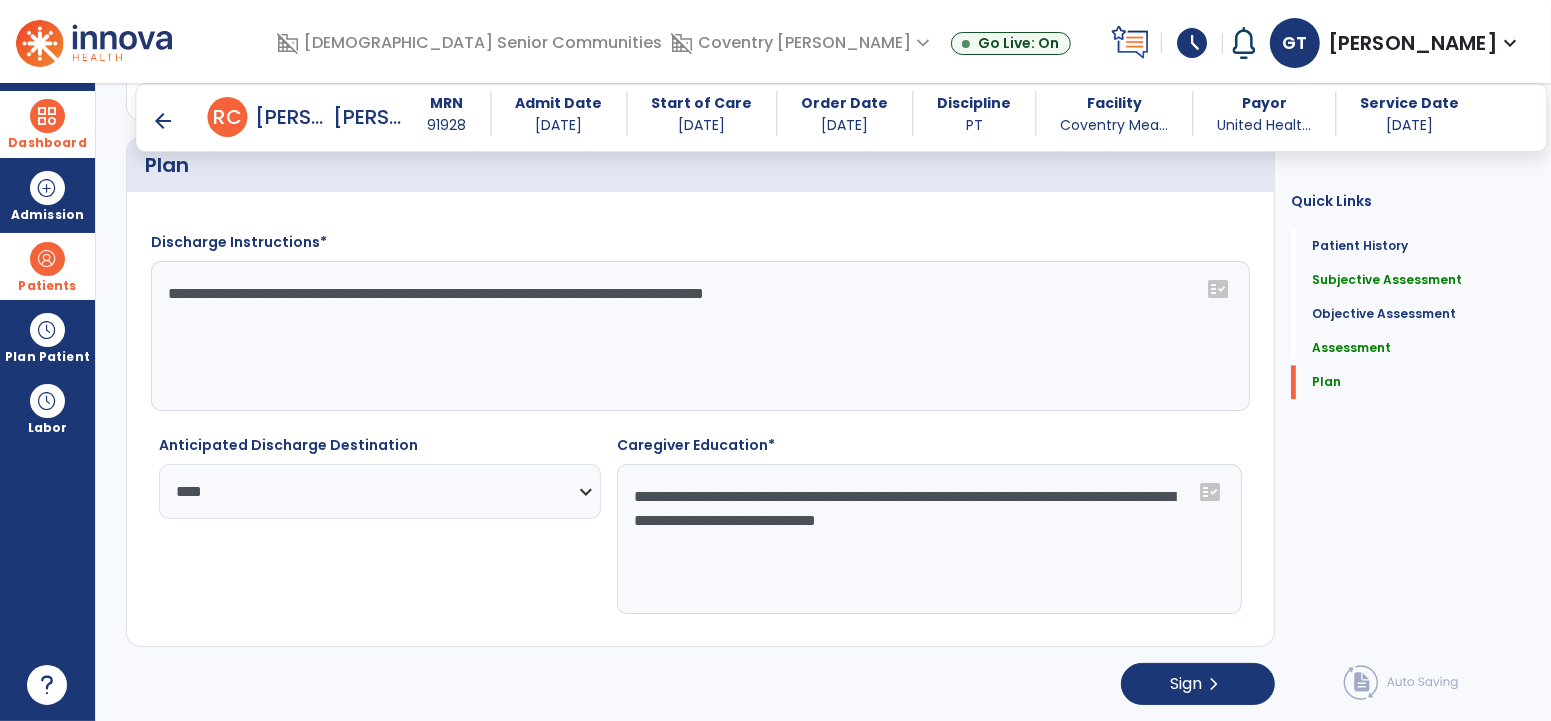 scroll, scrollTop: 3559, scrollLeft: 0, axis: vertical 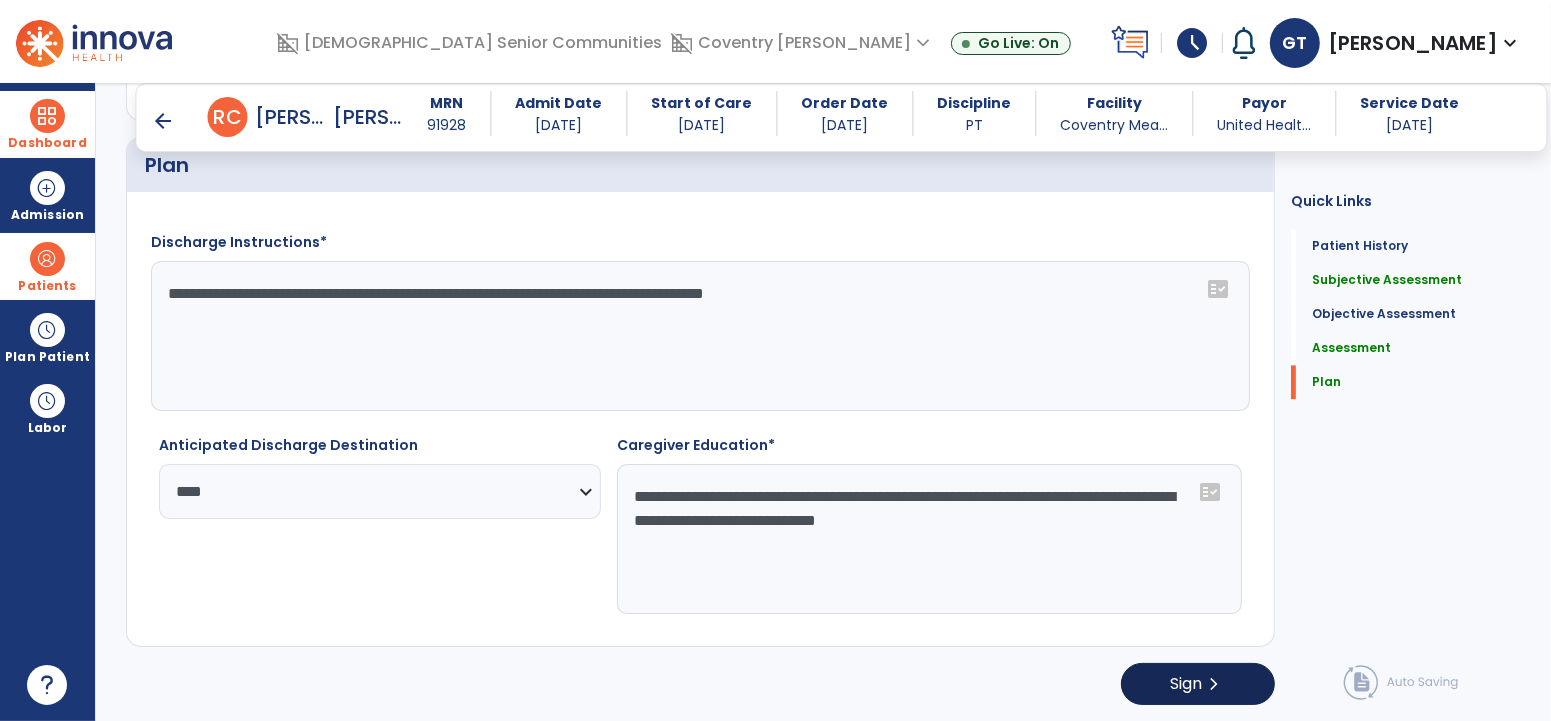 type on "**********" 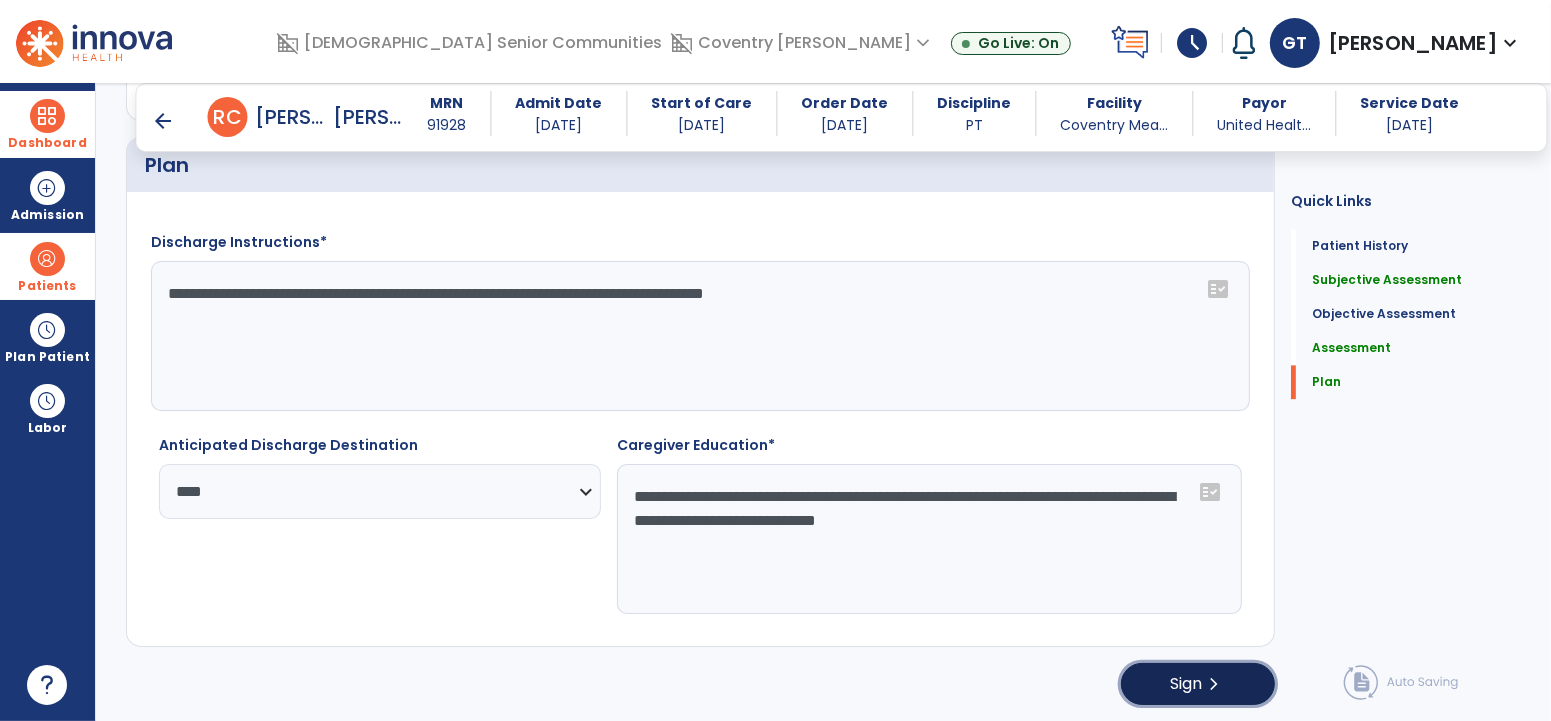 click on "Sign" 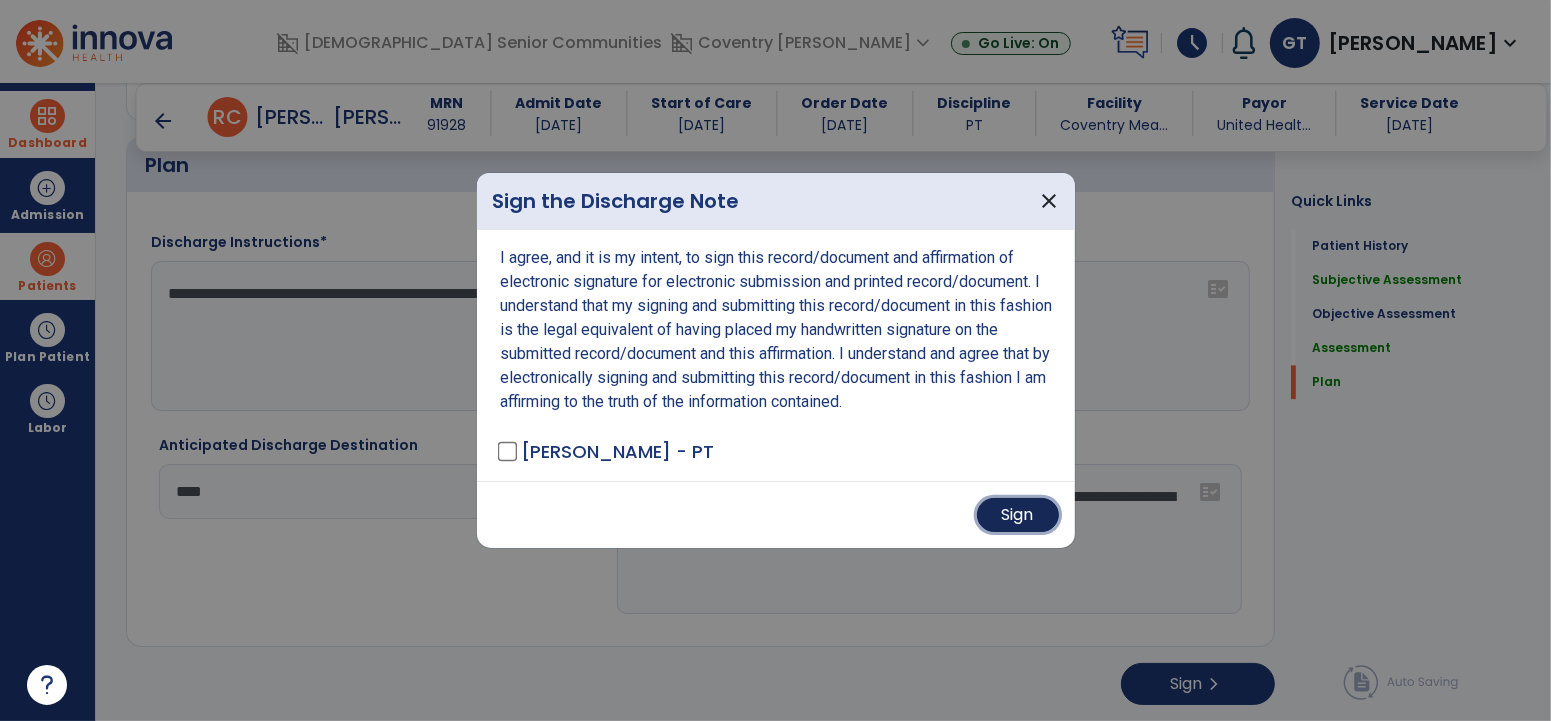click on "Sign" at bounding box center [1018, 515] 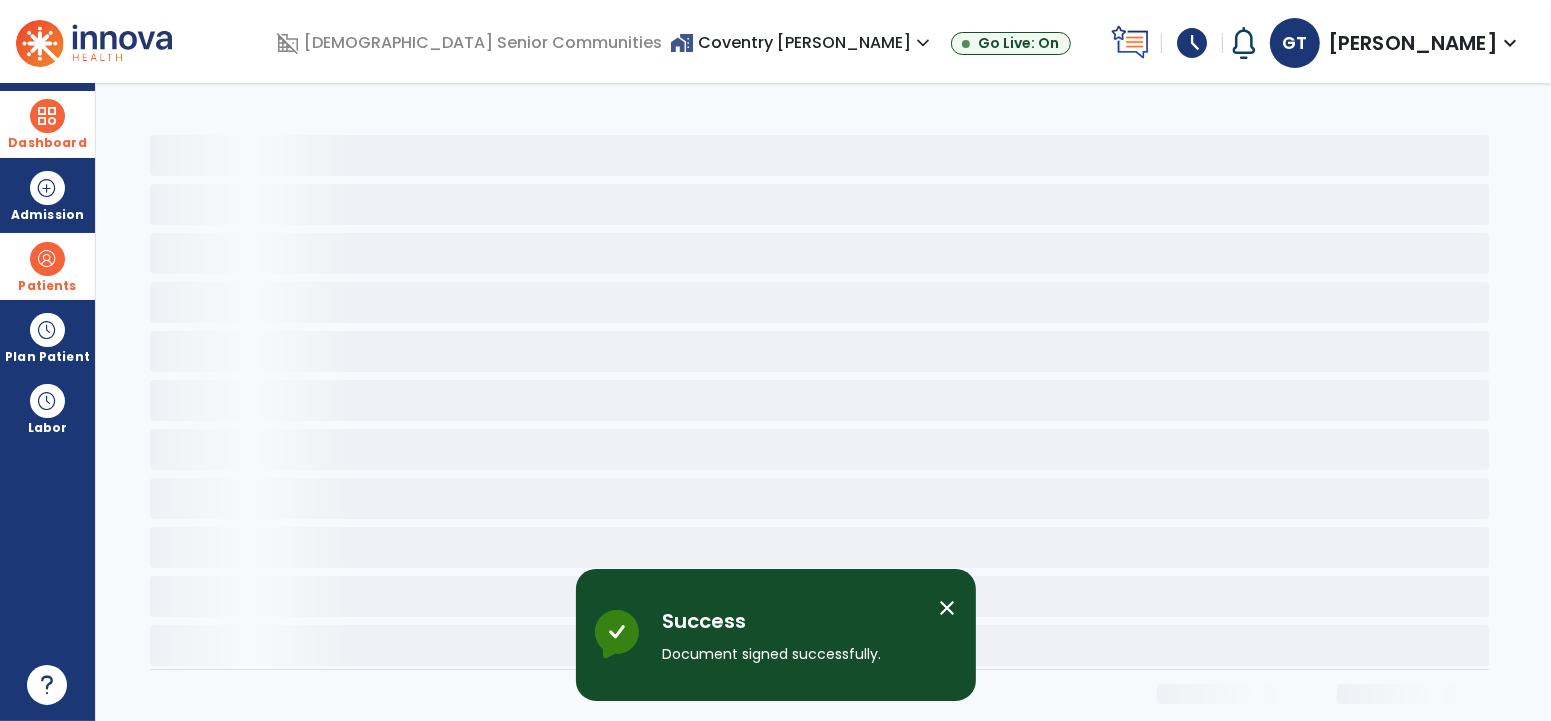 scroll, scrollTop: 0, scrollLeft: 0, axis: both 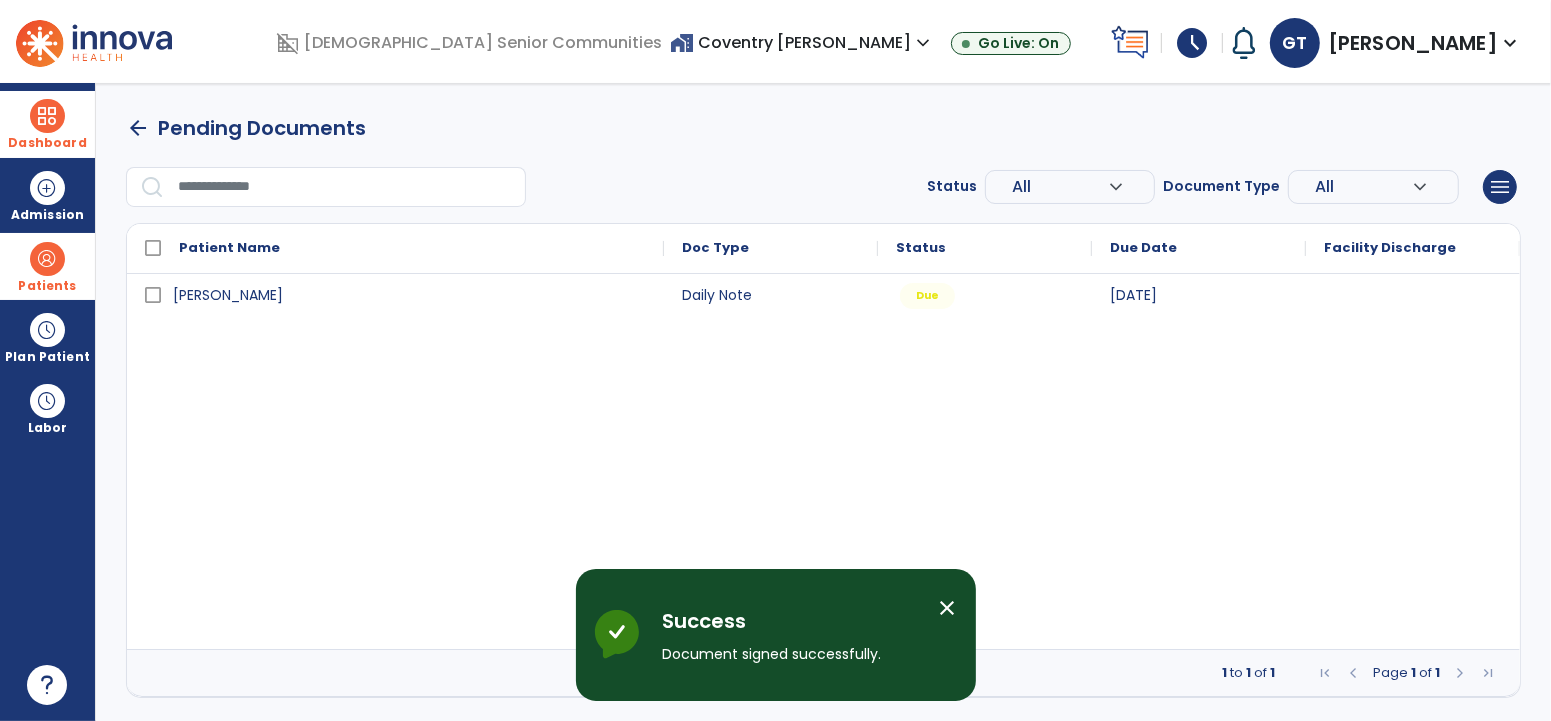 drag, startPoint x: 20, startPoint y: 255, endPoint x: 166, endPoint y: 264, distance: 146.27713 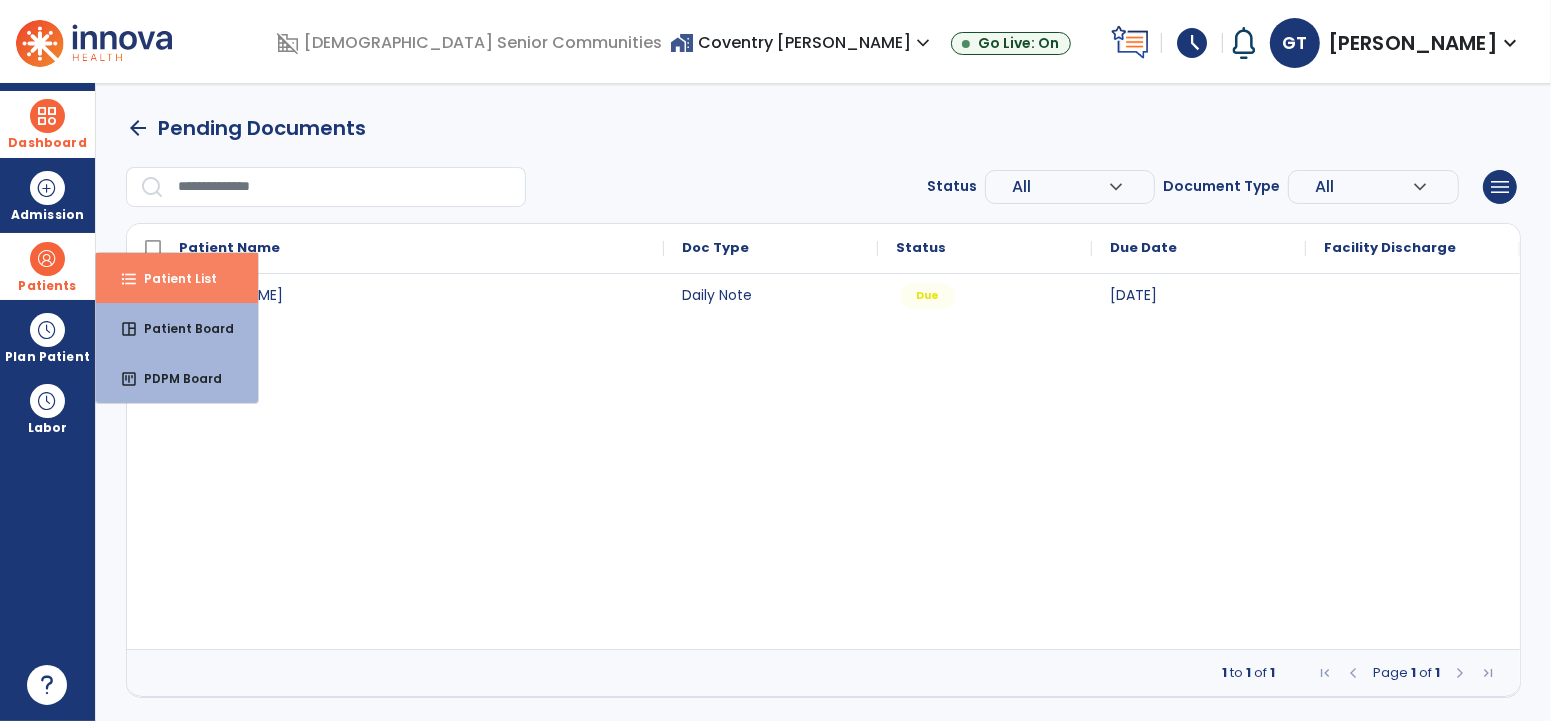 click on "format_list_bulleted  Patient List" at bounding box center (177, 278) 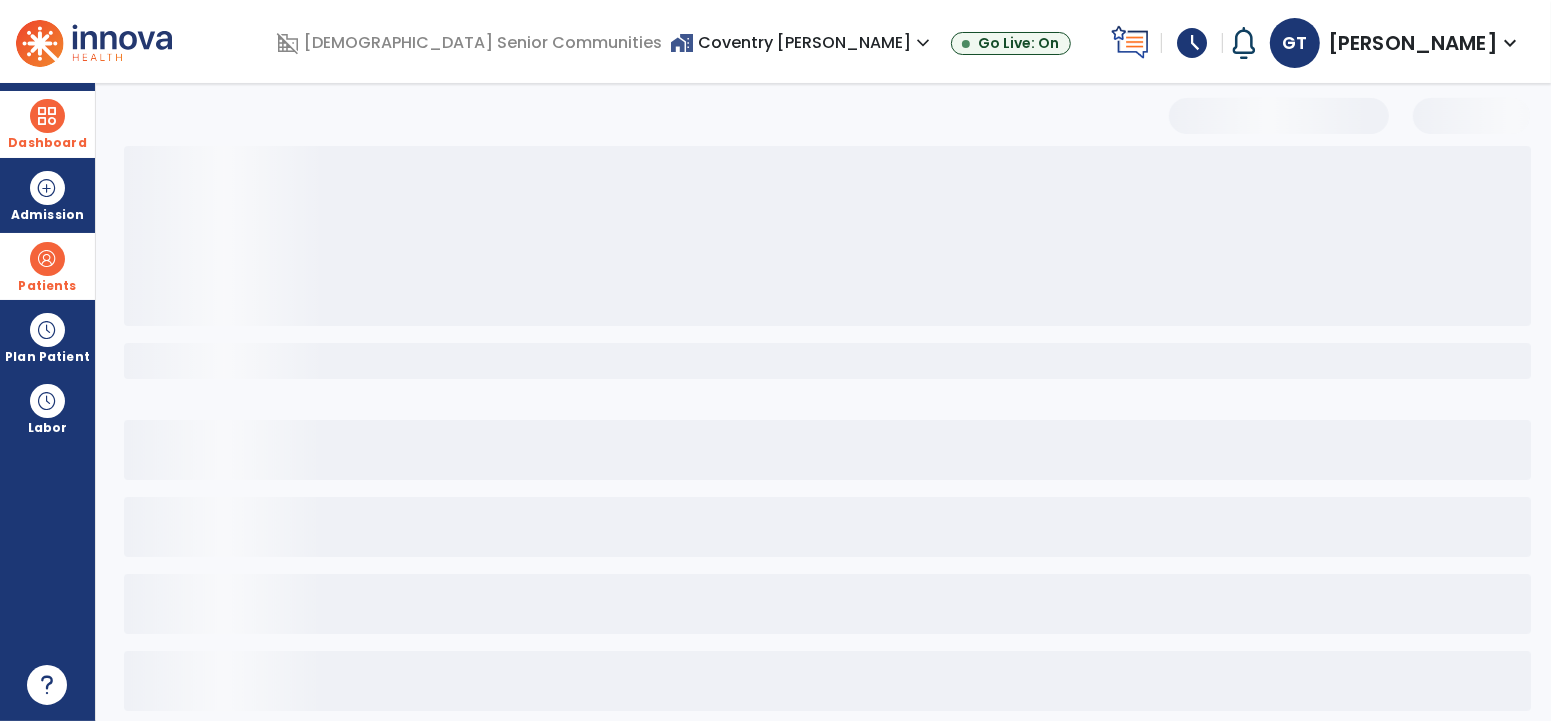 select on "***" 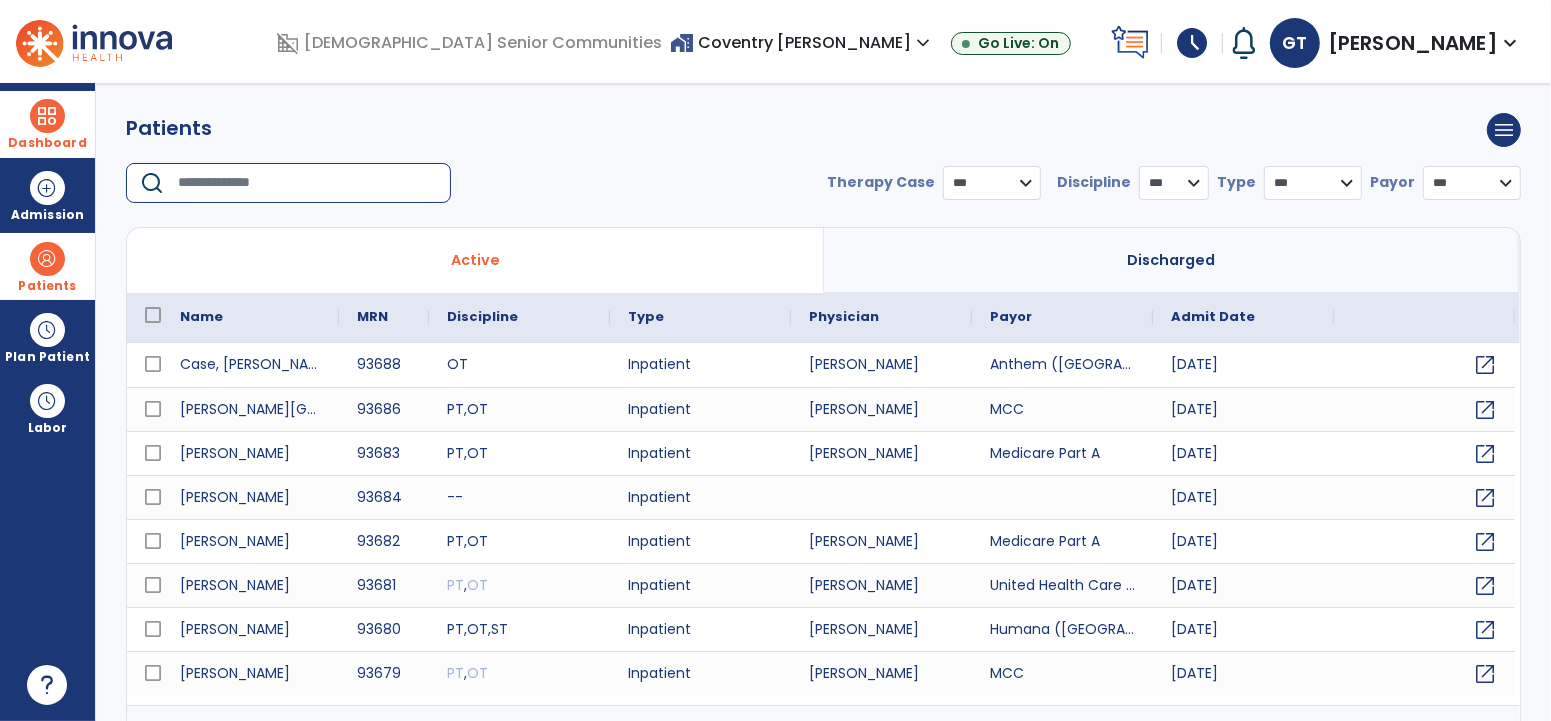click at bounding box center [307, 183] 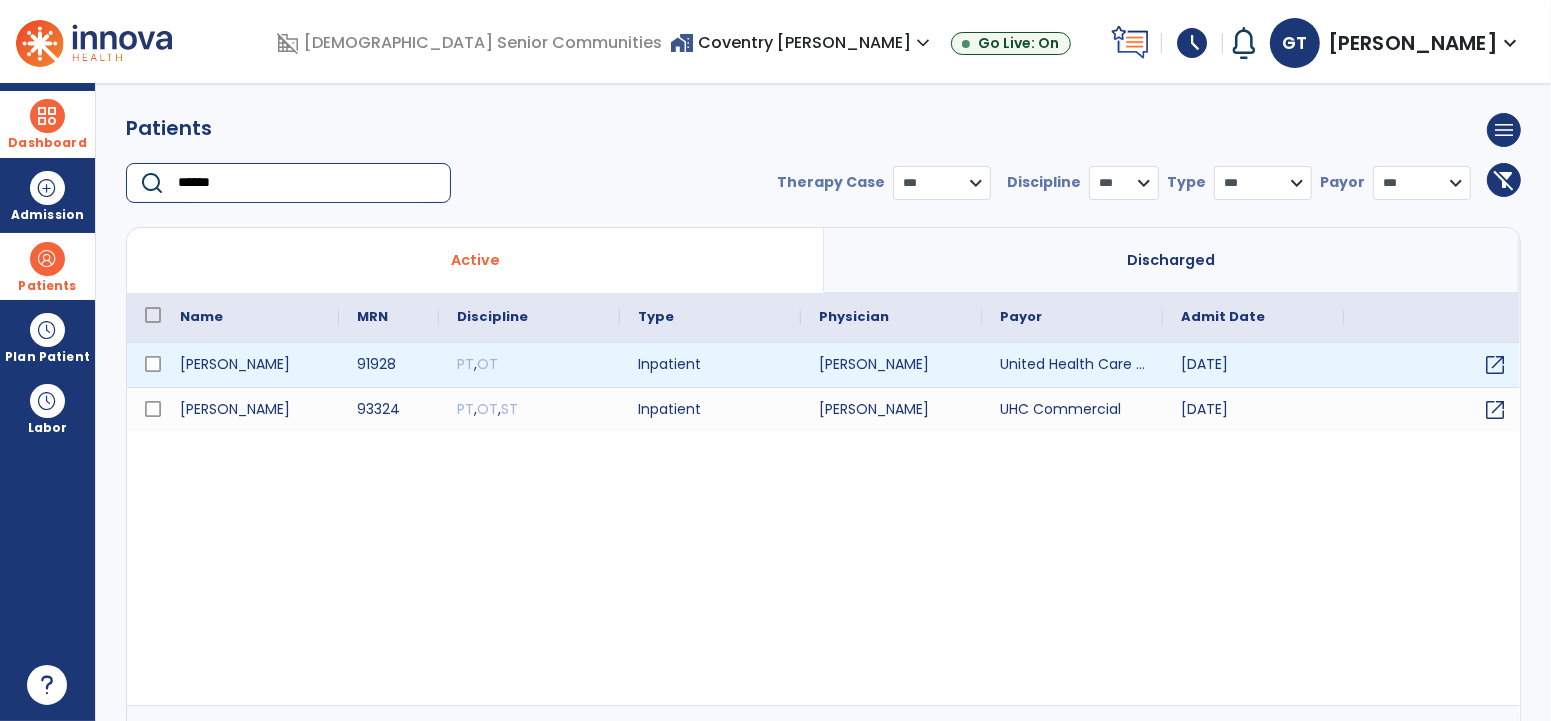 type on "******" 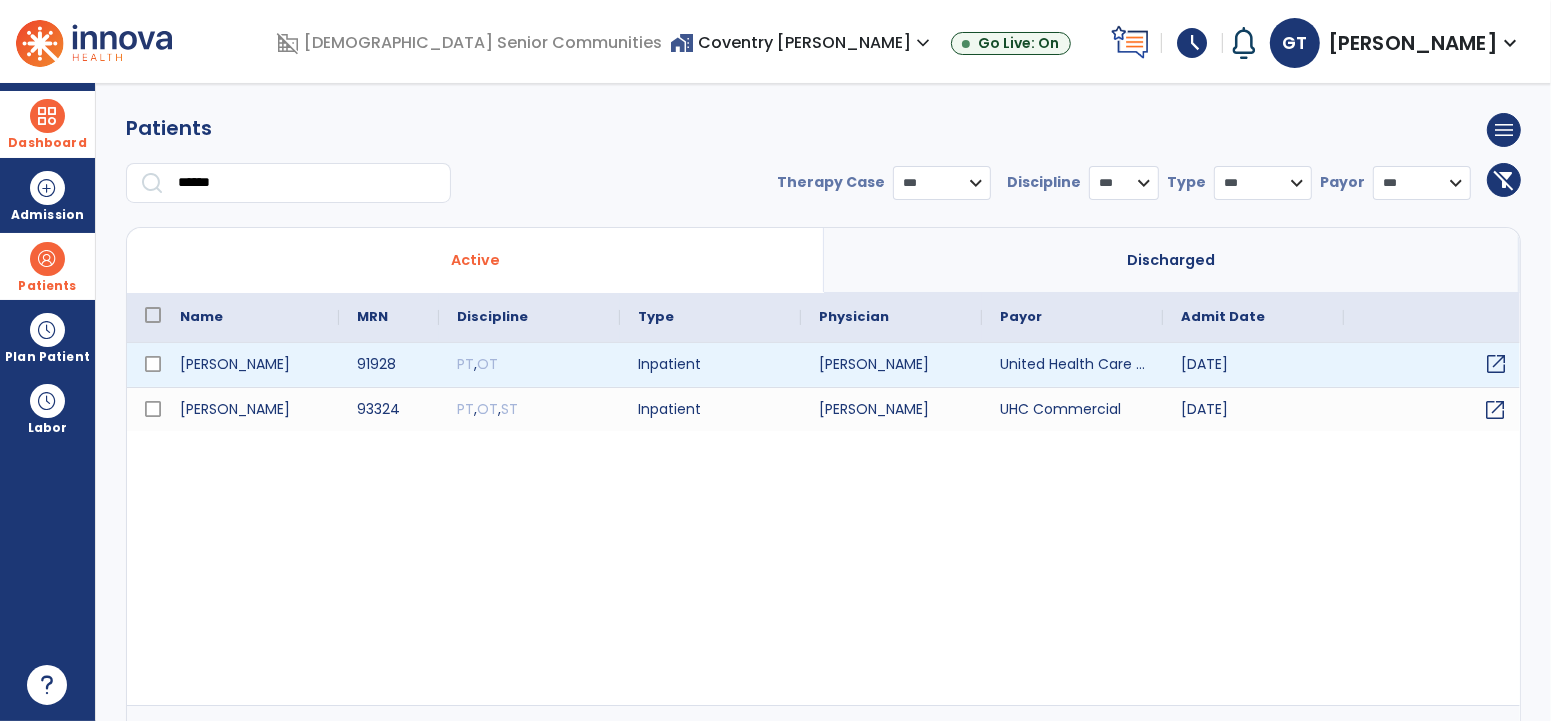 click on "open_in_new" at bounding box center (1496, 364) 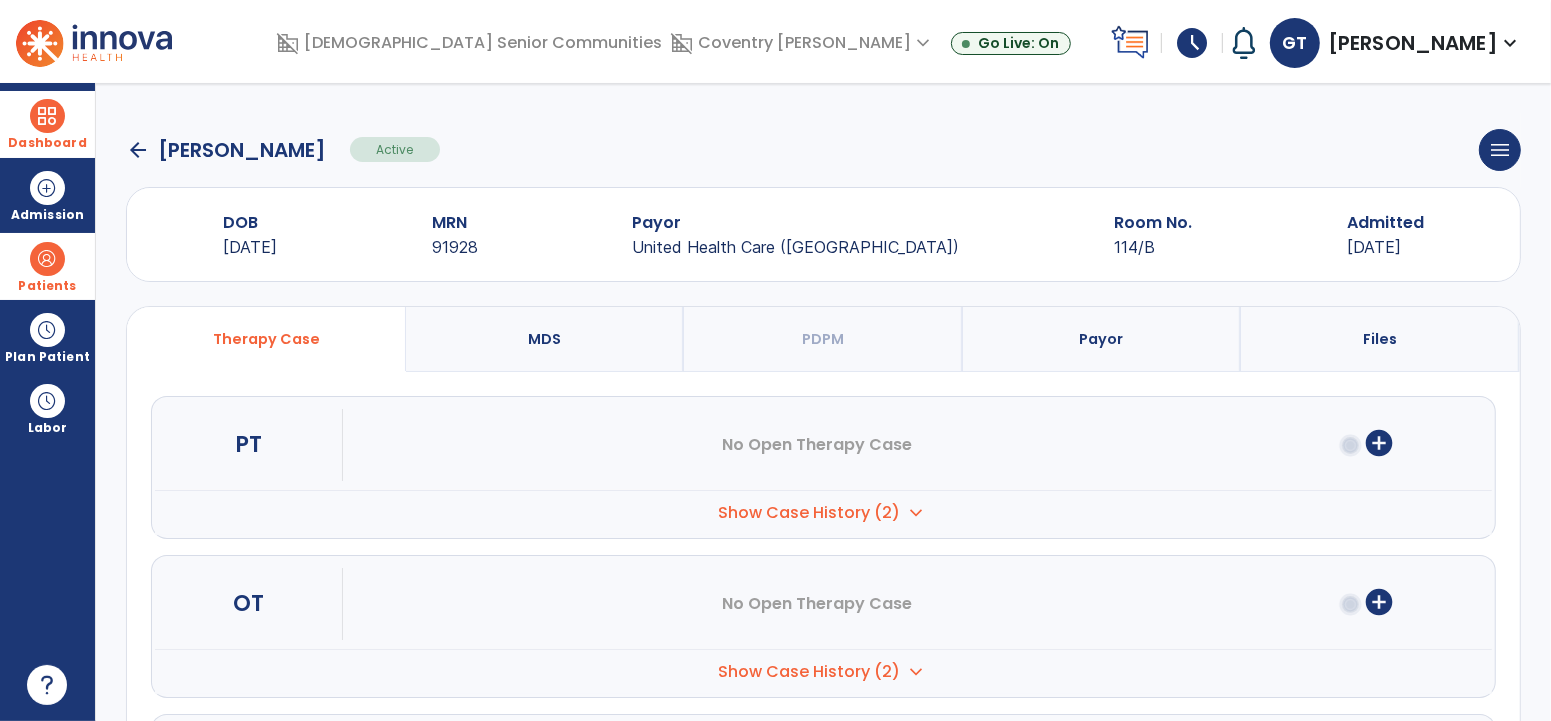 click on "Show Case History (2)     expand_more" at bounding box center (823, 512) 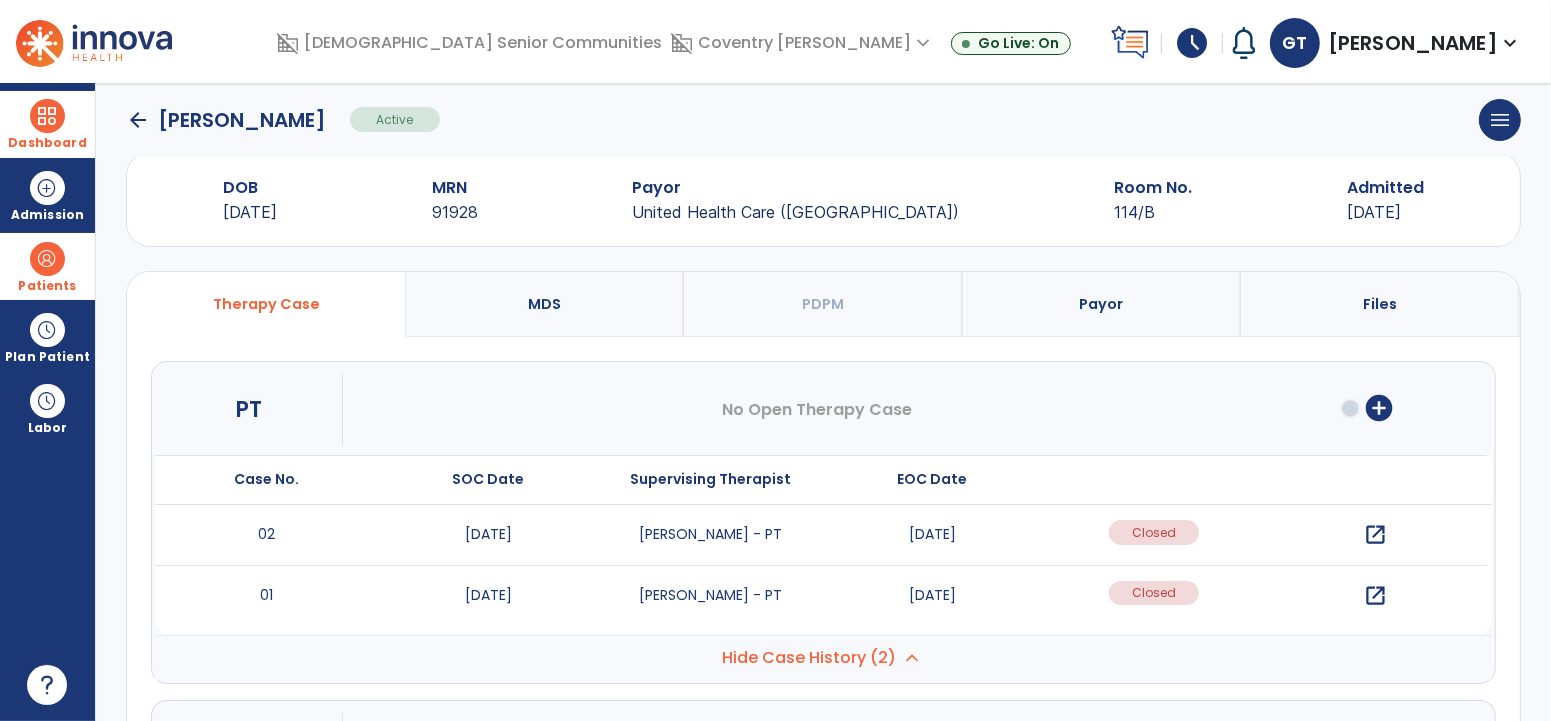 scroll, scrollTop: 38, scrollLeft: 0, axis: vertical 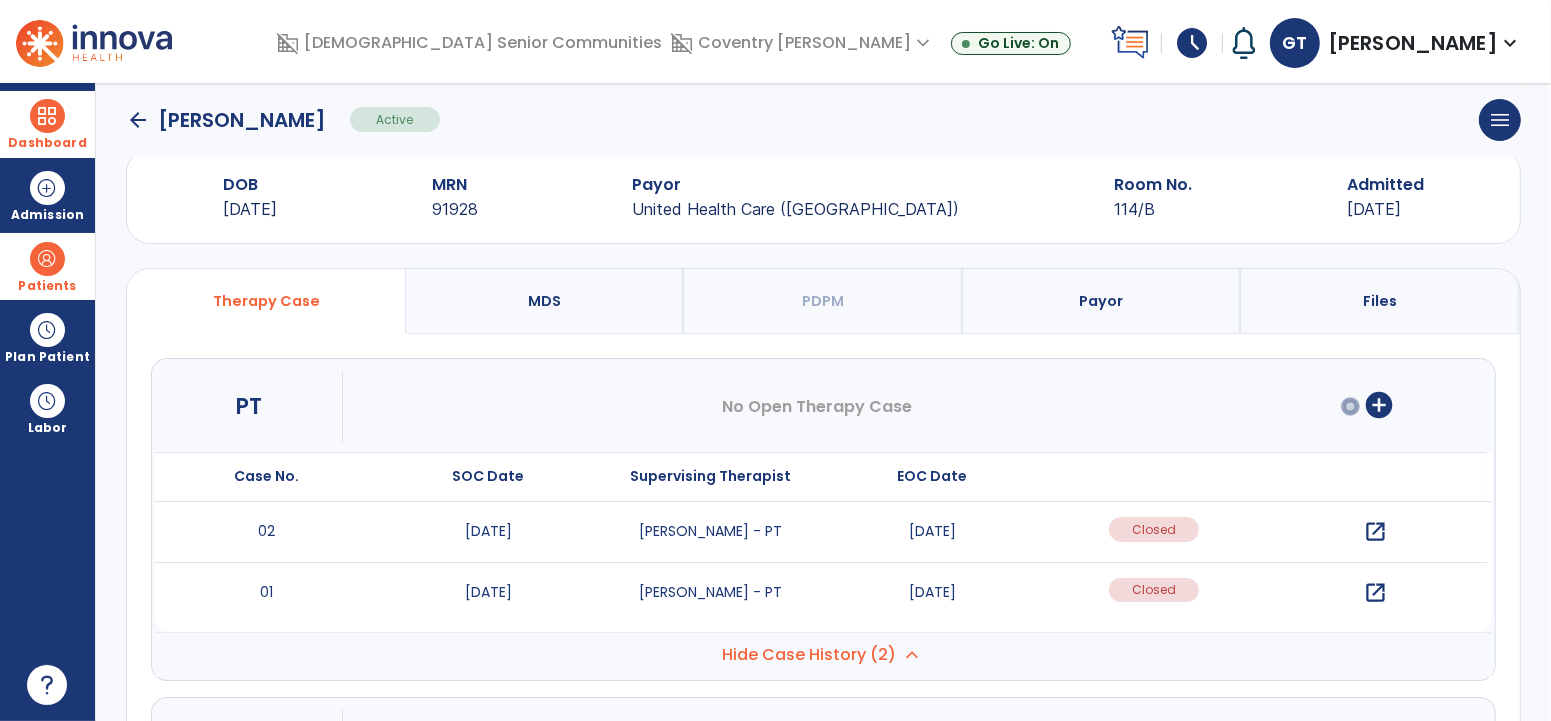 click on "open_in_new" at bounding box center (1376, 532) 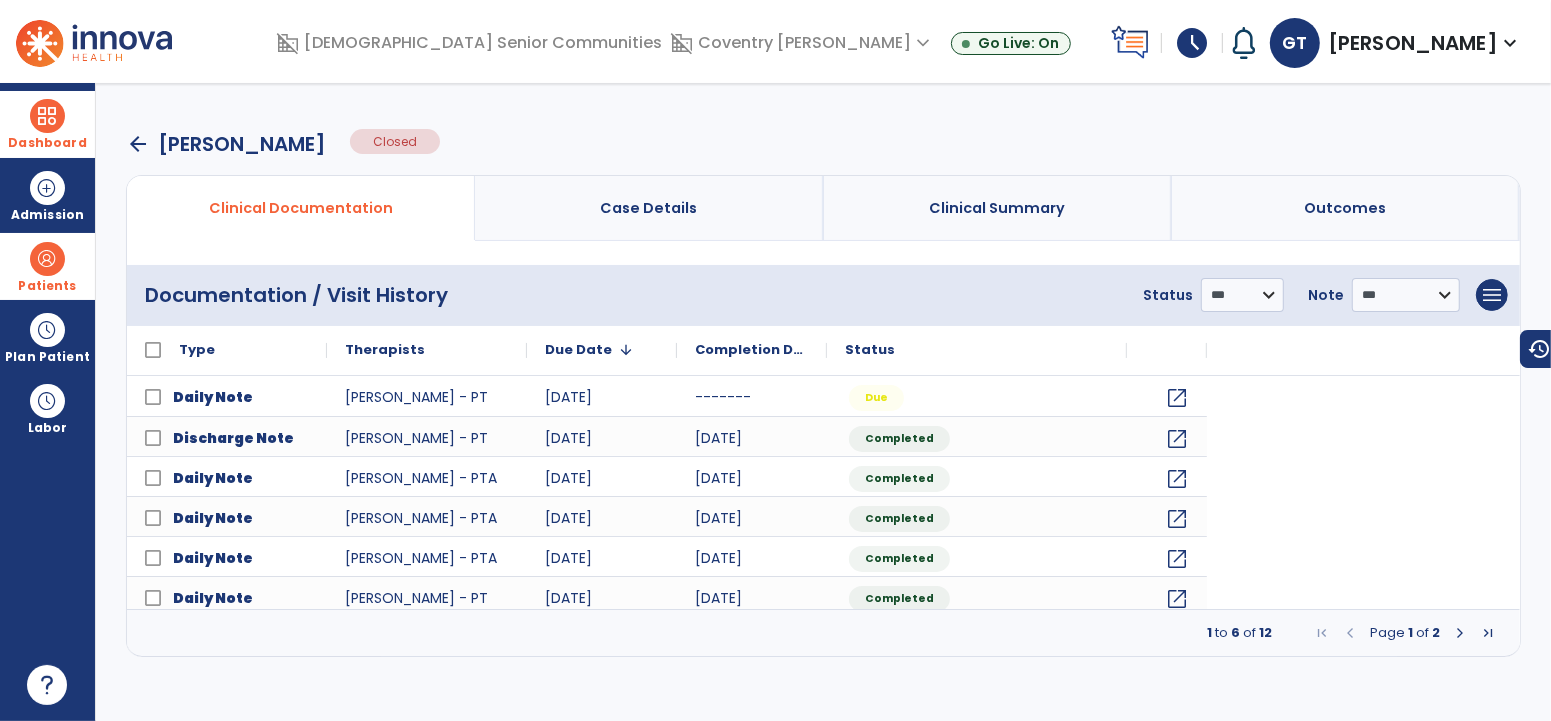 scroll, scrollTop: 0, scrollLeft: 0, axis: both 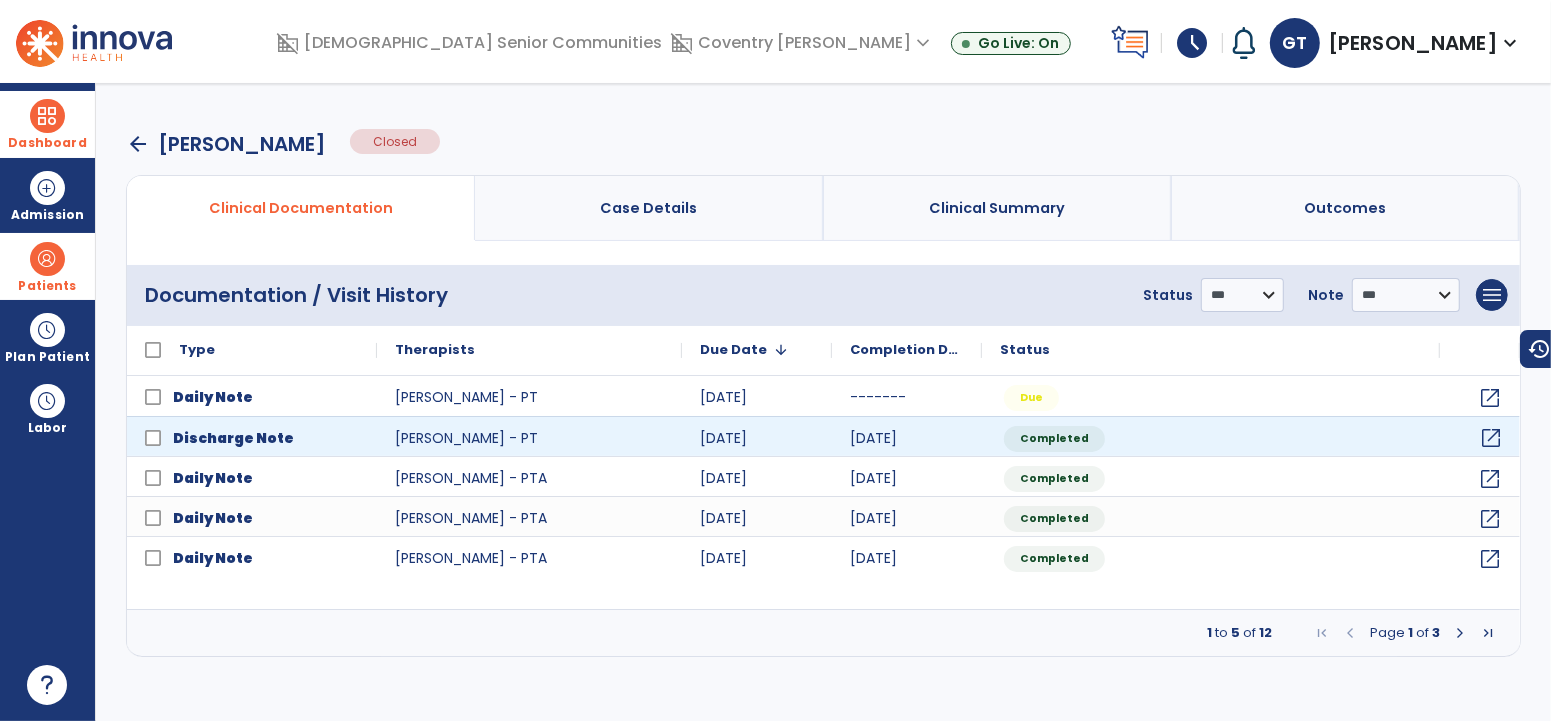 click on "open_in_new" 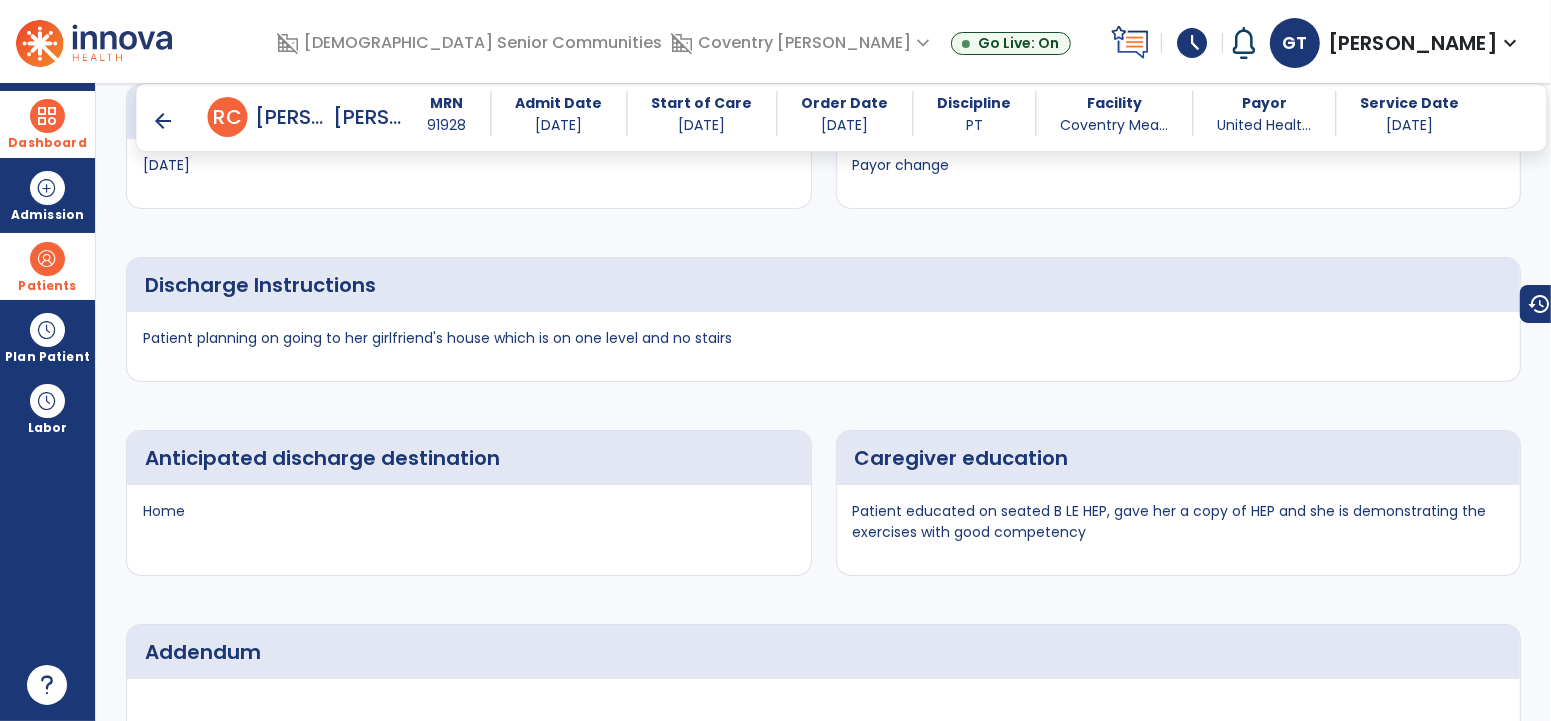scroll, scrollTop: 5029, scrollLeft: 0, axis: vertical 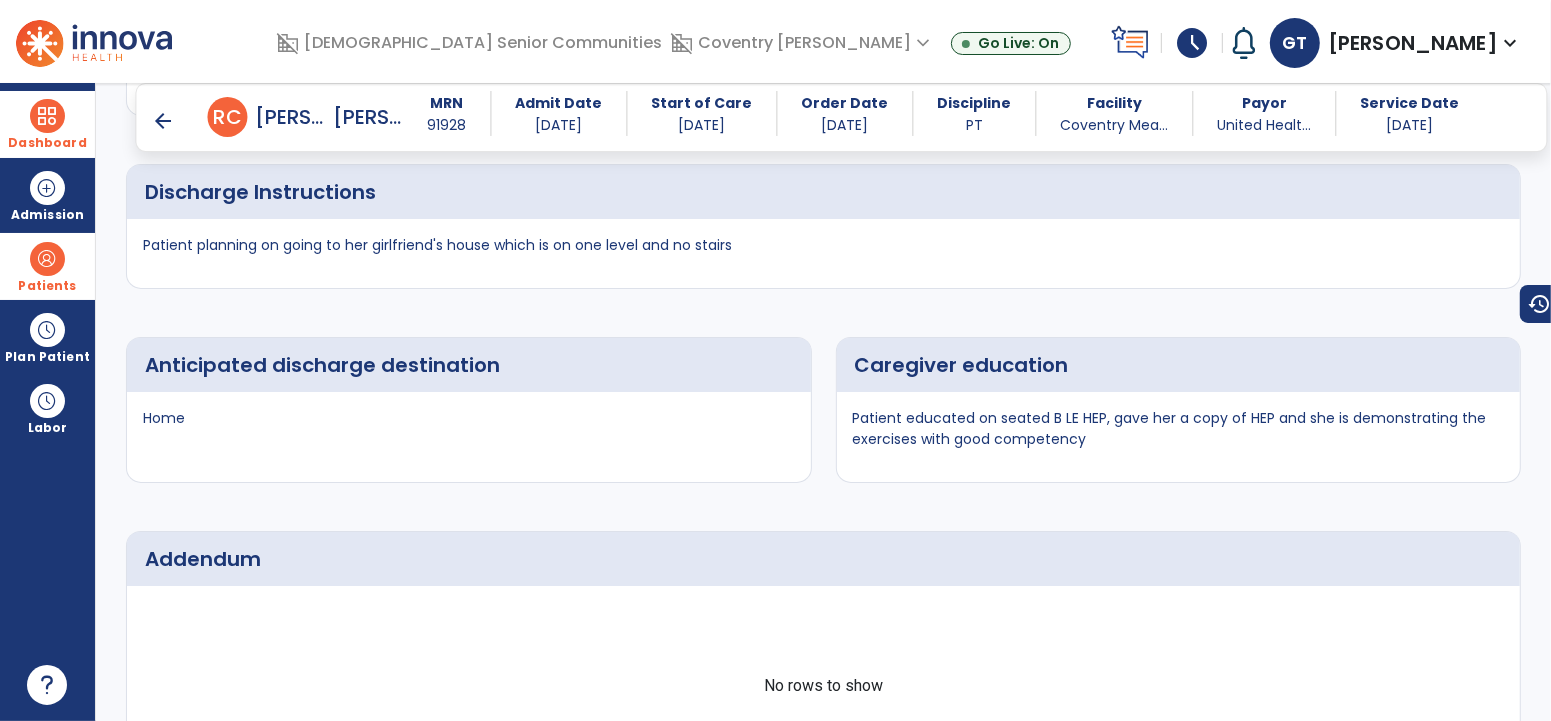 click on "arrow_back" at bounding box center (164, 121) 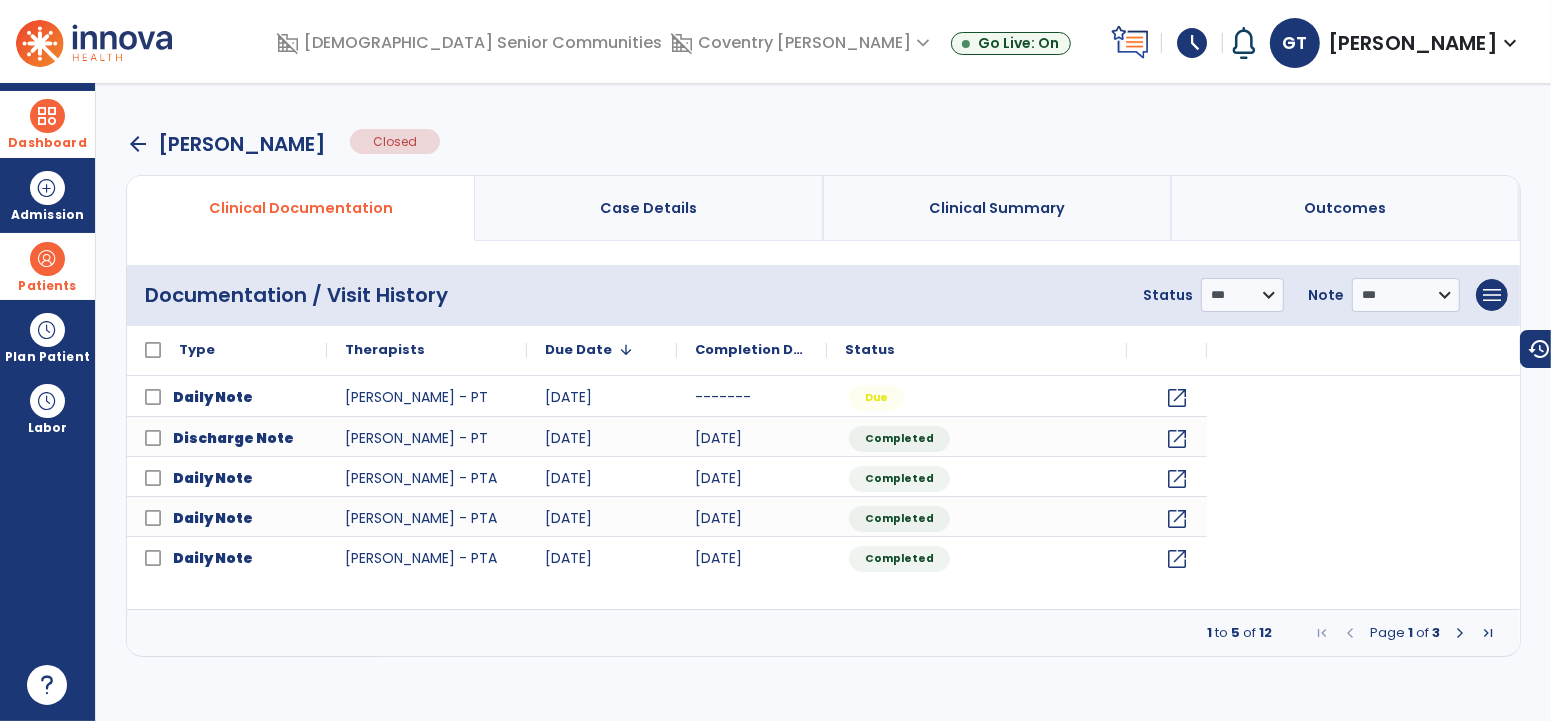 scroll, scrollTop: 0, scrollLeft: 0, axis: both 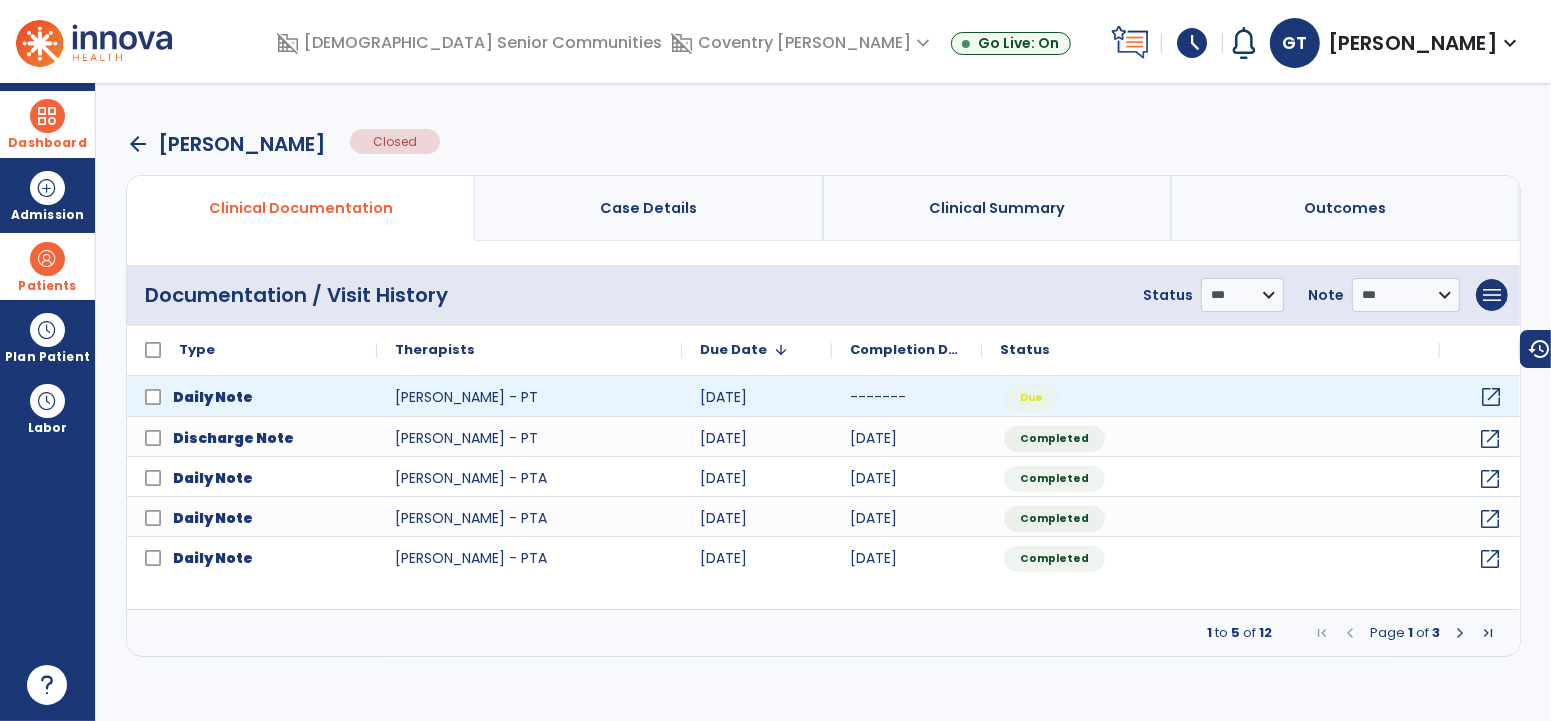 click on "open_in_new" 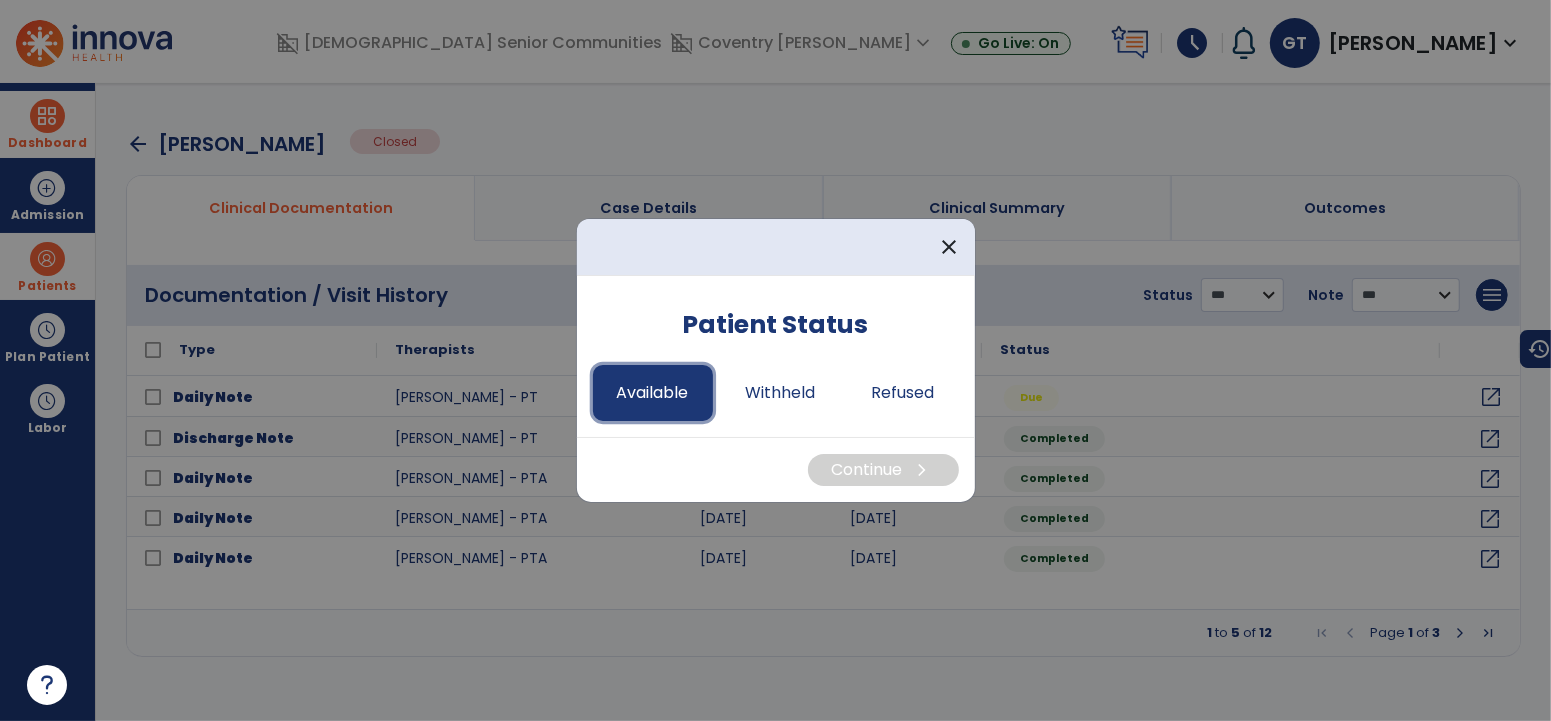 drag, startPoint x: 667, startPoint y: 396, endPoint x: 689, endPoint y: 394, distance: 22.090721 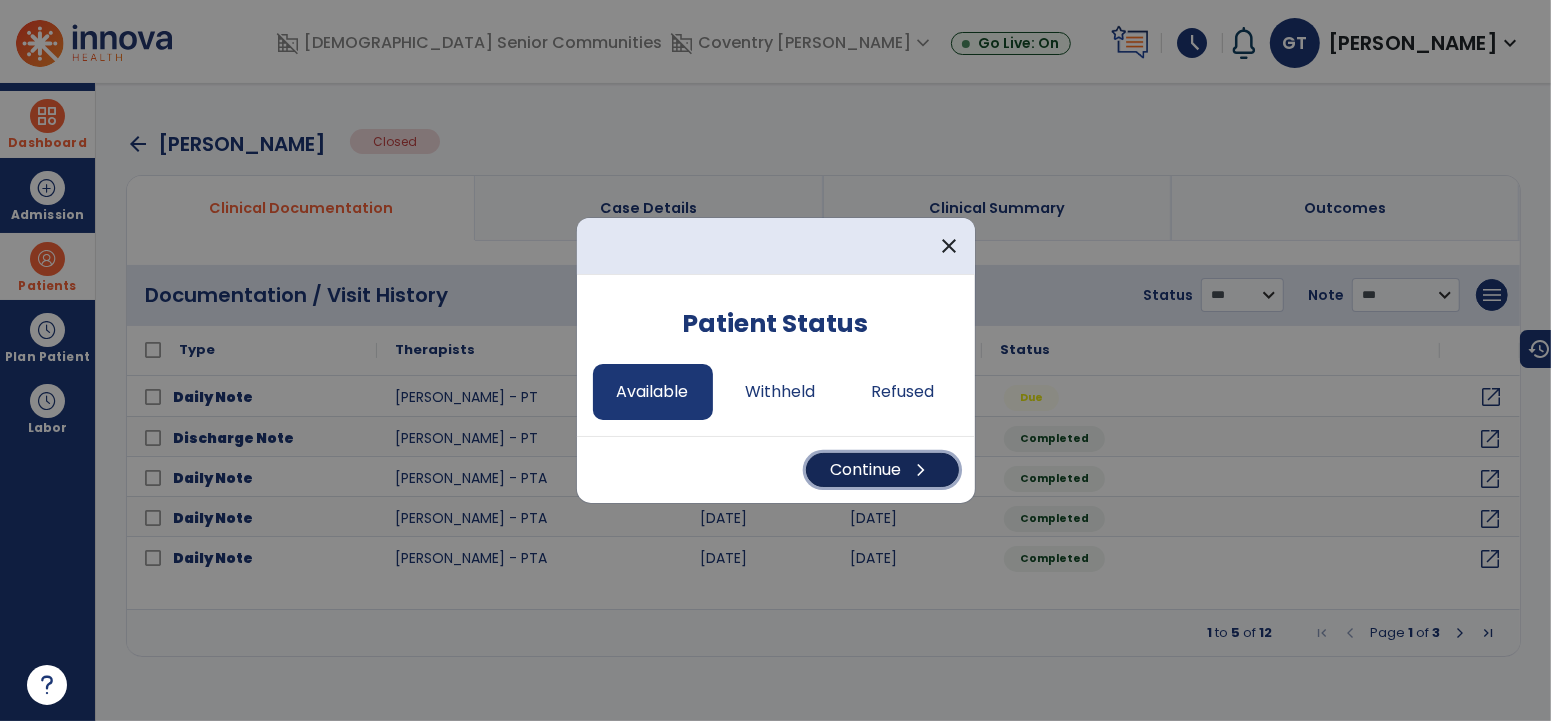 click on "chevron_right" at bounding box center (922, 470) 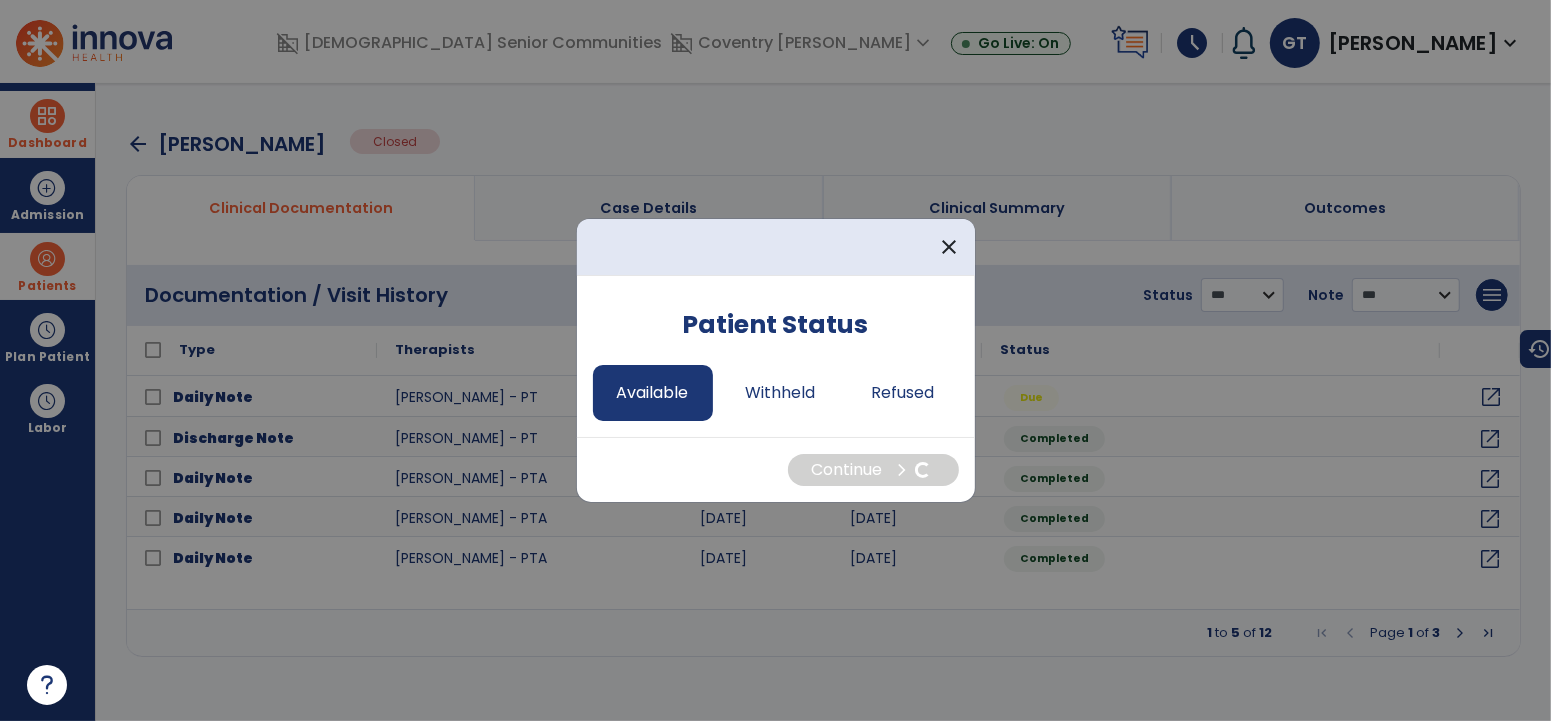 select on "*" 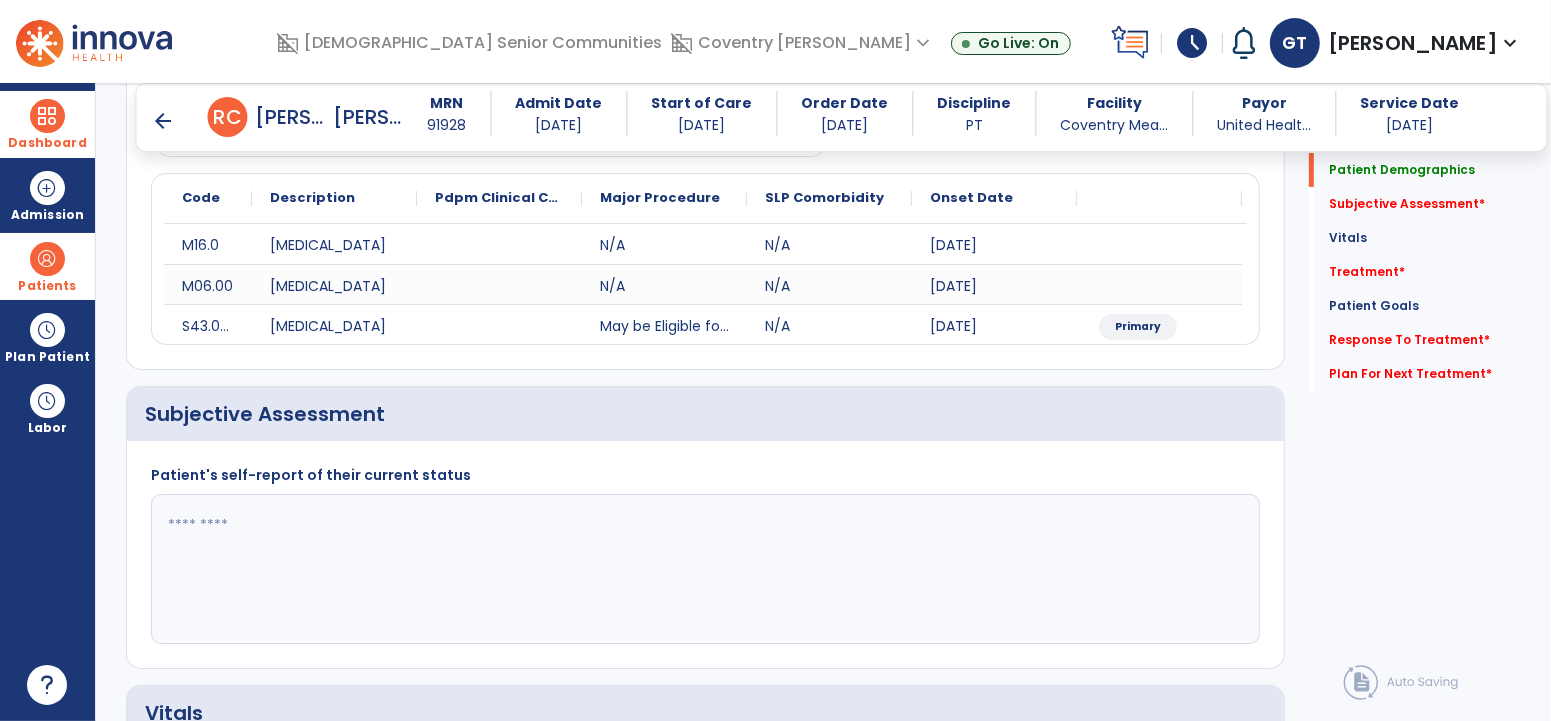 scroll, scrollTop: 233, scrollLeft: 0, axis: vertical 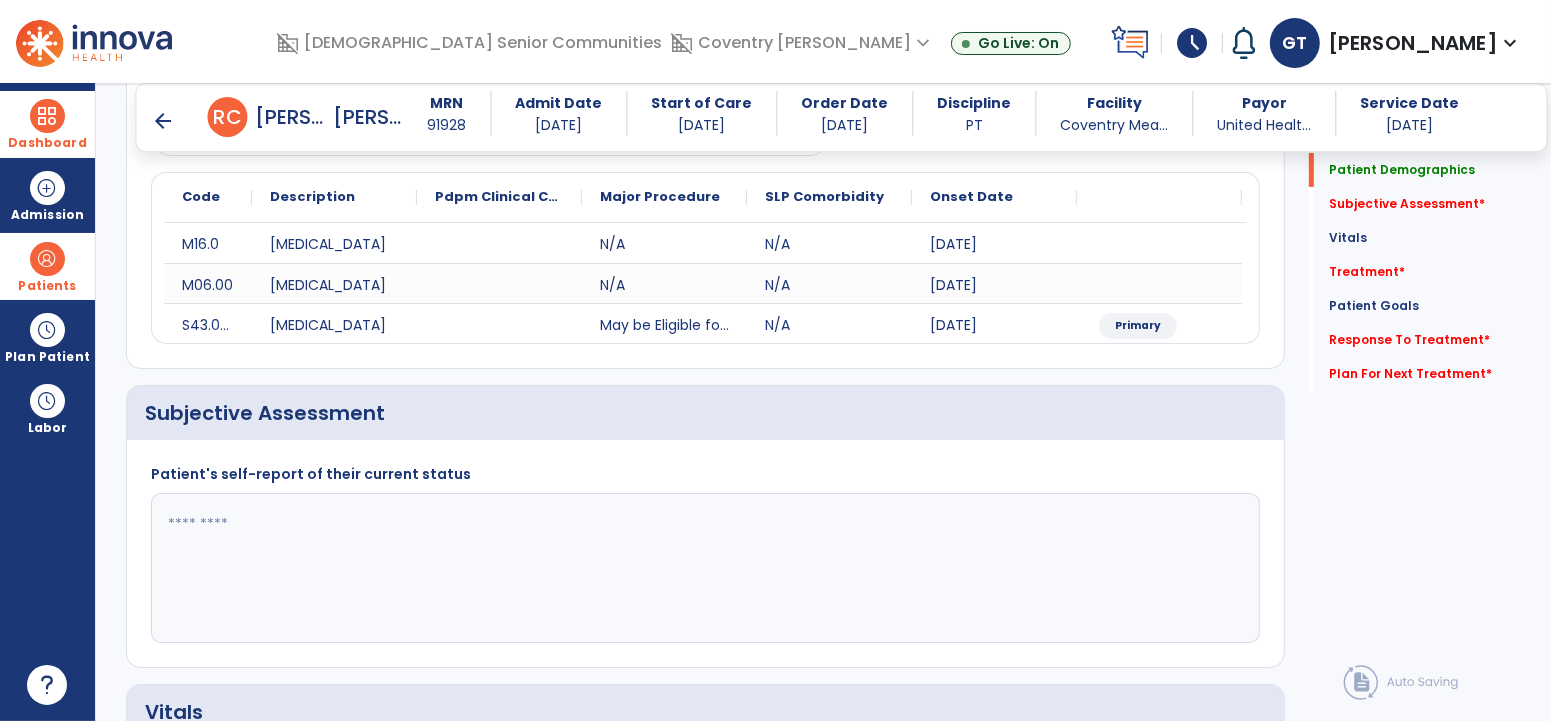 drag, startPoint x: 479, startPoint y: 574, endPoint x: 467, endPoint y: 587, distance: 17.691807 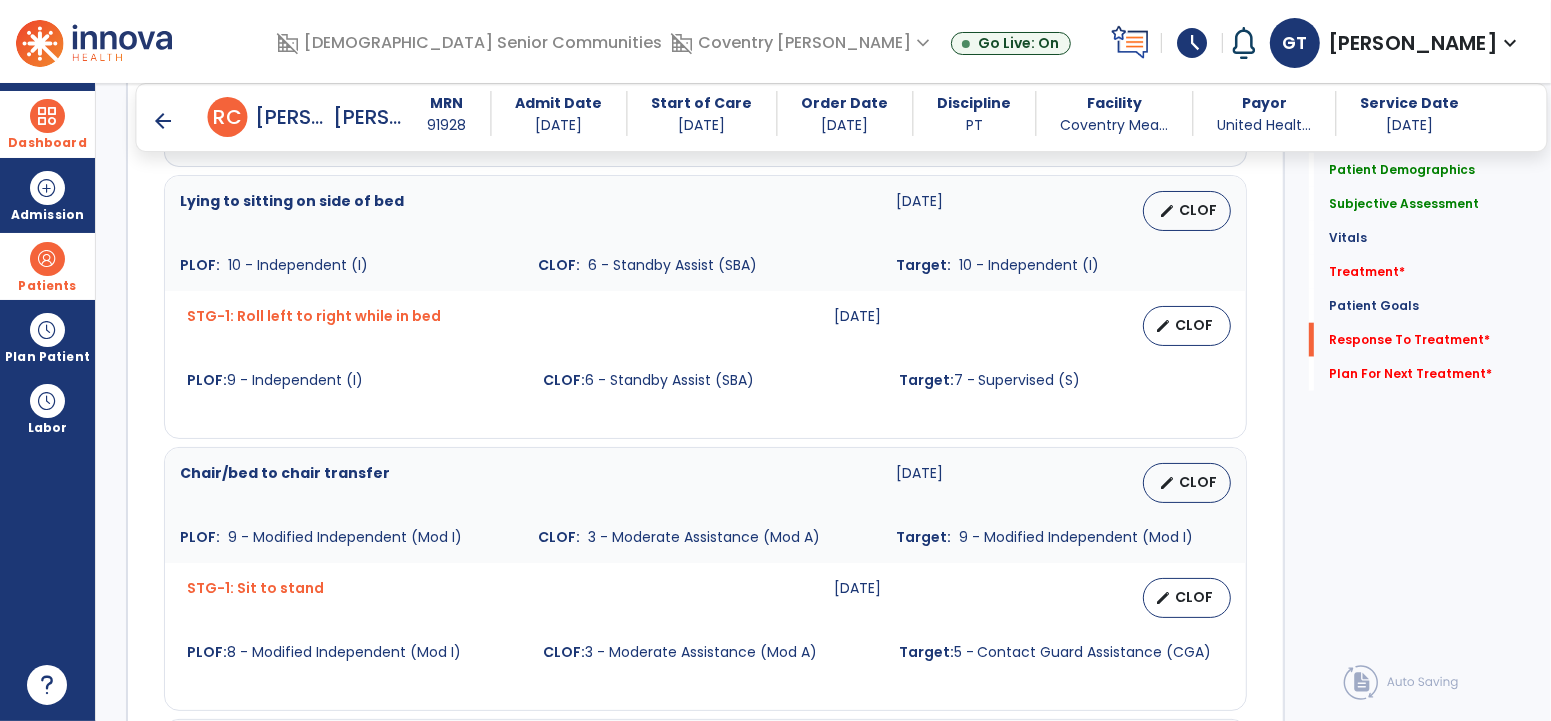 scroll, scrollTop: 2672, scrollLeft: 0, axis: vertical 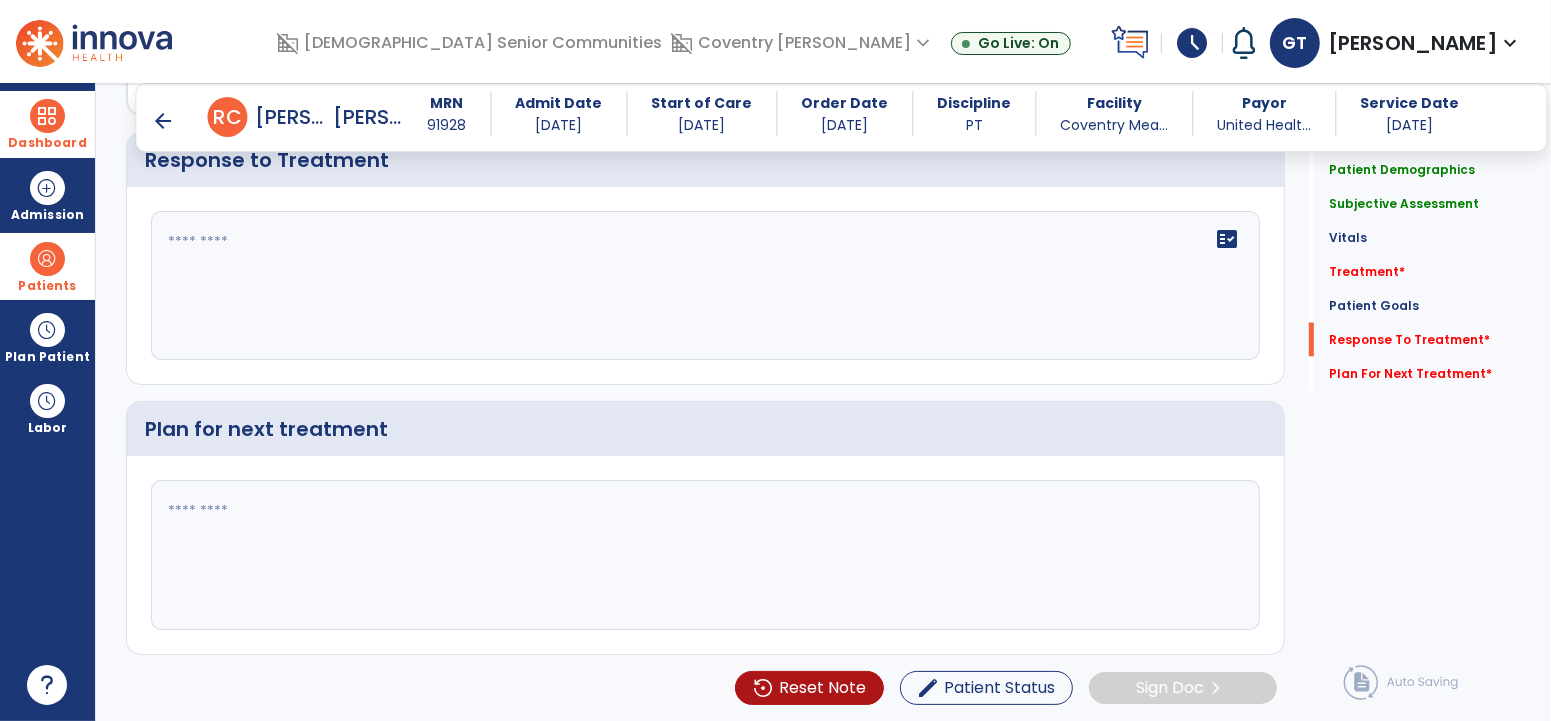 type on "**********" 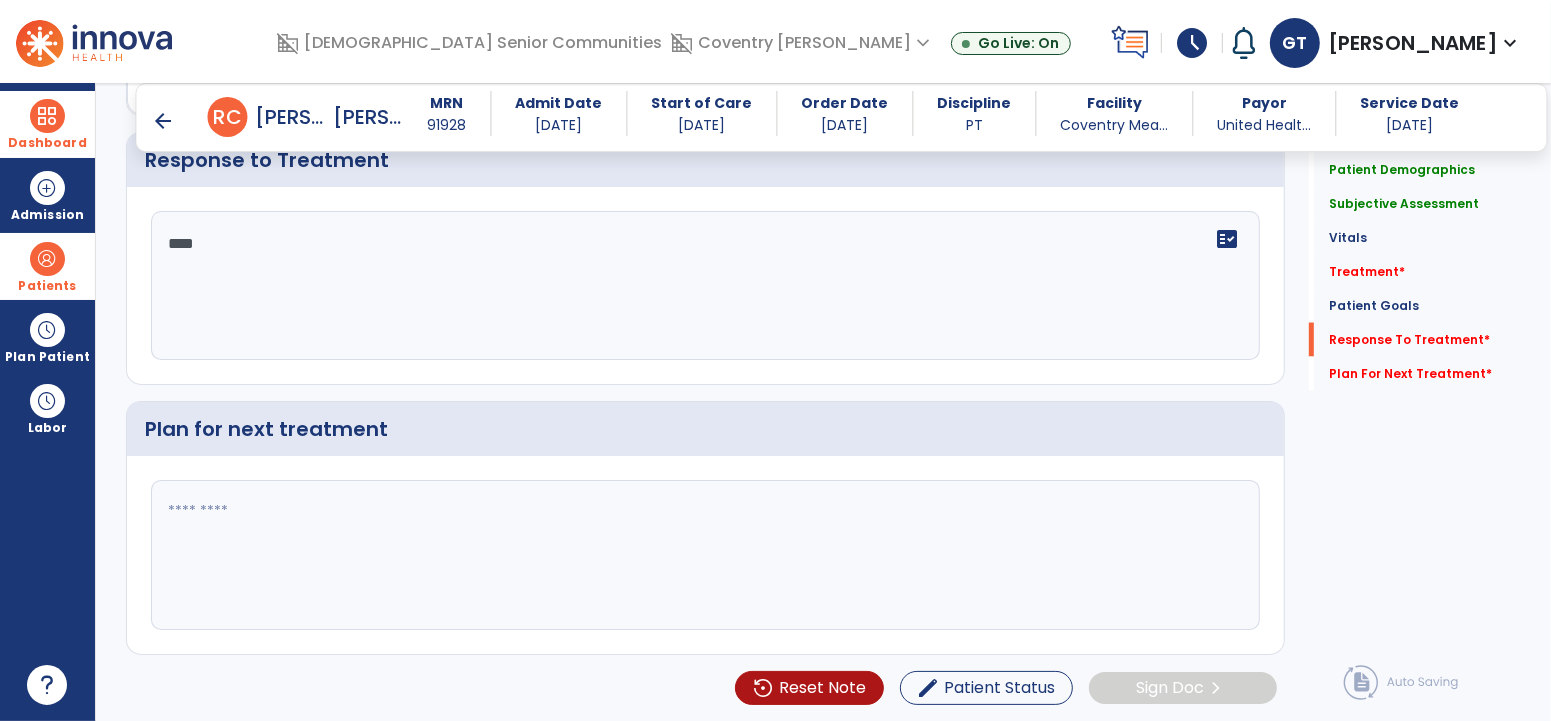 type on "****" 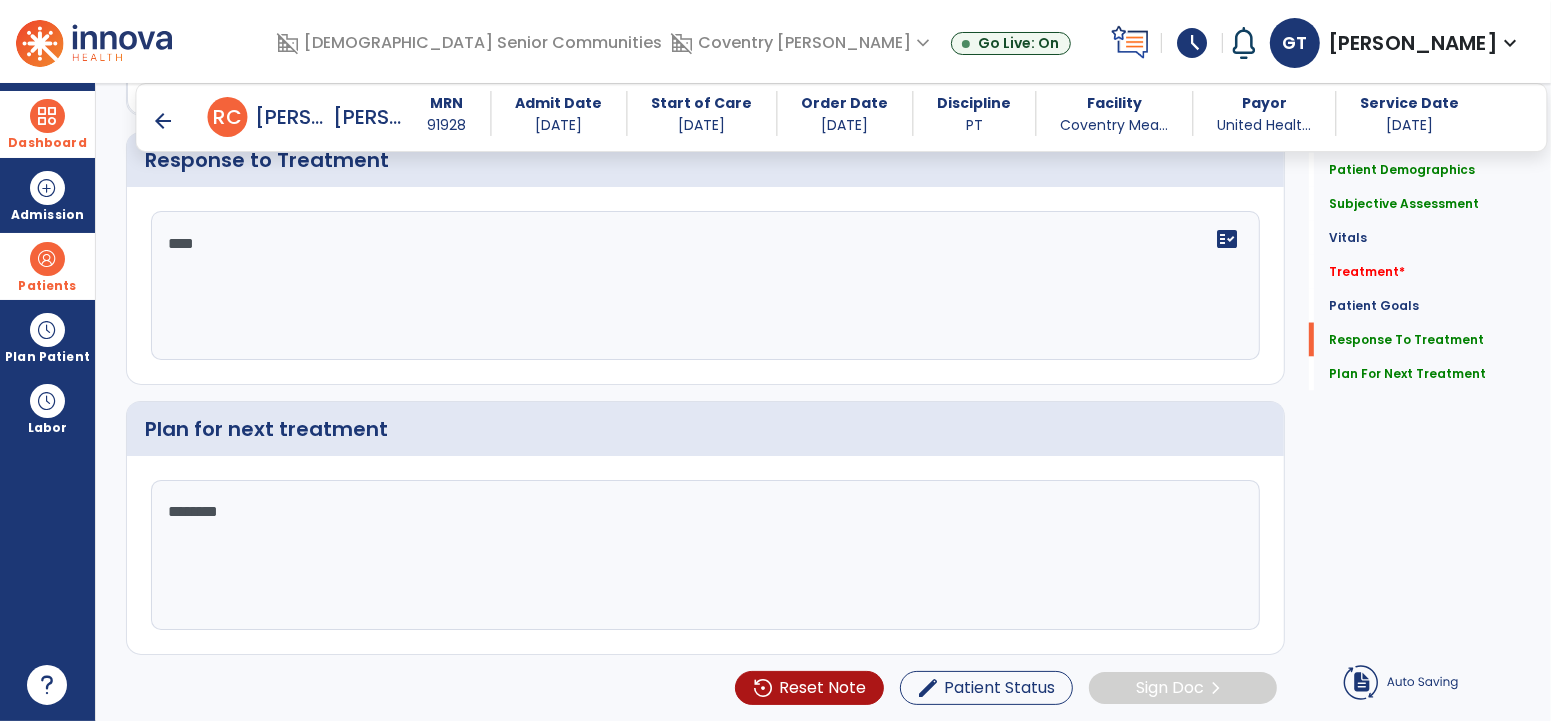 click on "*******" 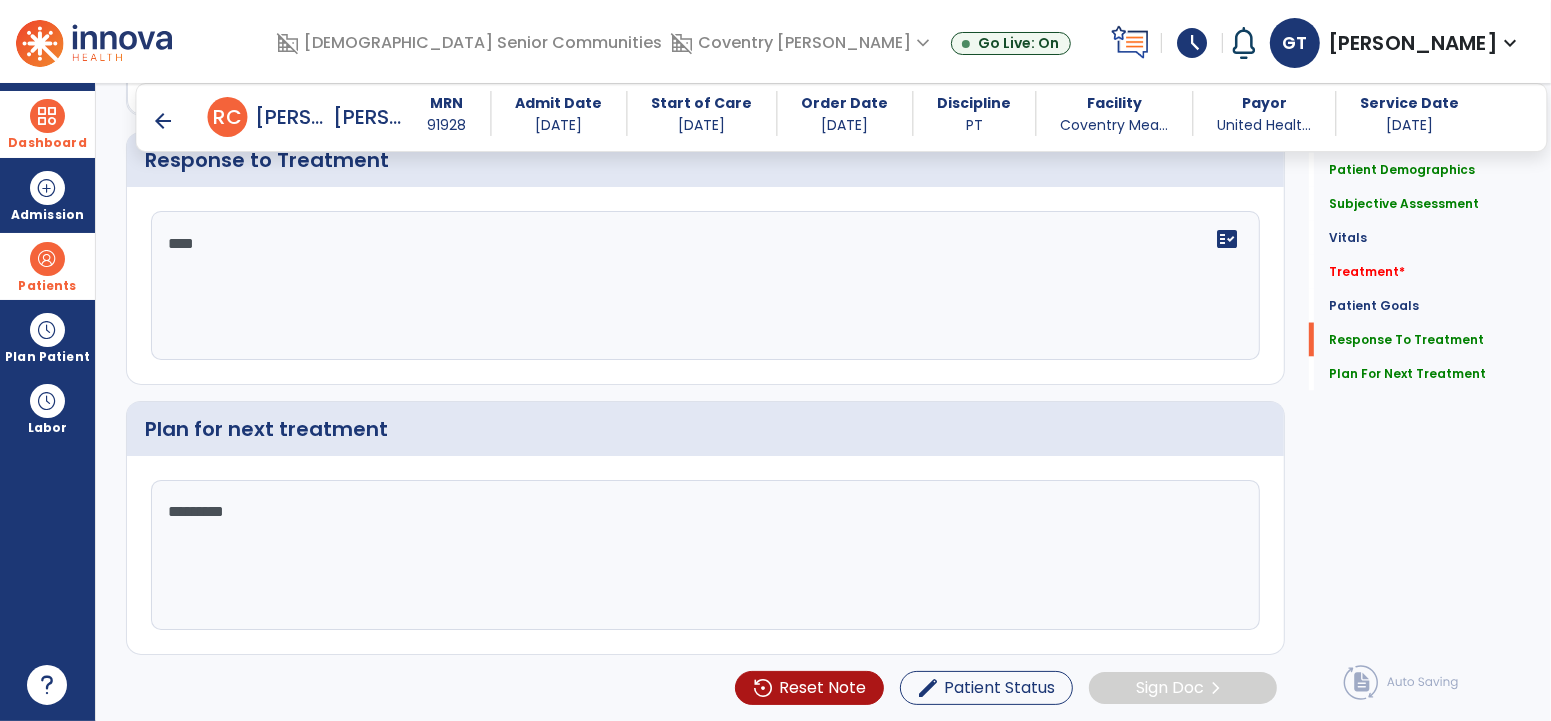 drag, startPoint x: 509, startPoint y: 572, endPoint x: 500, endPoint y: 547, distance: 26.57066 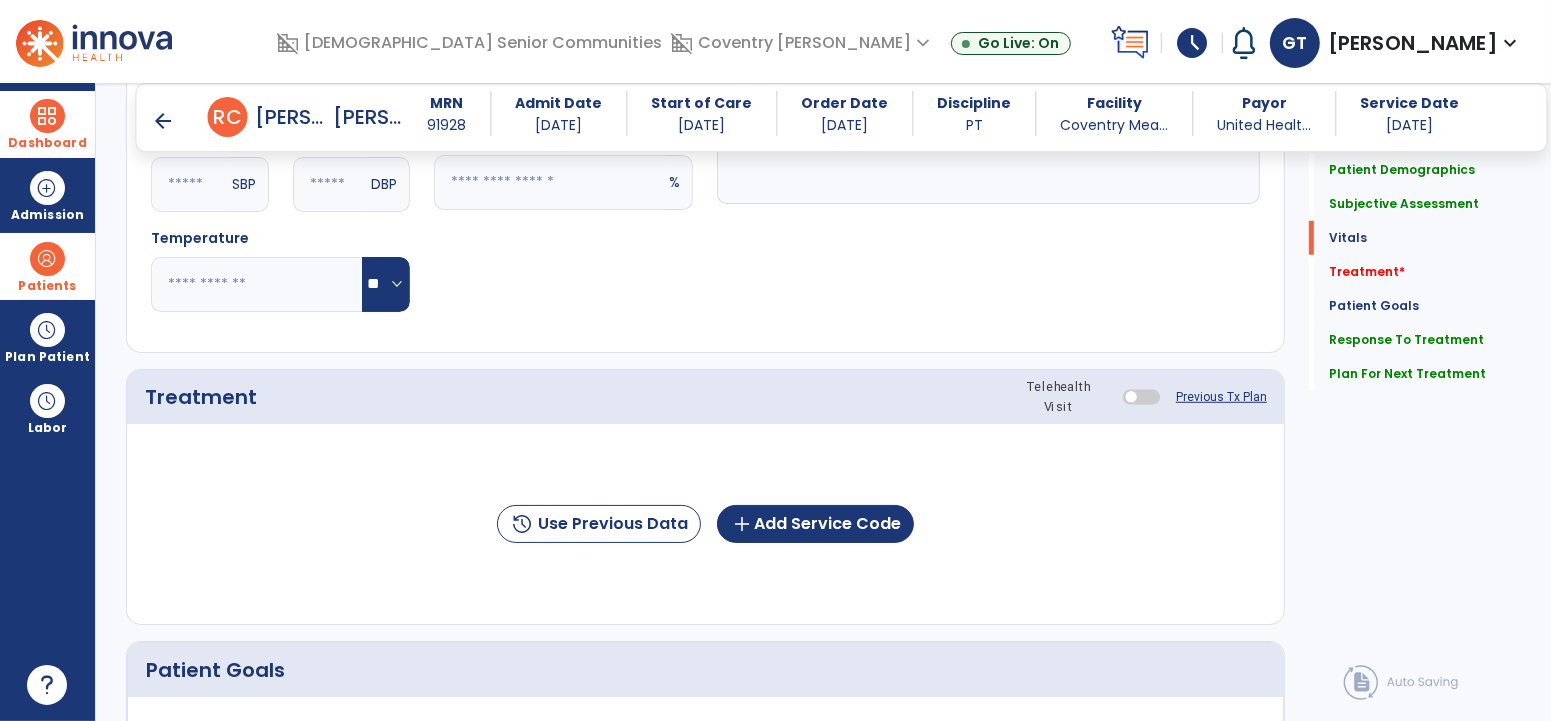 scroll, scrollTop: 947, scrollLeft: 0, axis: vertical 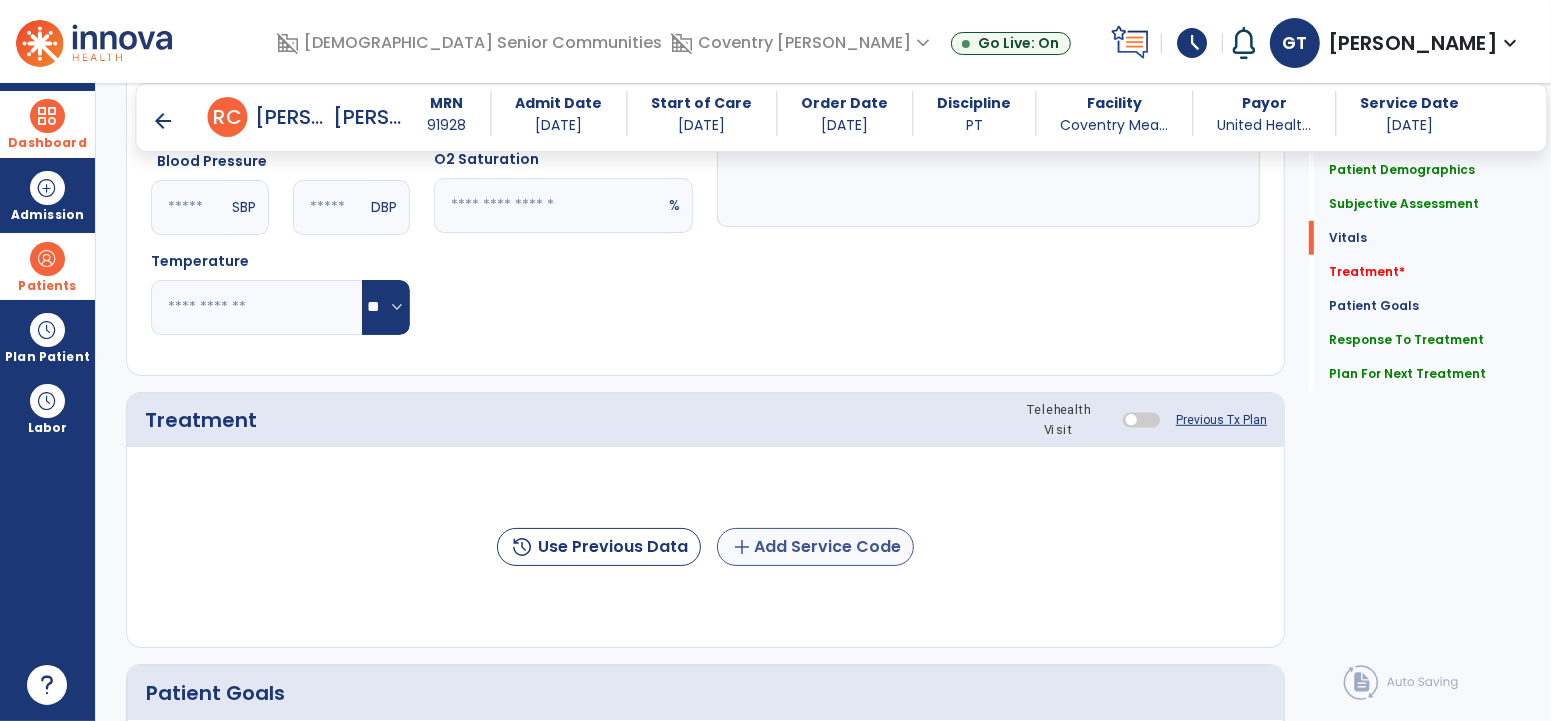 type on "********" 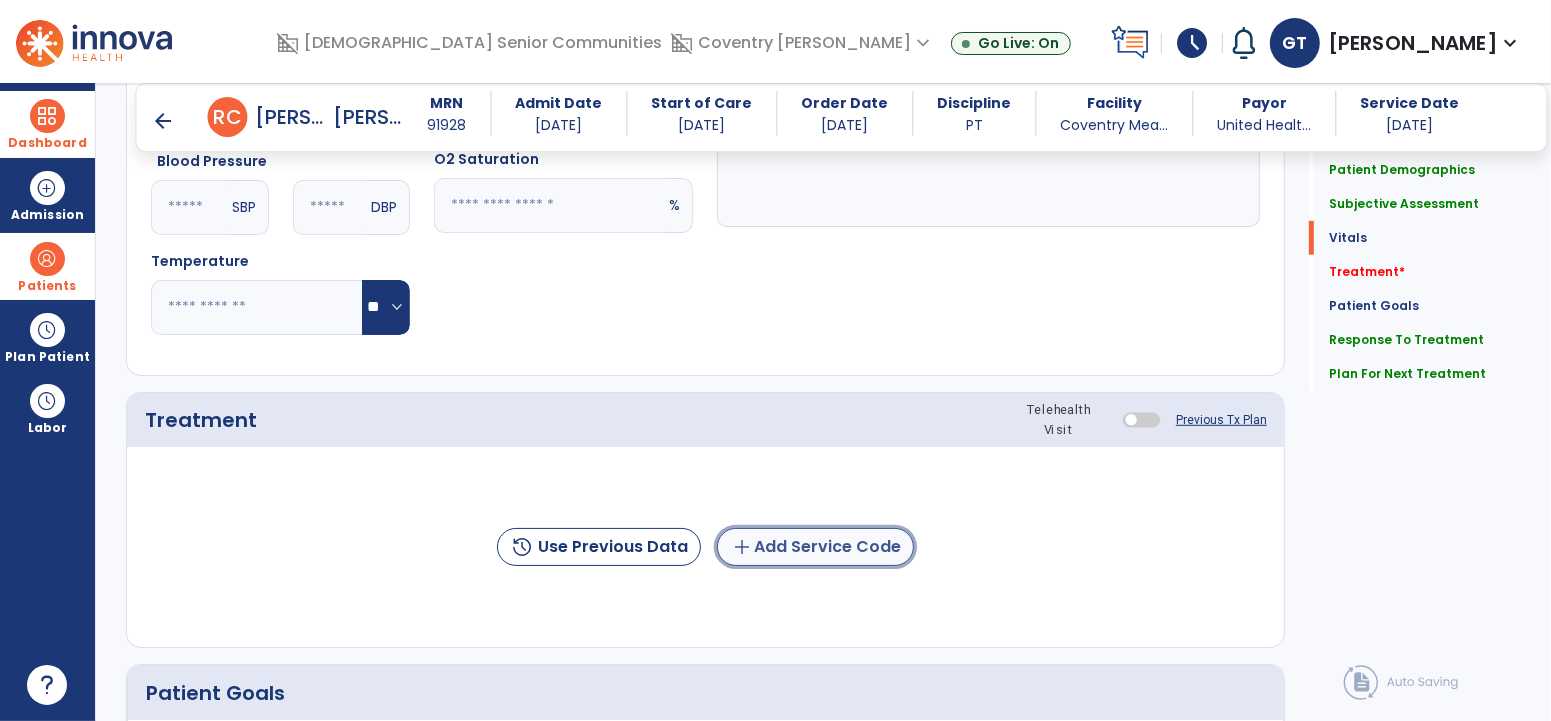 click on "add  Add Service Code" 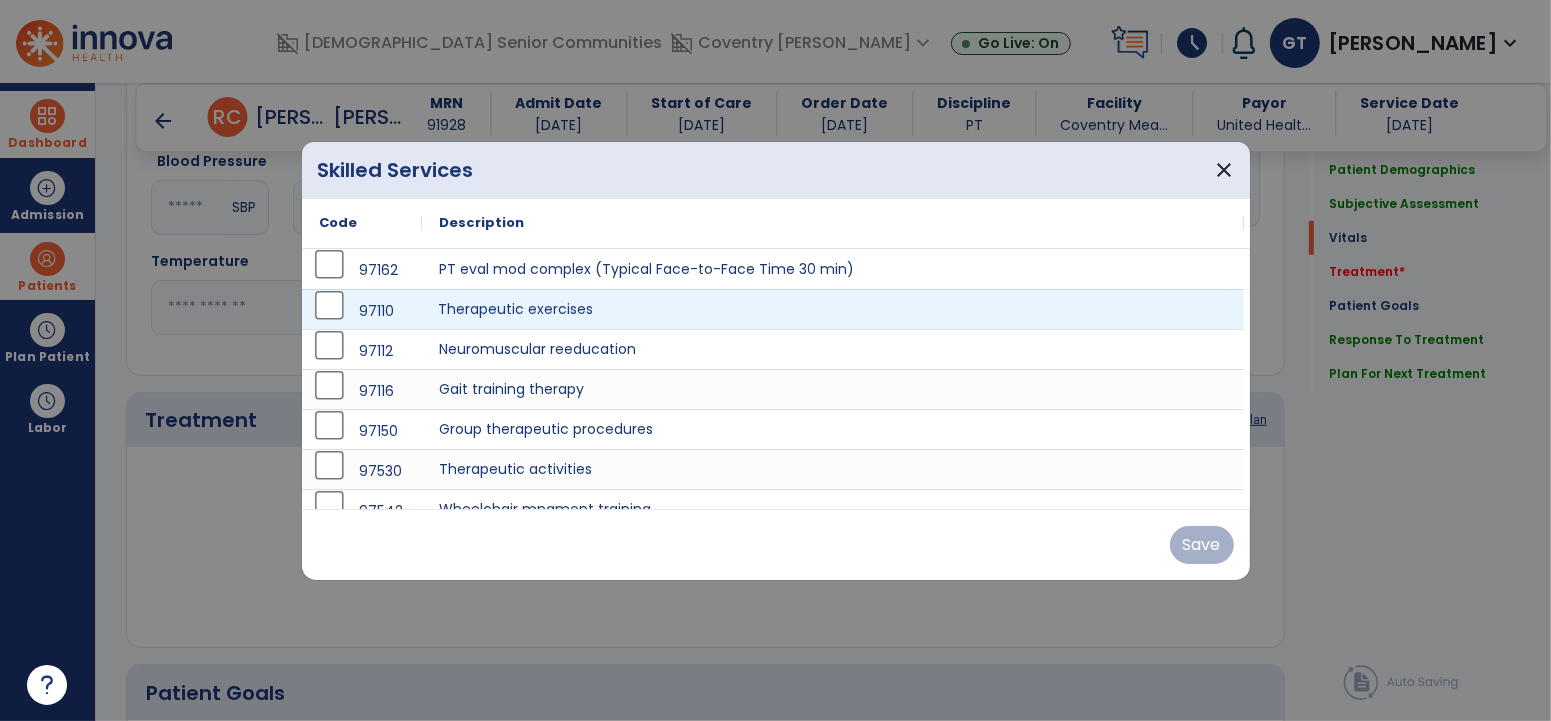drag, startPoint x: 583, startPoint y: 298, endPoint x: 543, endPoint y: 295, distance: 40.112343 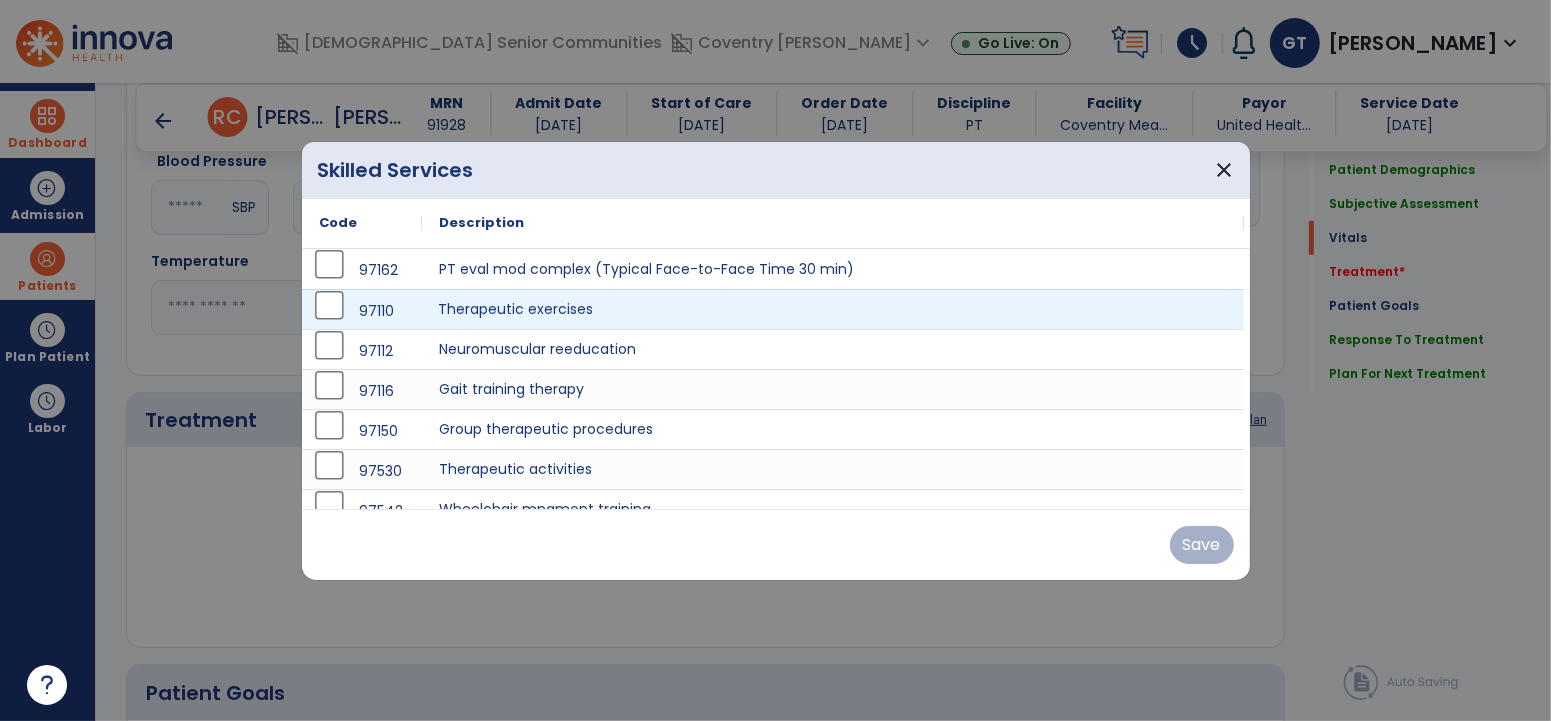 click on "Therapeutic exercises" at bounding box center [833, 309] 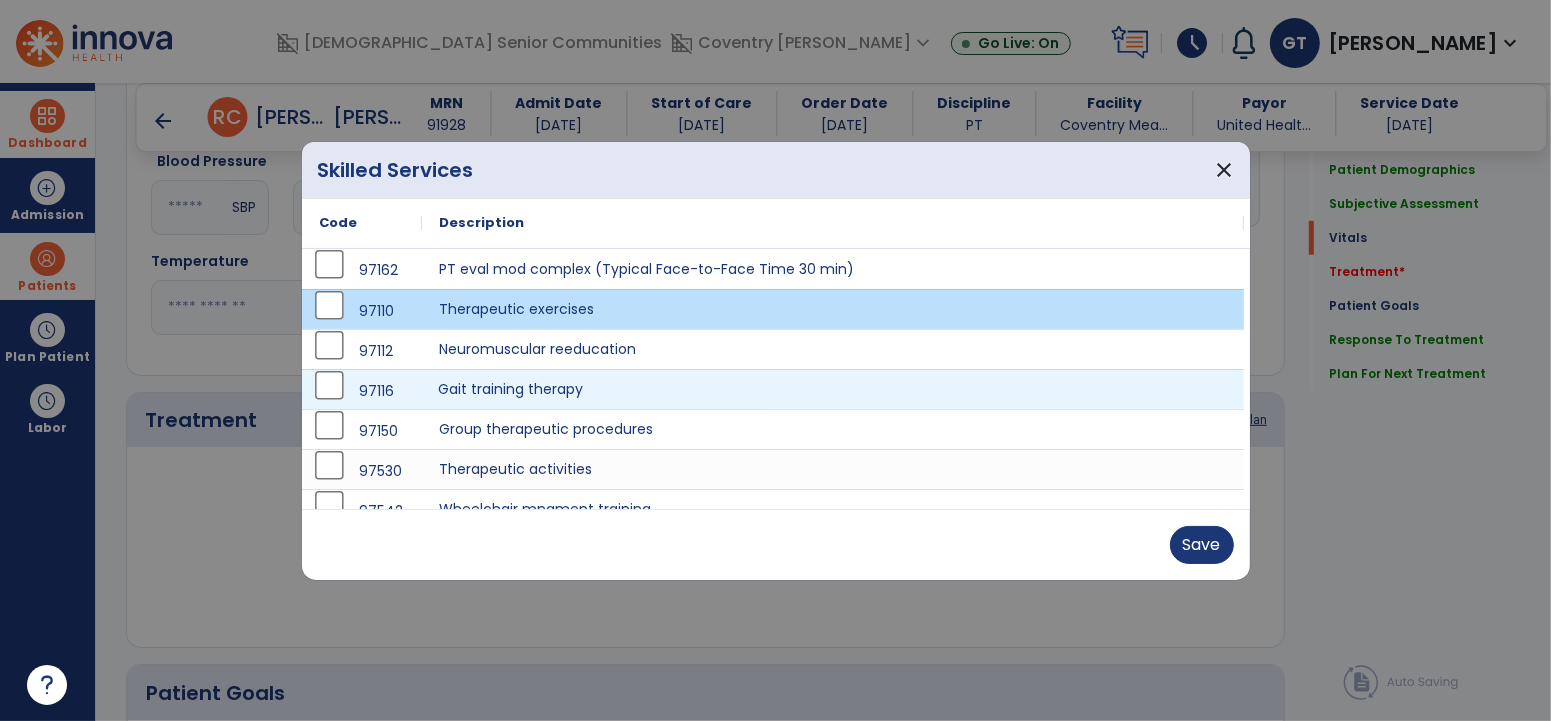 click on "Gait training therapy" at bounding box center [833, 389] 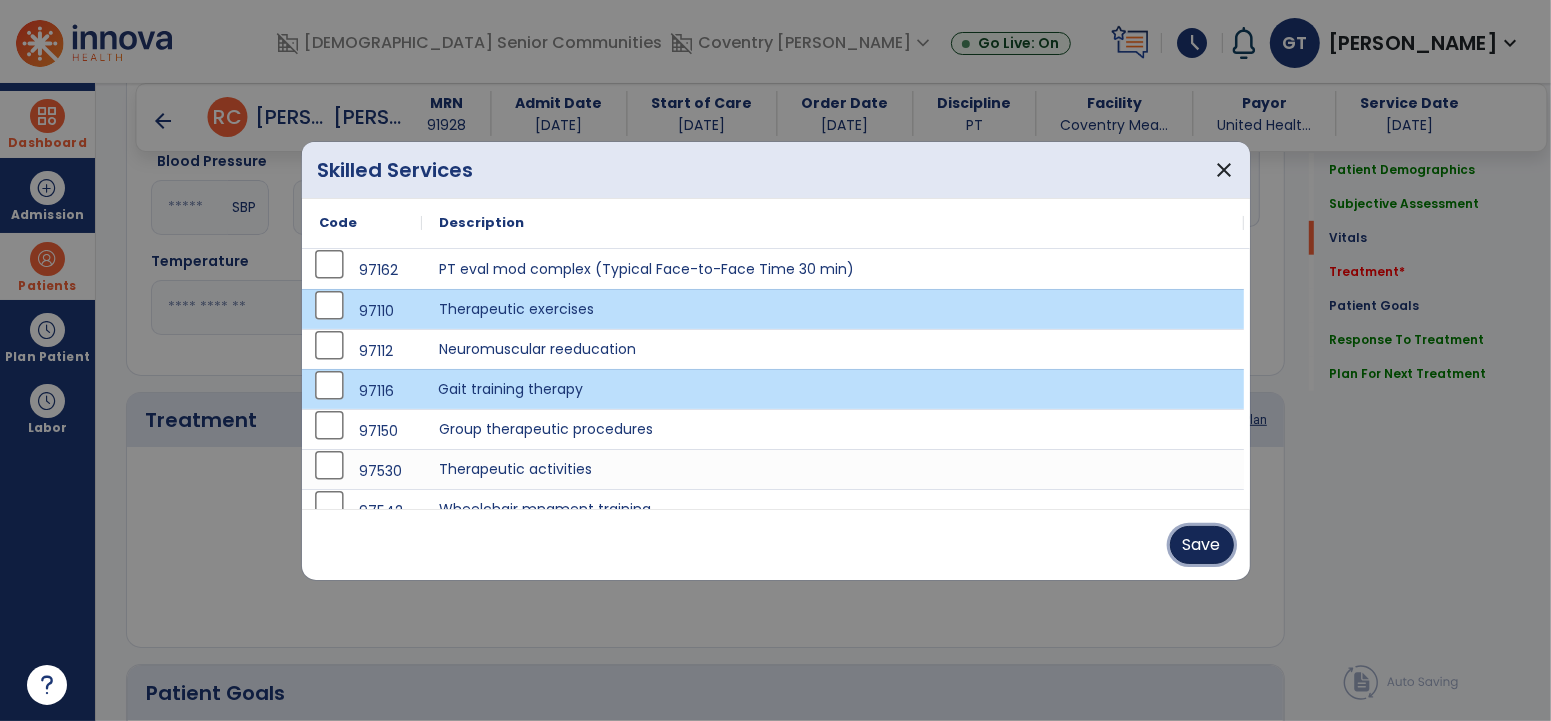 click on "Save" at bounding box center [1202, 545] 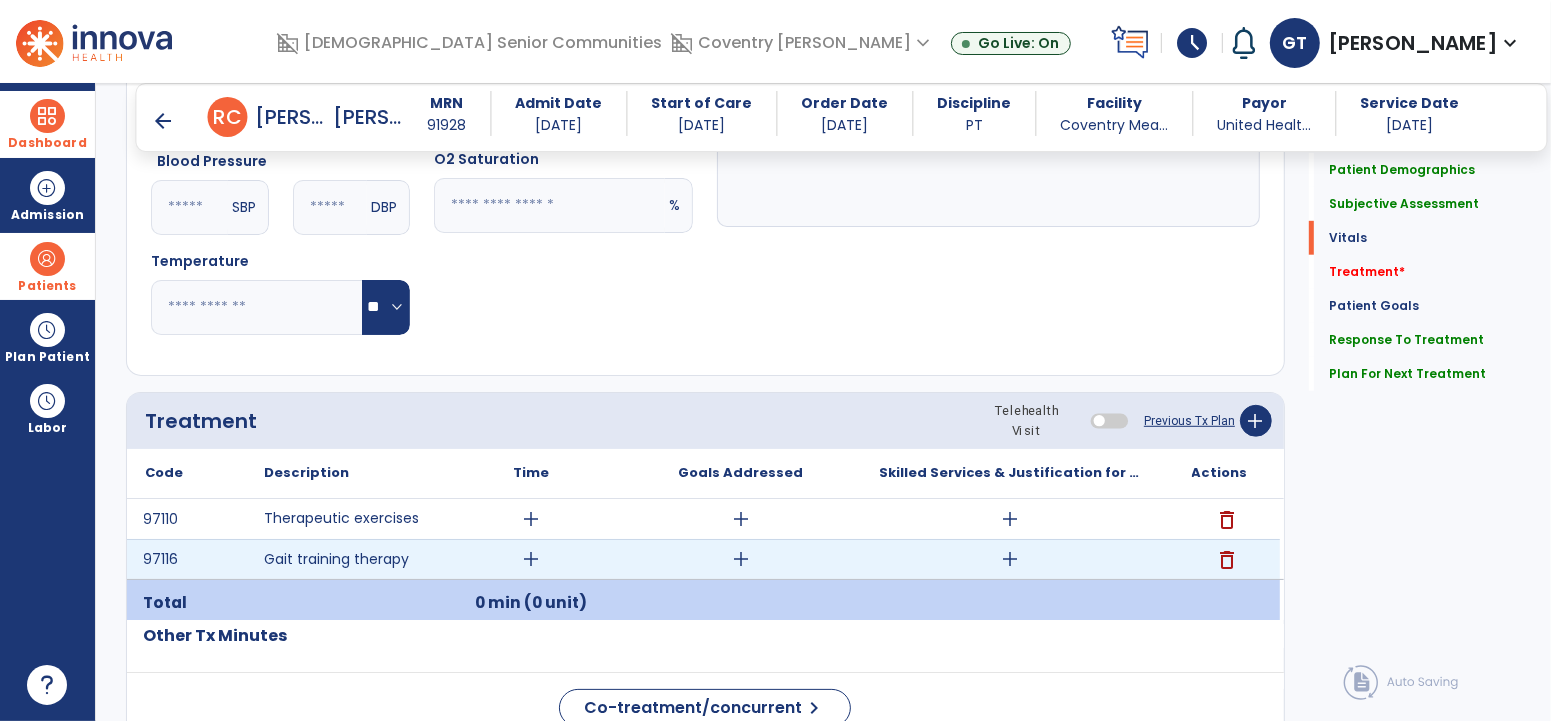click on "add" at bounding box center (531, 559) 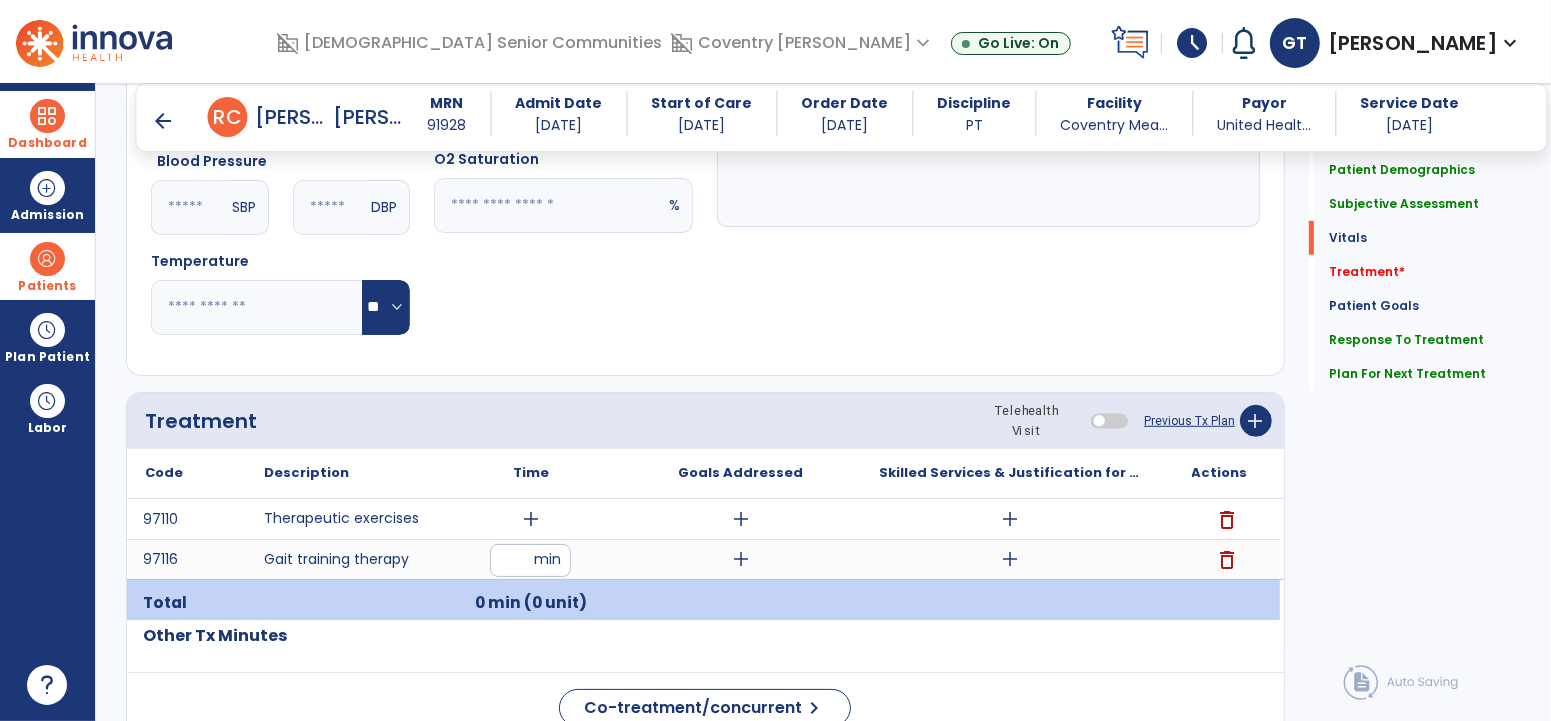 type on "**" 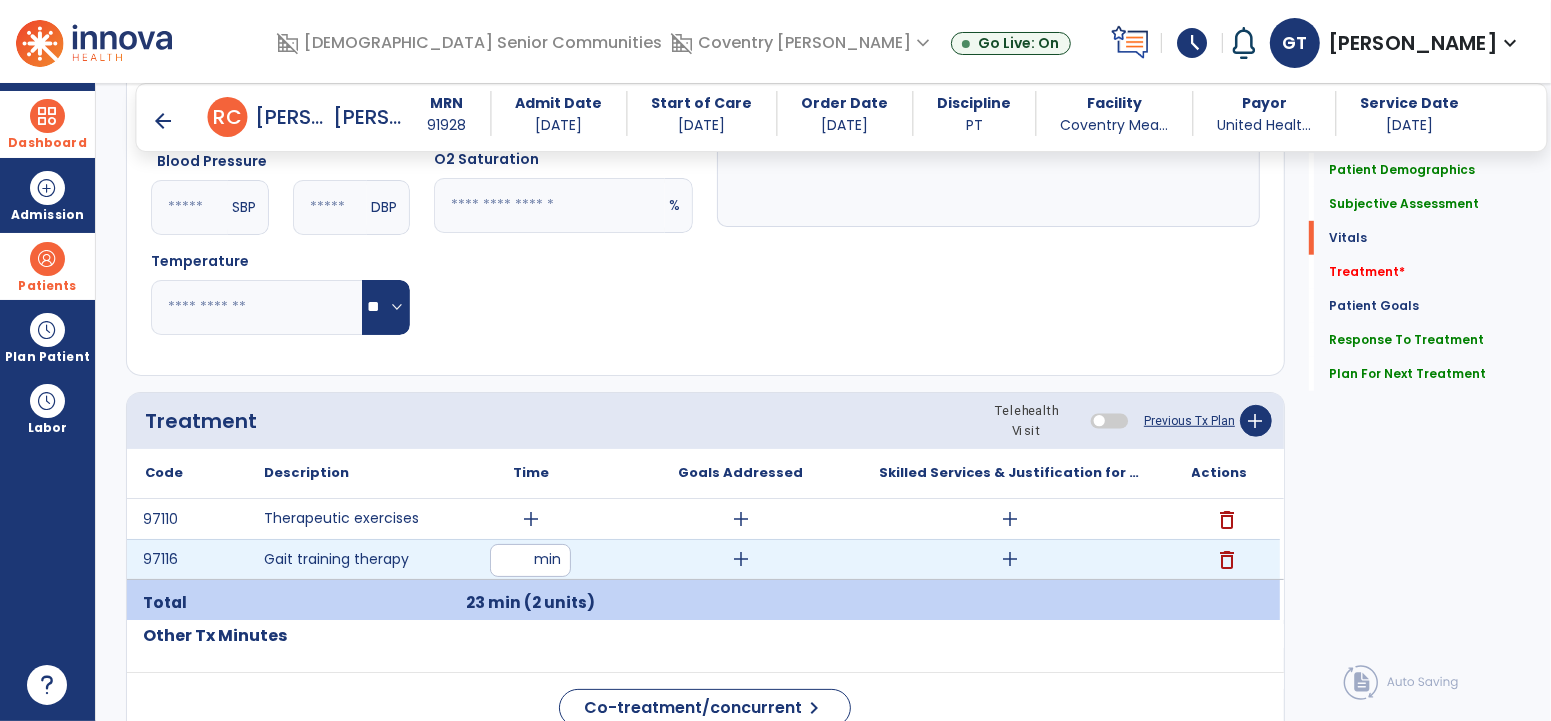 click on "add" at bounding box center (1010, 559) 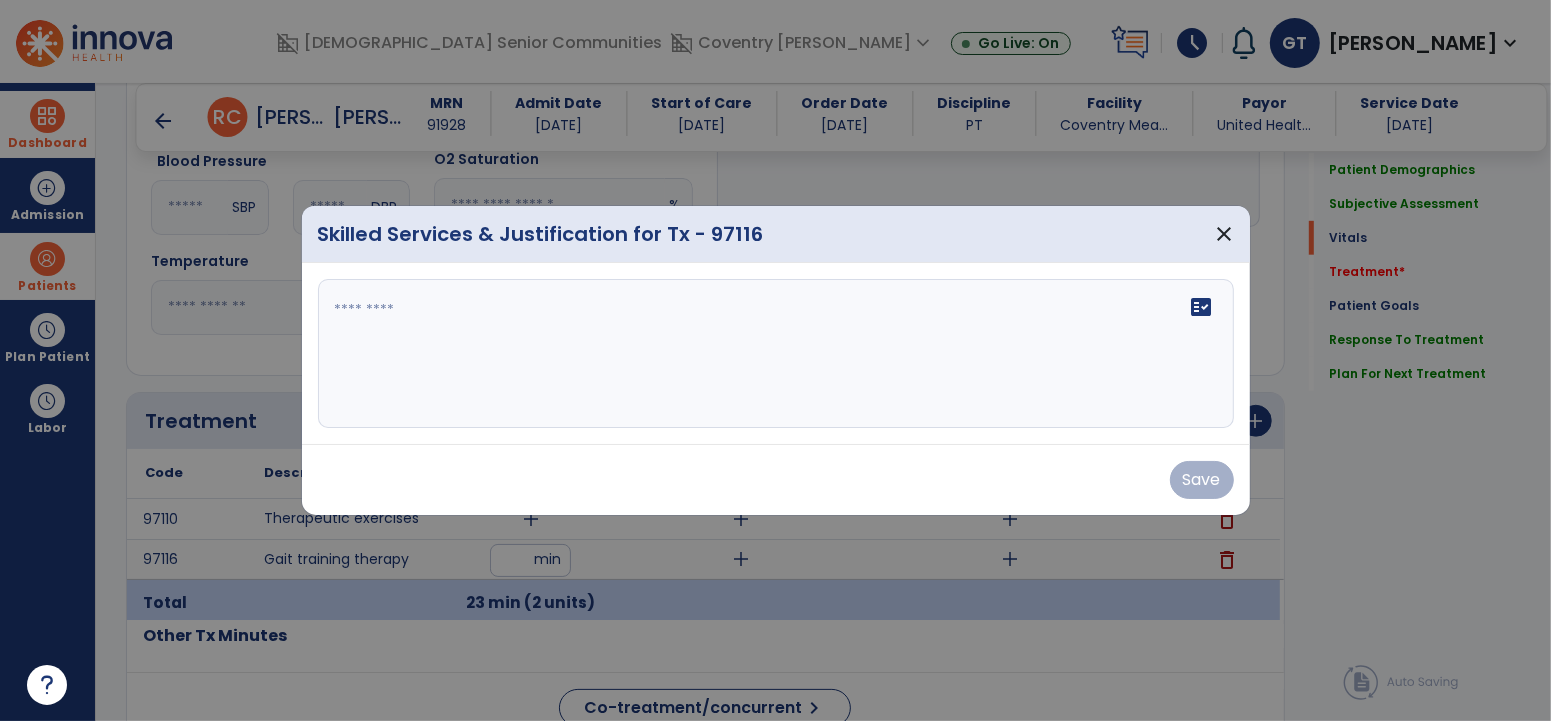 click on "fact_check" at bounding box center [776, 354] 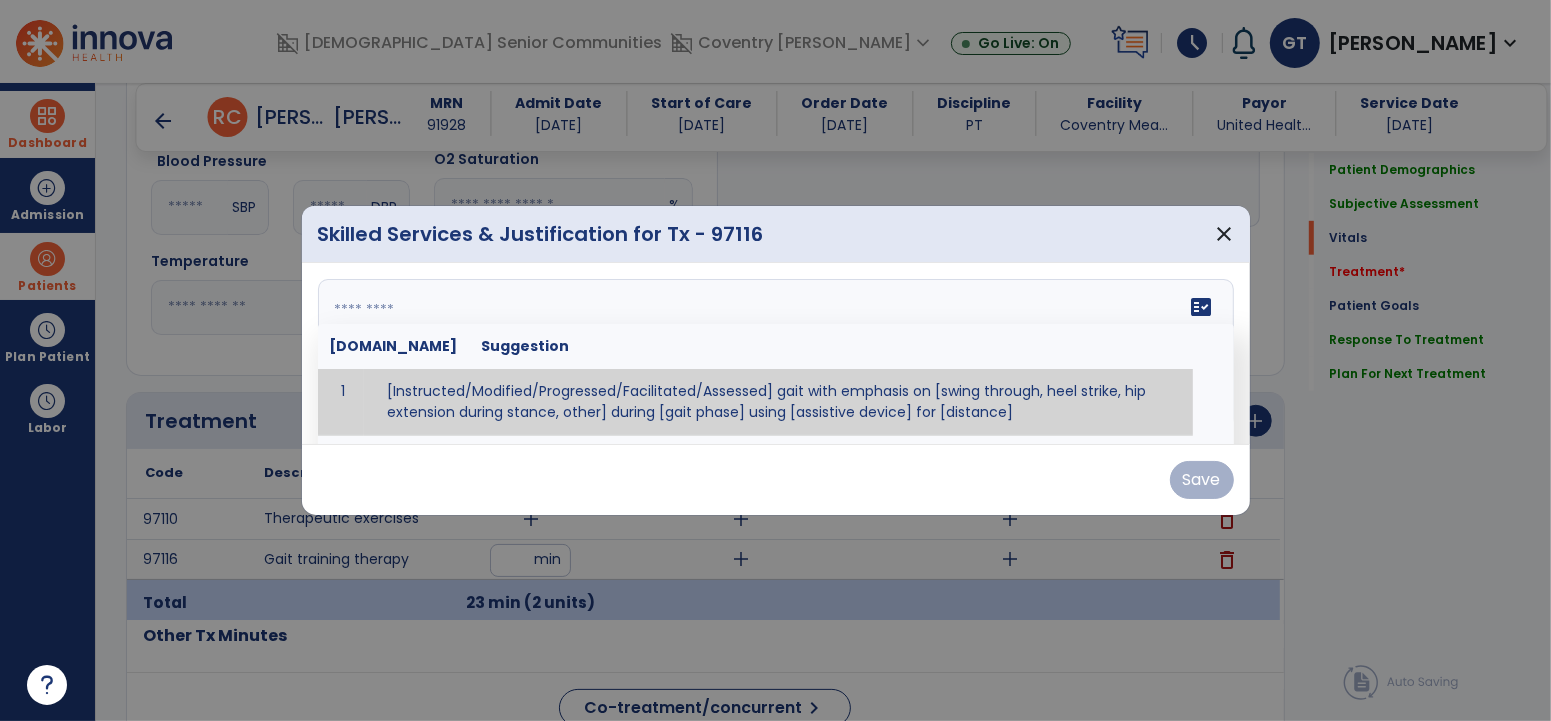 paste on "**********" 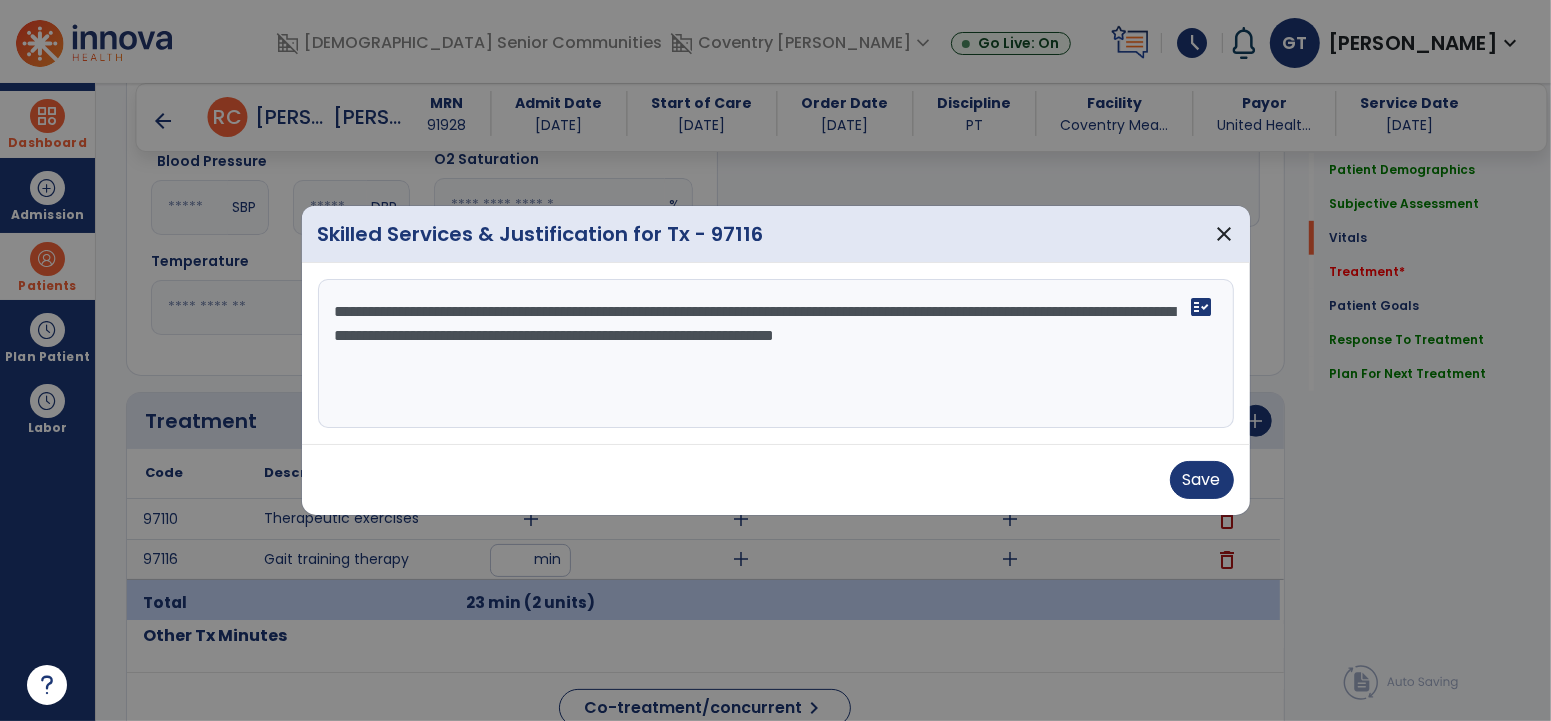 drag, startPoint x: 340, startPoint y: 316, endPoint x: 823, endPoint y: 357, distance: 484.73703 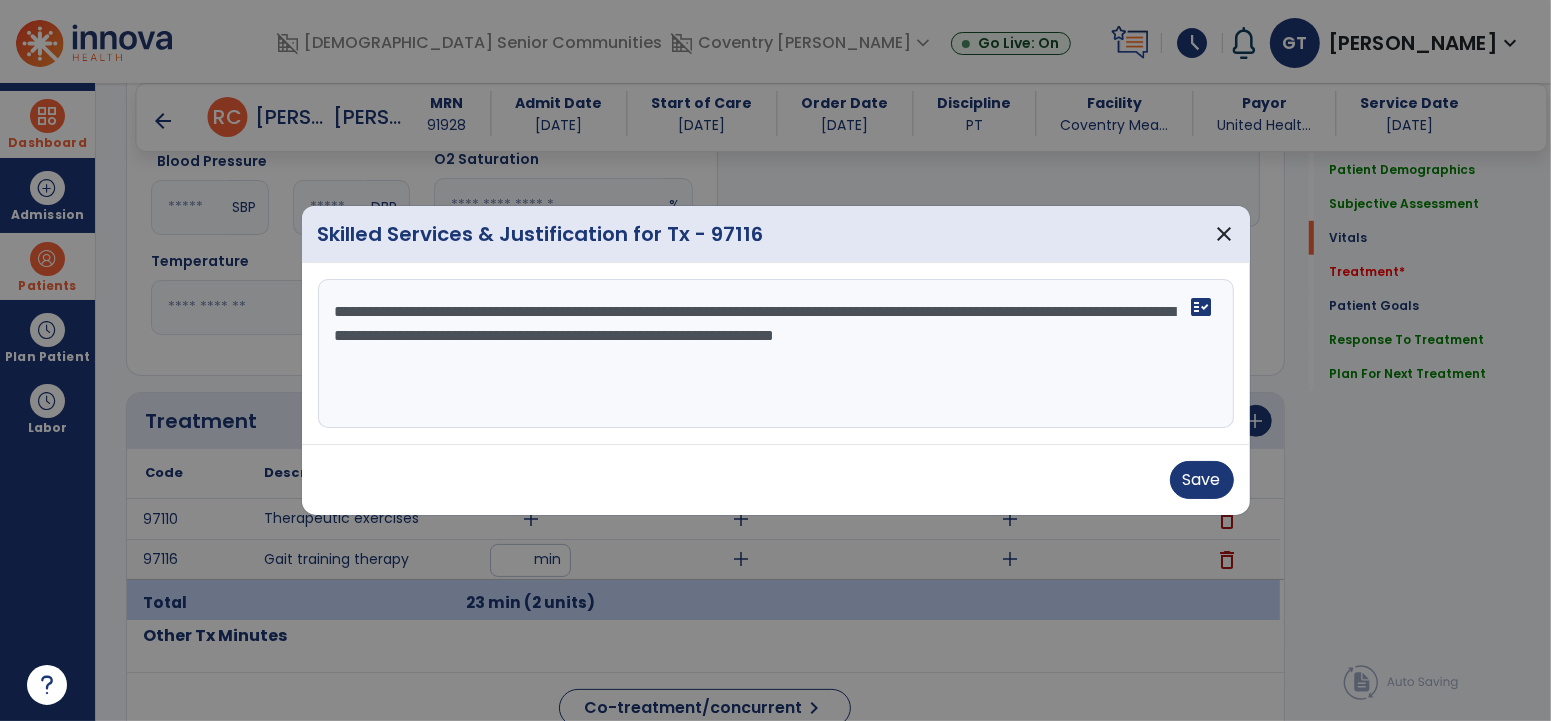 click on "**********" at bounding box center (775, 354) 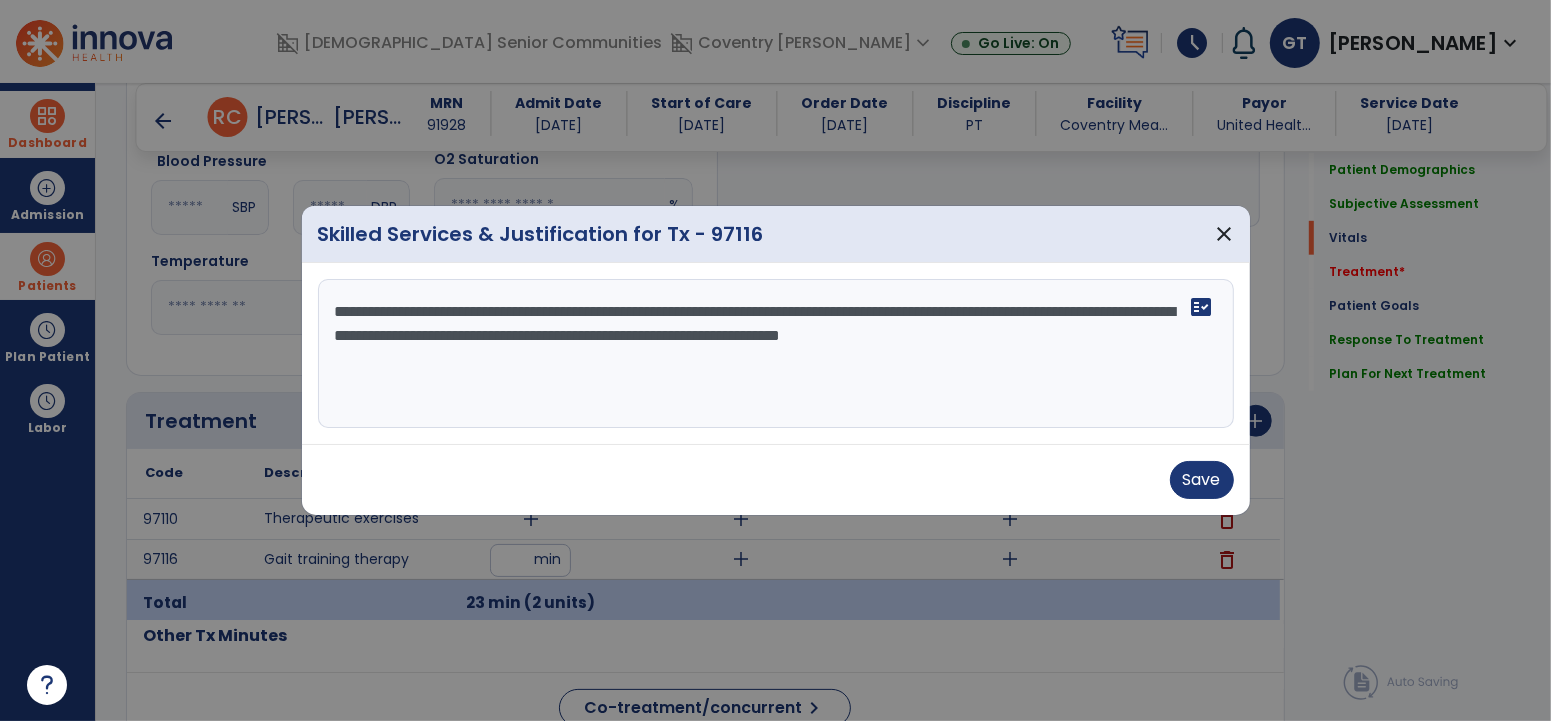 click on "**********" at bounding box center (775, 354) 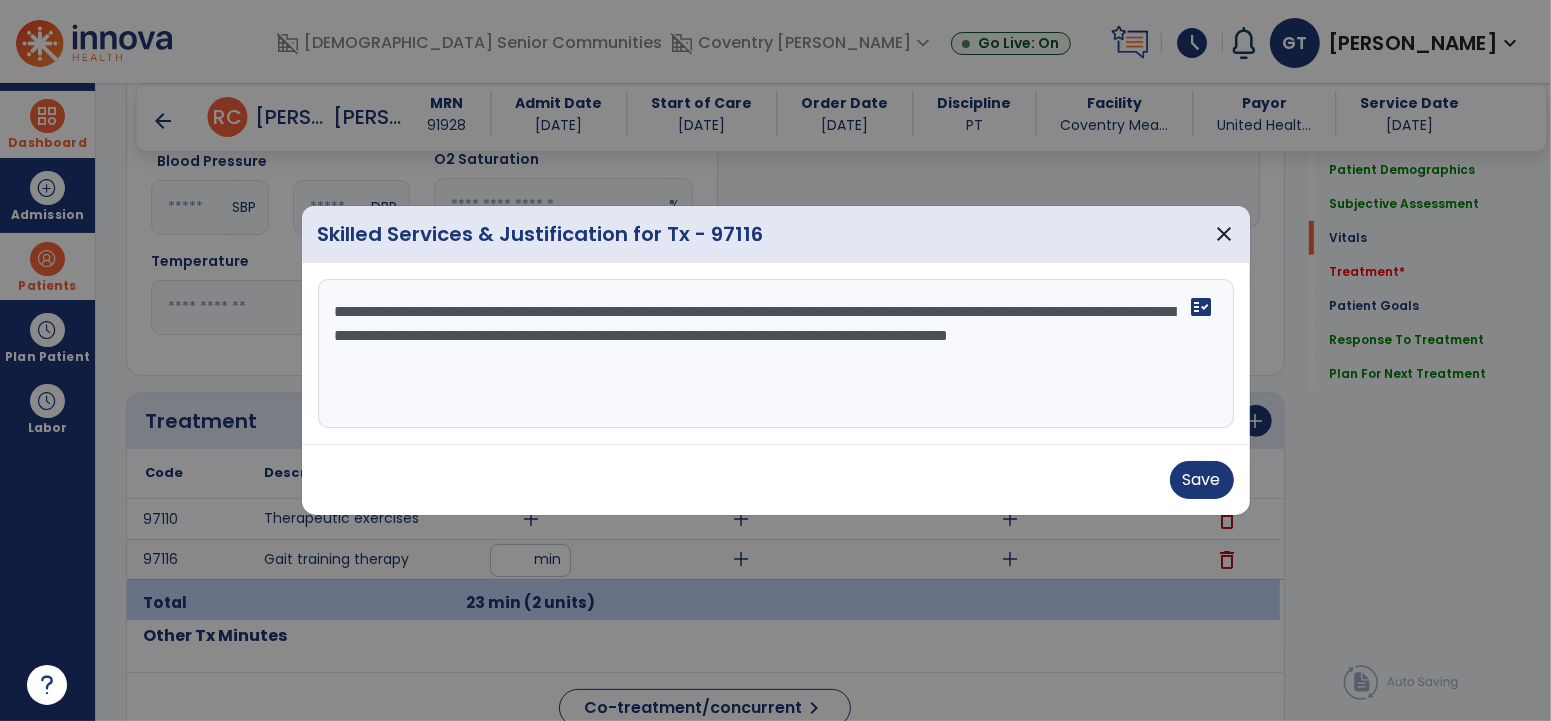 drag, startPoint x: 626, startPoint y: 368, endPoint x: 601, endPoint y: 368, distance: 25 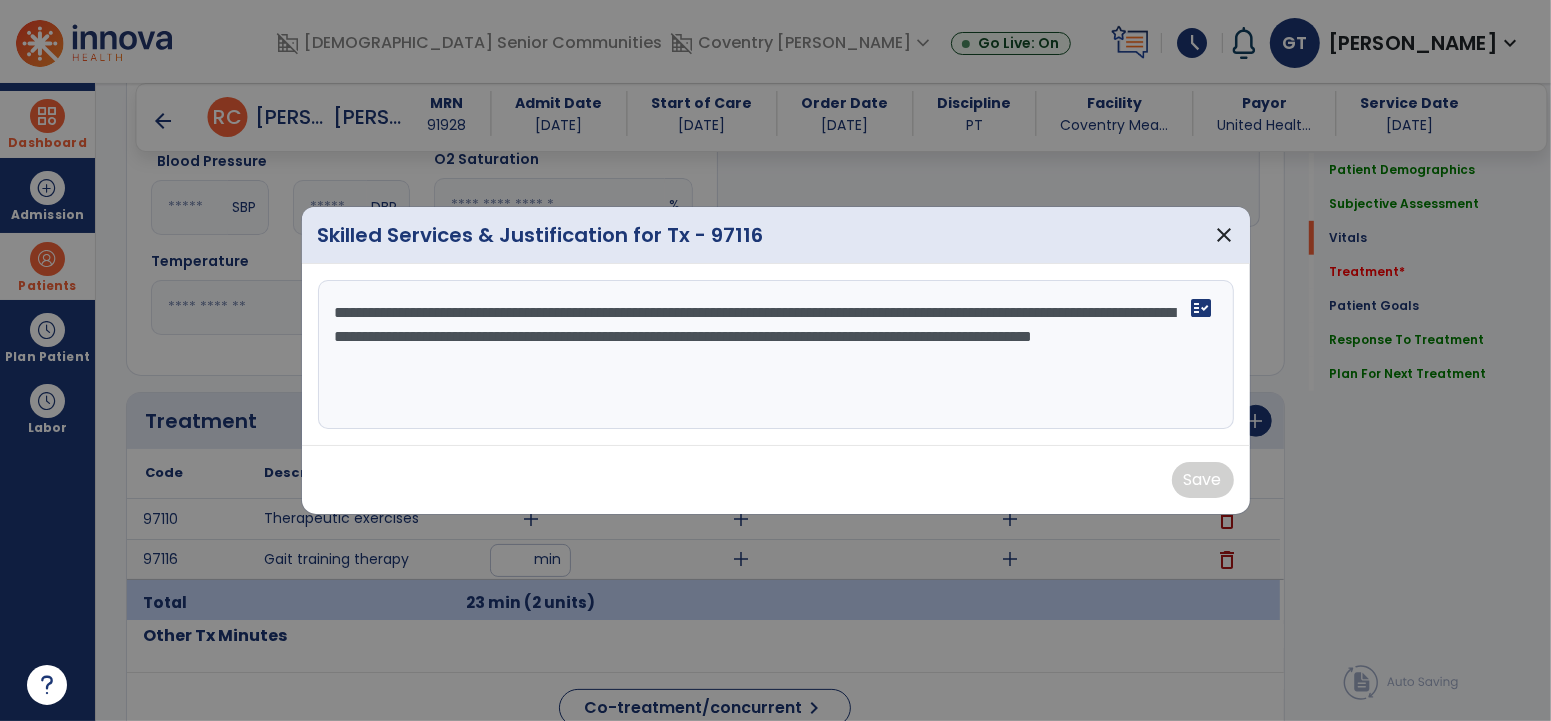 click on "**********" at bounding box center (775, 355) 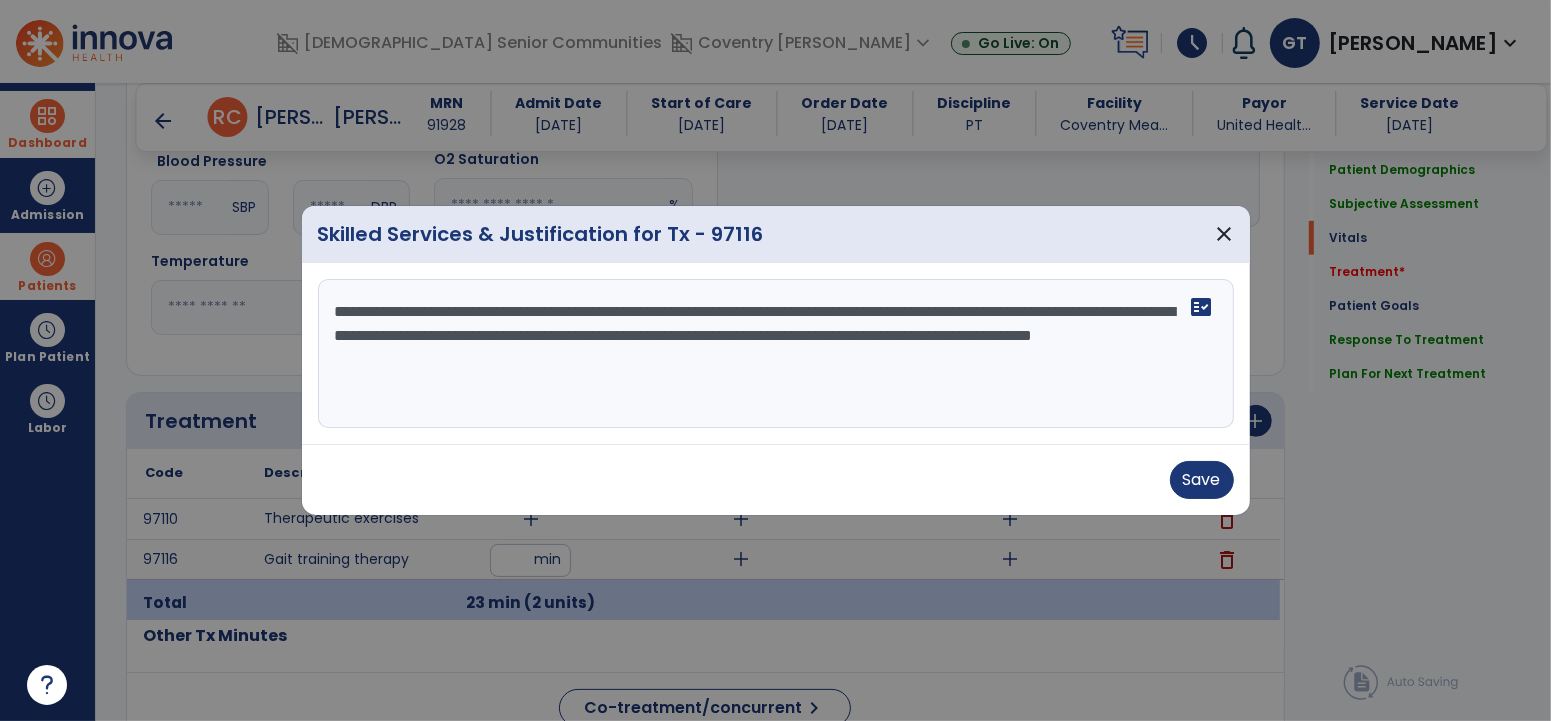 click on "**********" at bounding box center (775, 354) 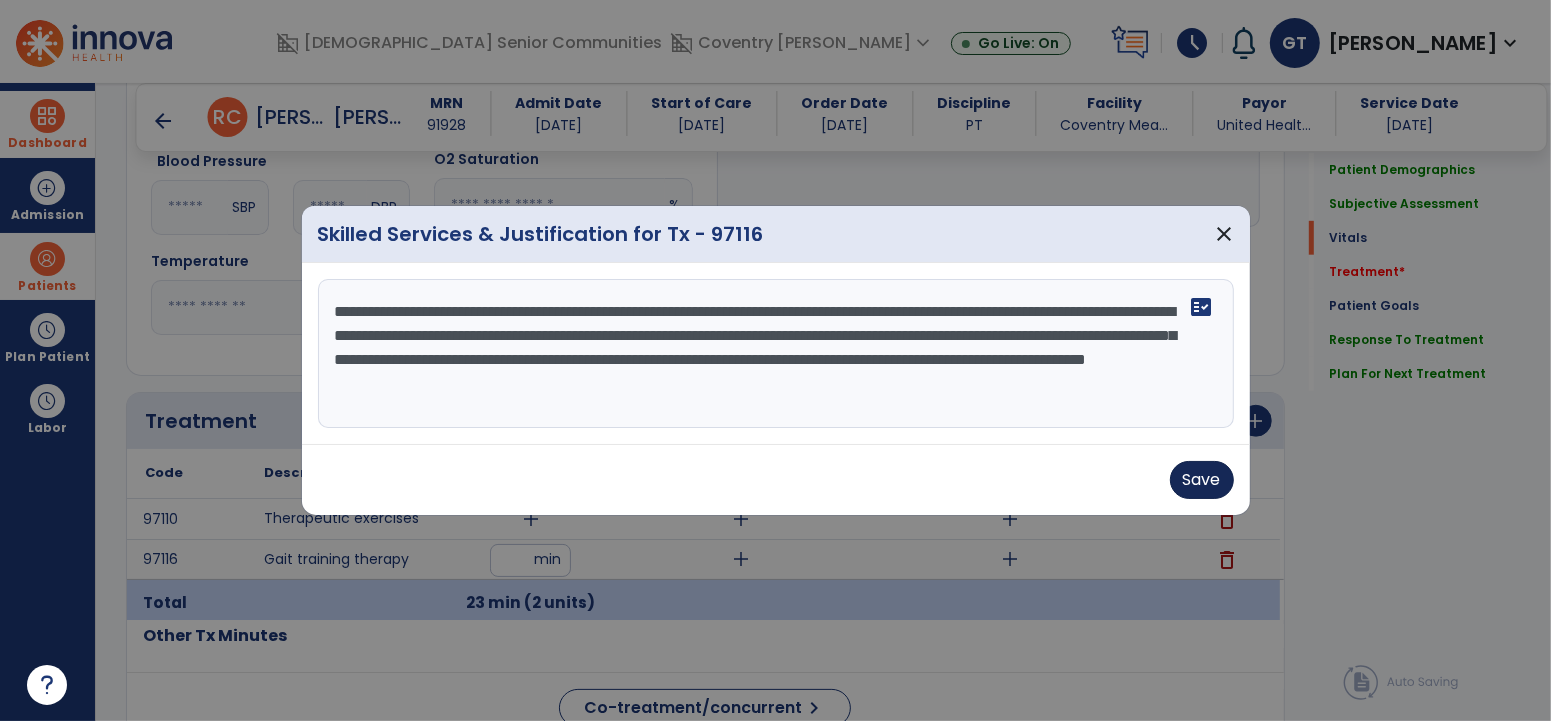 type on "**********" 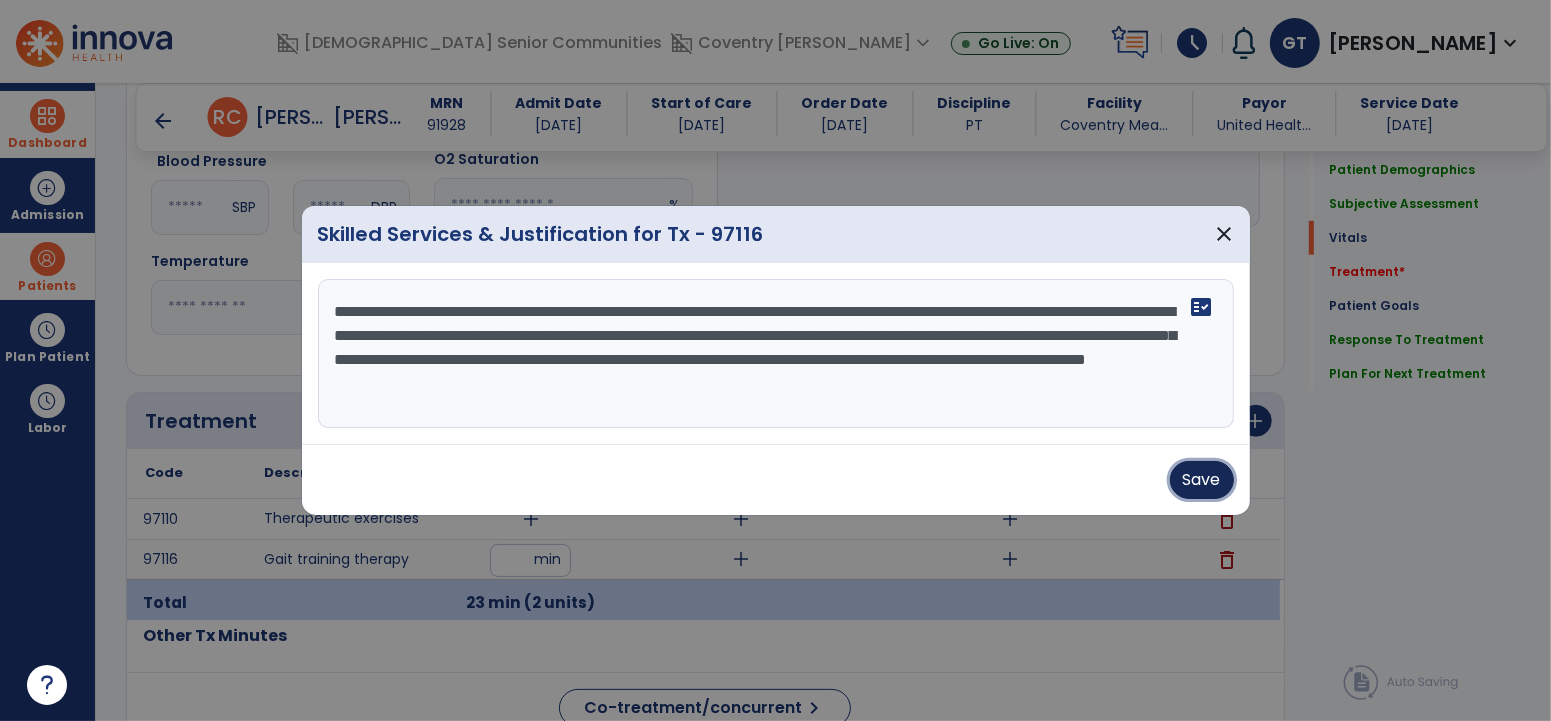 click on "Save" at bounding box center [1202, 480] 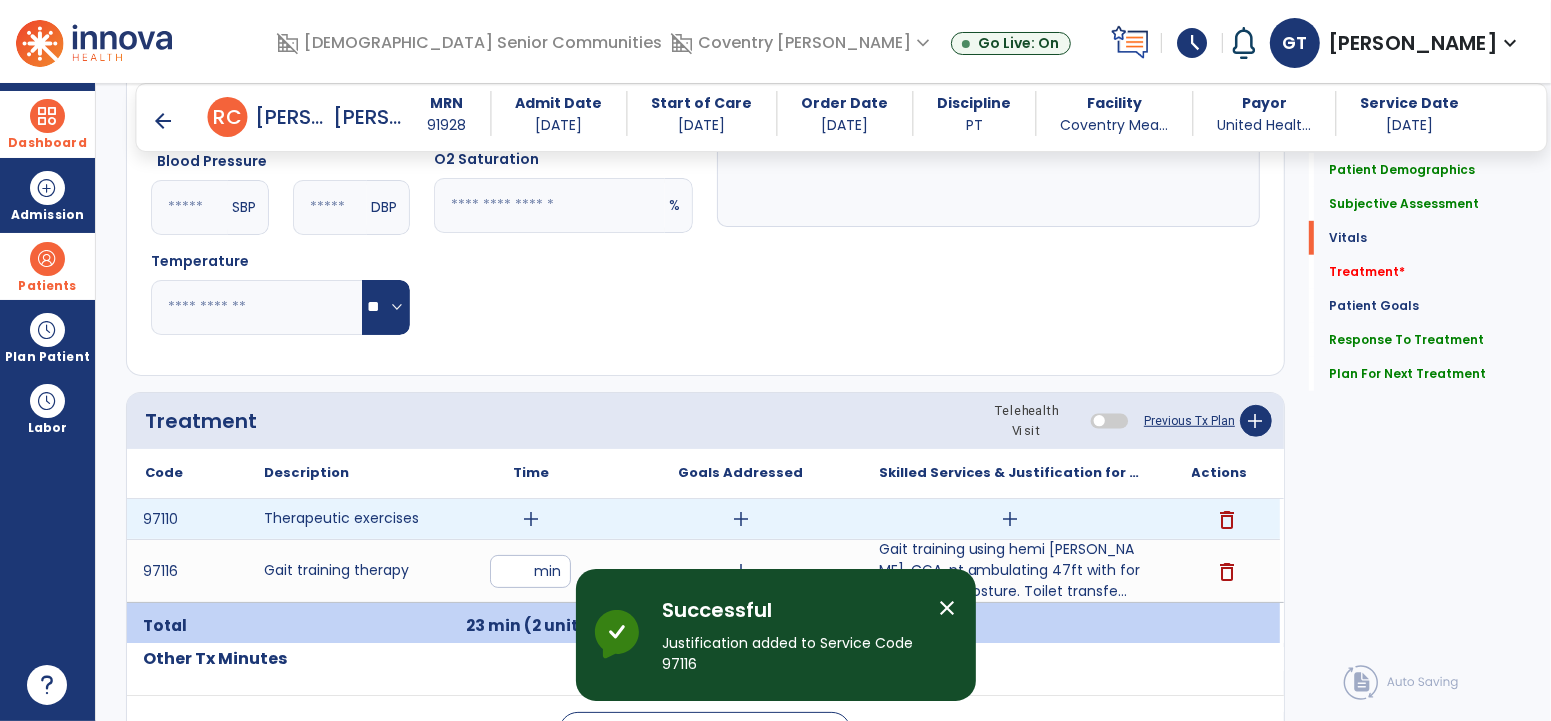 click on "add" at bounding box center [531, 519] 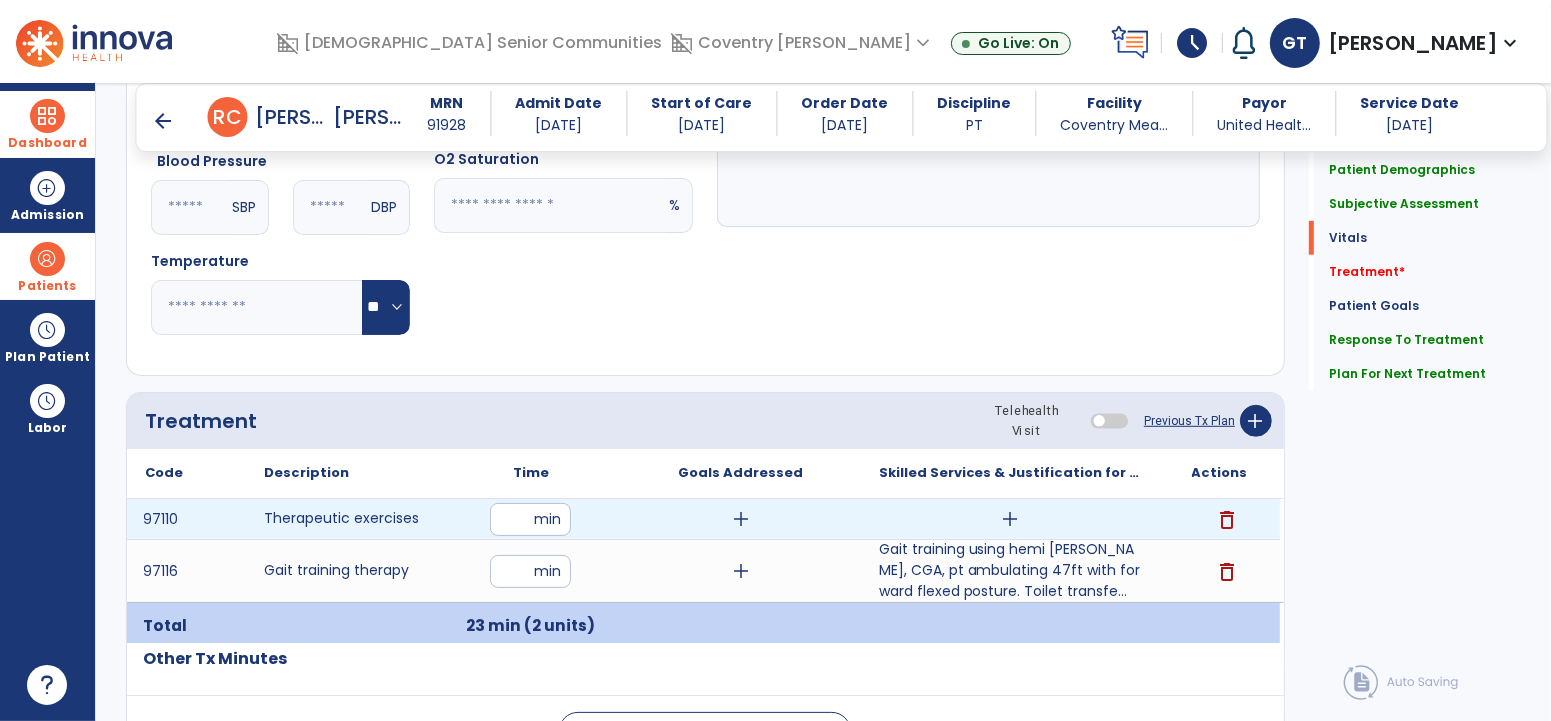 type on "**" 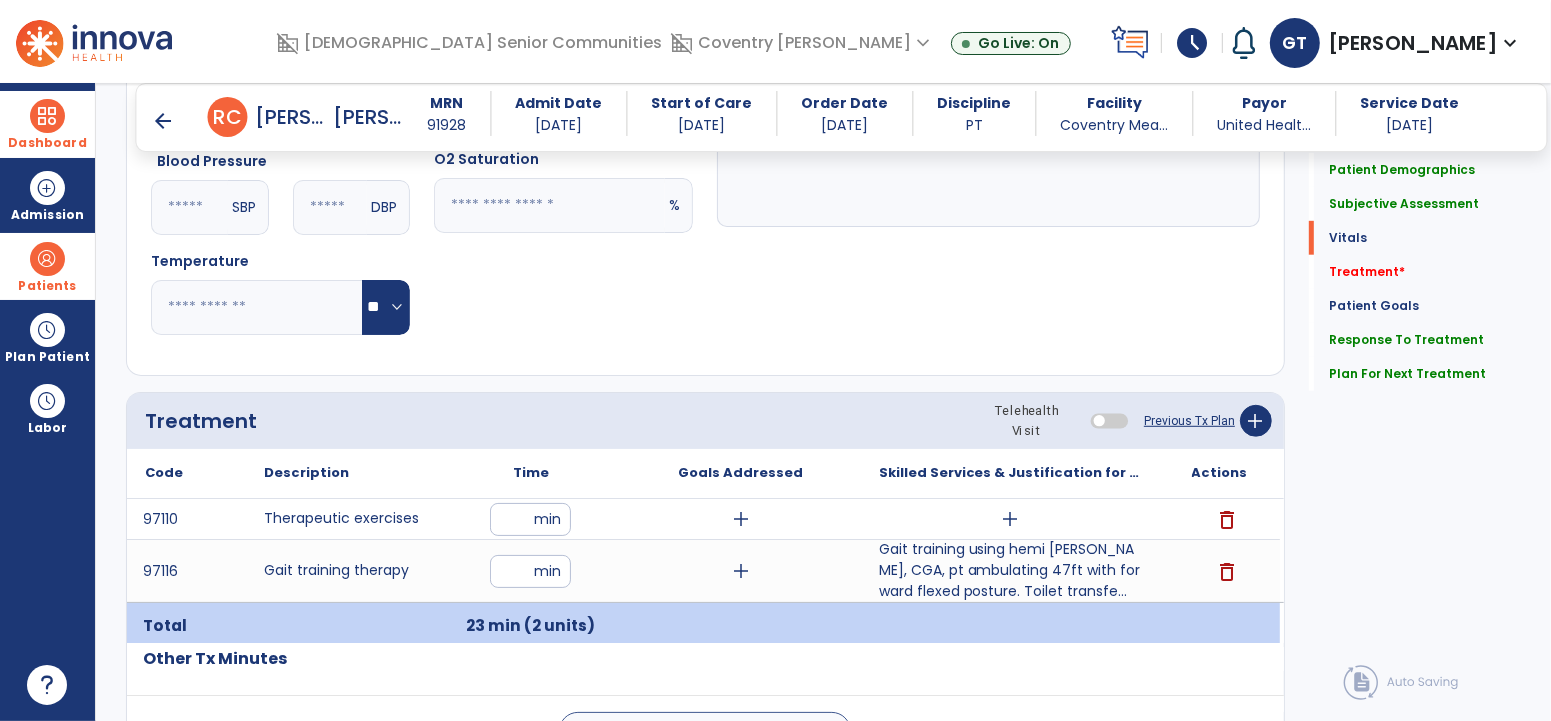 click on "Pulse Rate  BPM O2 Saturation  %" 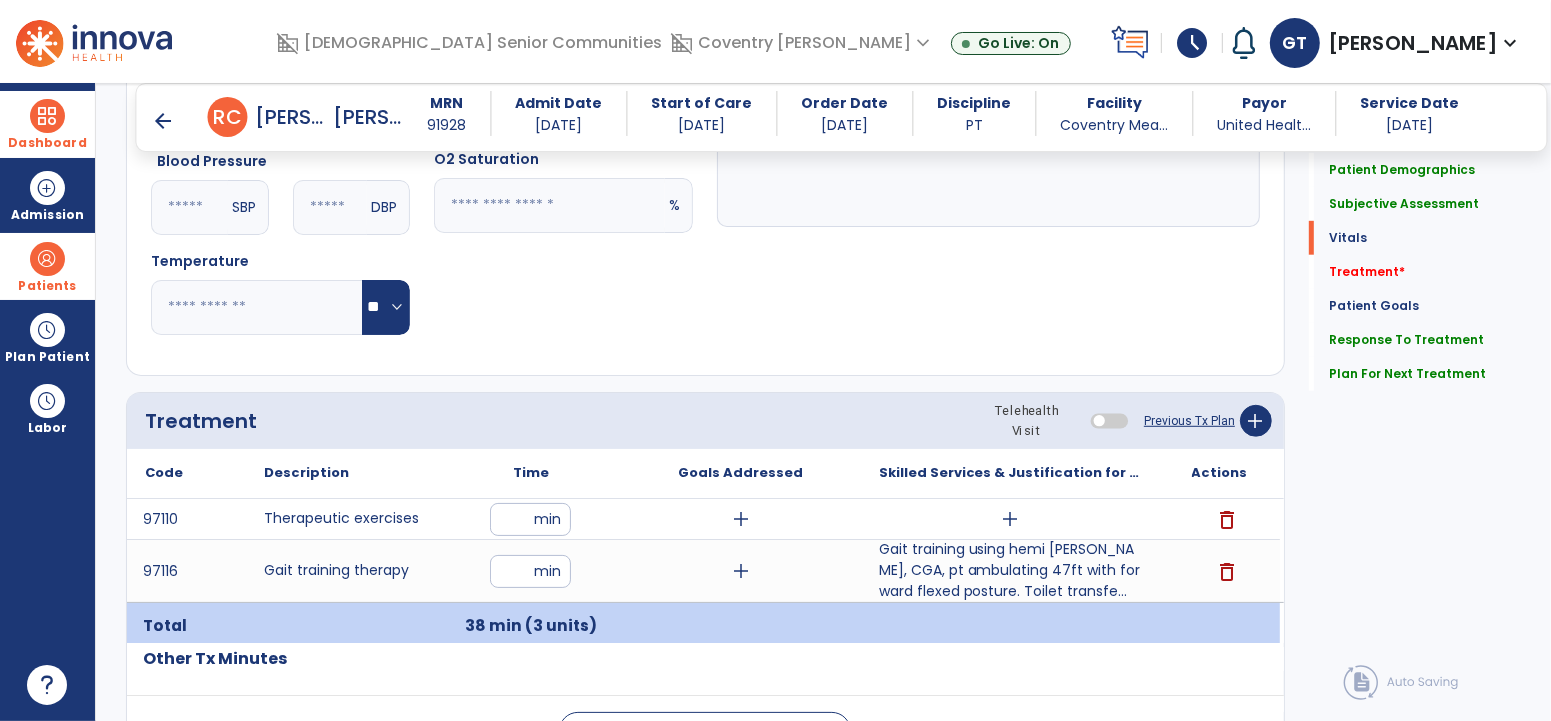 click on "add" at bounding box center (1010, 519) 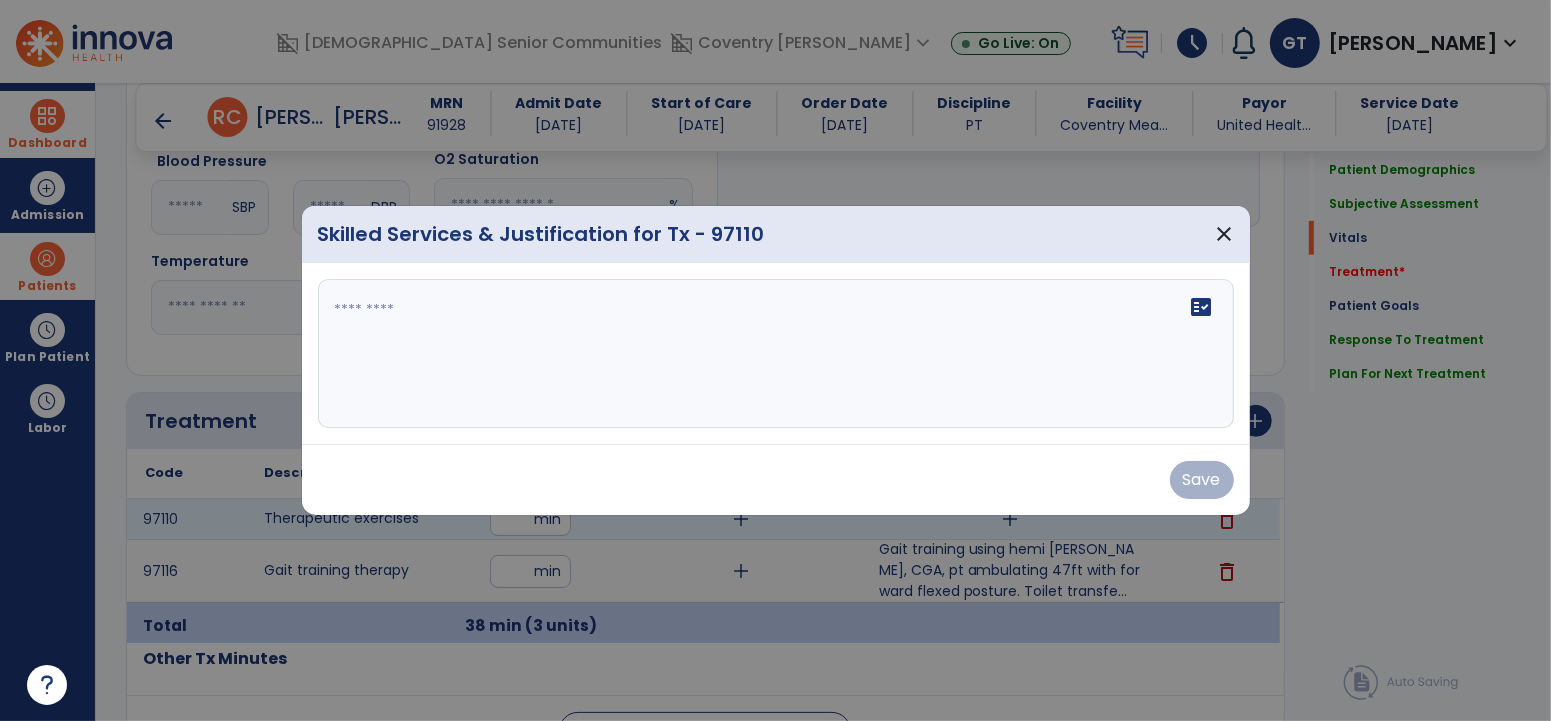 click at bounding box center [775, 354] 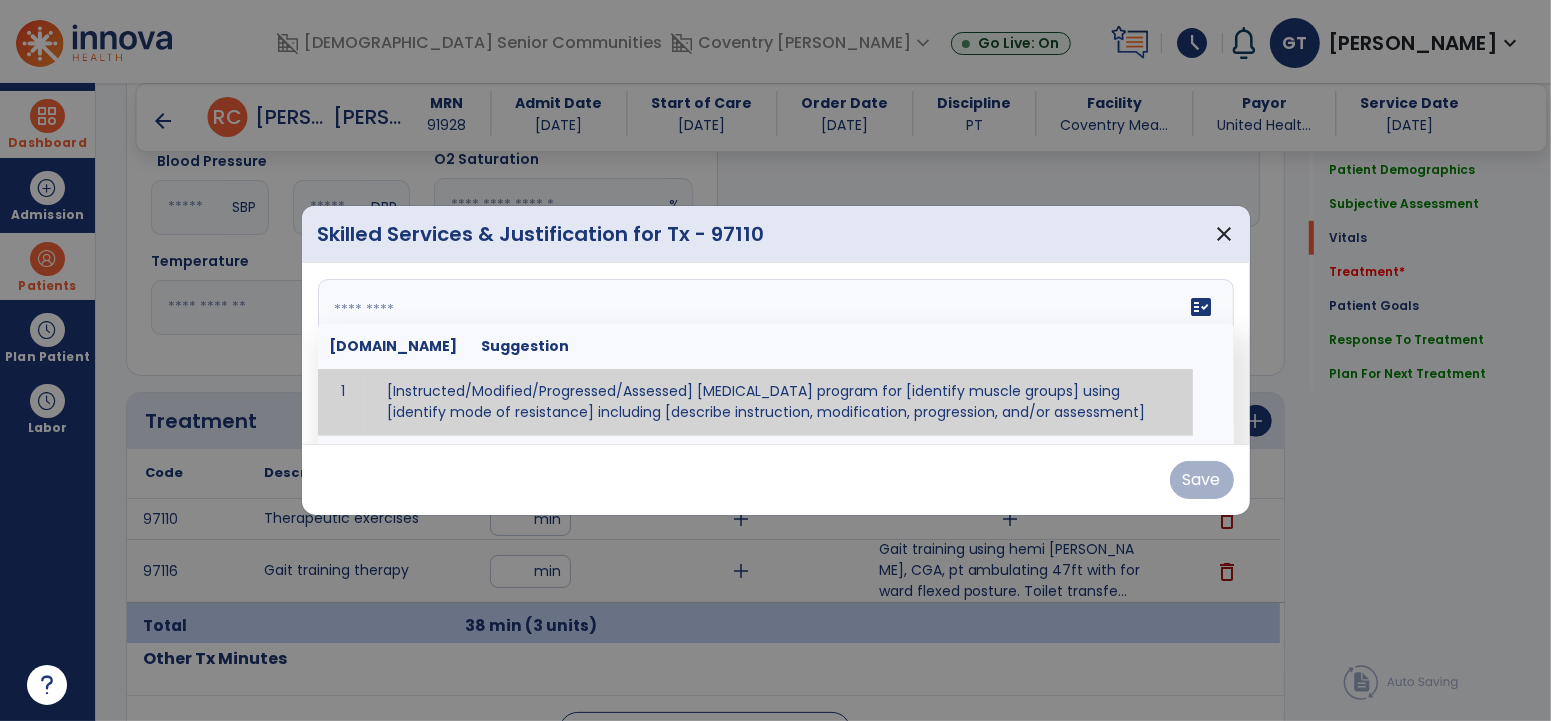 paste on "**********" 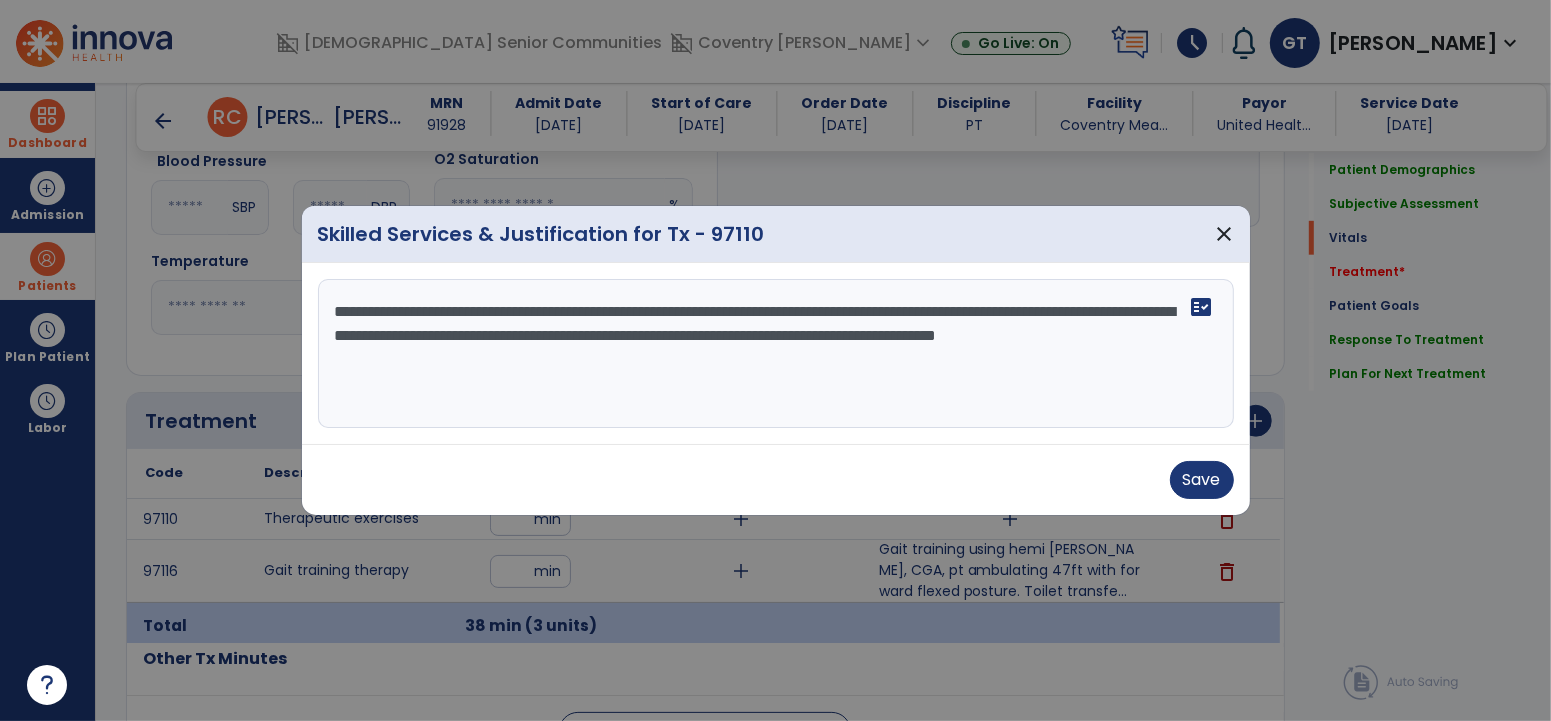 click on "**********" at bounding box center (775, 354) 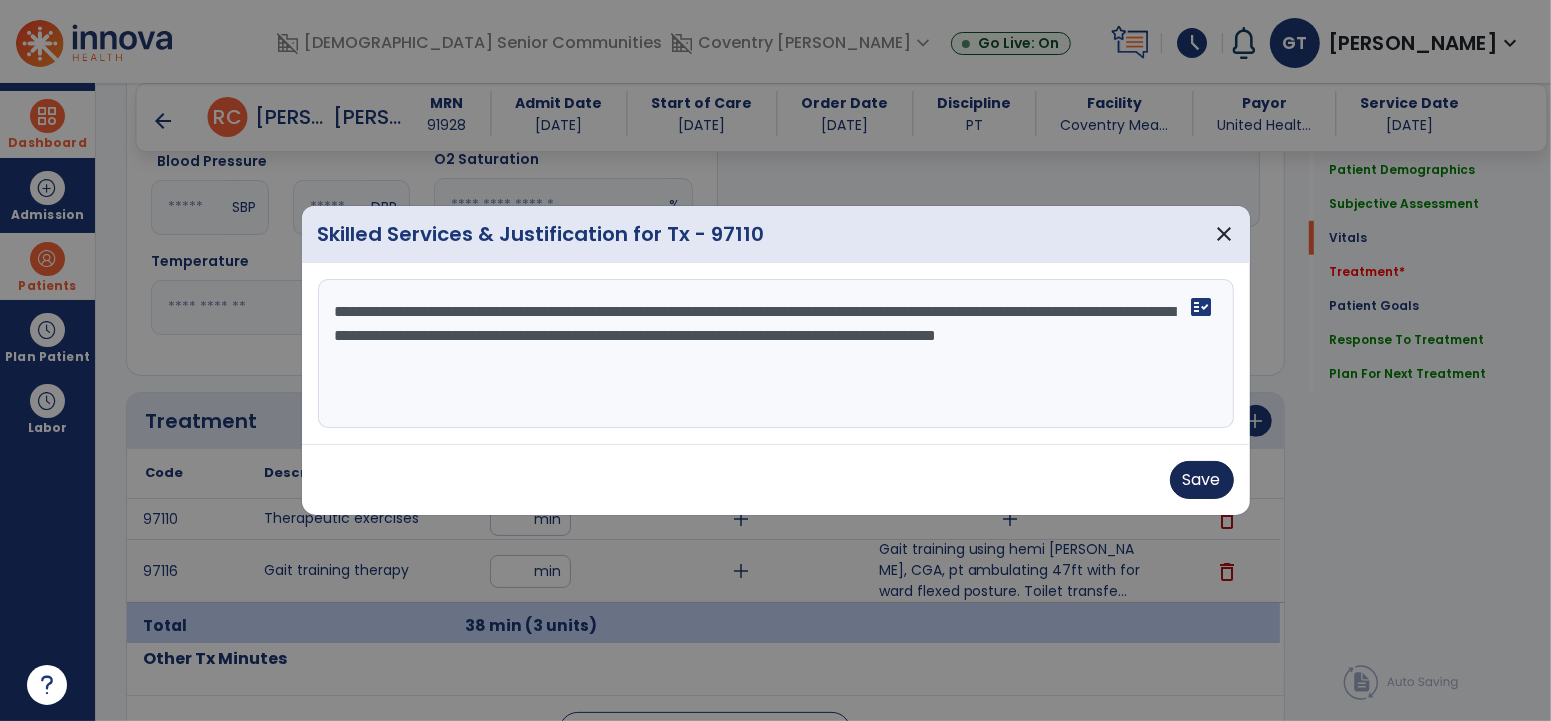 type on "**********" 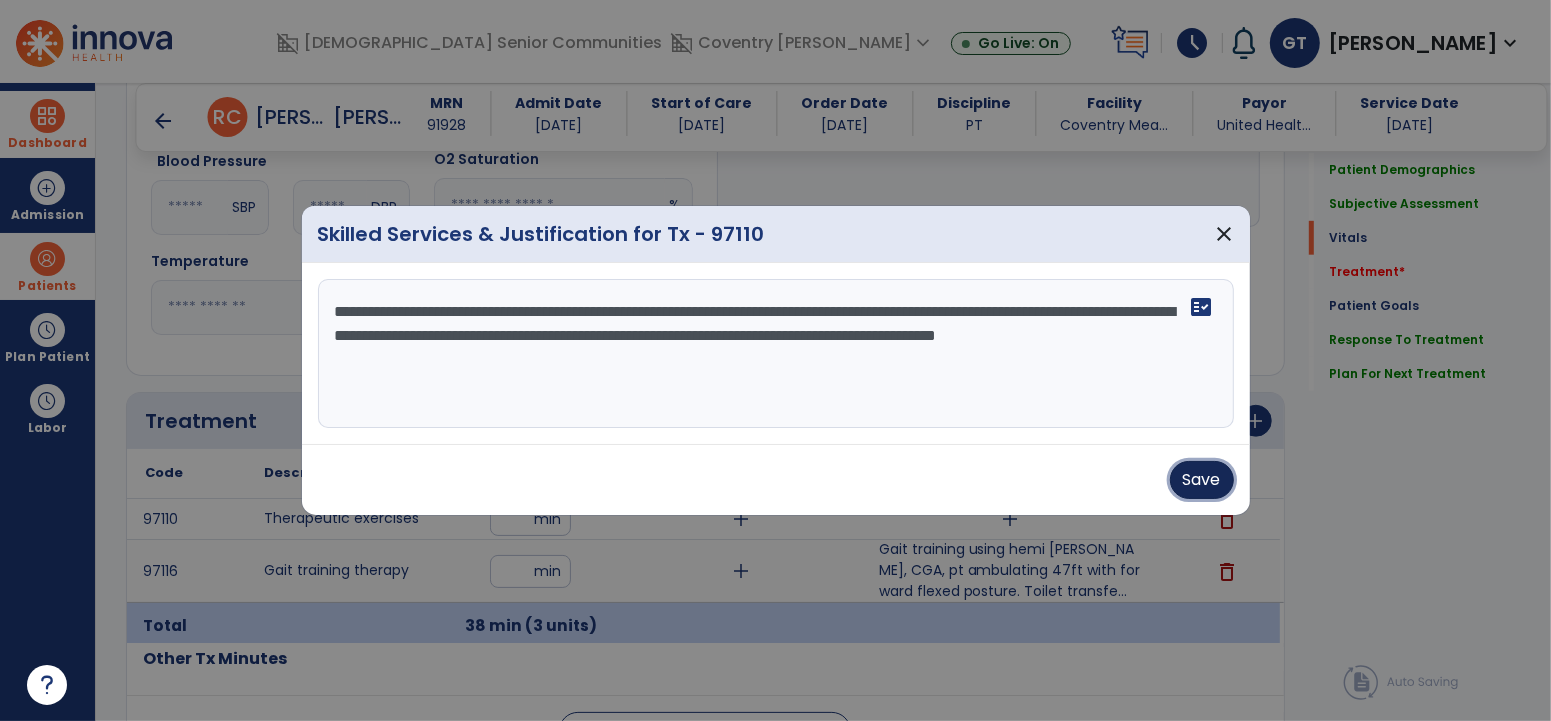 click on "Save" at bounding box center [1202, 480] 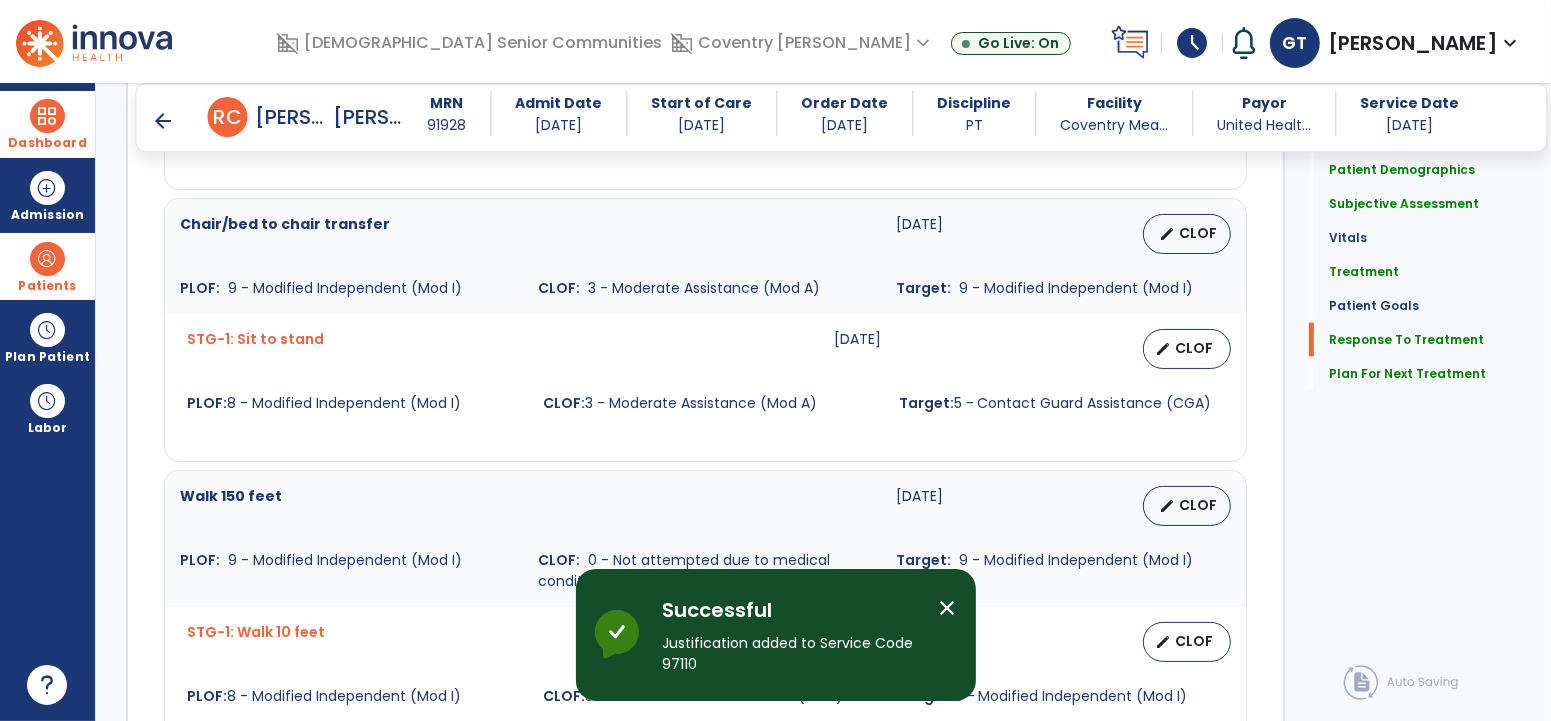 scroll, scrollTop: 2814, scrollLeft: 0, axis: vertical 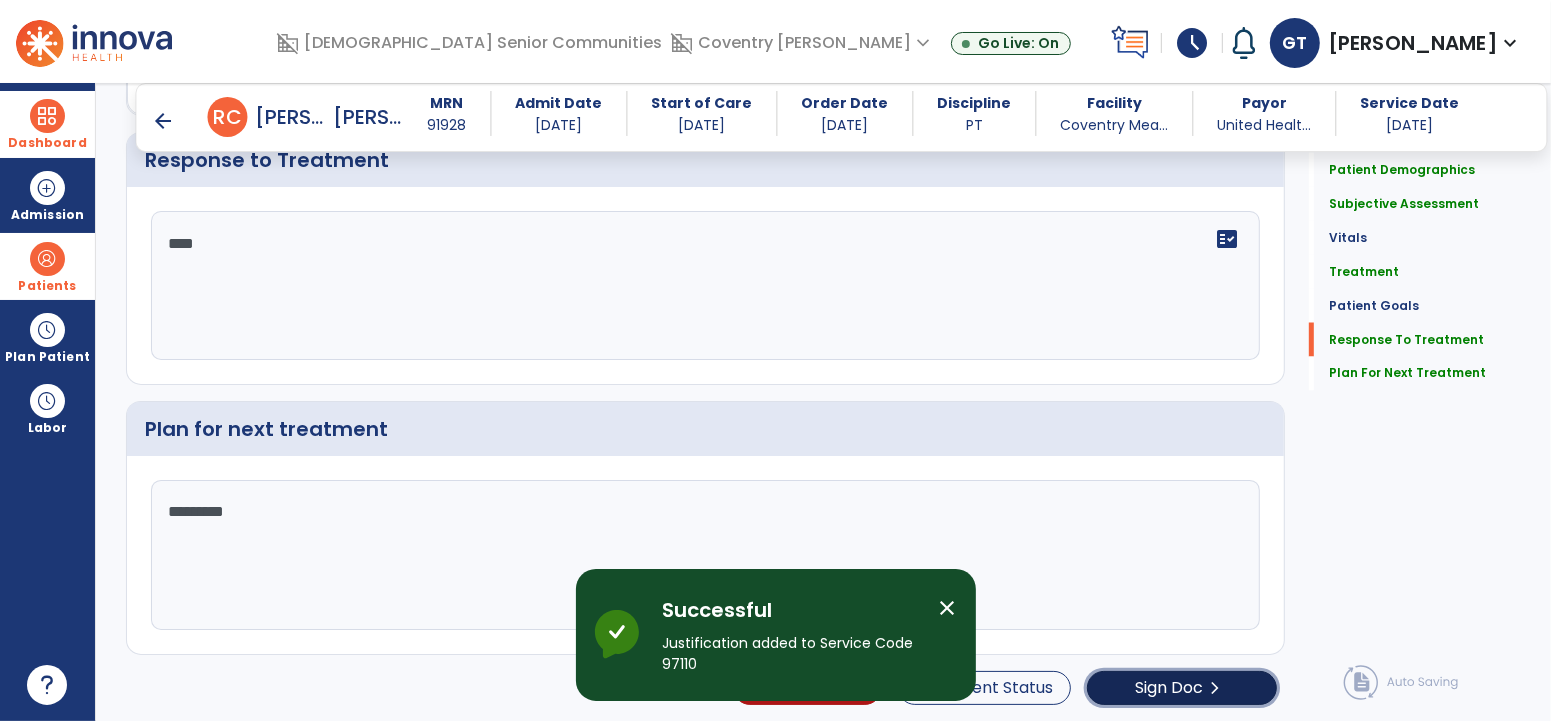 click on "chevron_right" 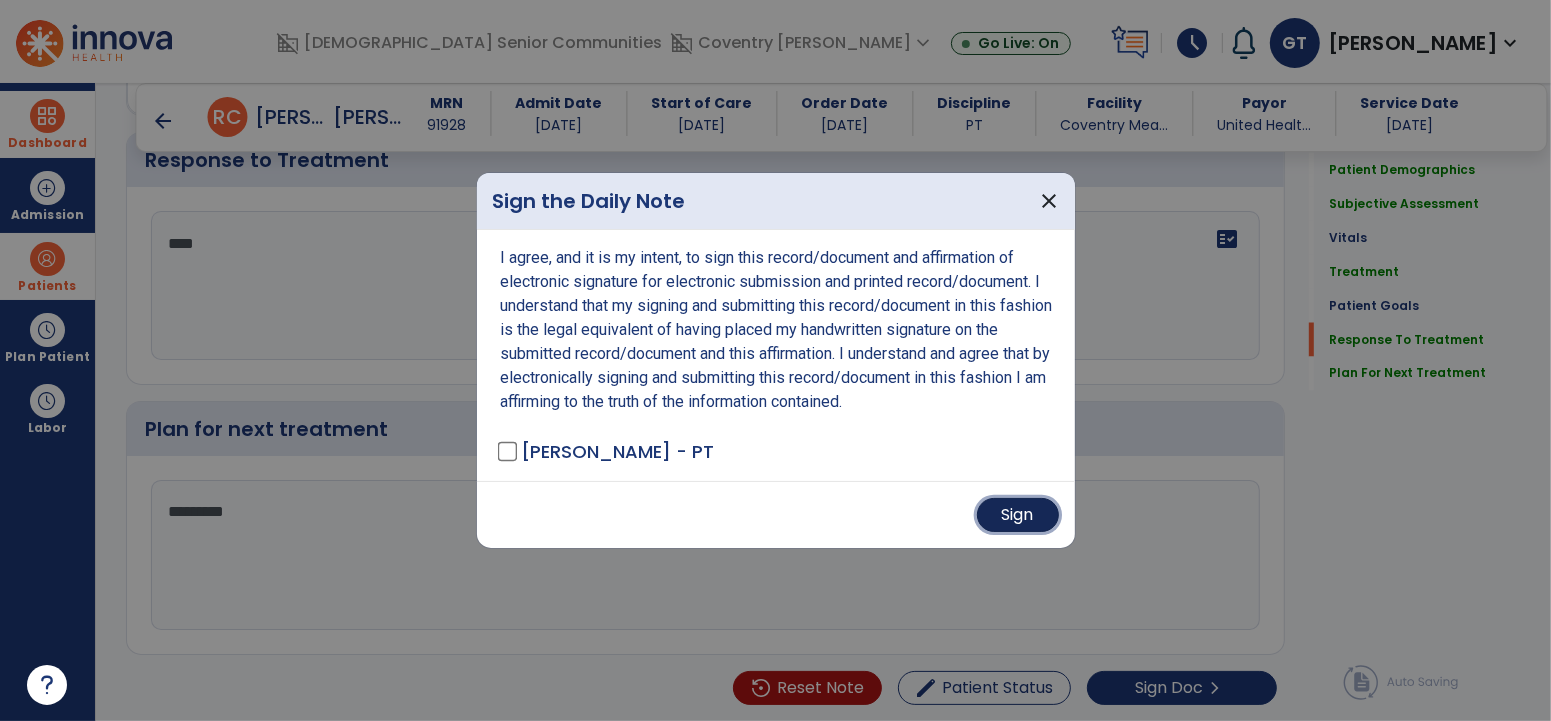 drag, startPoint x: 999, startPoint y: 511, endPoint x: 954, endPoint y: 476, distance: 57.00877 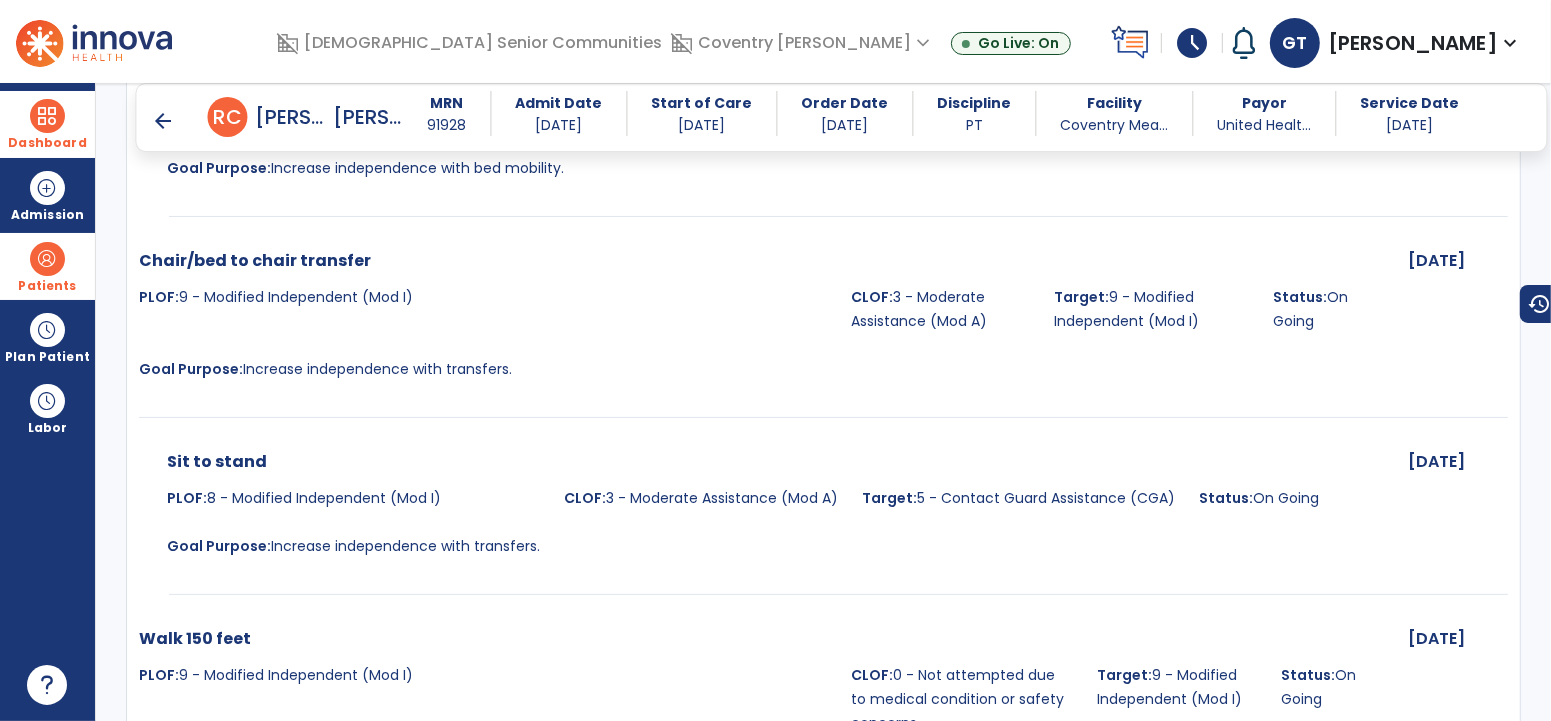 scroll, scrollTop: 4181, scrollLeft: 0, axis: vertical 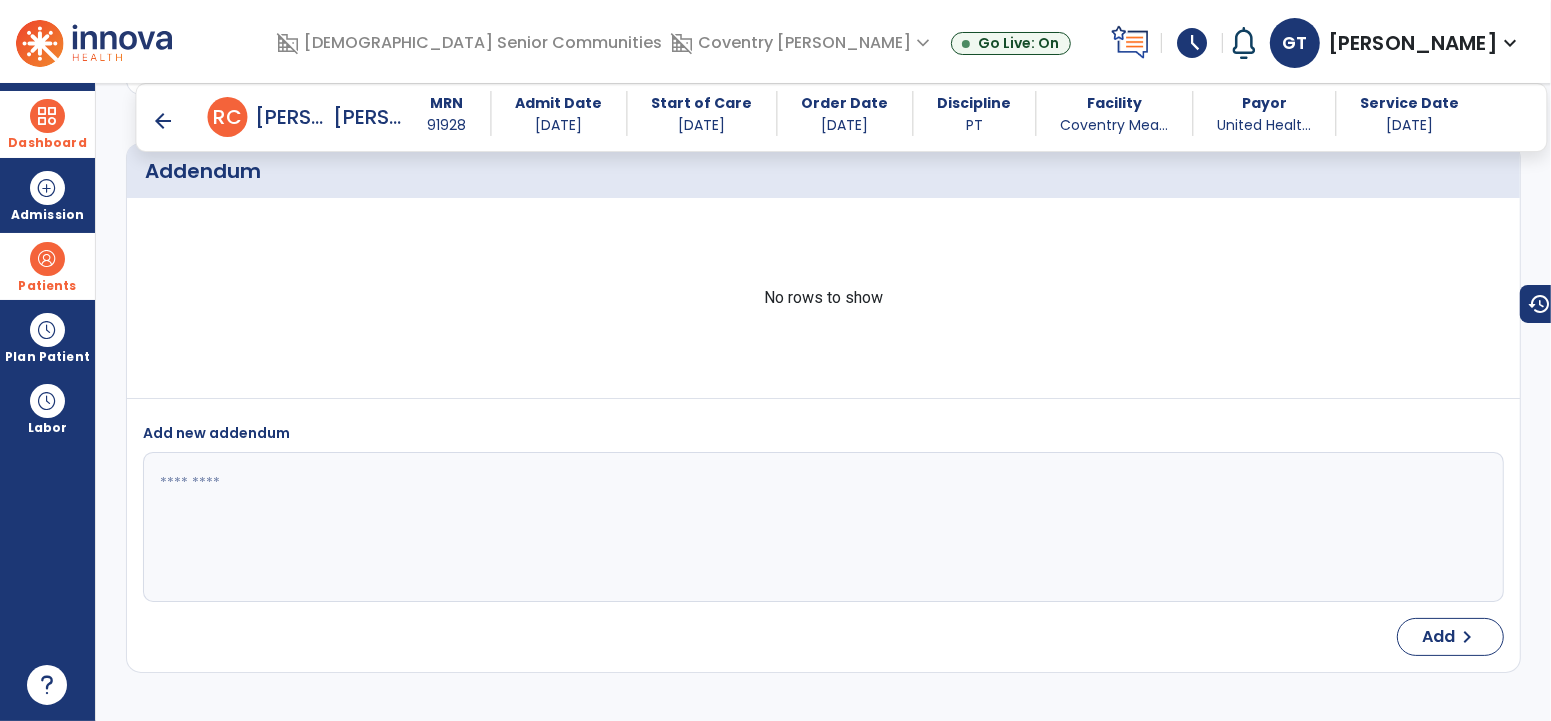 click on "arrow_back" at bounding box center (164, 121) 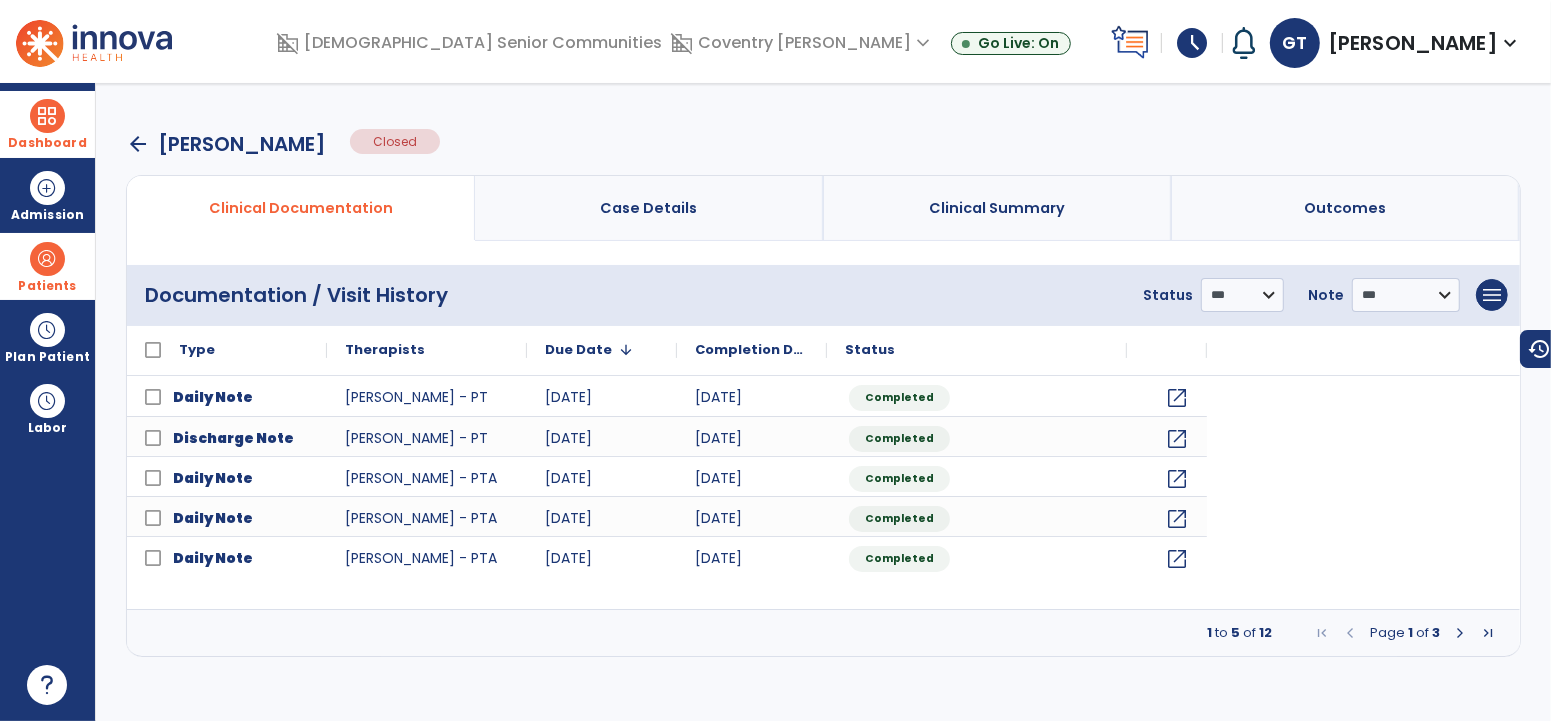 scroll, scrollTop: 0, scrollLeft: 0, axis: both 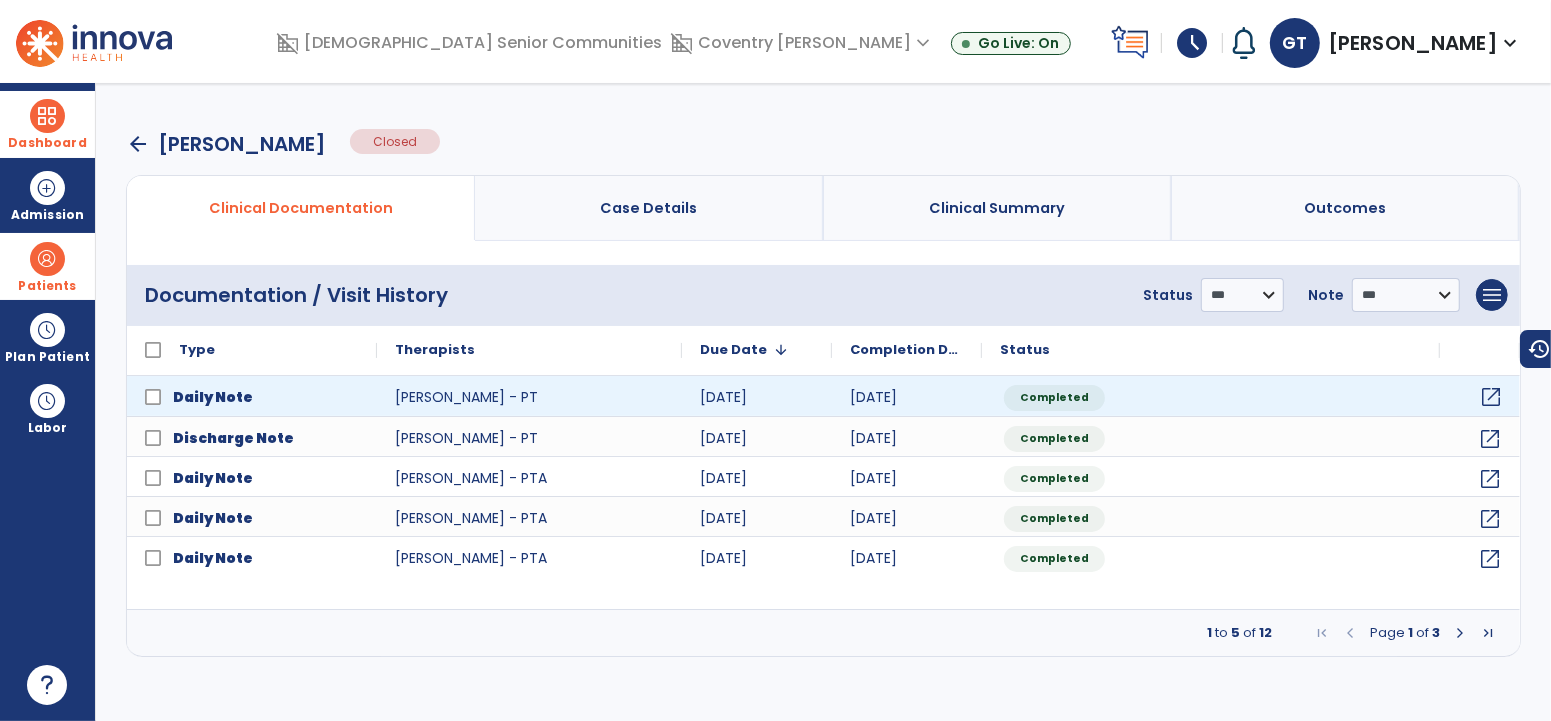 click on "open_in_new" 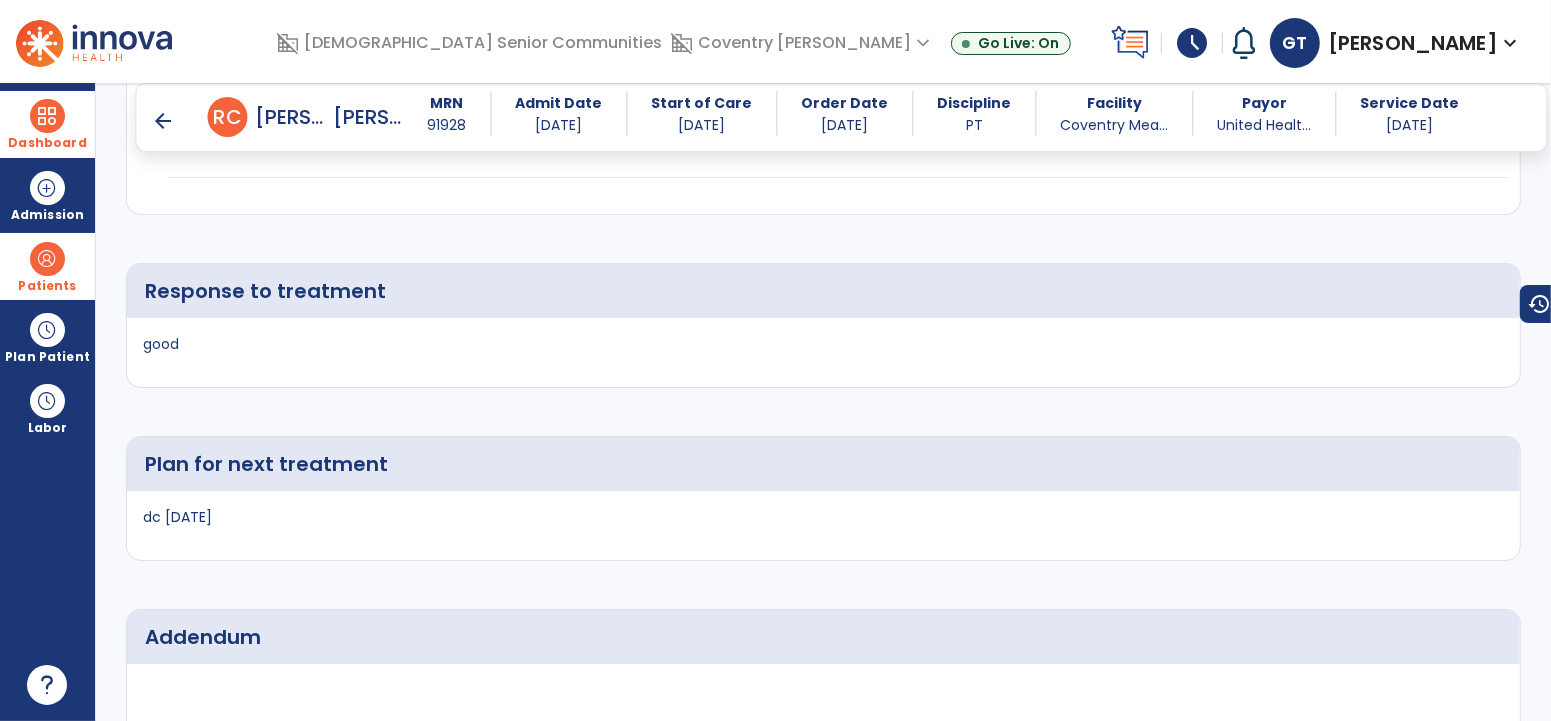 scroll, scrollTop: 3712, scrollLeft: 0, axis: vertical 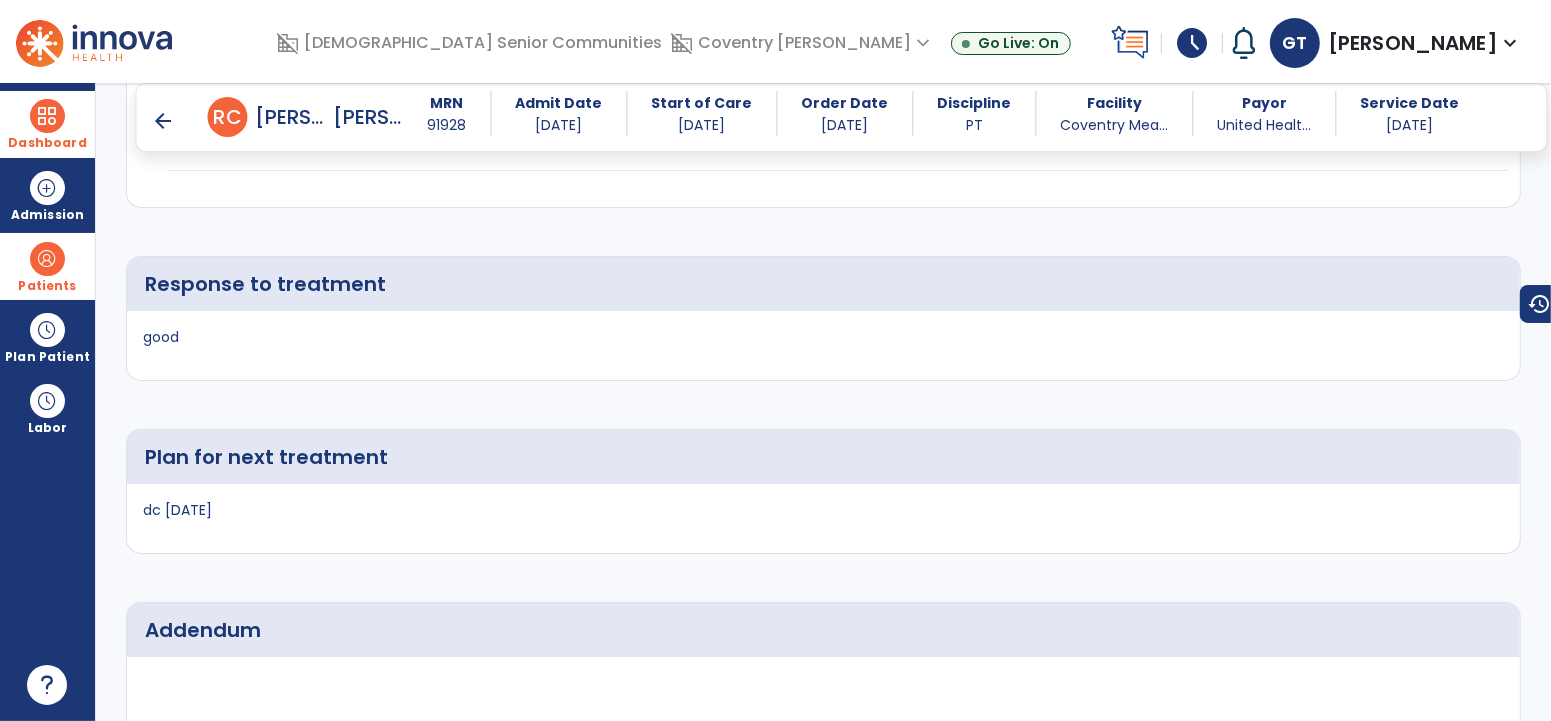 click at bounding box center (47, 116) 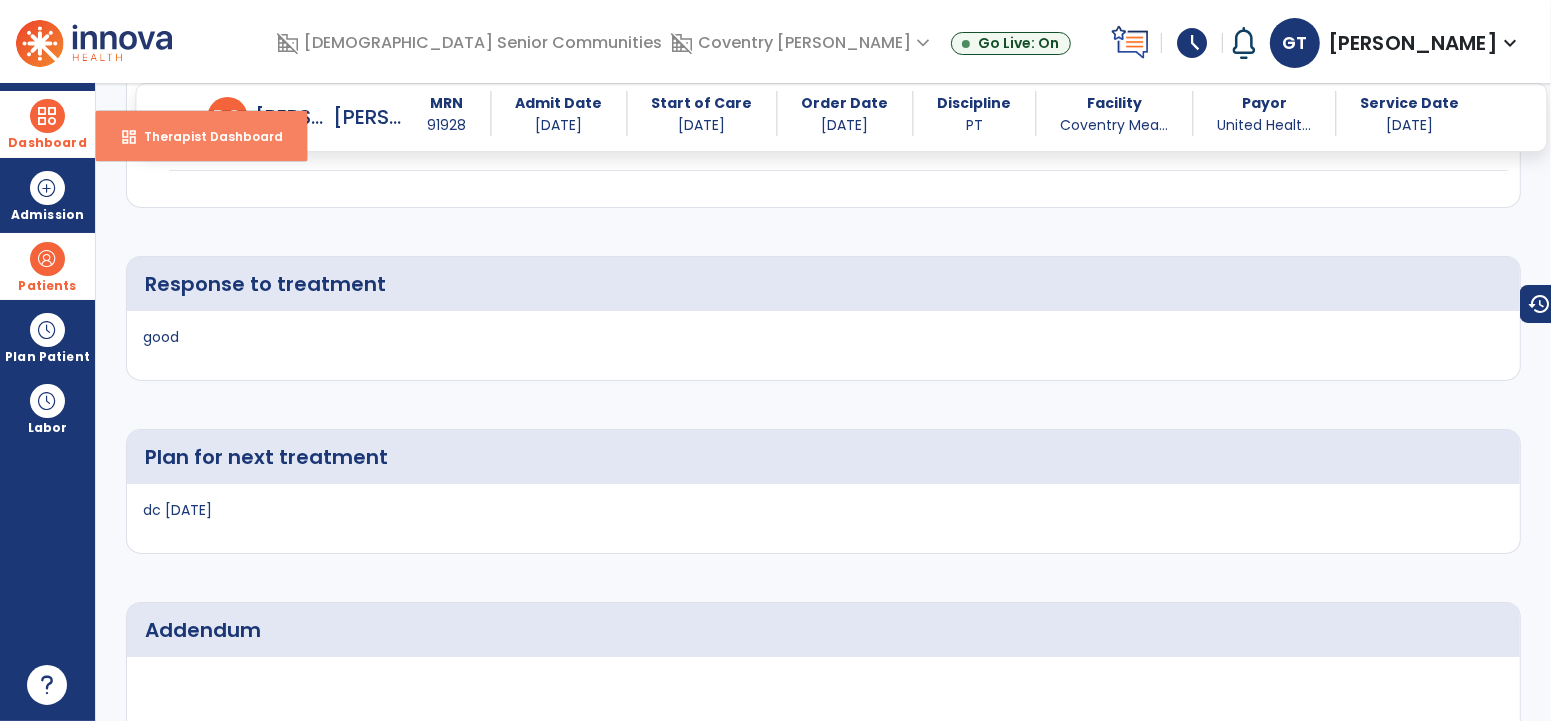 click on "Therapist Dashboard" at bounding box center (205, 136) 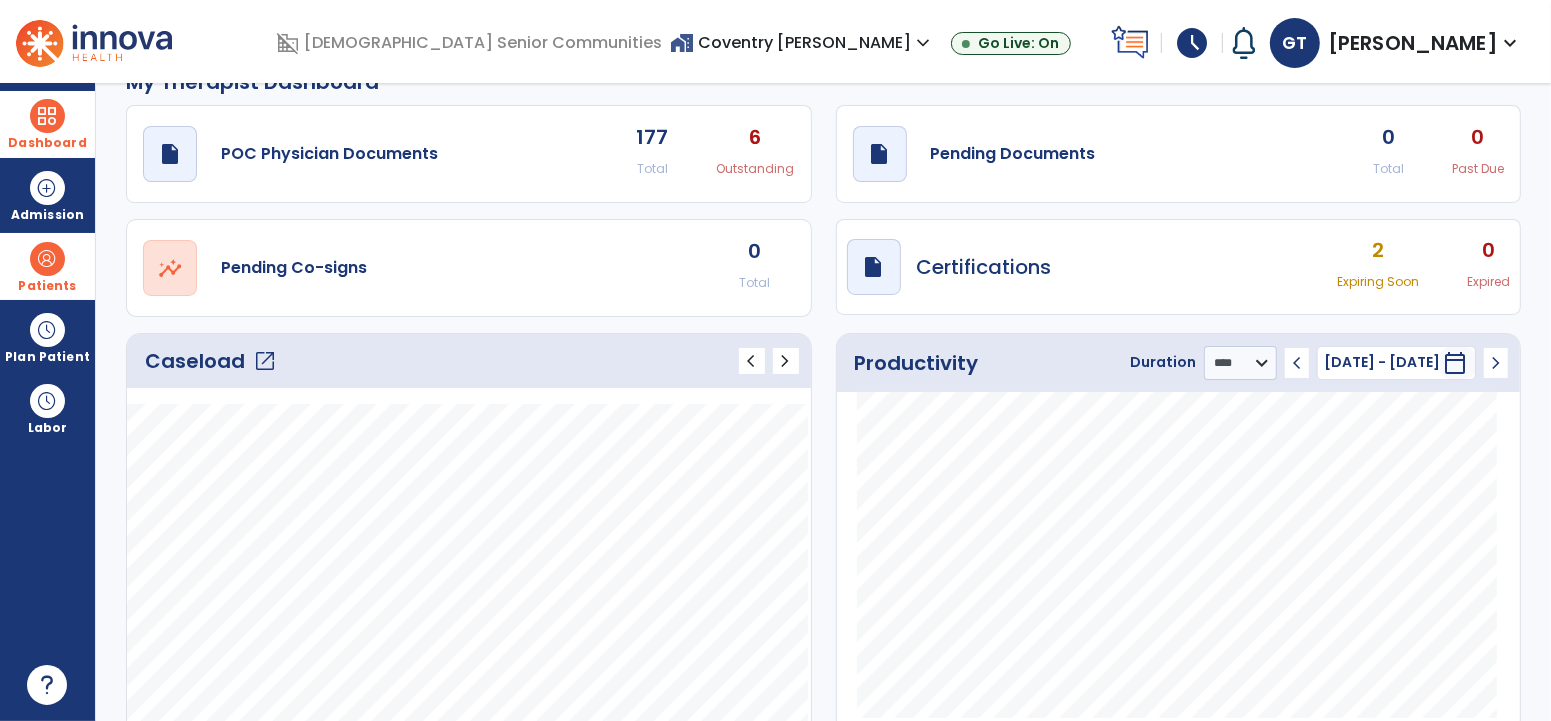 scroll, scrollTop: 0, scrollLeft: 0, axis: both 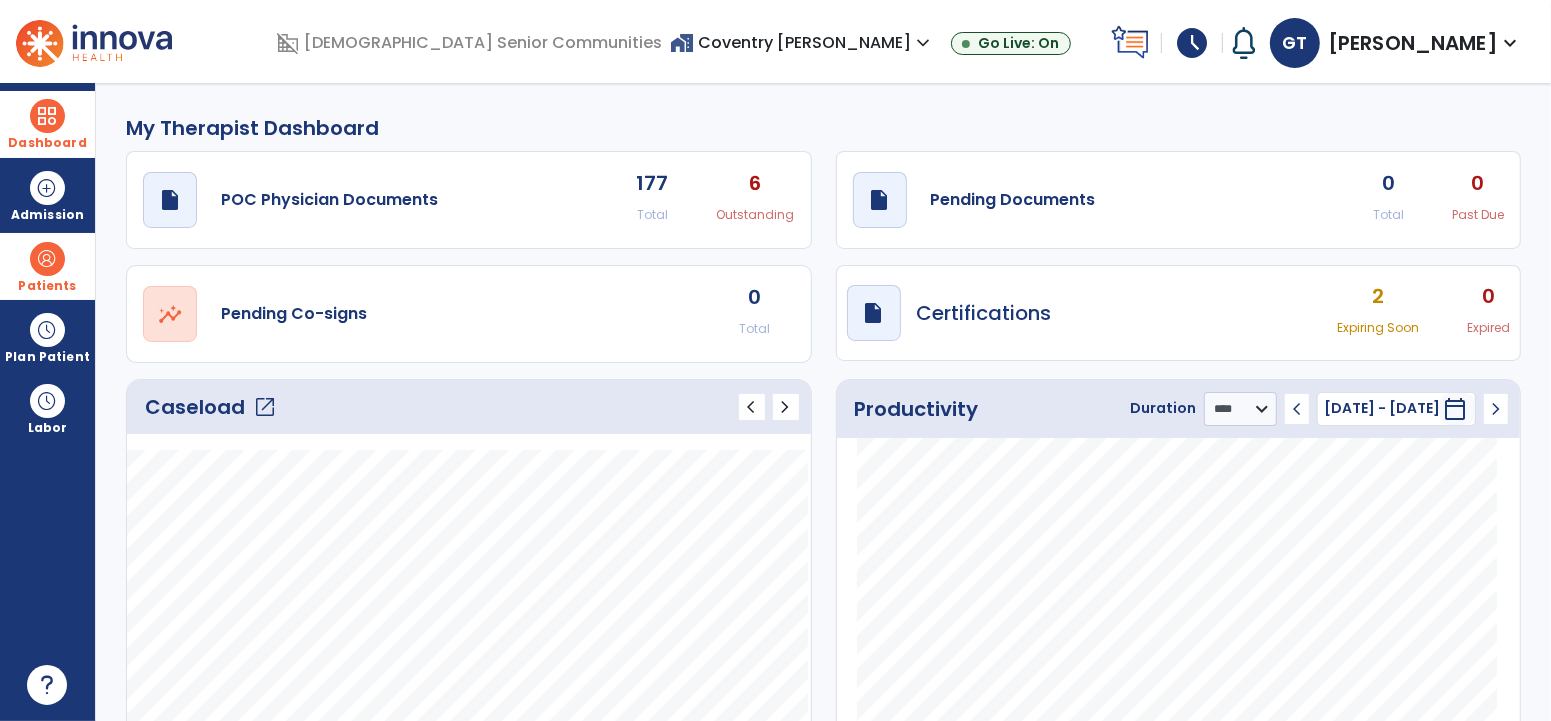 click on "[PERSON_NAME]" at bounding box center [1413, 43] 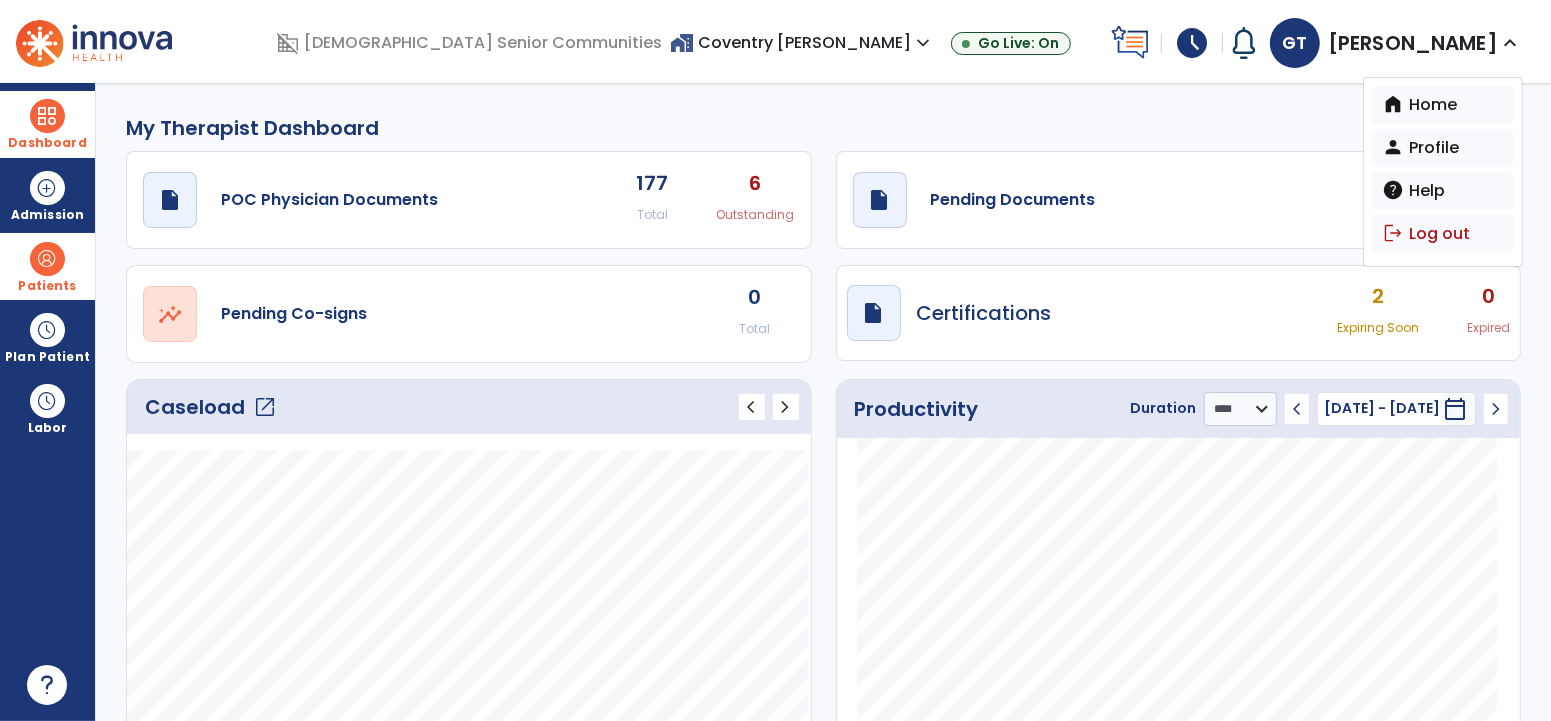 drag, startPoint x: 1446, startPoint y: 227, endPoint x: 1309, endPoint y: 169, distance: 148.77164 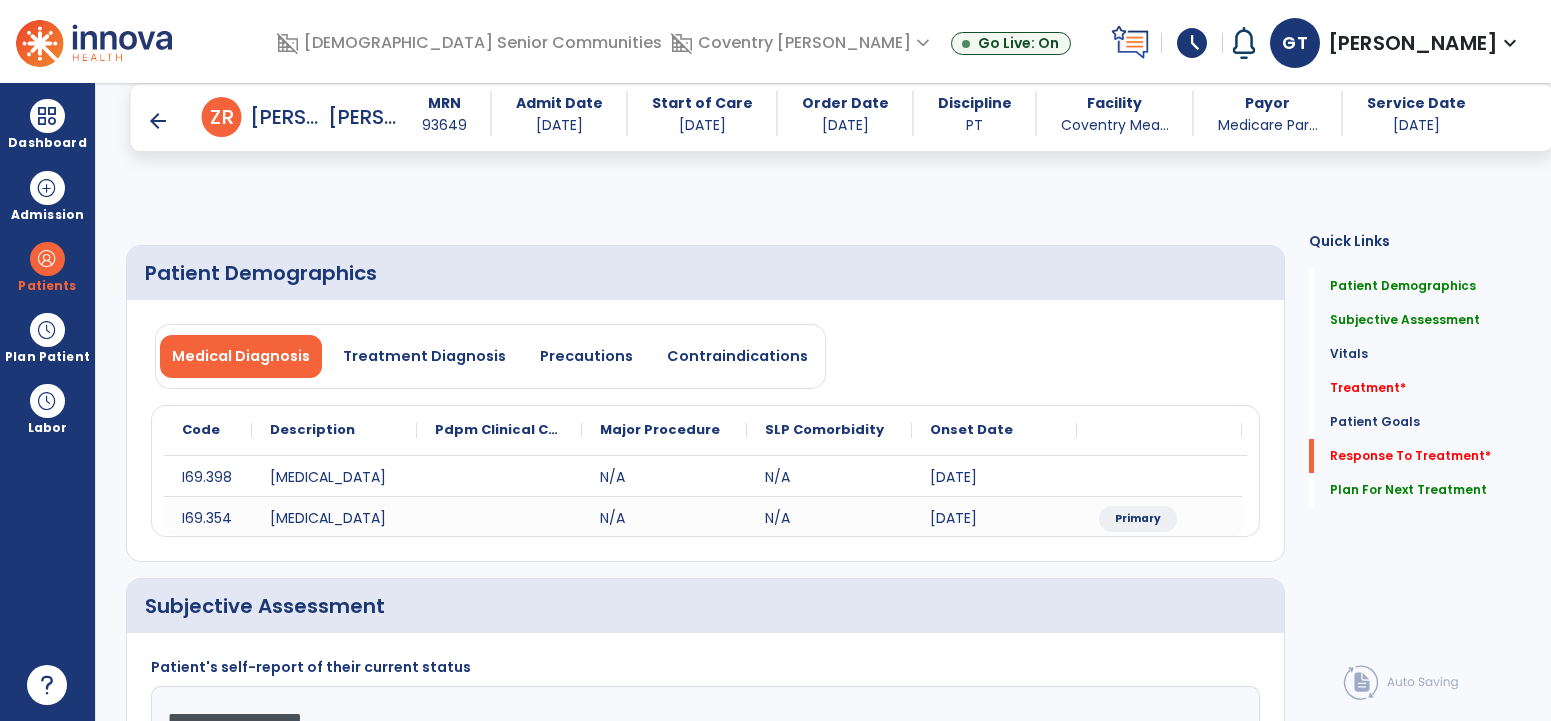 select on "*" 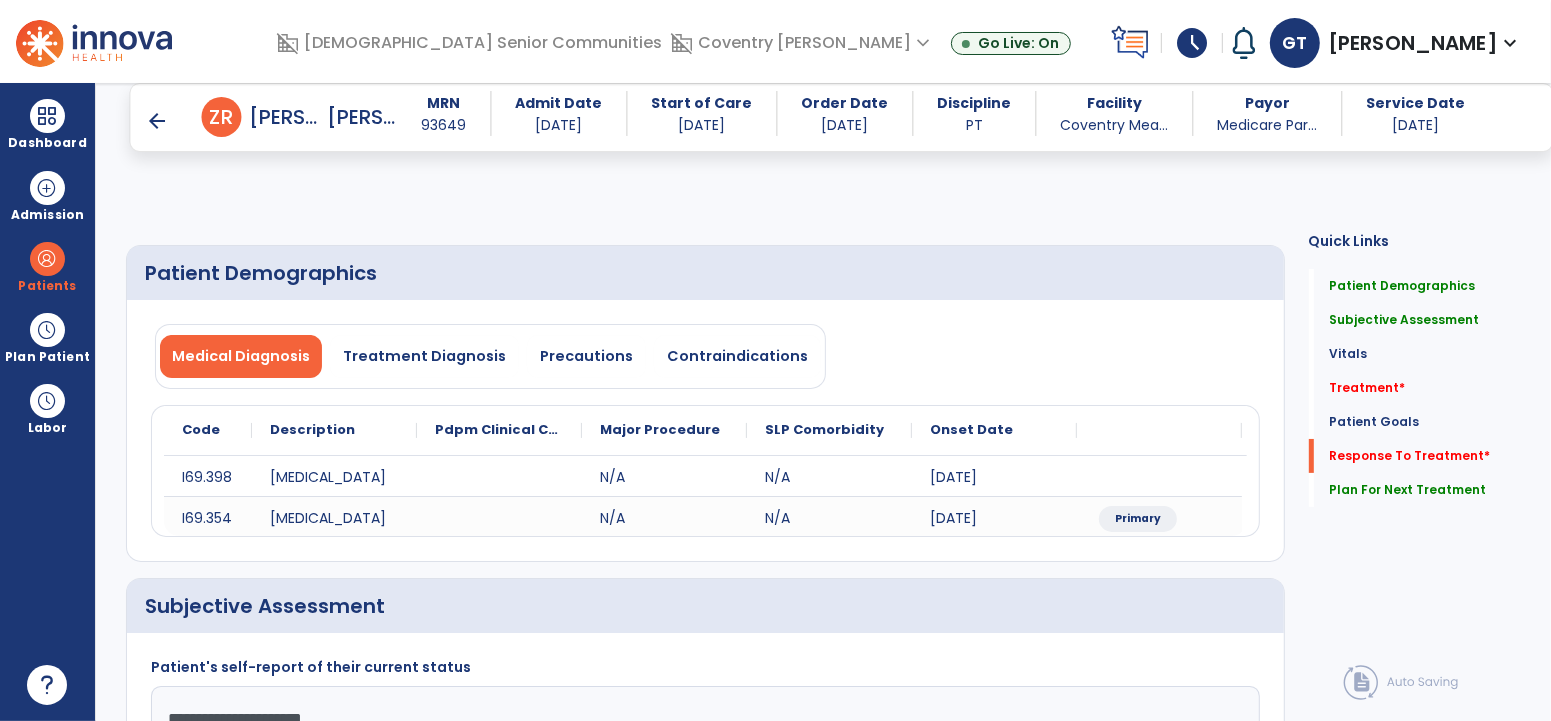 scroll, scrollTop: 3199, scrollLeft: 0, axis: vertical 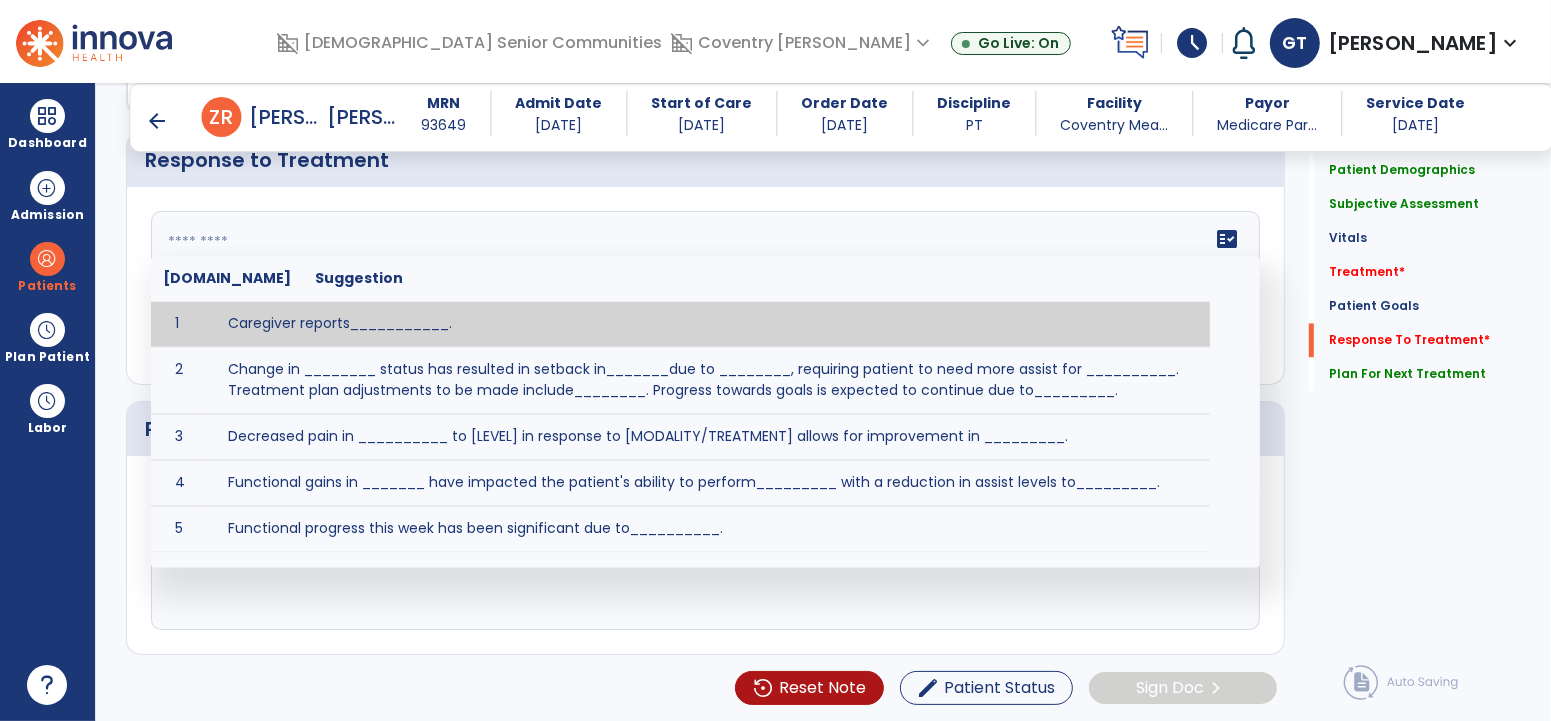 click 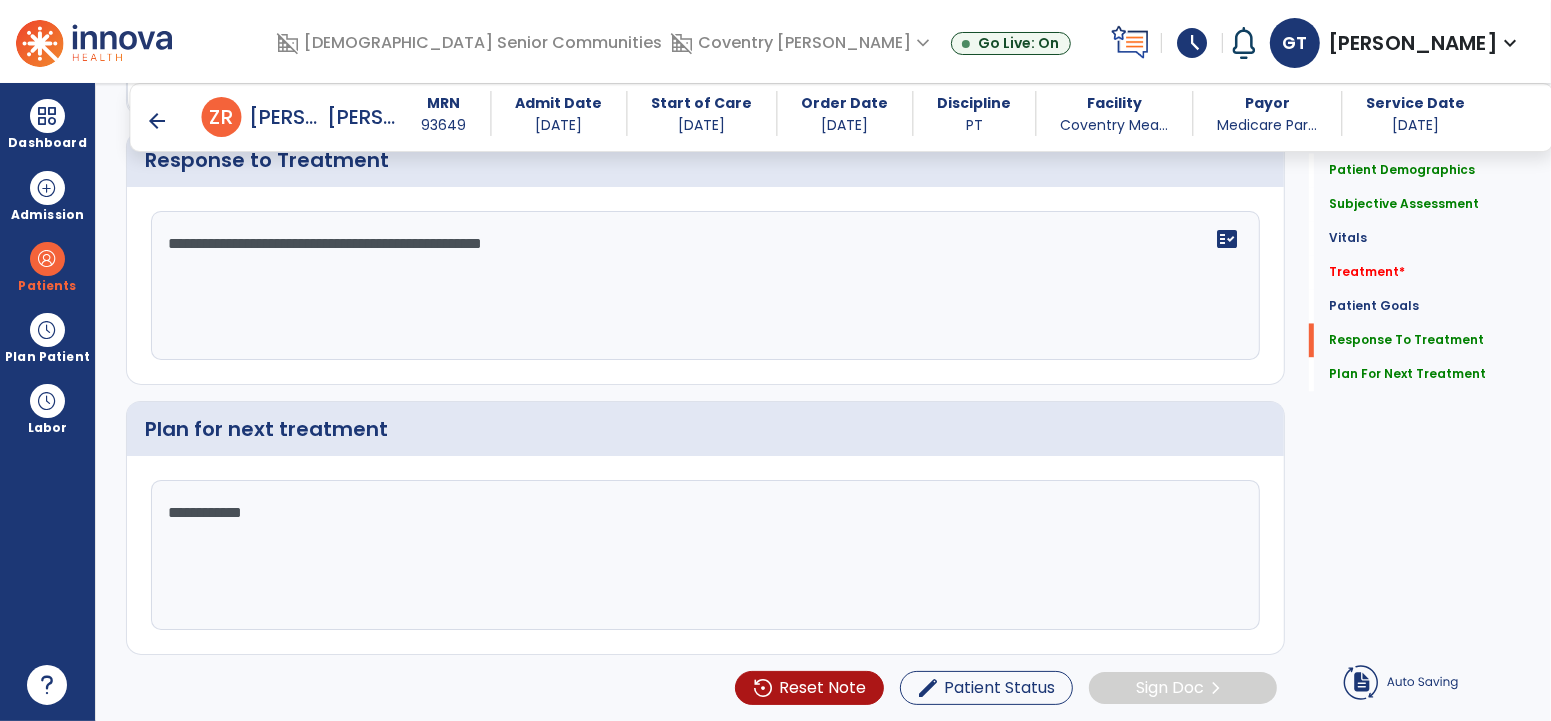 drag, startPoint x: 165, startPoint y: 246, endPoint x: 542, endPoint y: 181, distance: 382.5624 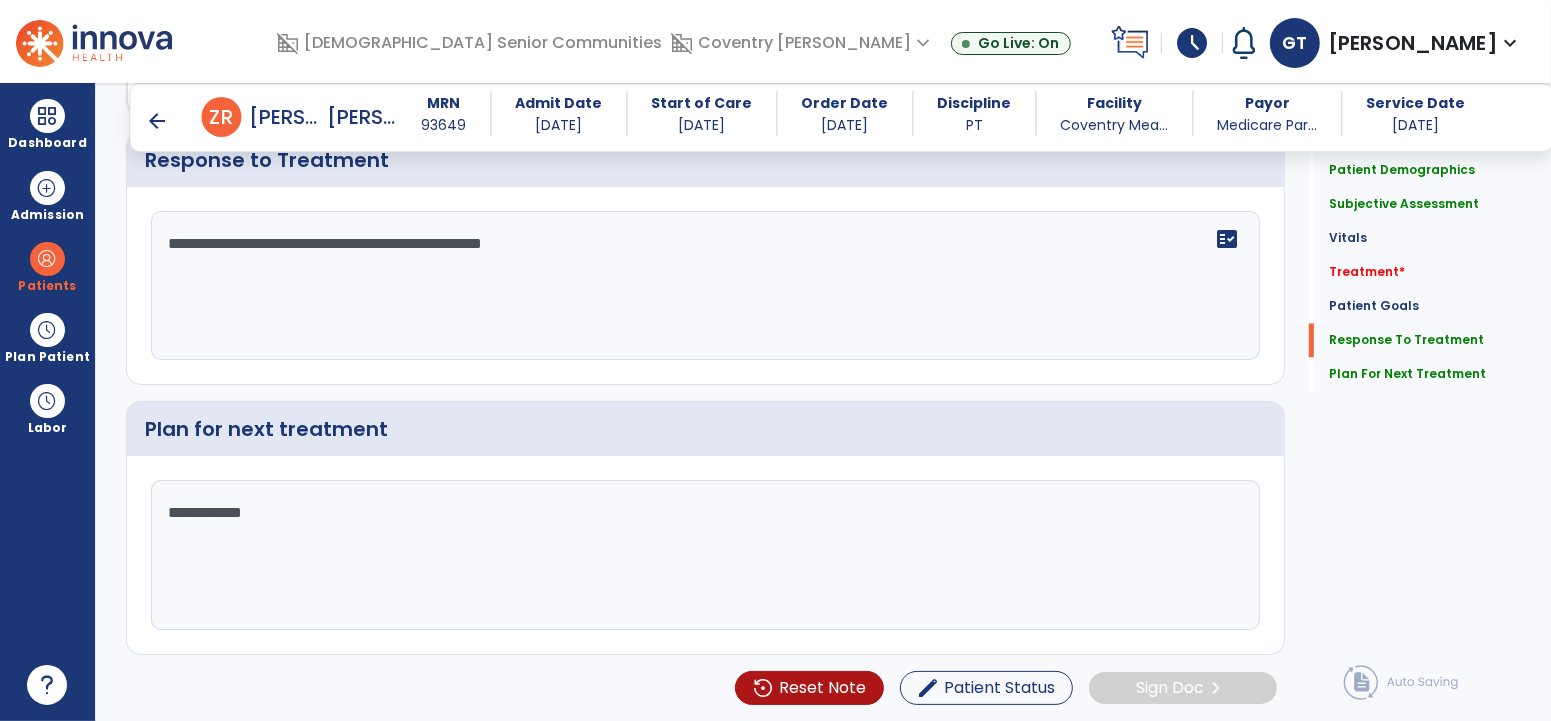 click on "**********" 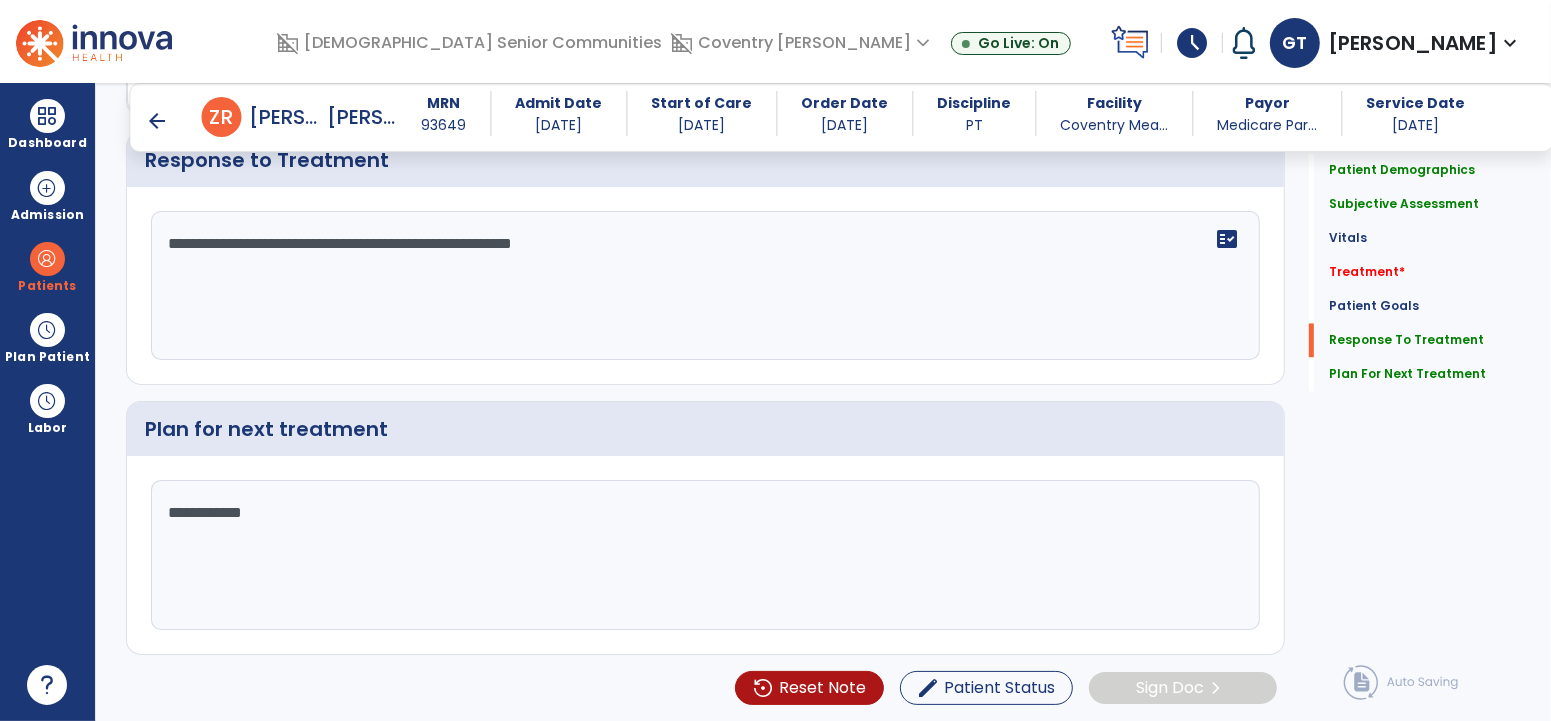 click on "**********" 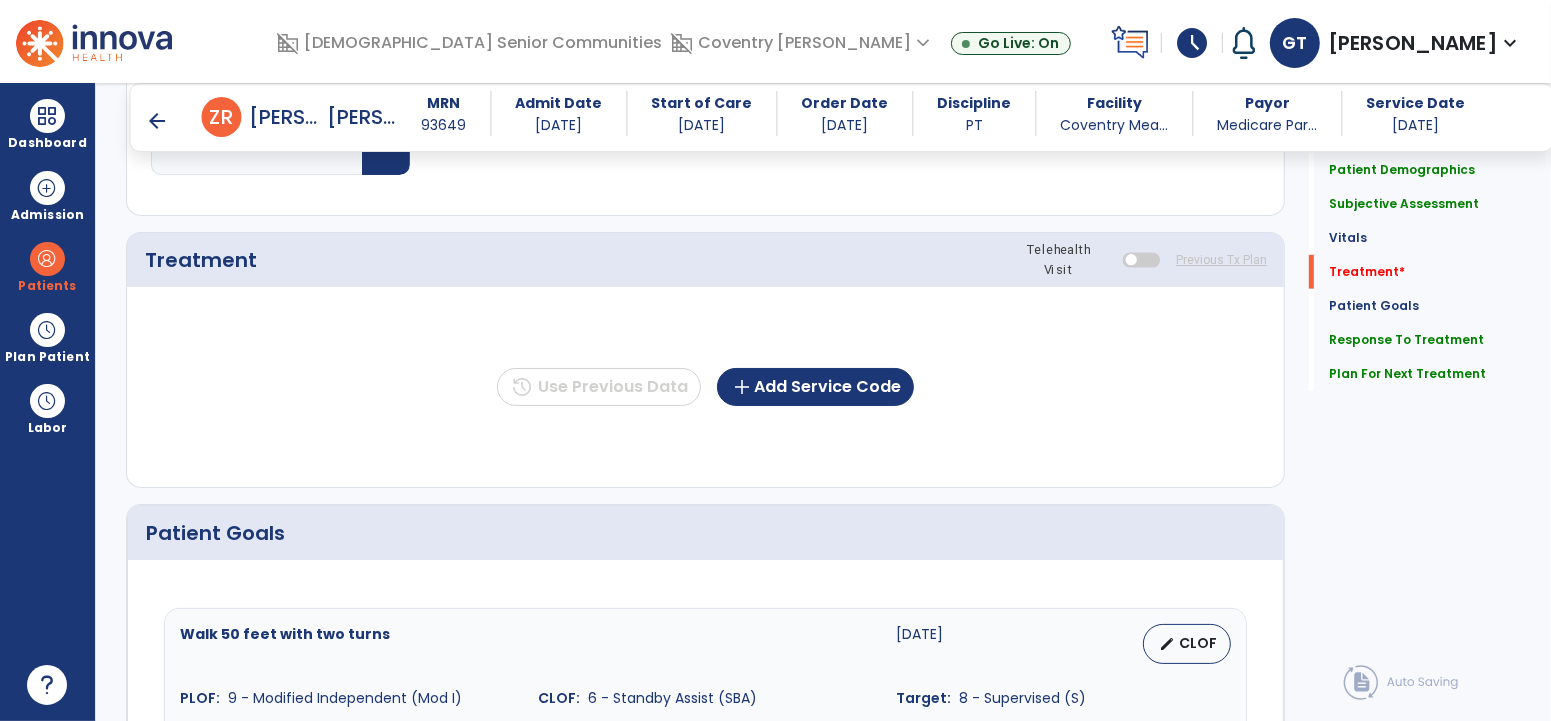 scroll, scrollTop: 1041, scrollLeft: 0, axis: vertical 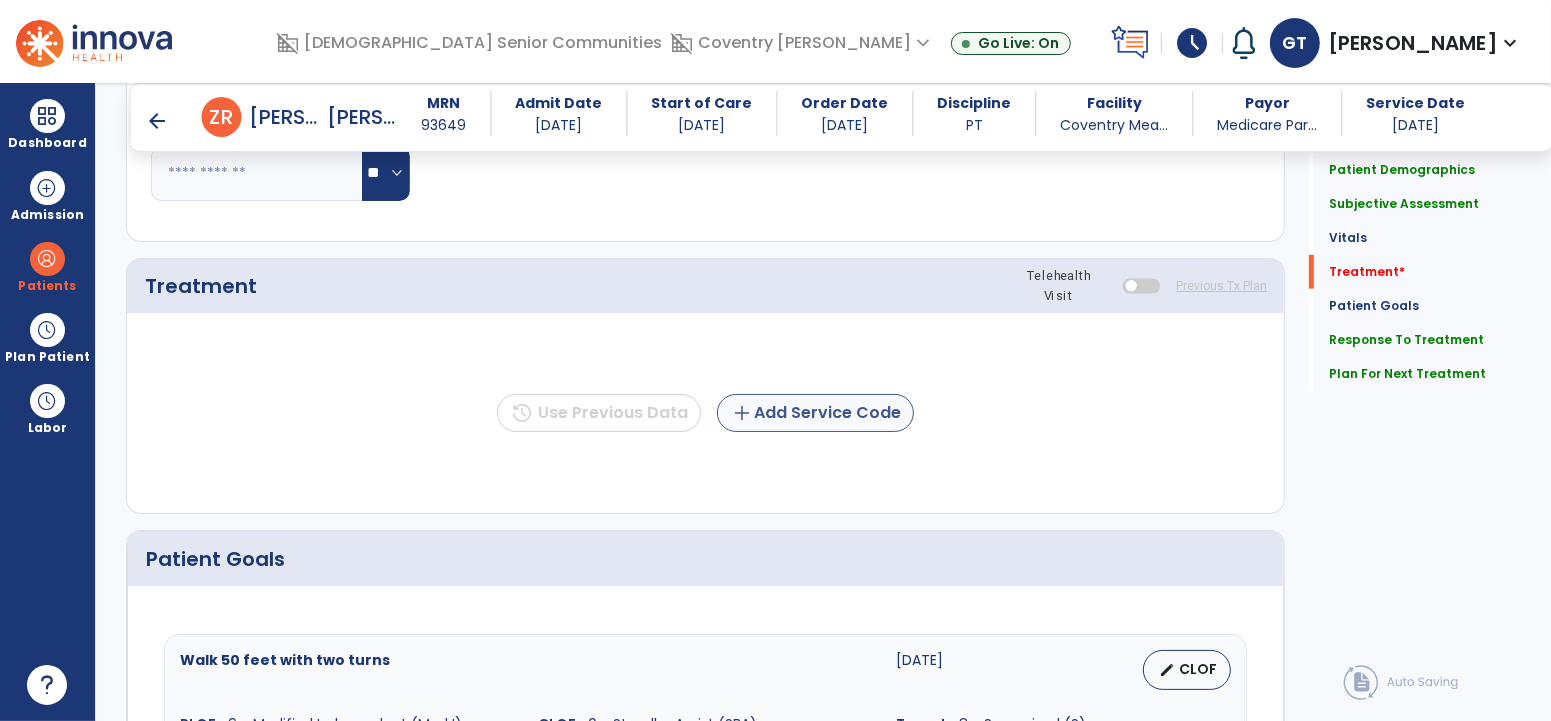 type on "**********" 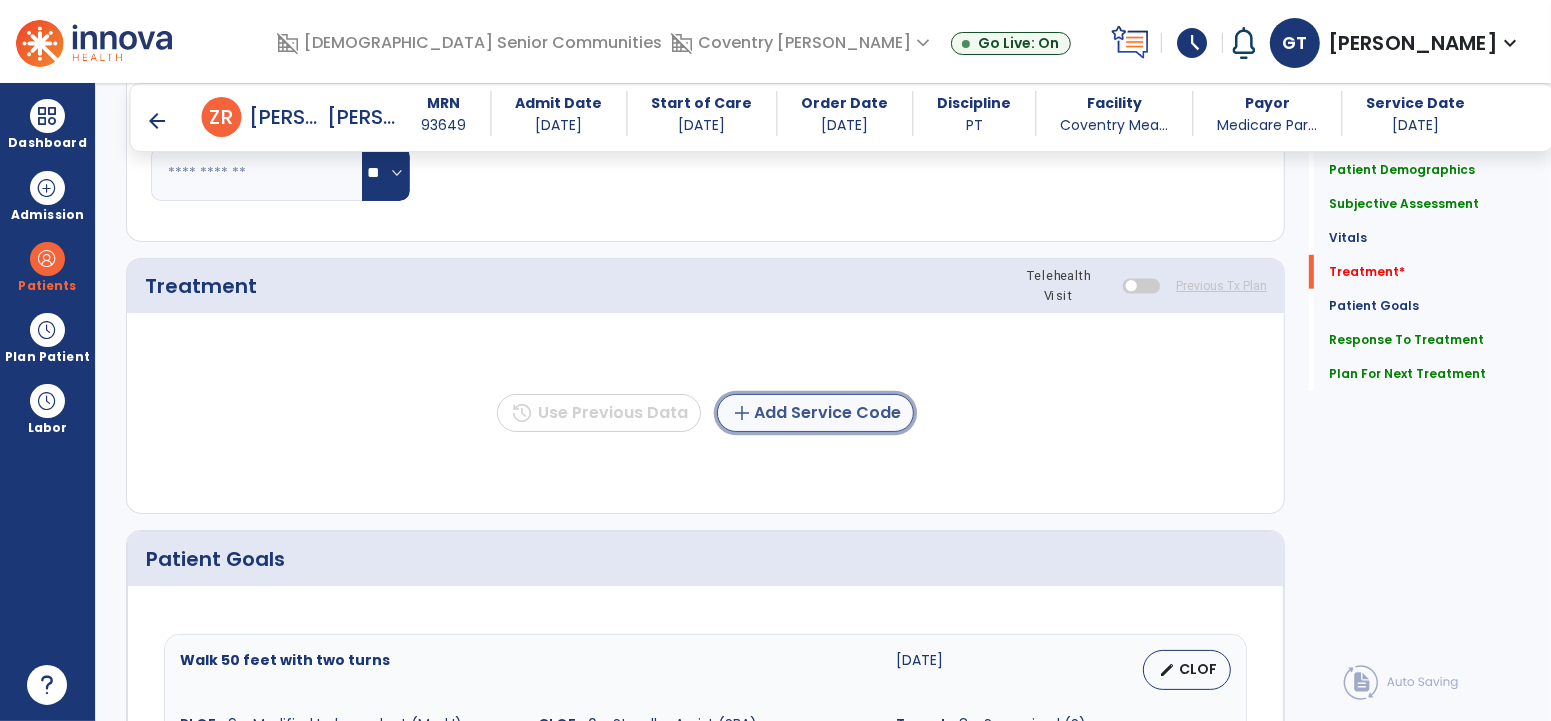 click on "add  Add Service Code" 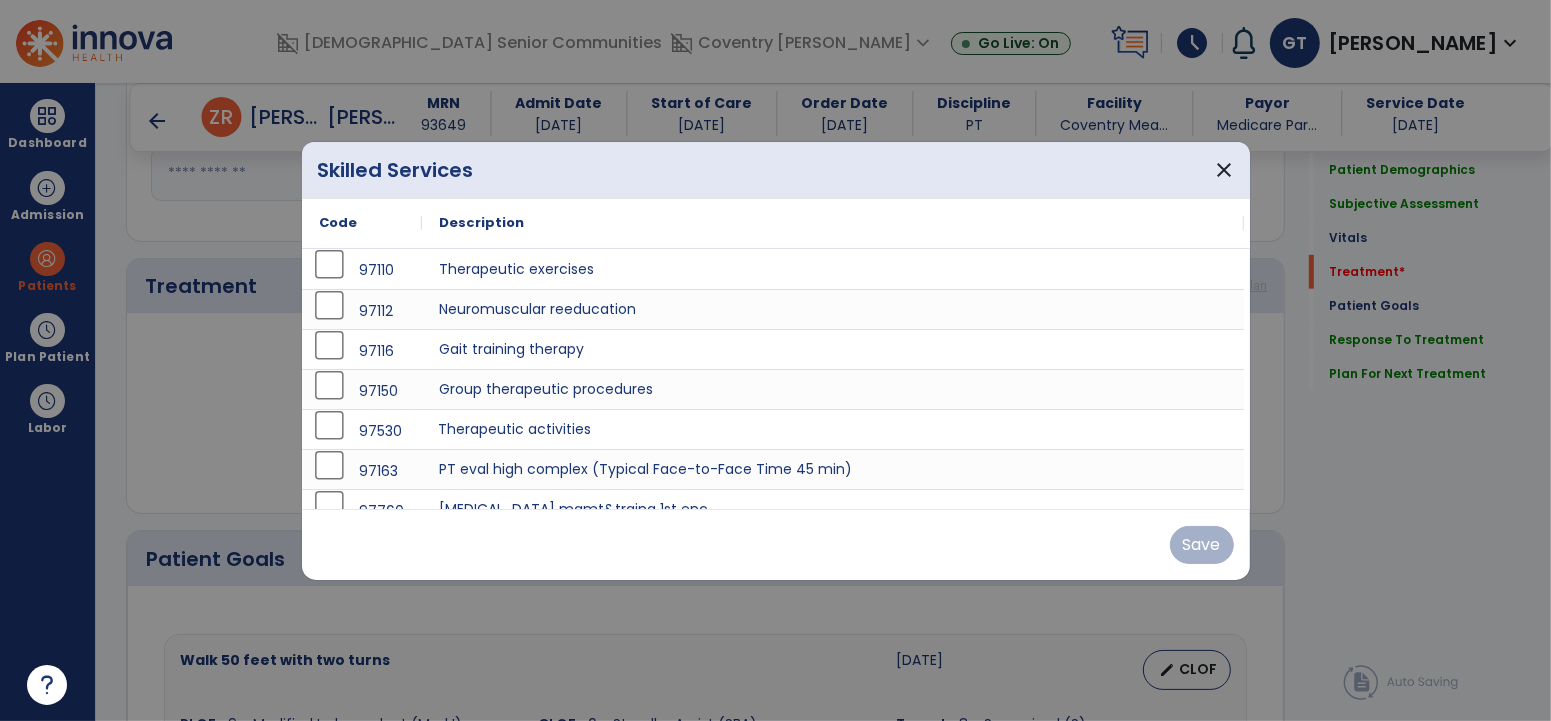 click on "Therapeutic activities" at bounding box center [833, 429] 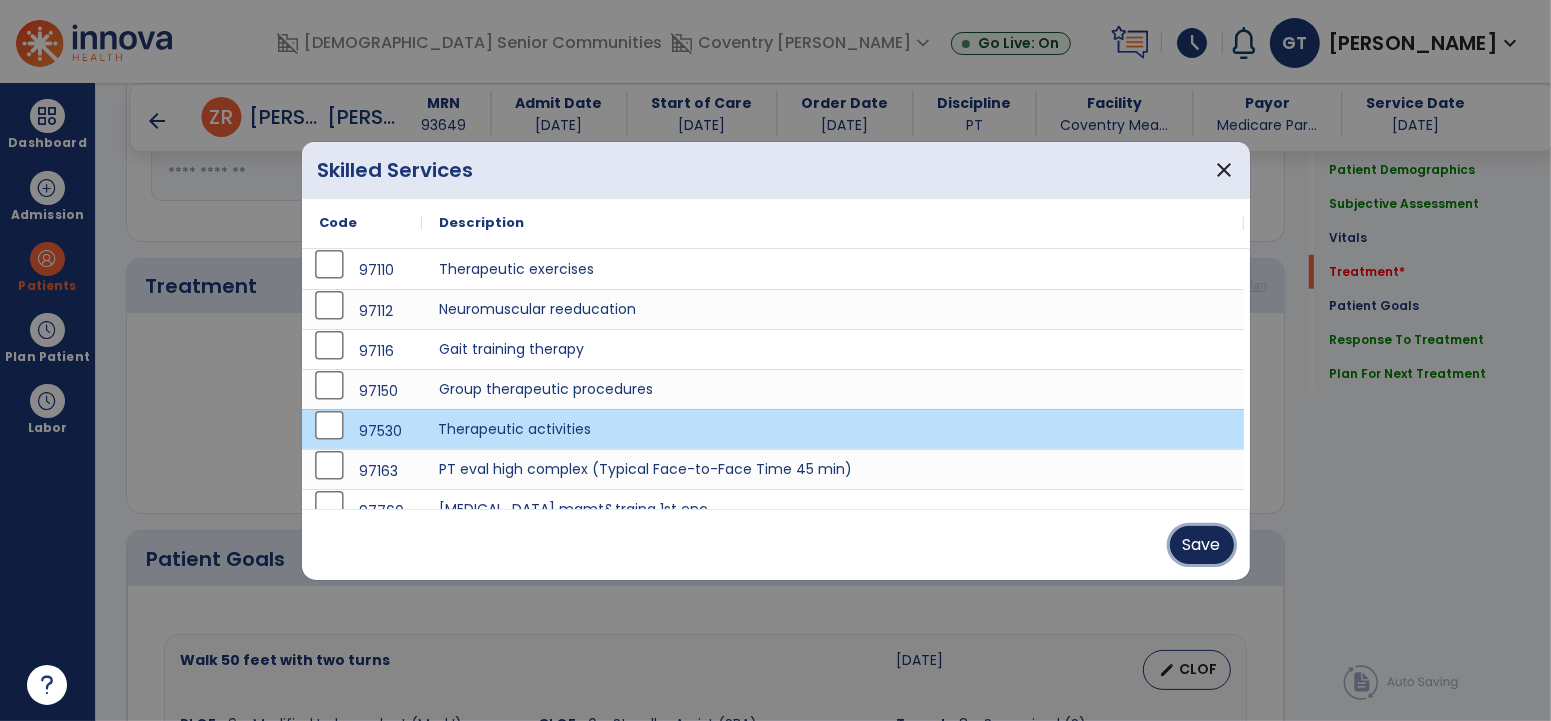 click on "Save" at bounding box center (1202, 545) 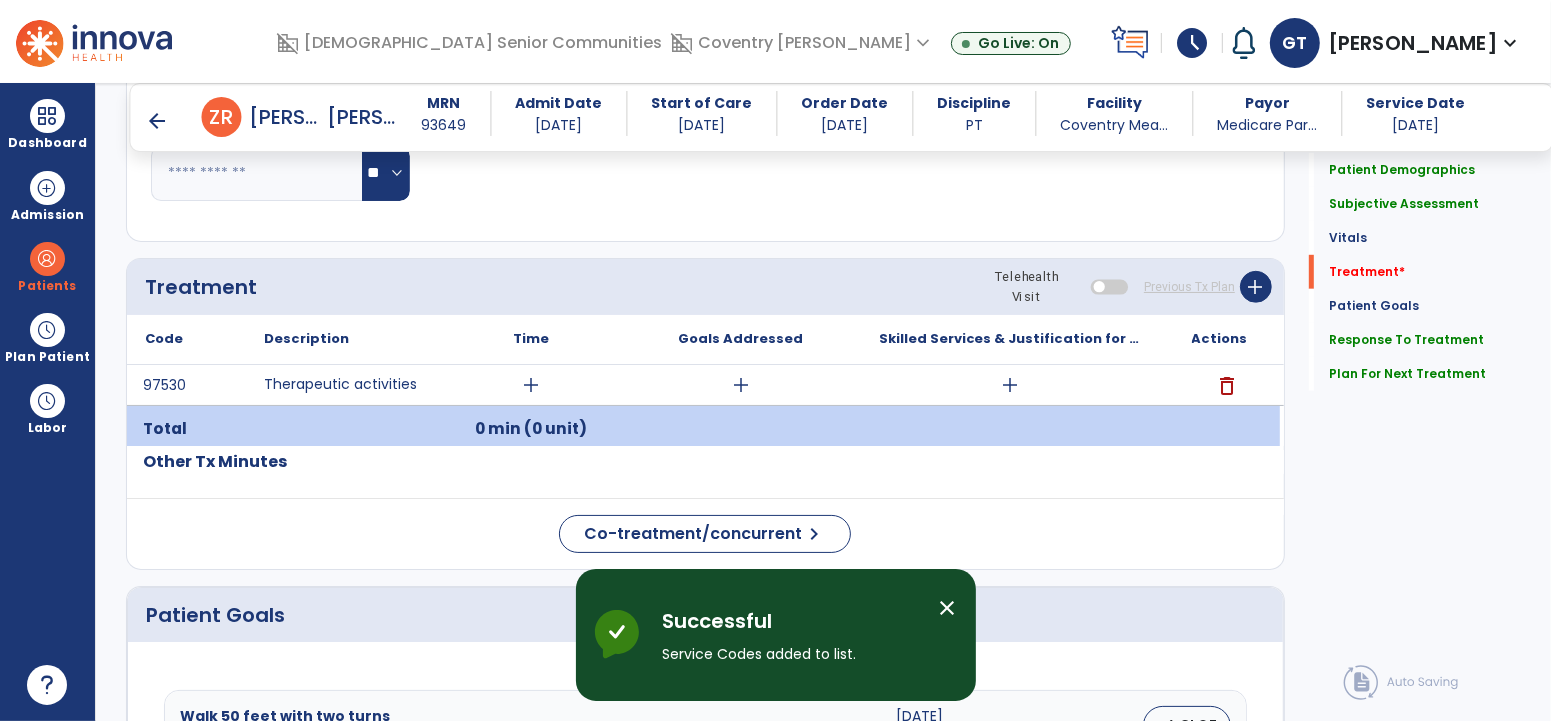 click on "add" at bounding box center [531, 385] 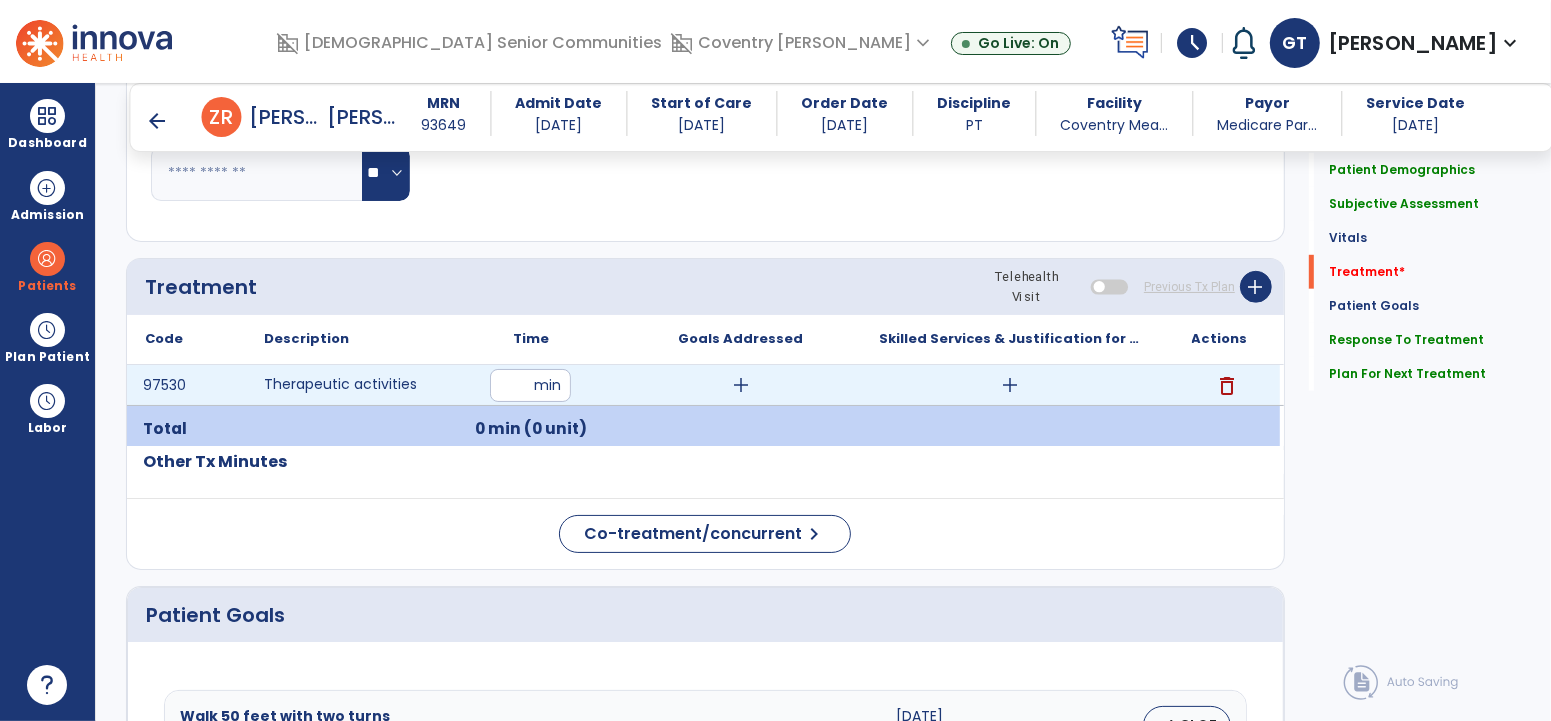 type on "**" 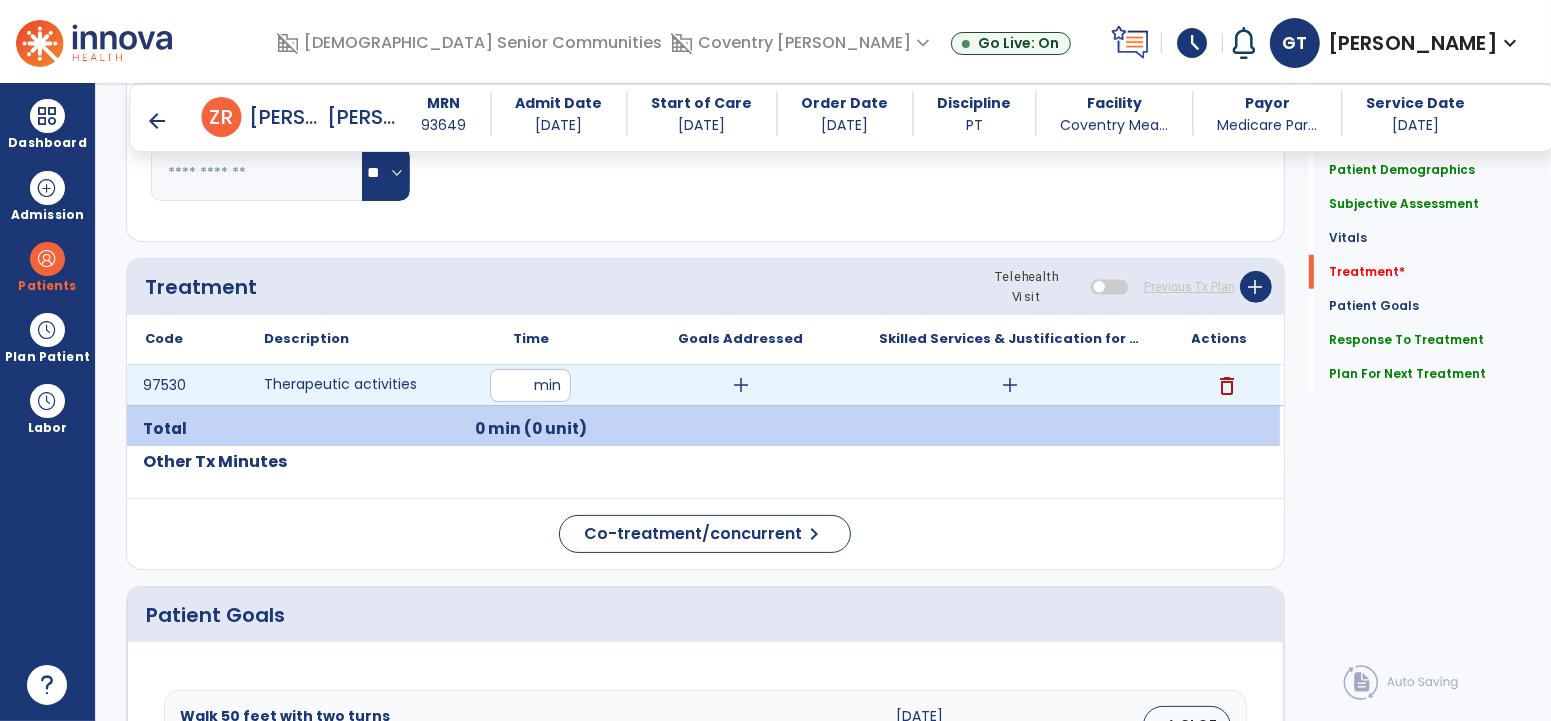 click on "Respiratory Rate  BPM Blood Pressure   SBP   DBP Temperature  ** ** Pulse Rate  BPM O2 Saturation  % Notes/Comments" 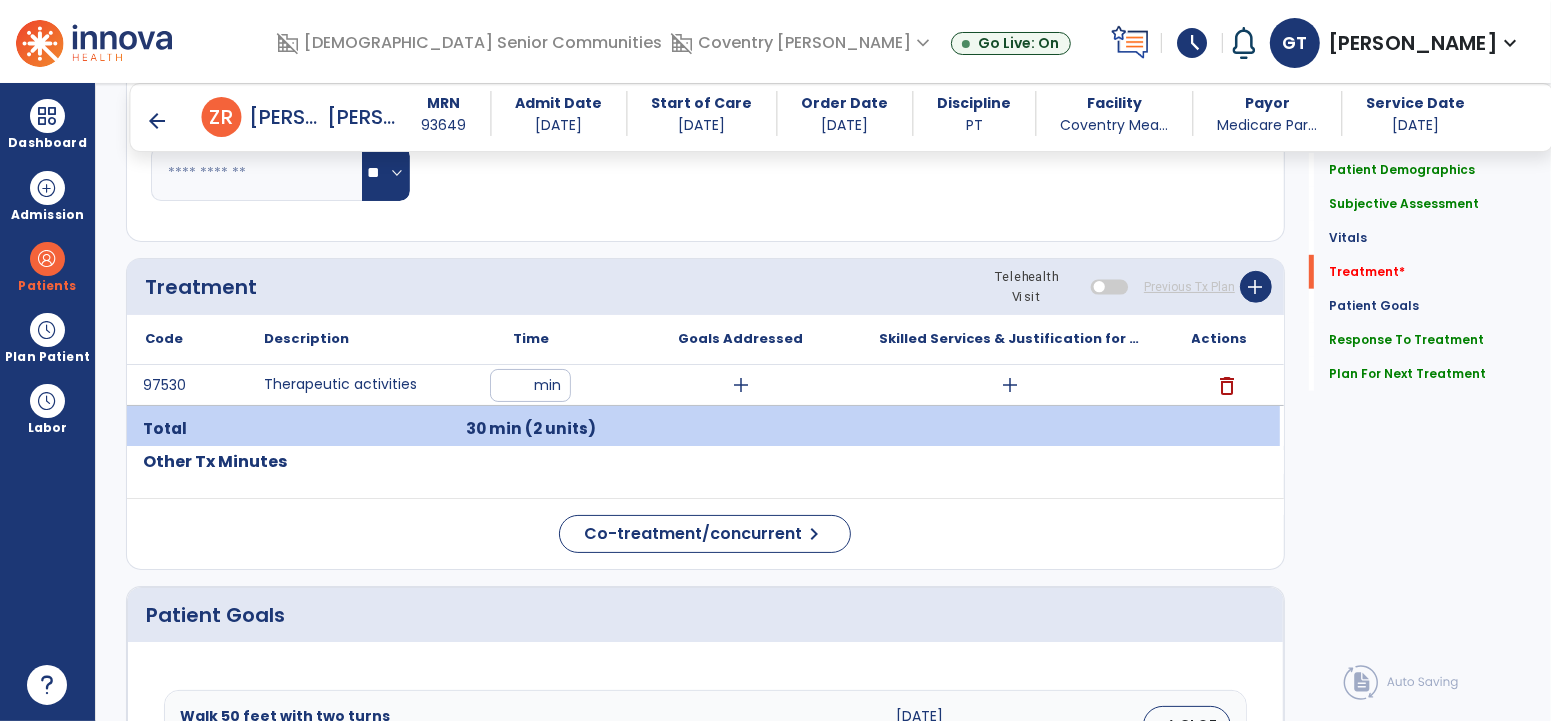 click on "add" at bounding box center (1010, 385) 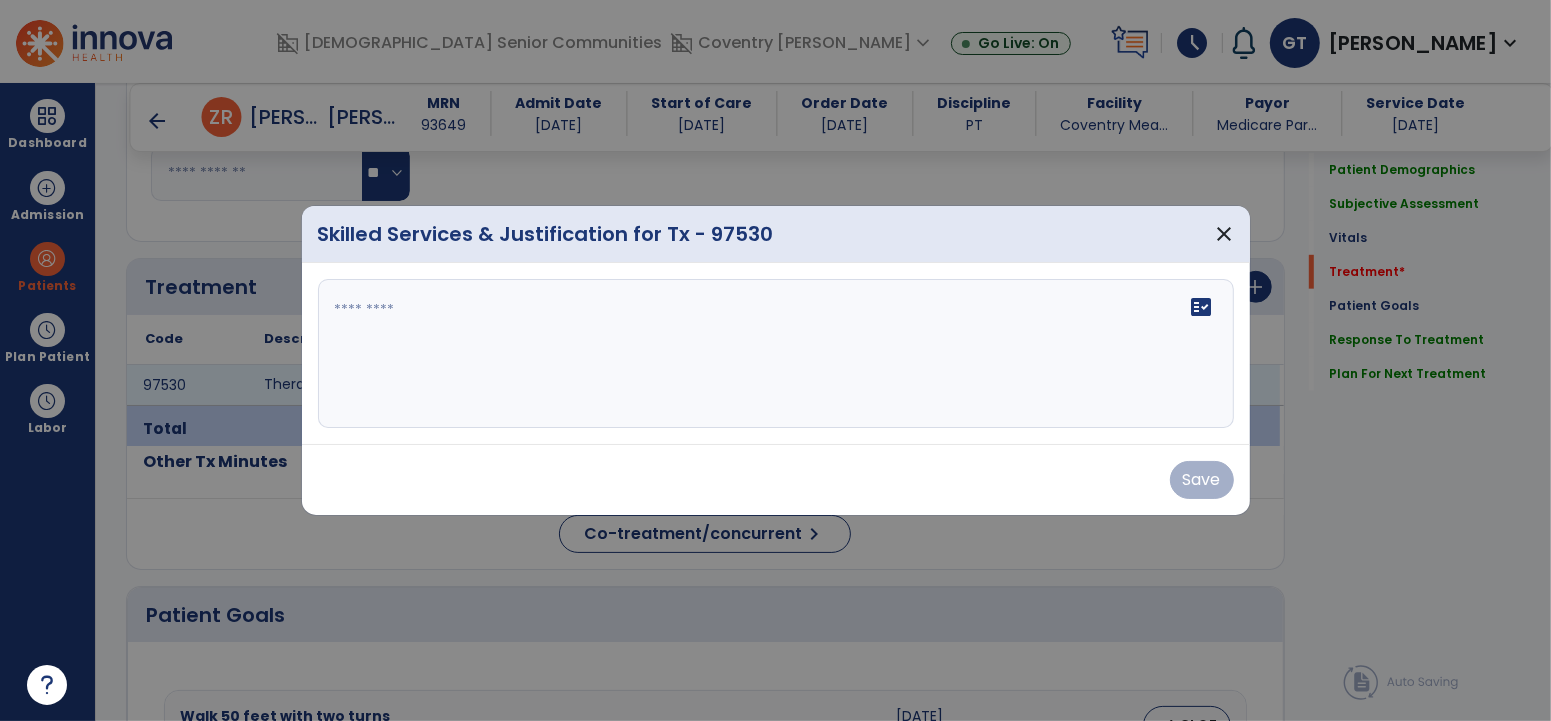 click on "fact_check" at bounding box center (776, 354) 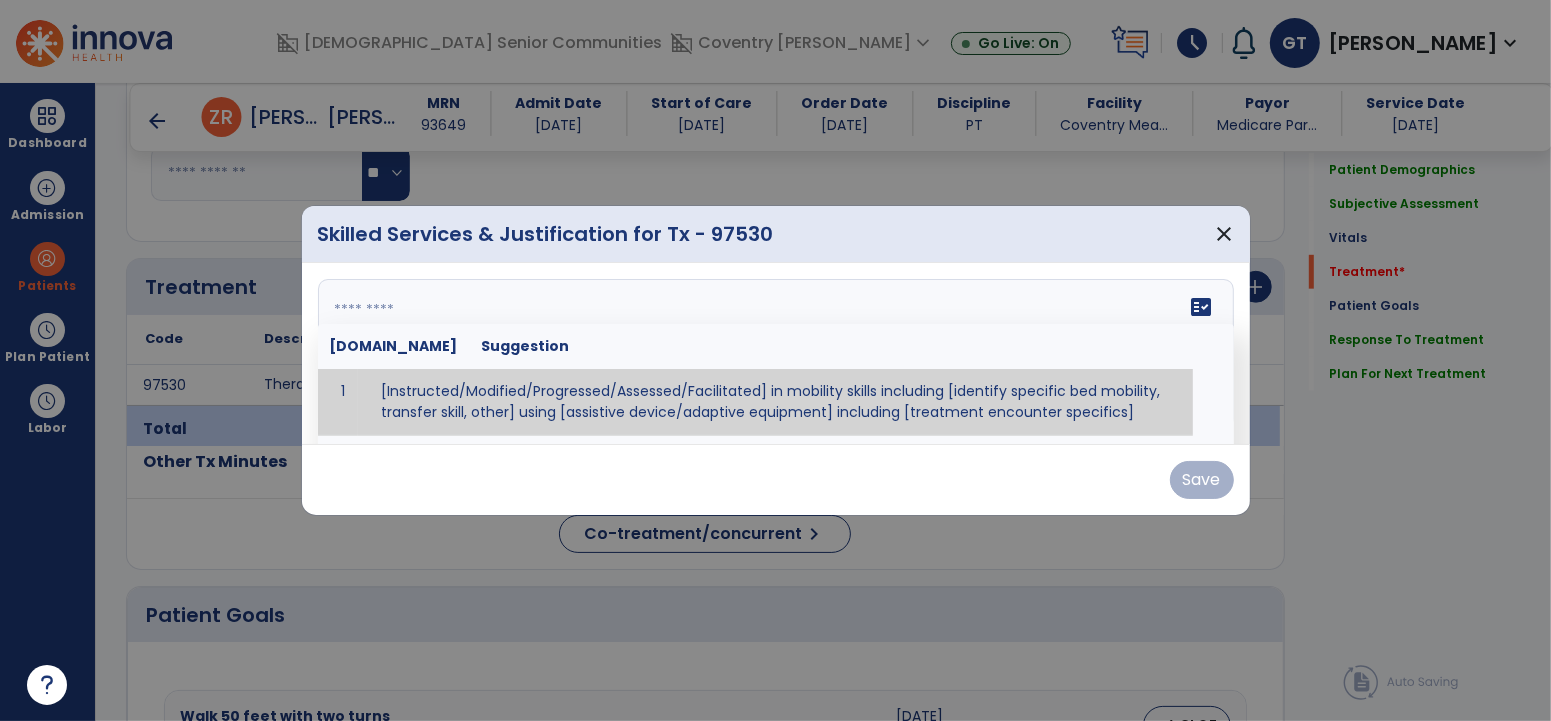 paste on "**********" 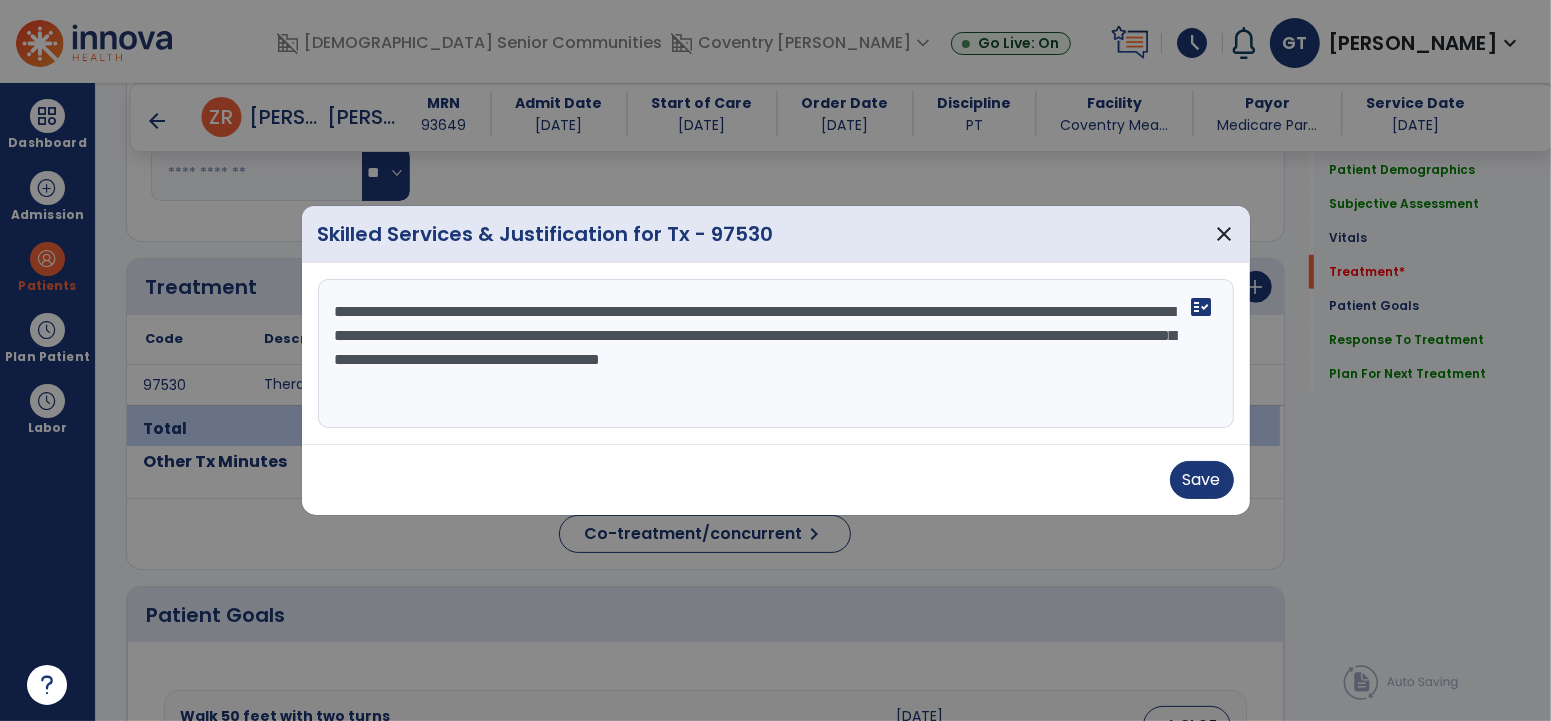 click on "**********" at bounding box center (775, 354) 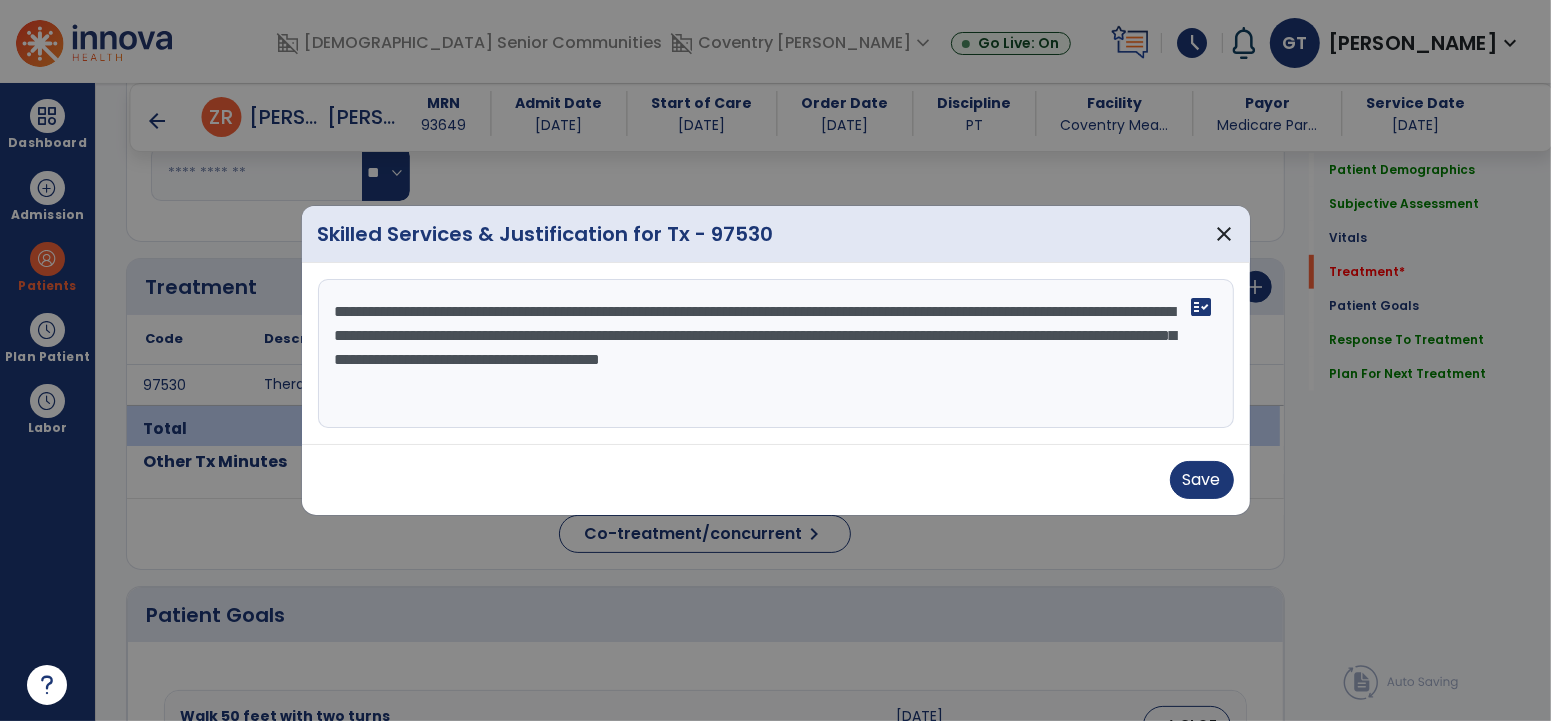 click on "**********" at bounding box center [775, 354] 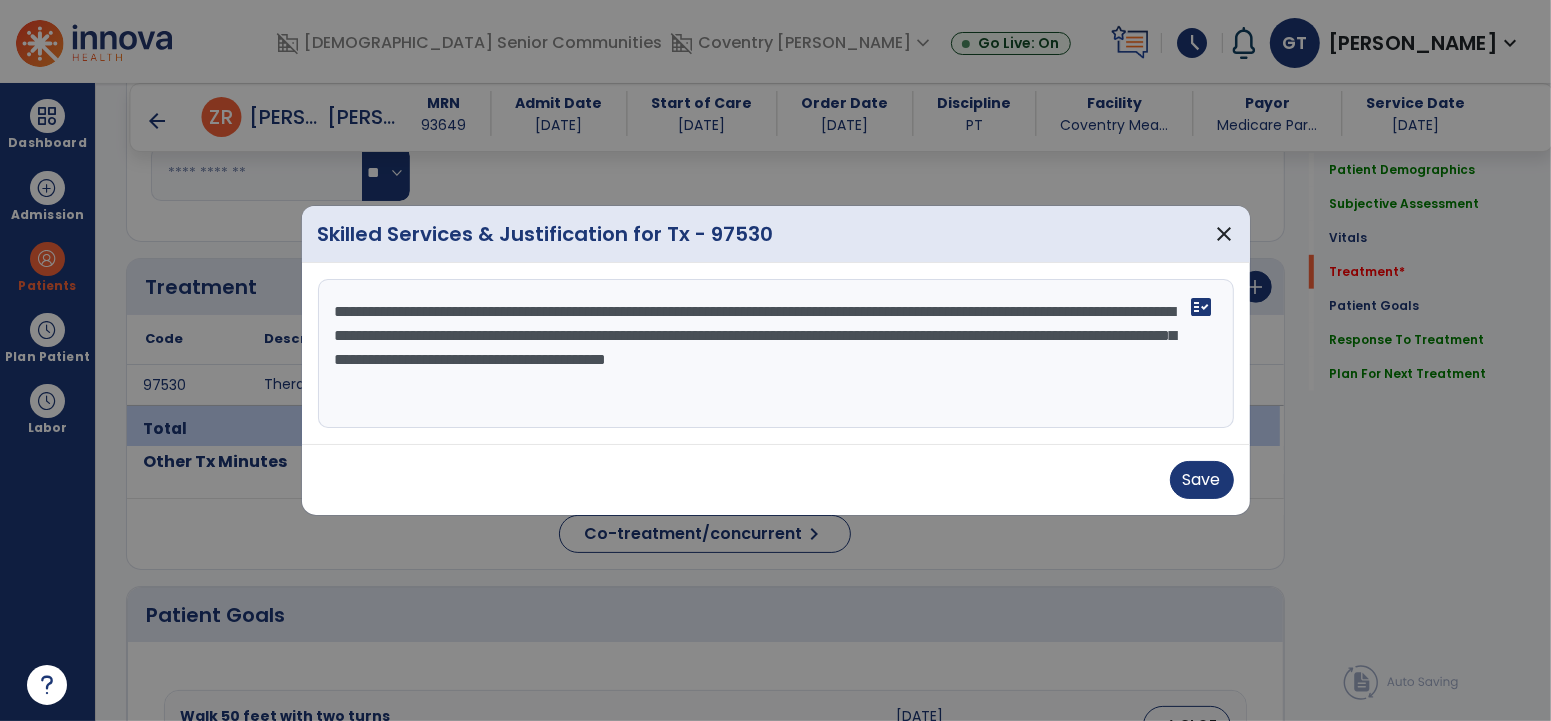 click on "**********" at bounding box center (775, 354) 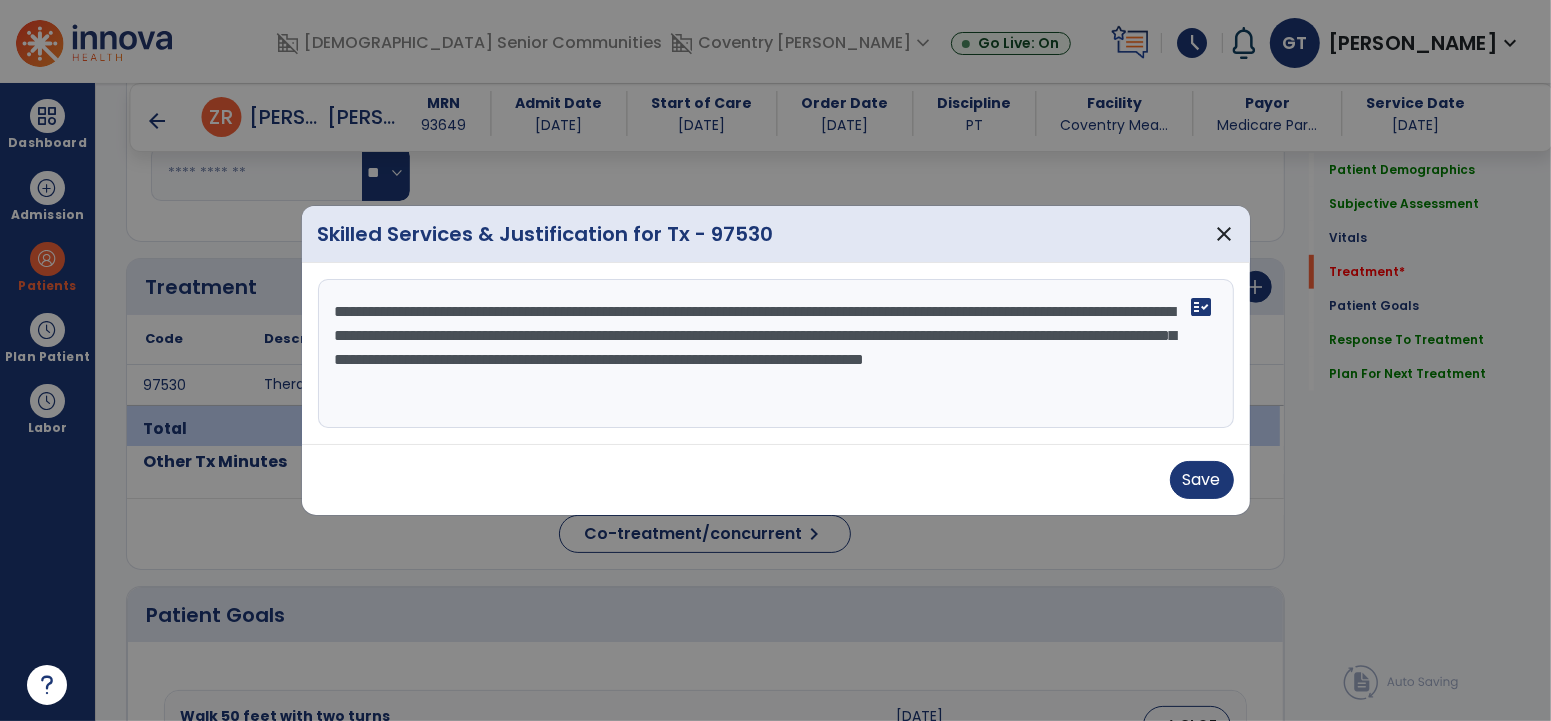 click on "**********" at bounding box center [775, 354] 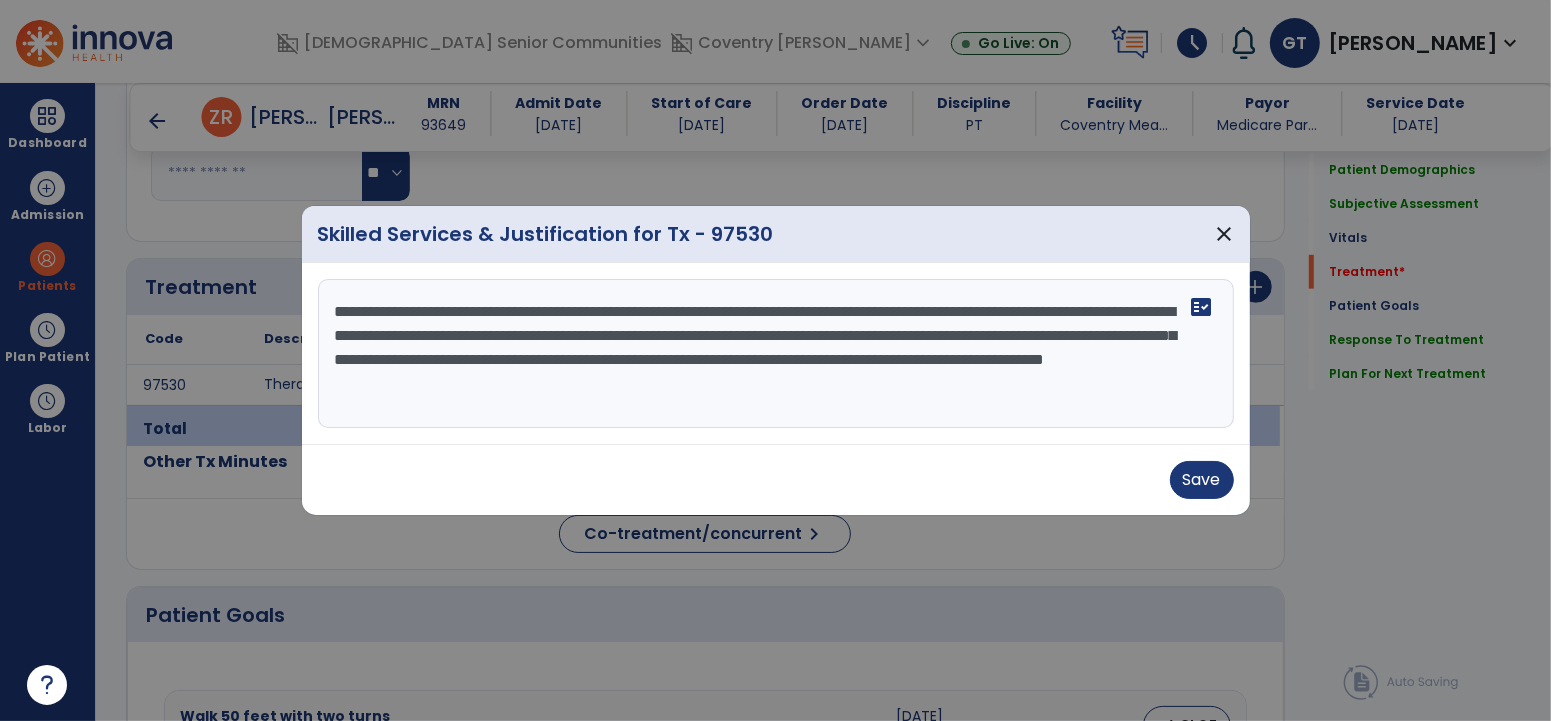 click on "**********" at bounding box center [775, 354] 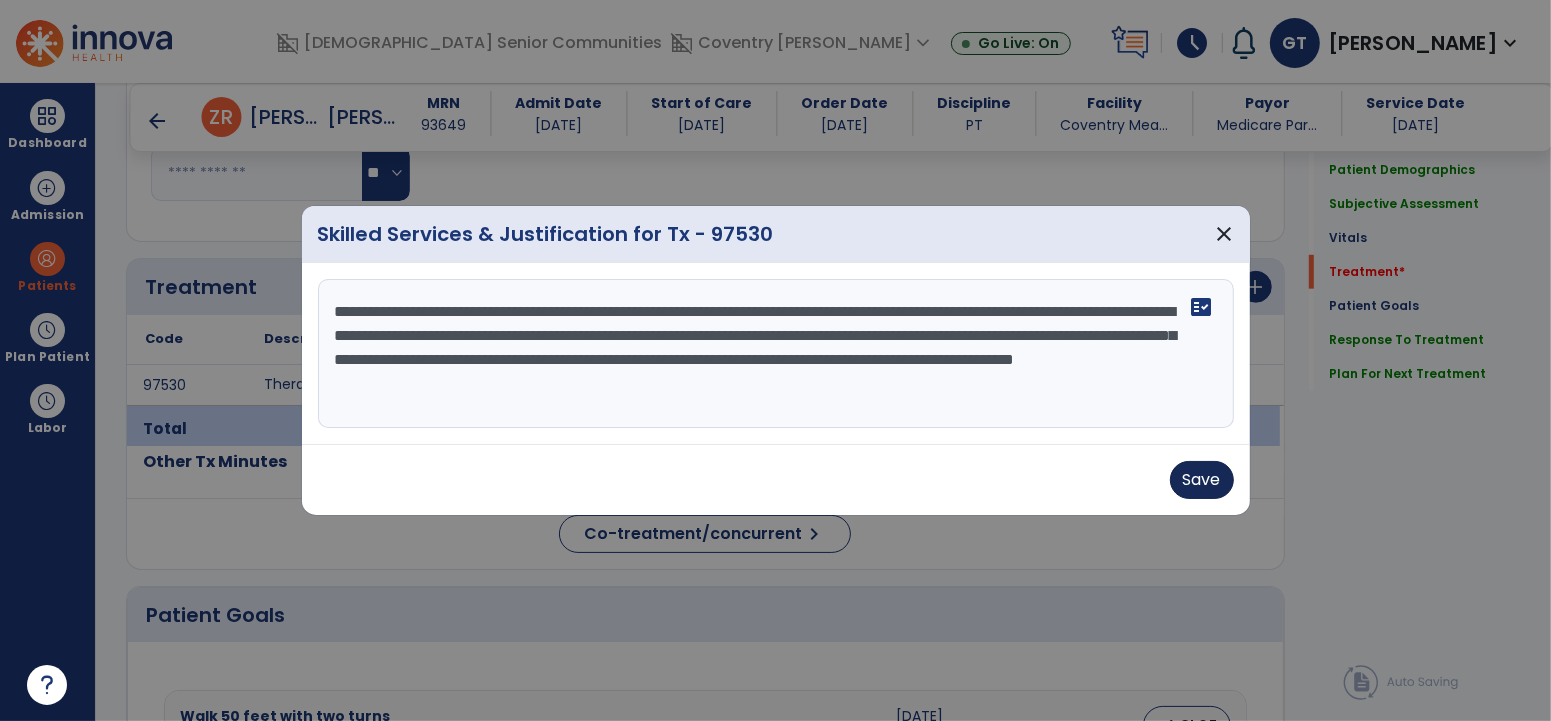 type on "**********" 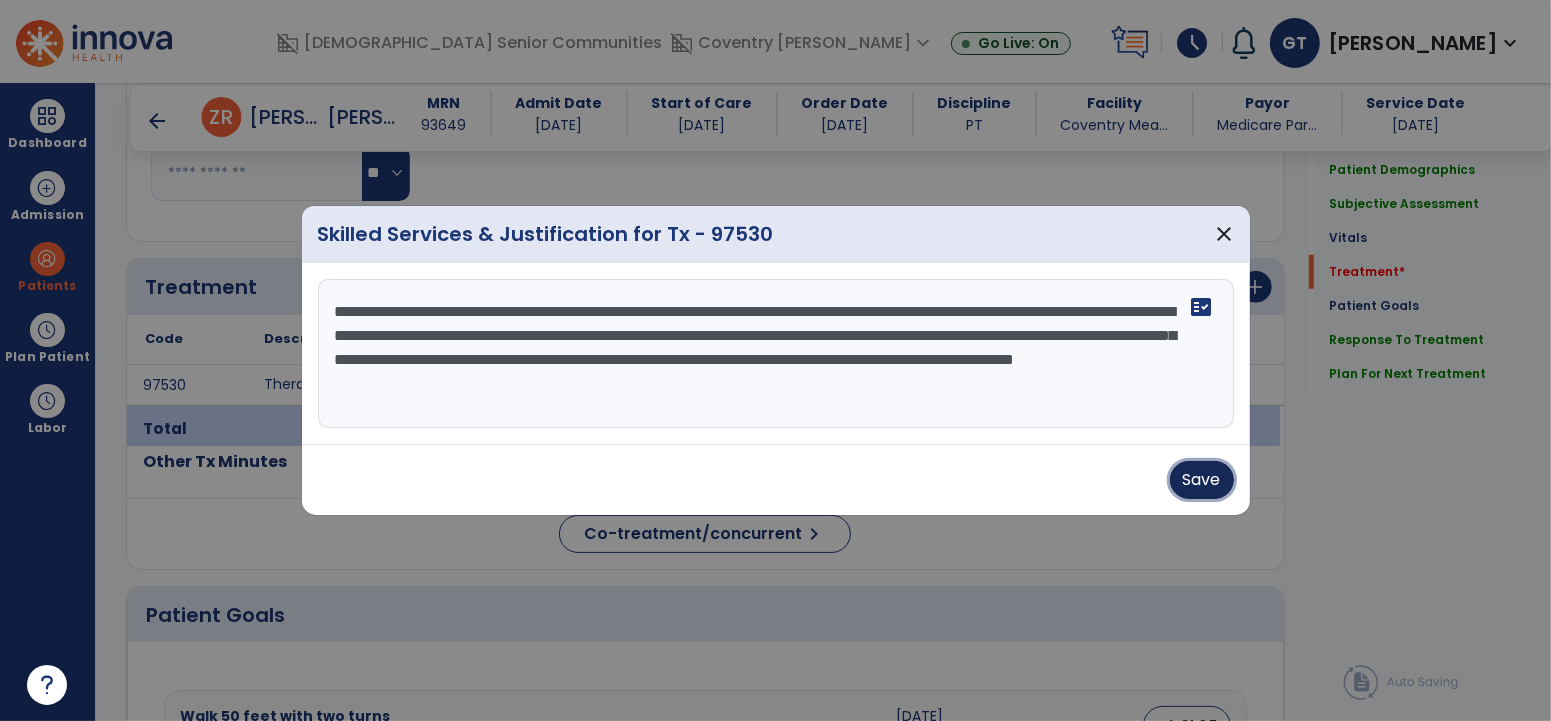 click on "Save" at bounding box center [1202, 480] 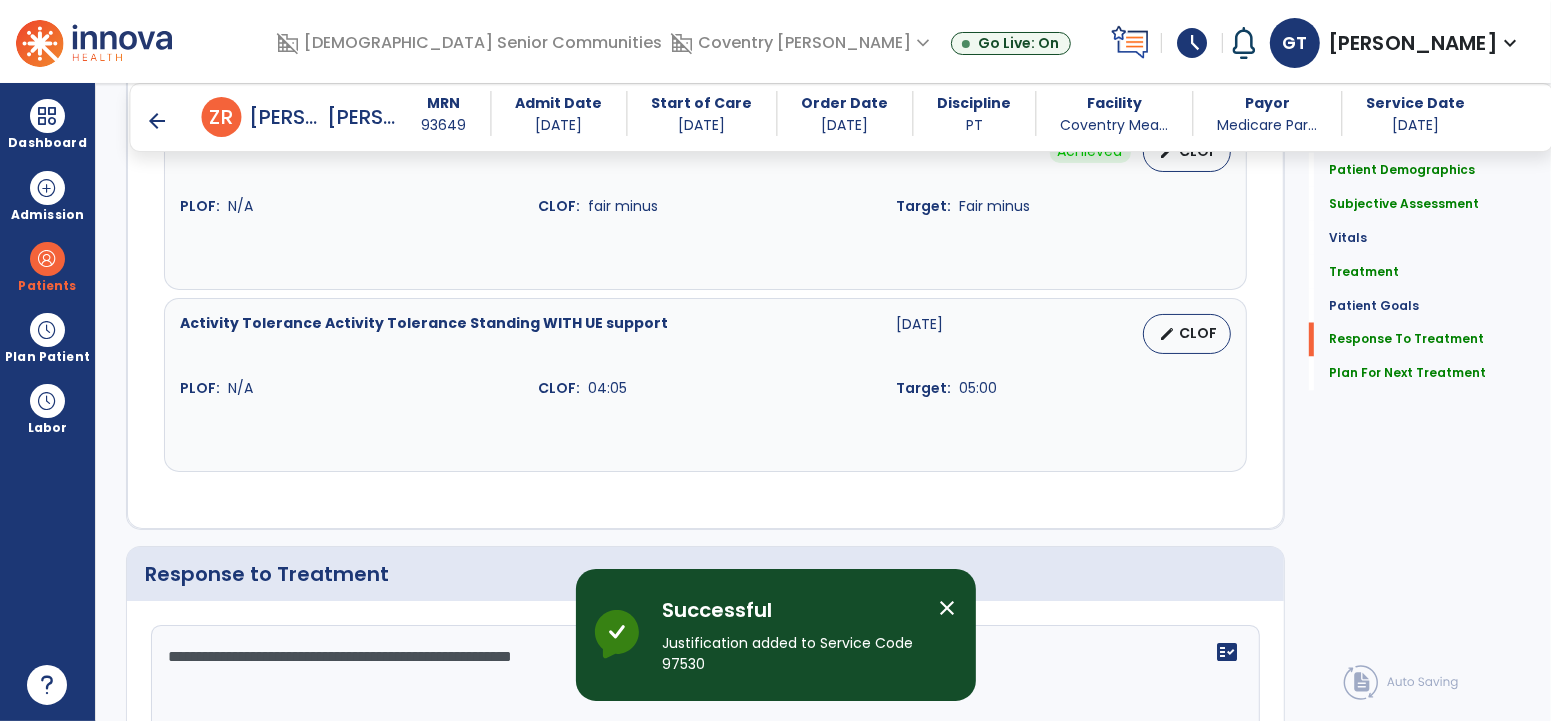 scroll, scrollTop: 3278, scrollLeft: 0, axis: vertical 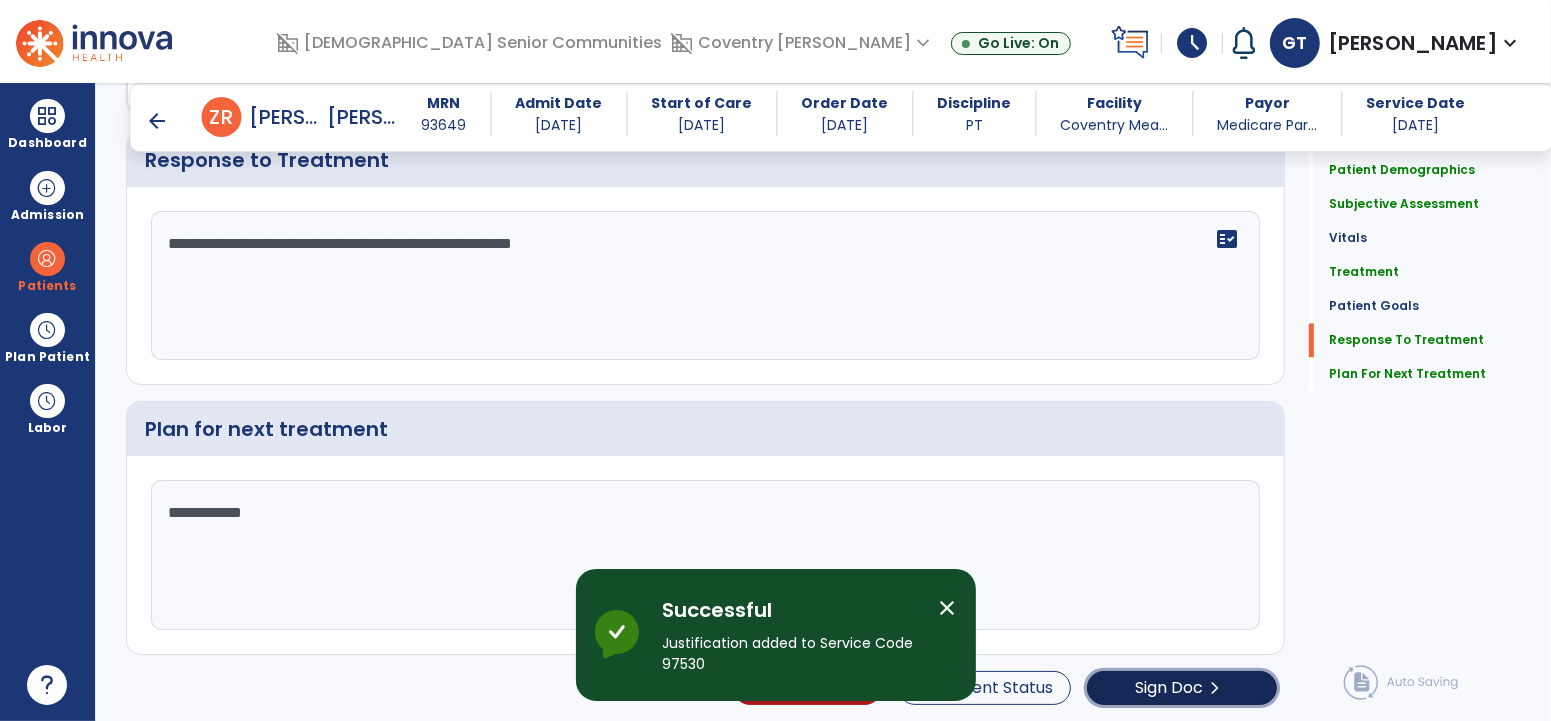click on "Sign Doc  chevron_right" 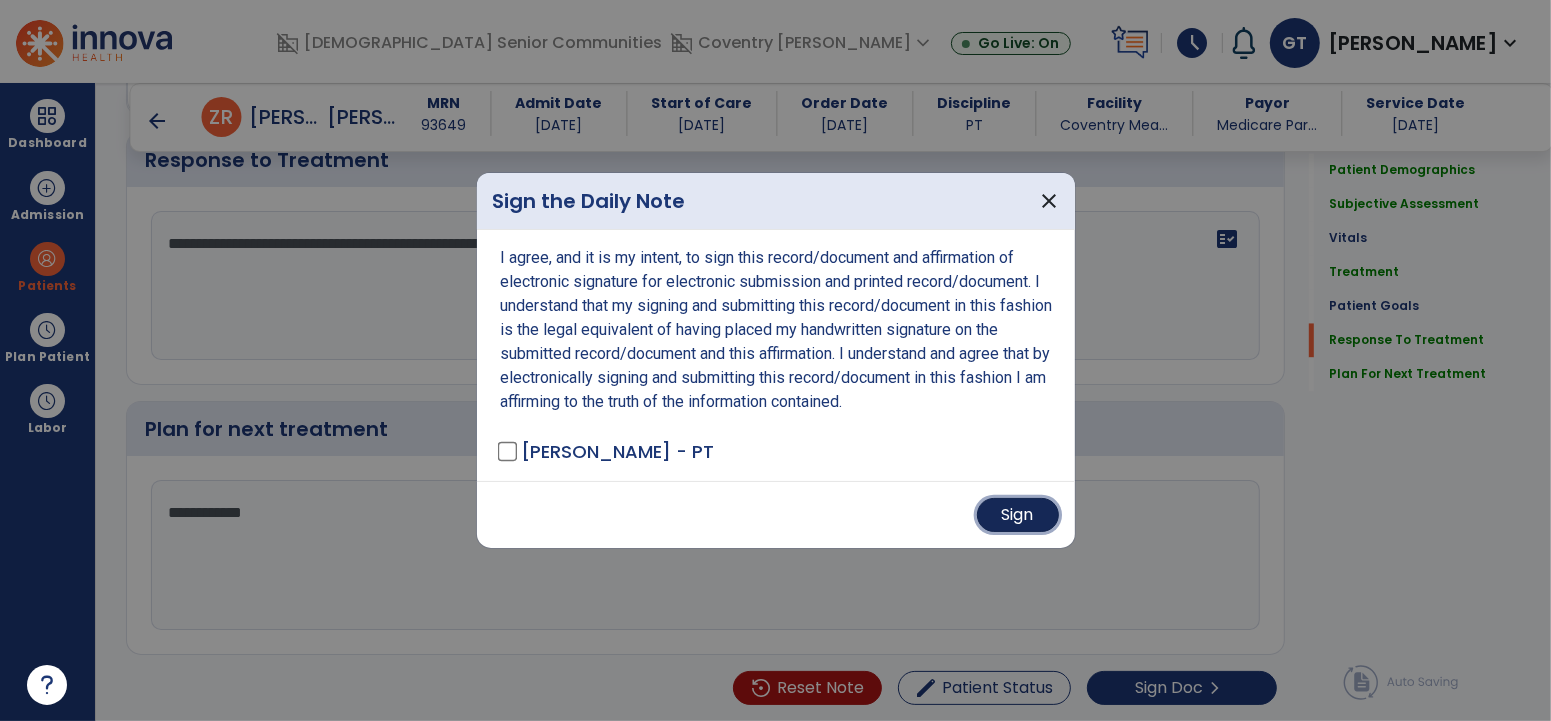 click on "Sign" at bounding box center [1018, 515] 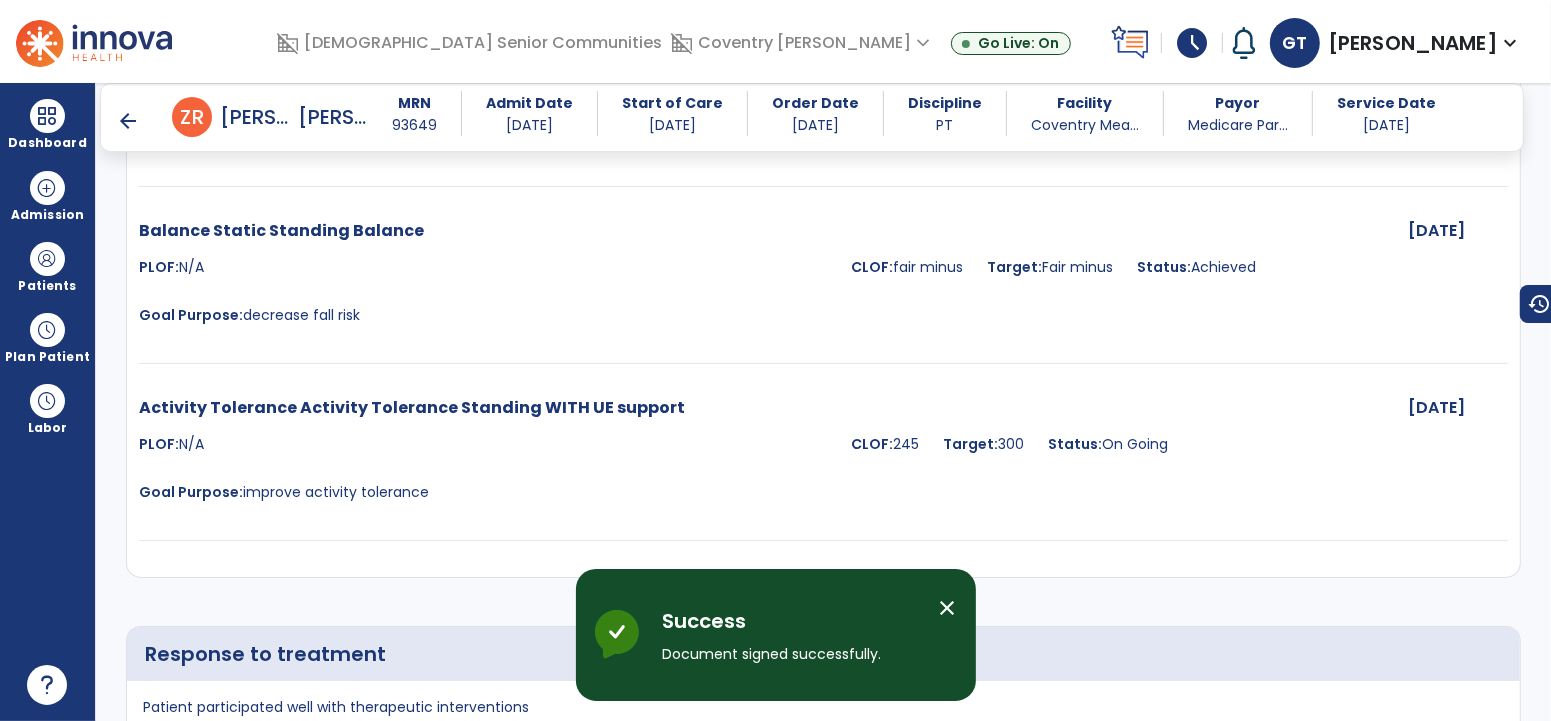 scroll, scrollTop: 4120, scrollLeft: 0, axis: vertical 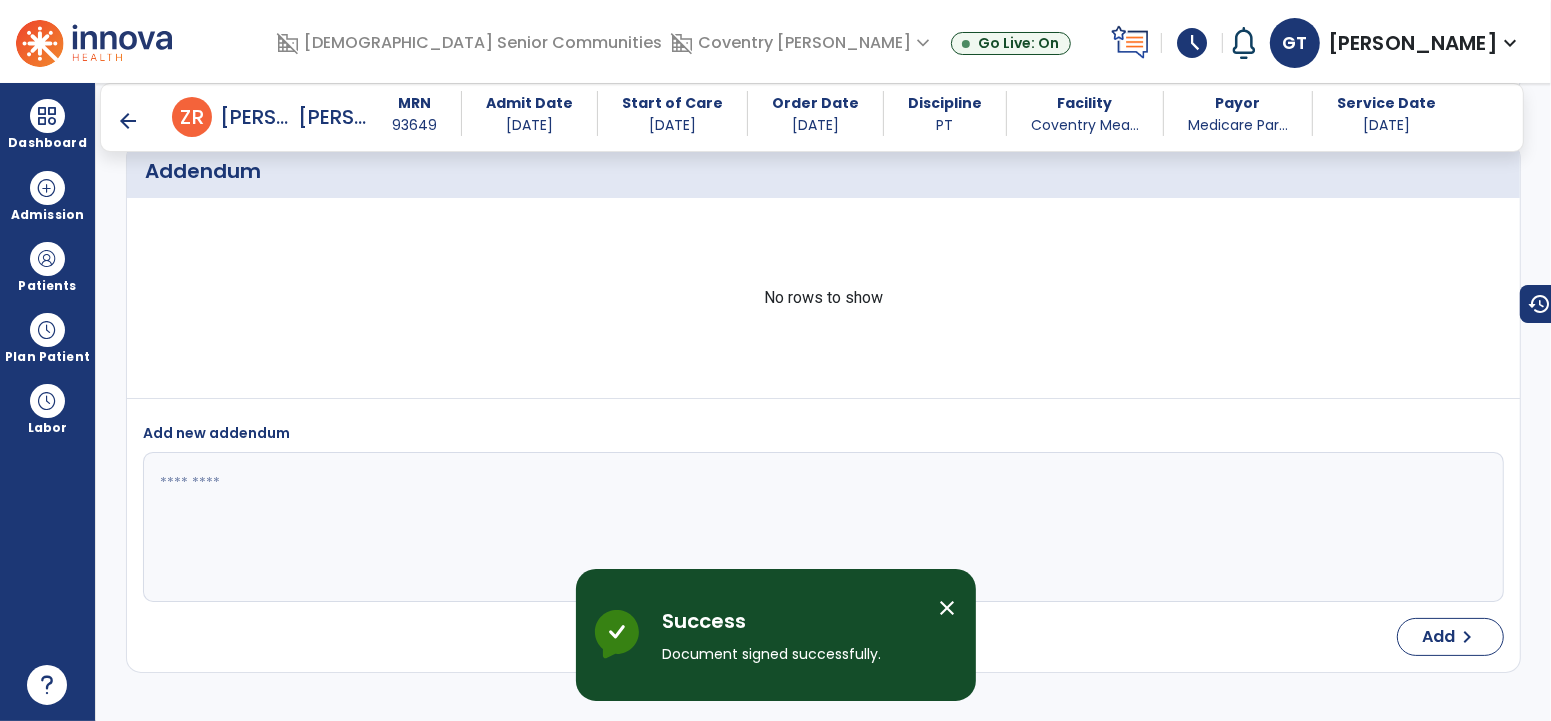 click on "arrow_back" at bounding box center (128, 121) 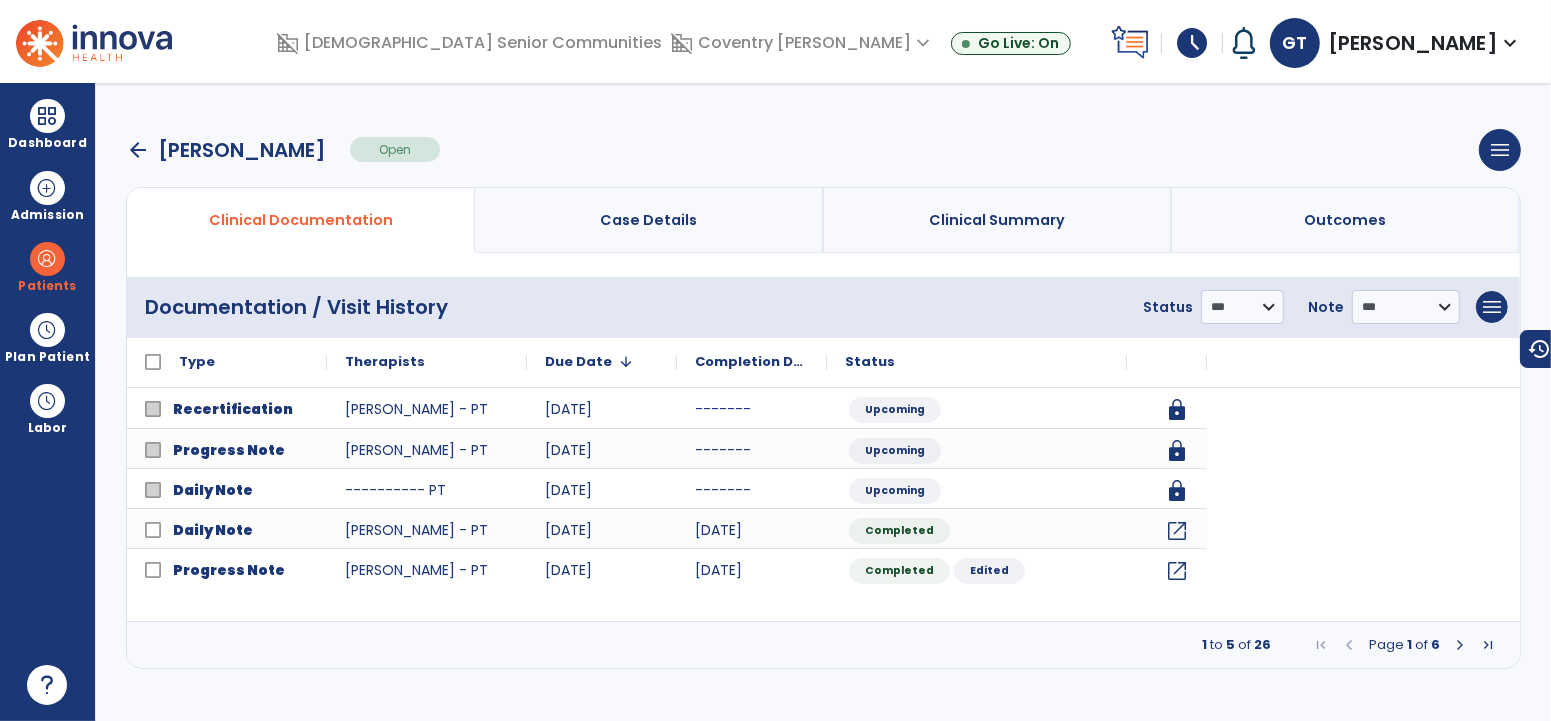 scroll, scrollTop: 0, scrollLeft: 0, axis: both 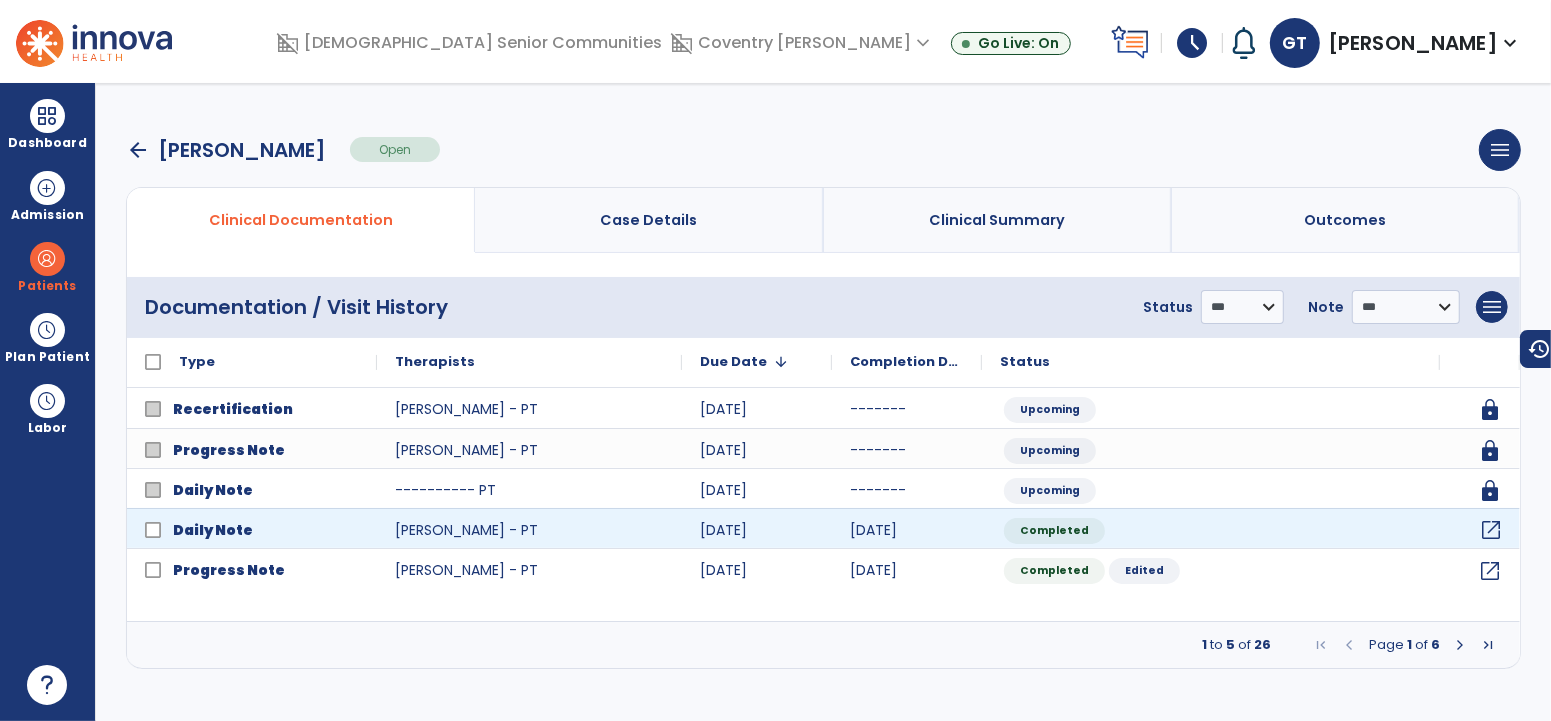 click on "open_in_new" 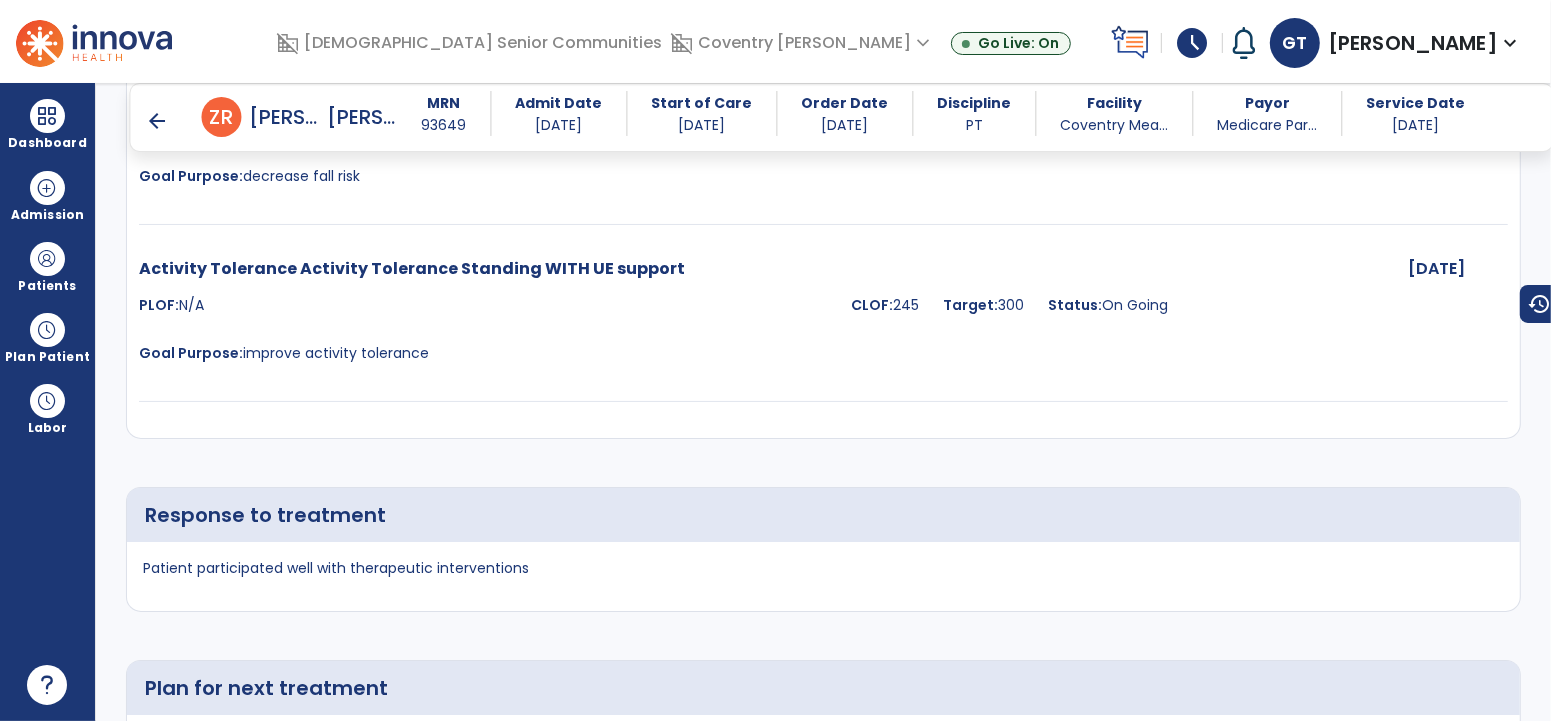 scroll, scrollTop: 3862, scrollLeft: 0, axis: vertical 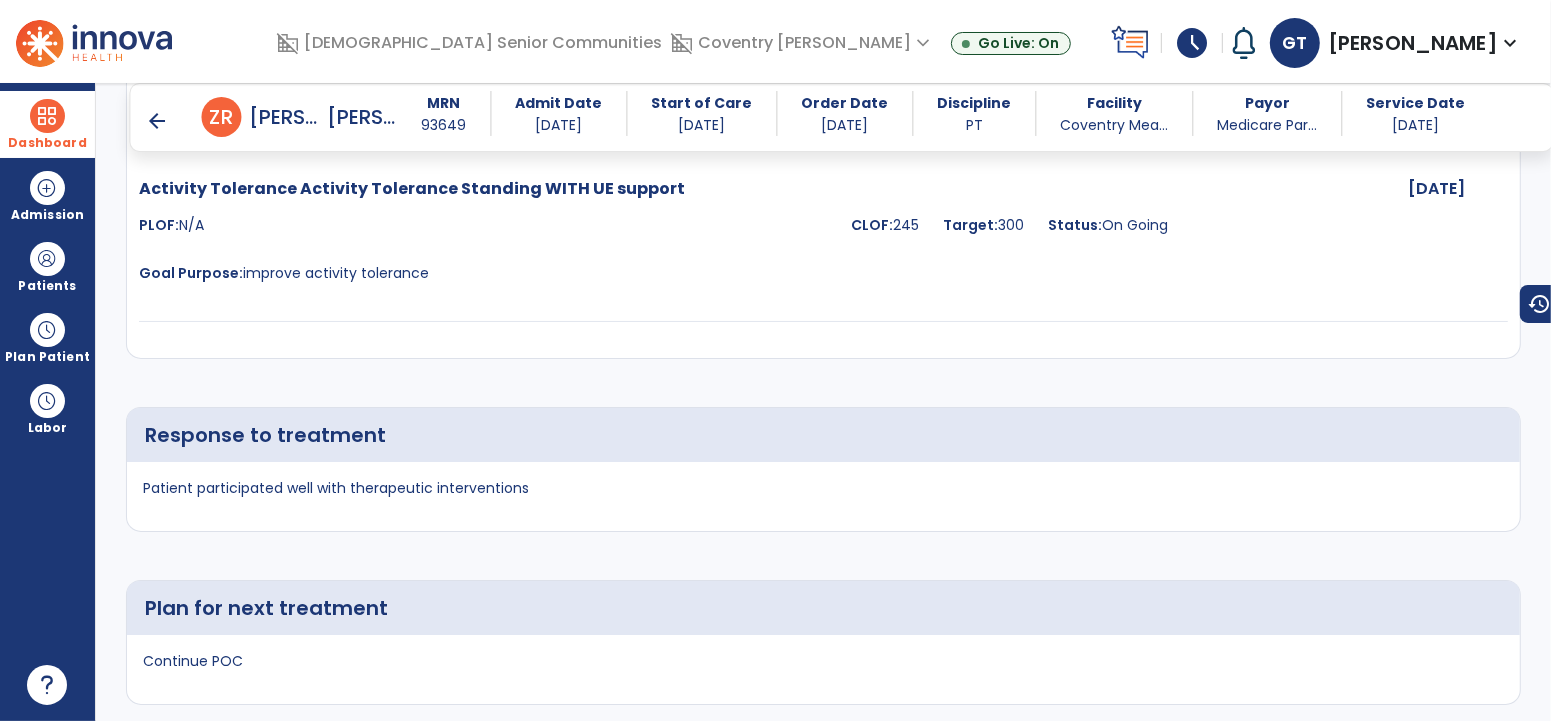 click on "Dashboard" at bounding box center [47, 124] 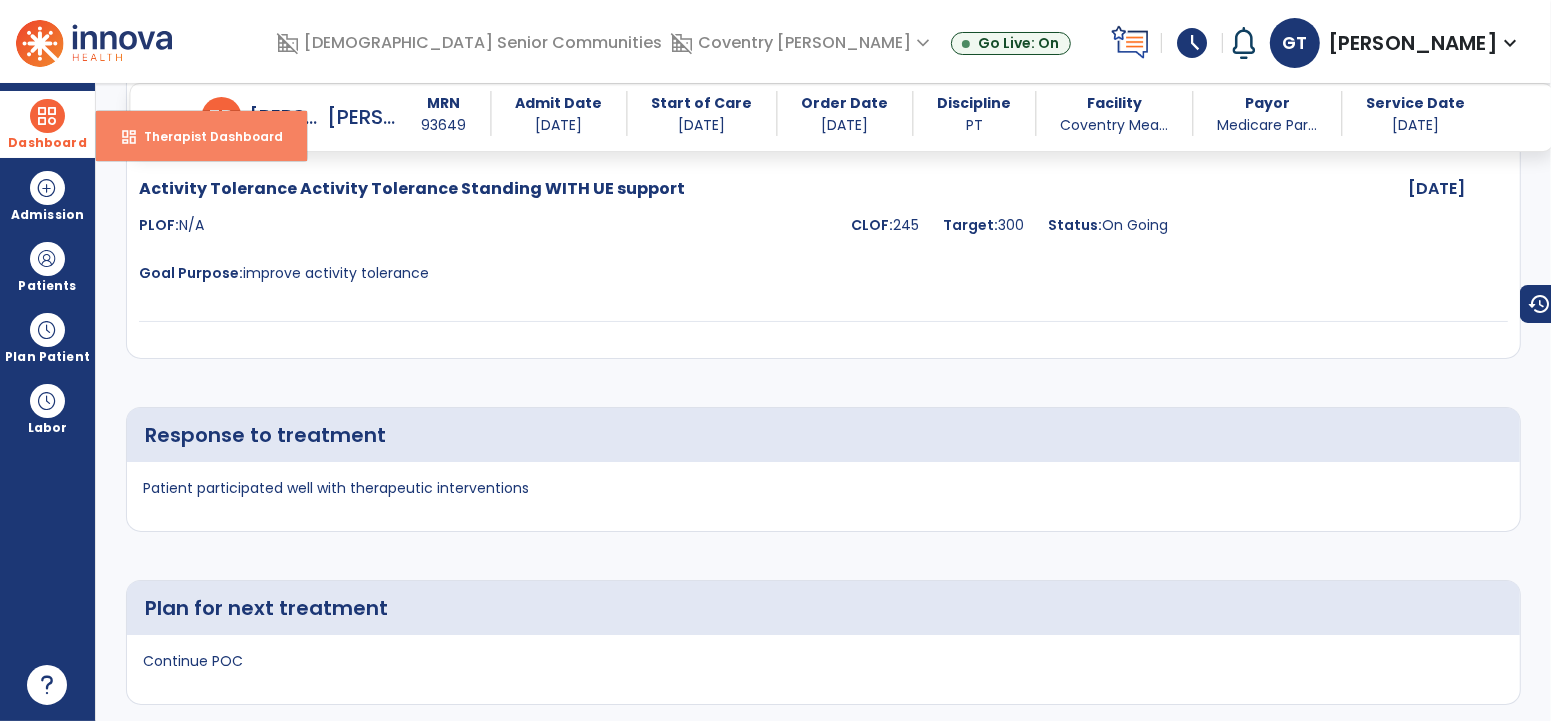 click on "dashboard  Therapist Dashboard" at bounding box center (201, 136) 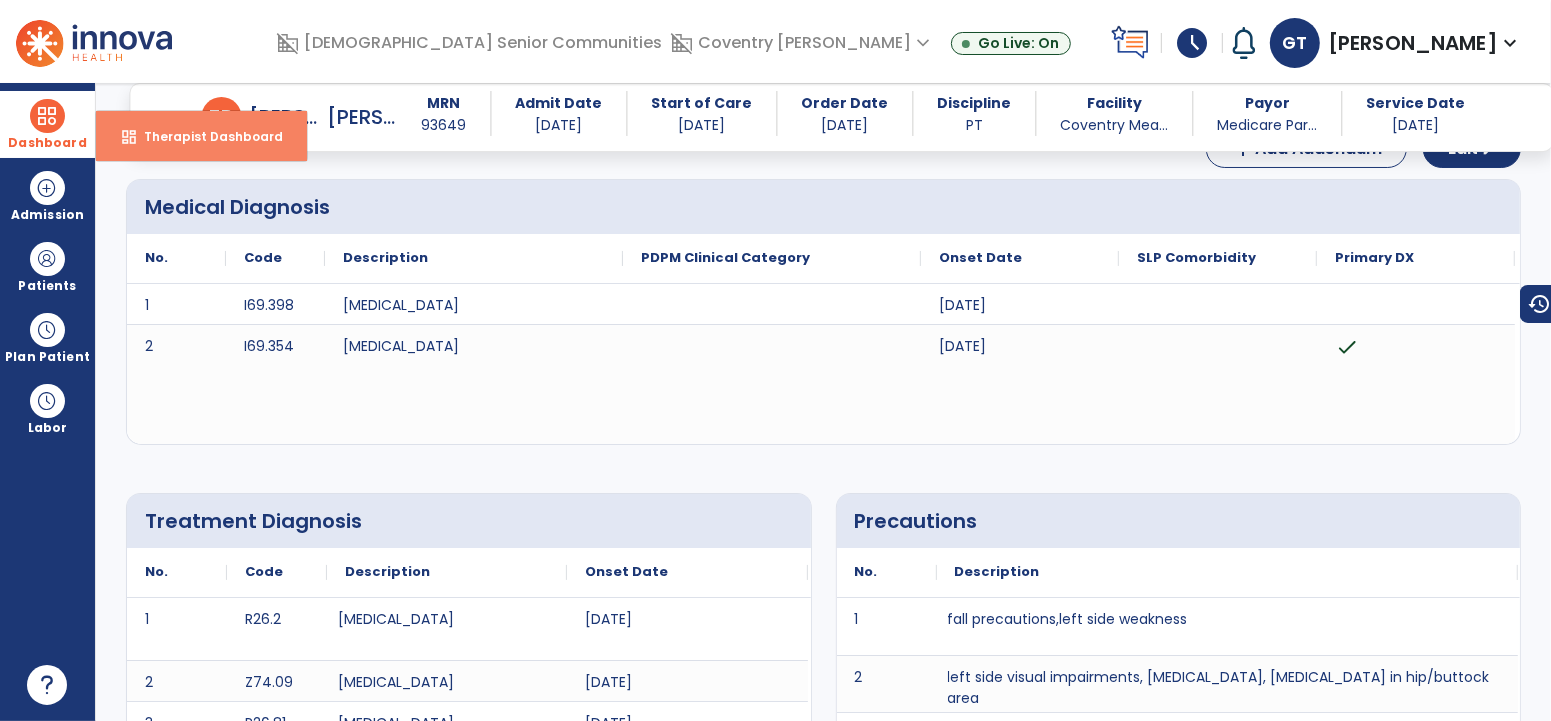 select on "****" 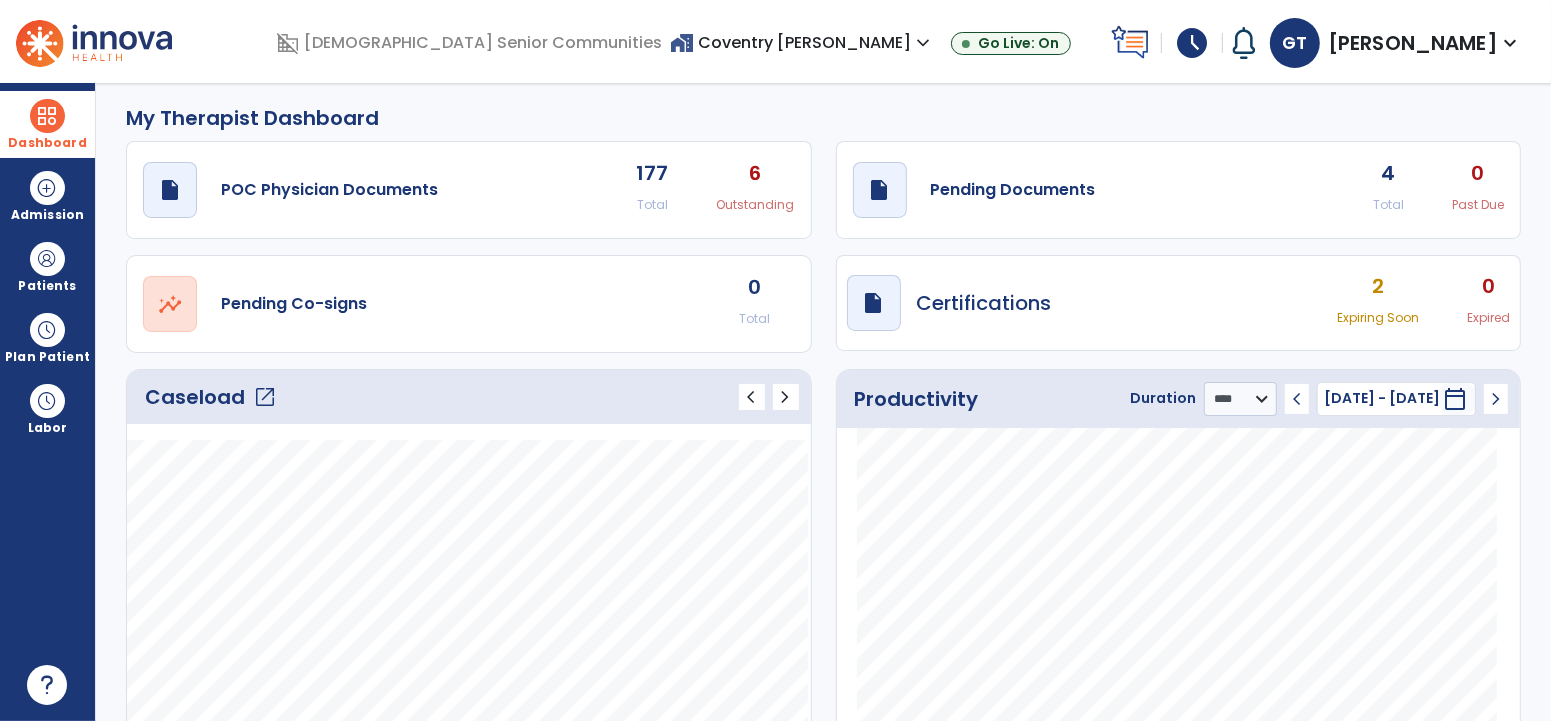 scroll, scrollTop: 0, scrollLeft: 0, axis: both 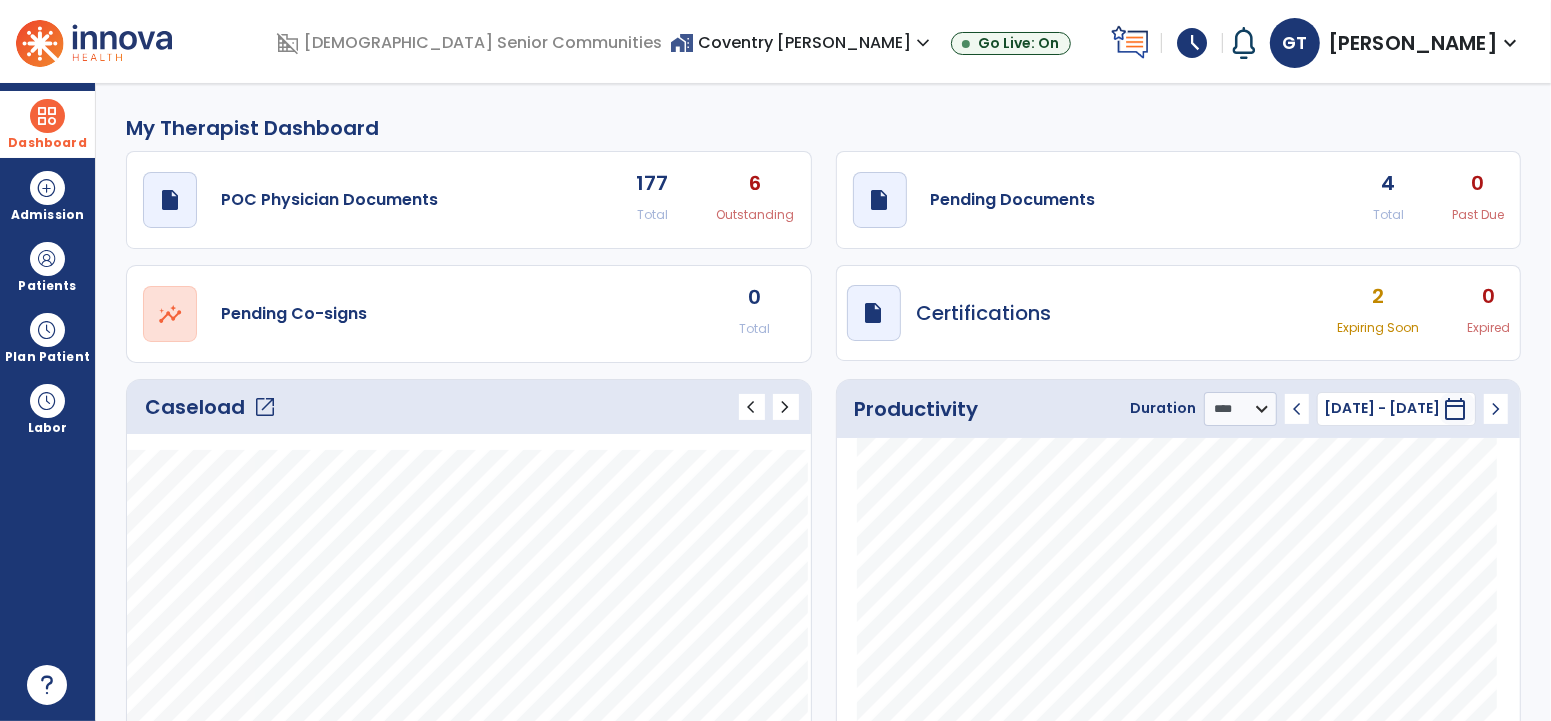 click on "4" 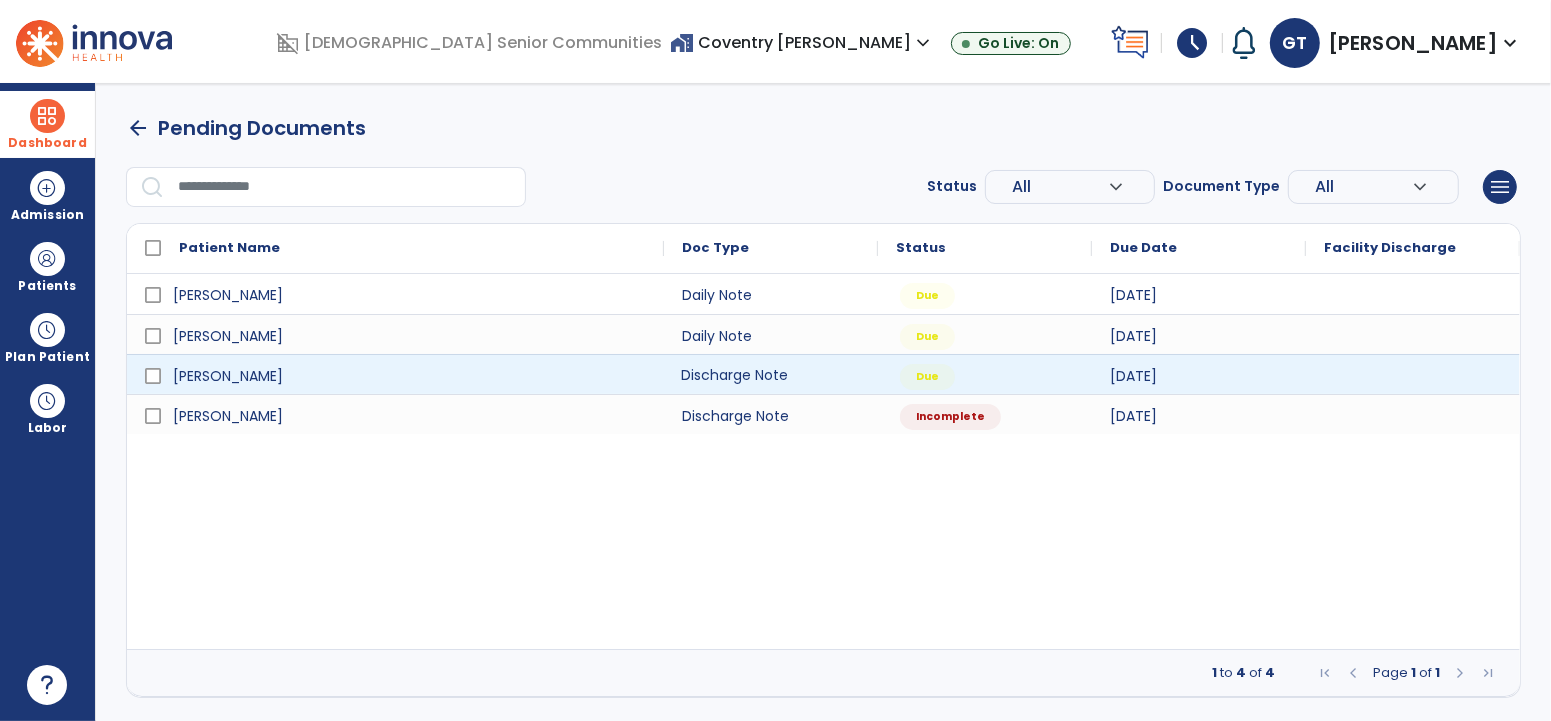 click on "Discharge Note" at bounding box center (771, 374) 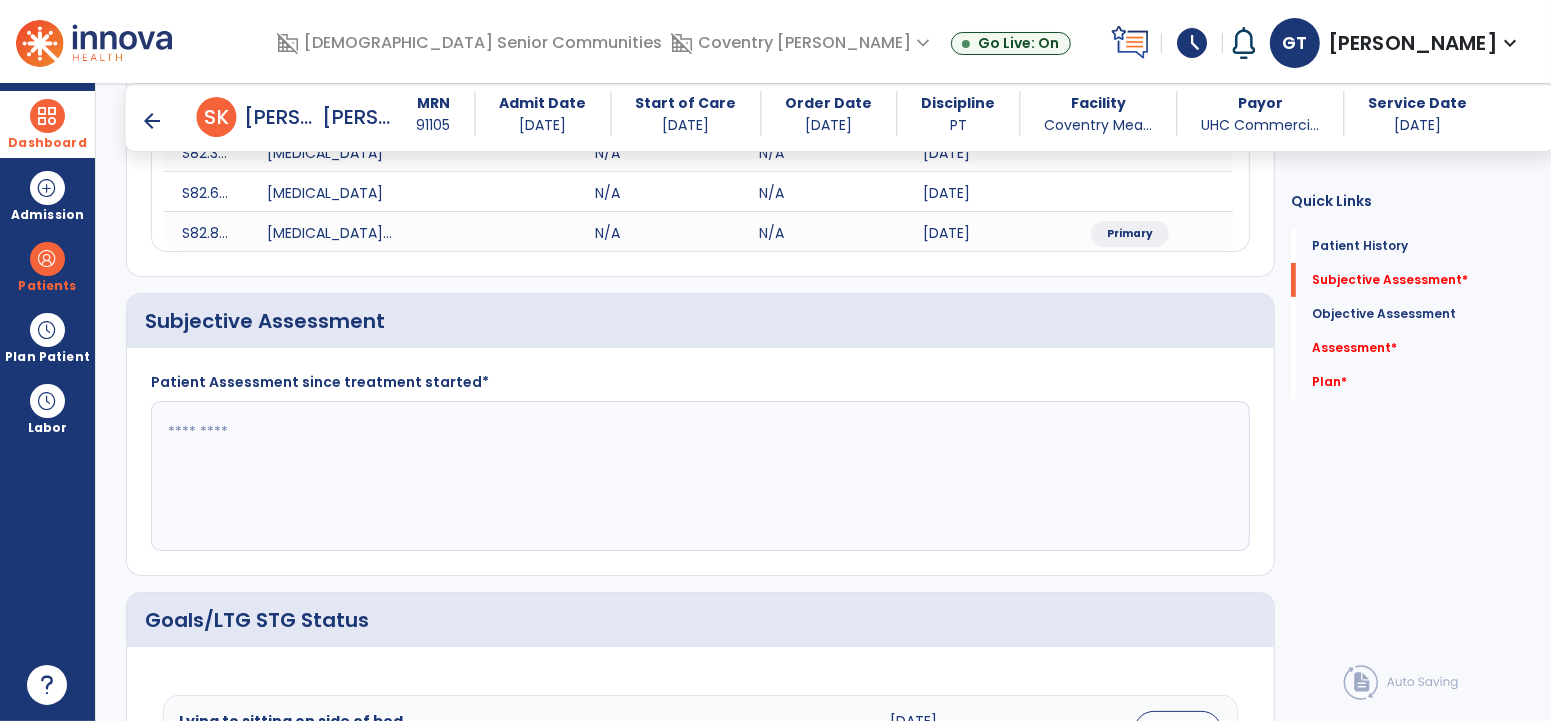 scroll, scrollTop: 387, scrollLeft: 0, axis: vertical 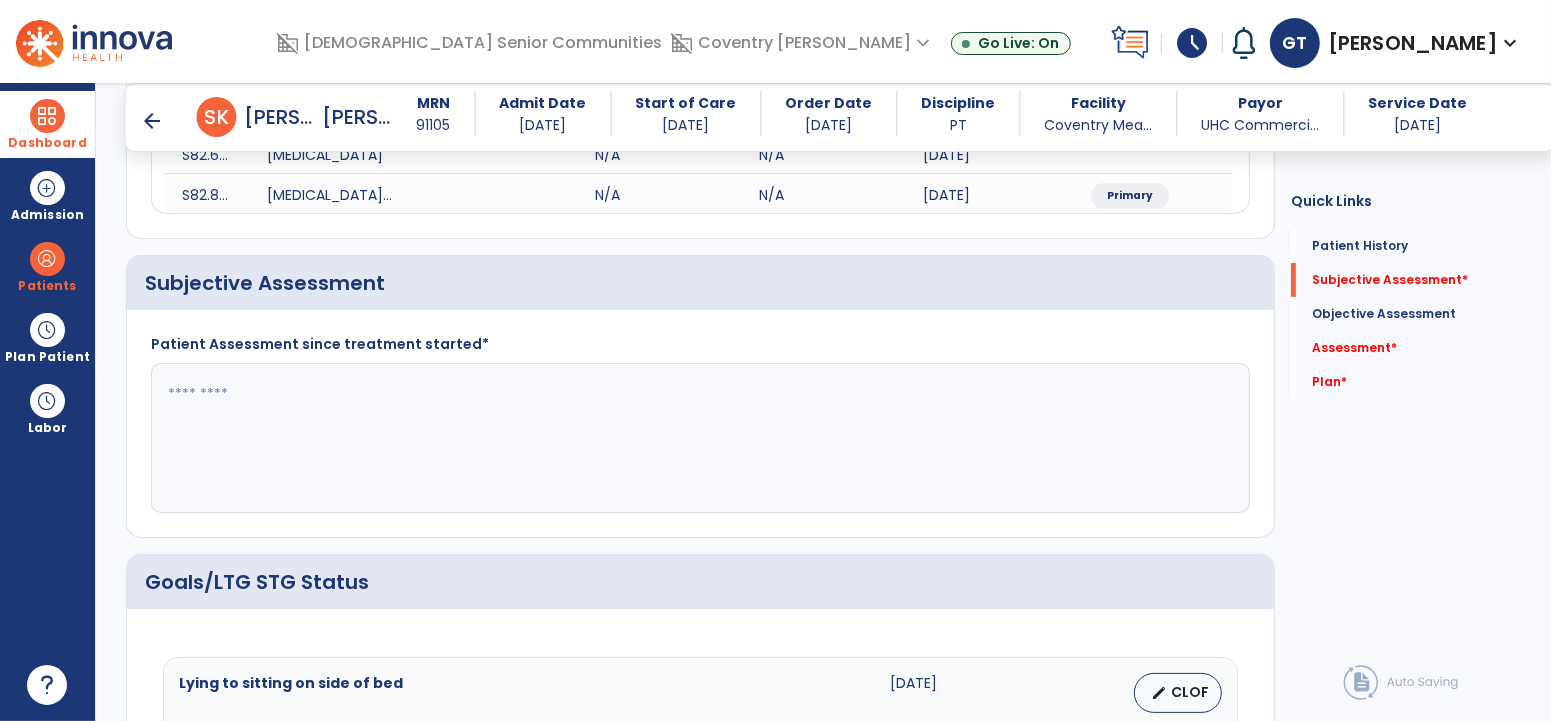 click 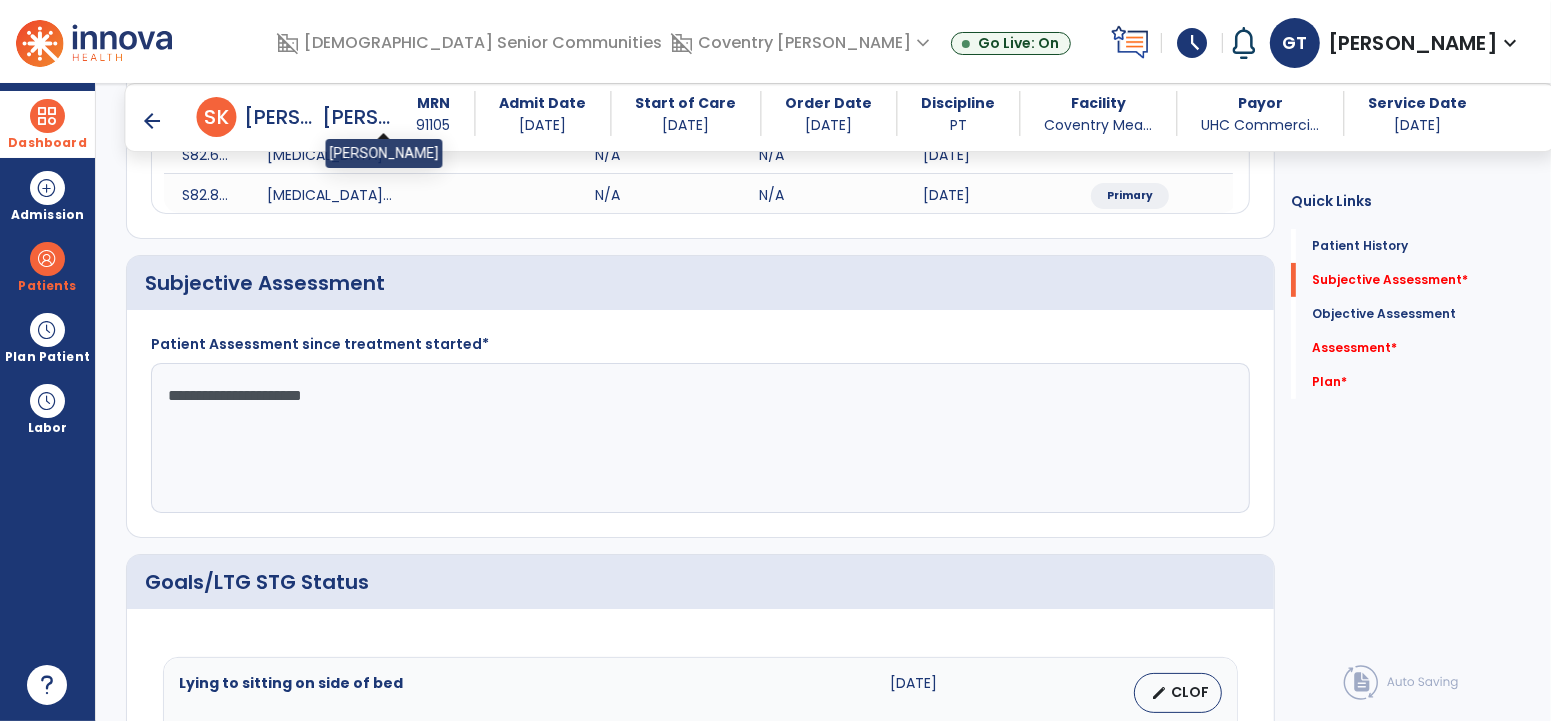click on "**********" 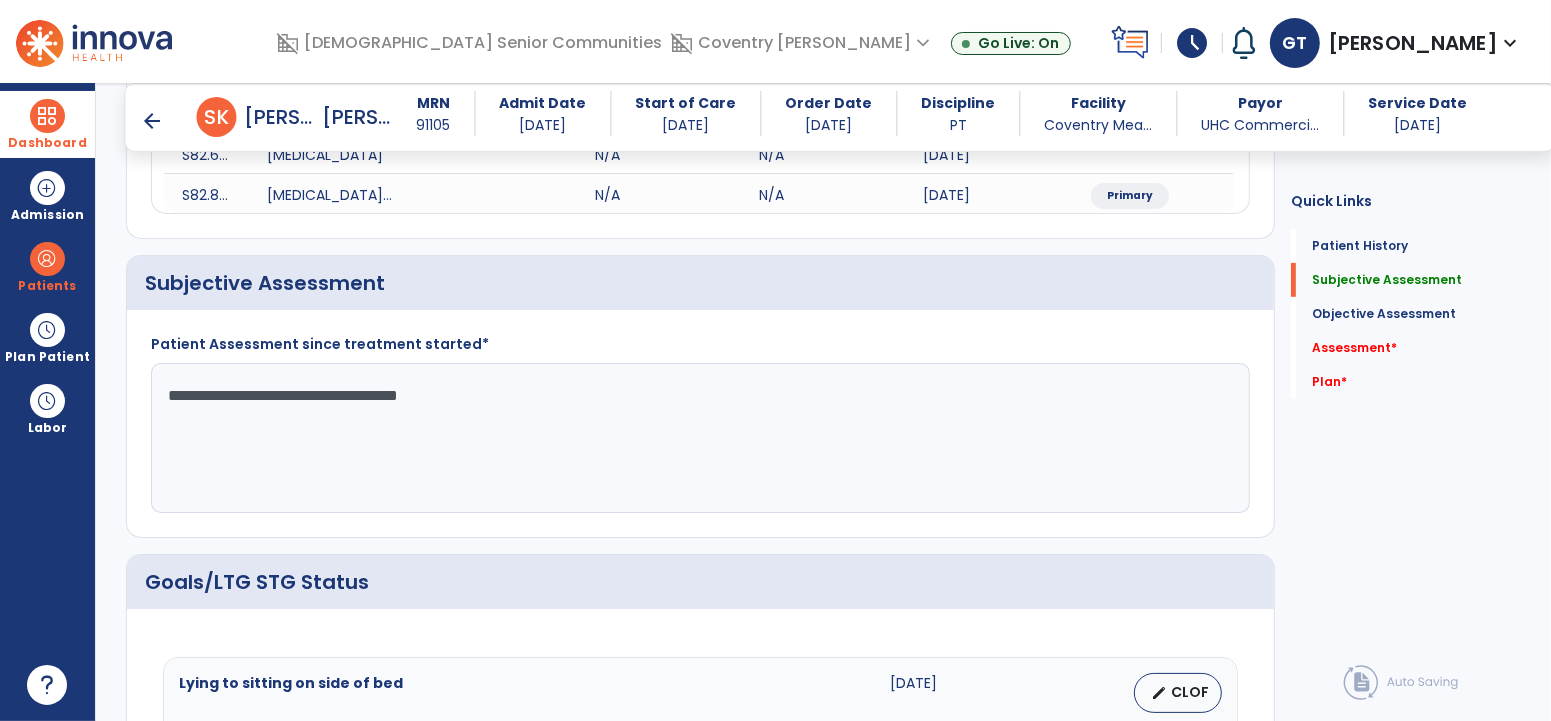type on "**********" 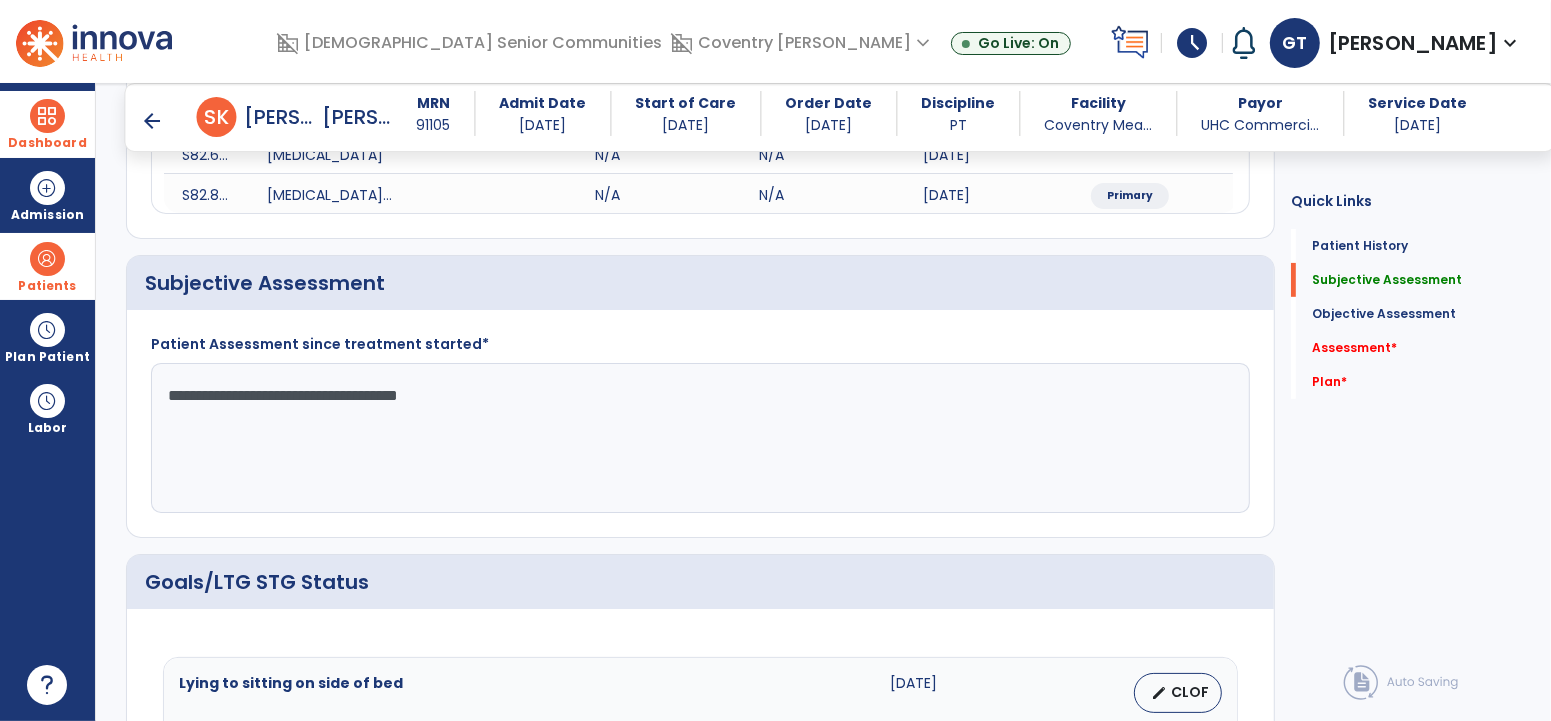 drag, startPoint x: 24, startPoint y: 249, endPoint x: 130, endPoint y: 278, distance: 109.89541 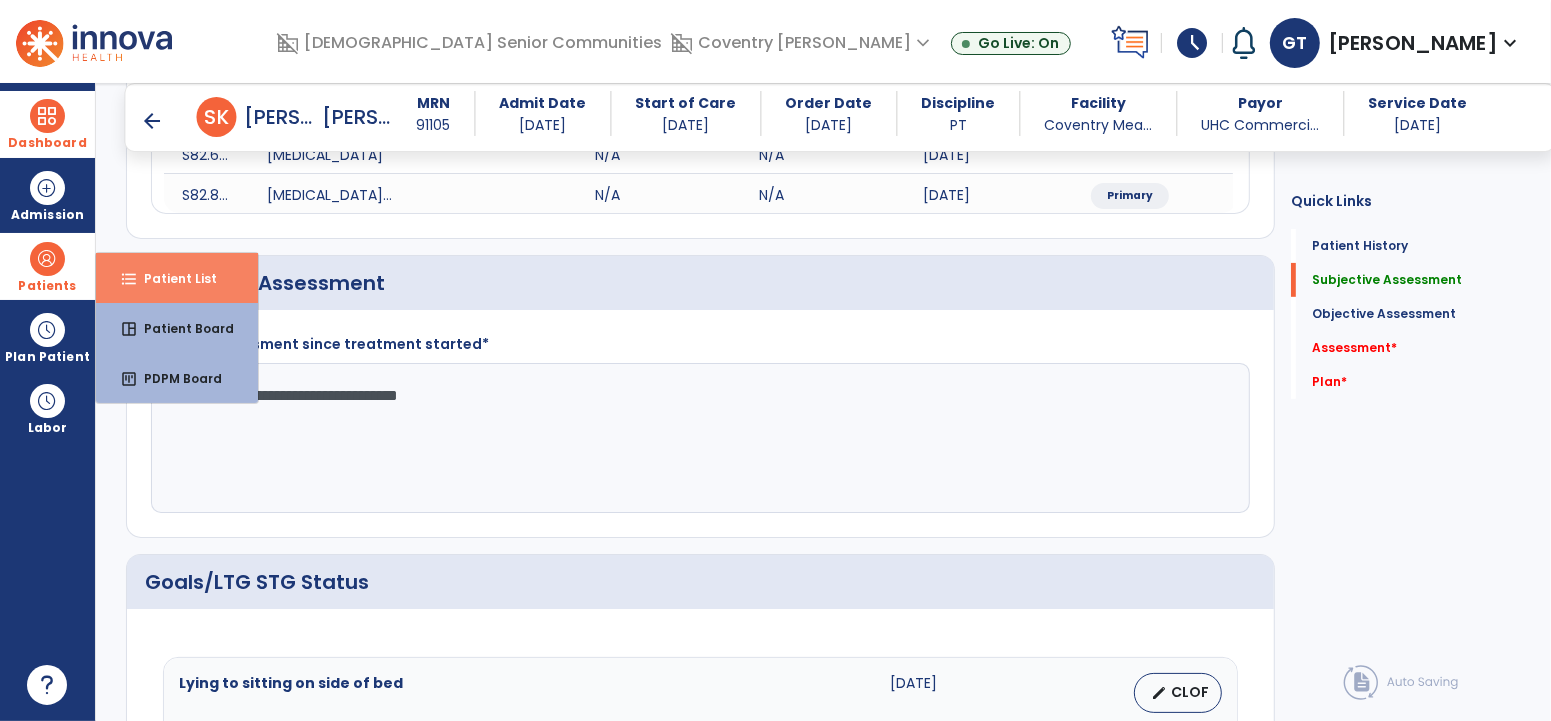 click on "Patient List" at bounding box center [172, 278] 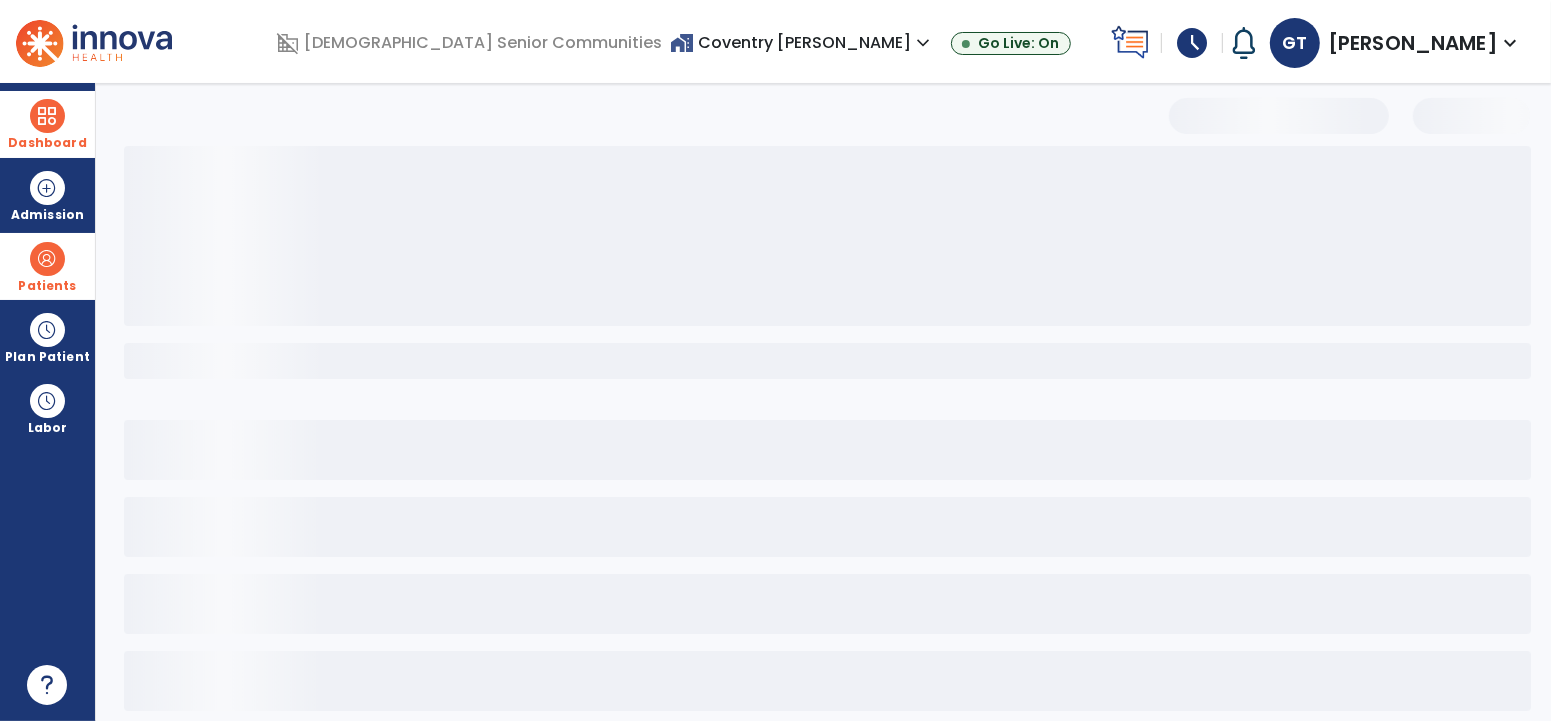select on "***" 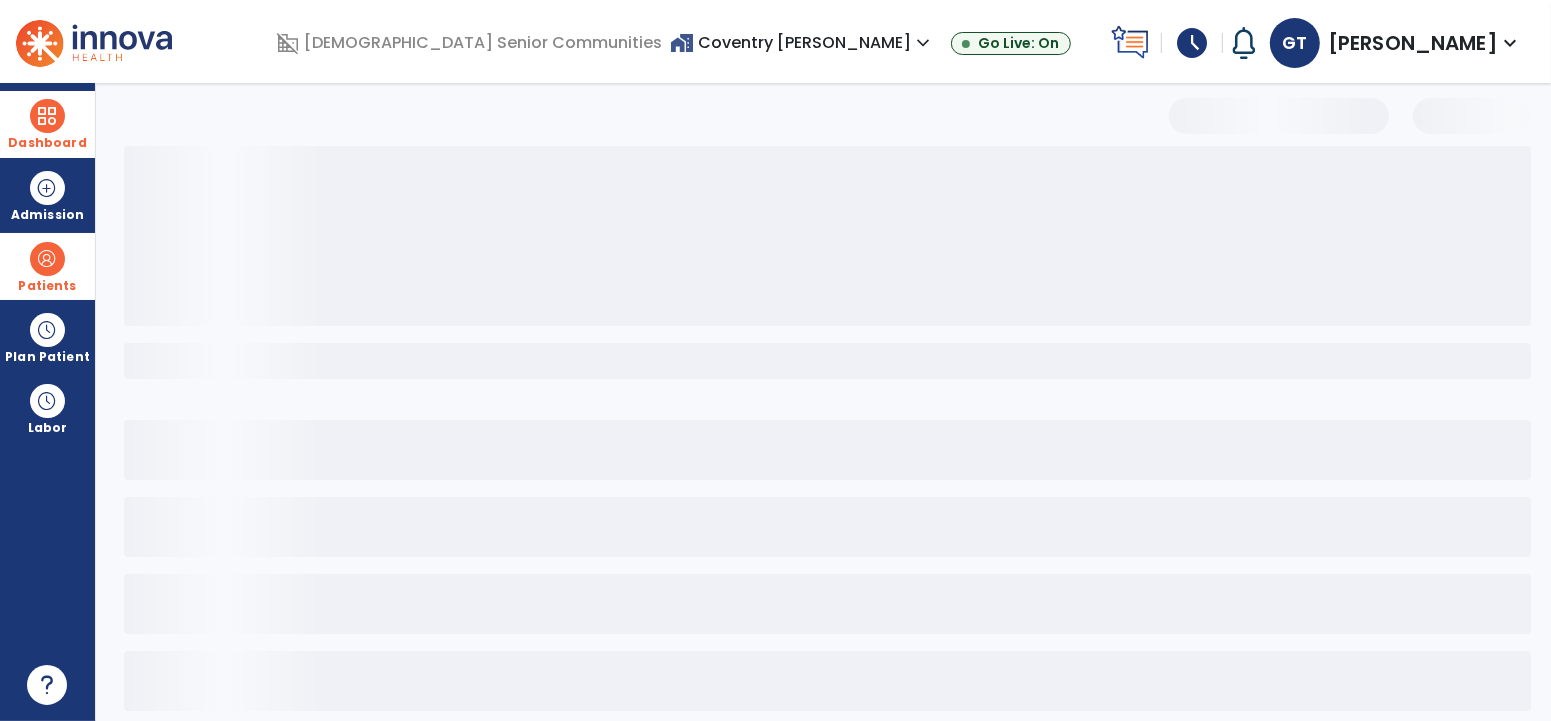 scroll, scrollTop: 31, scrollLeft: 0, axis: vertical 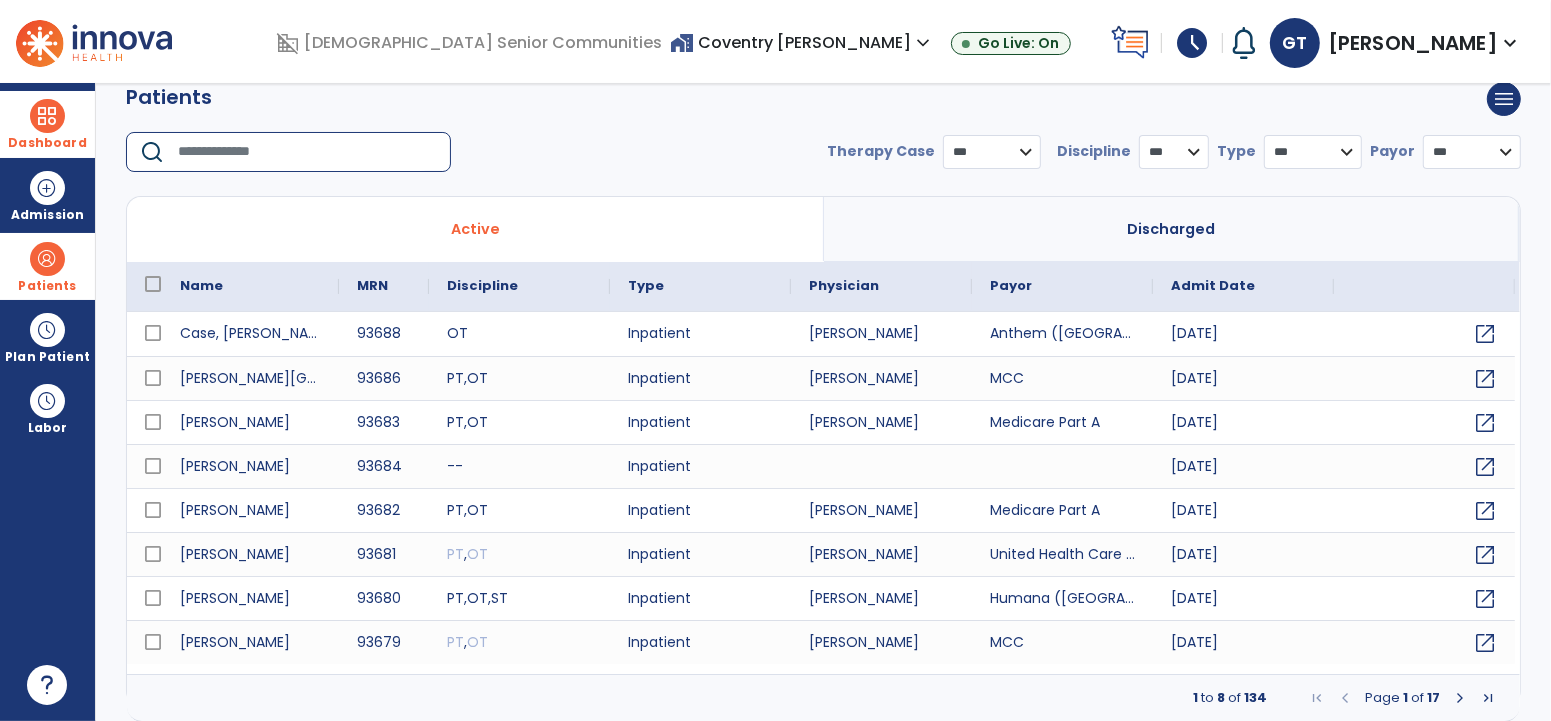 drag, startPoint x: 282, startPoint y: 148, endPoint x: 268, endPoint y: 140, distance: 16.124516 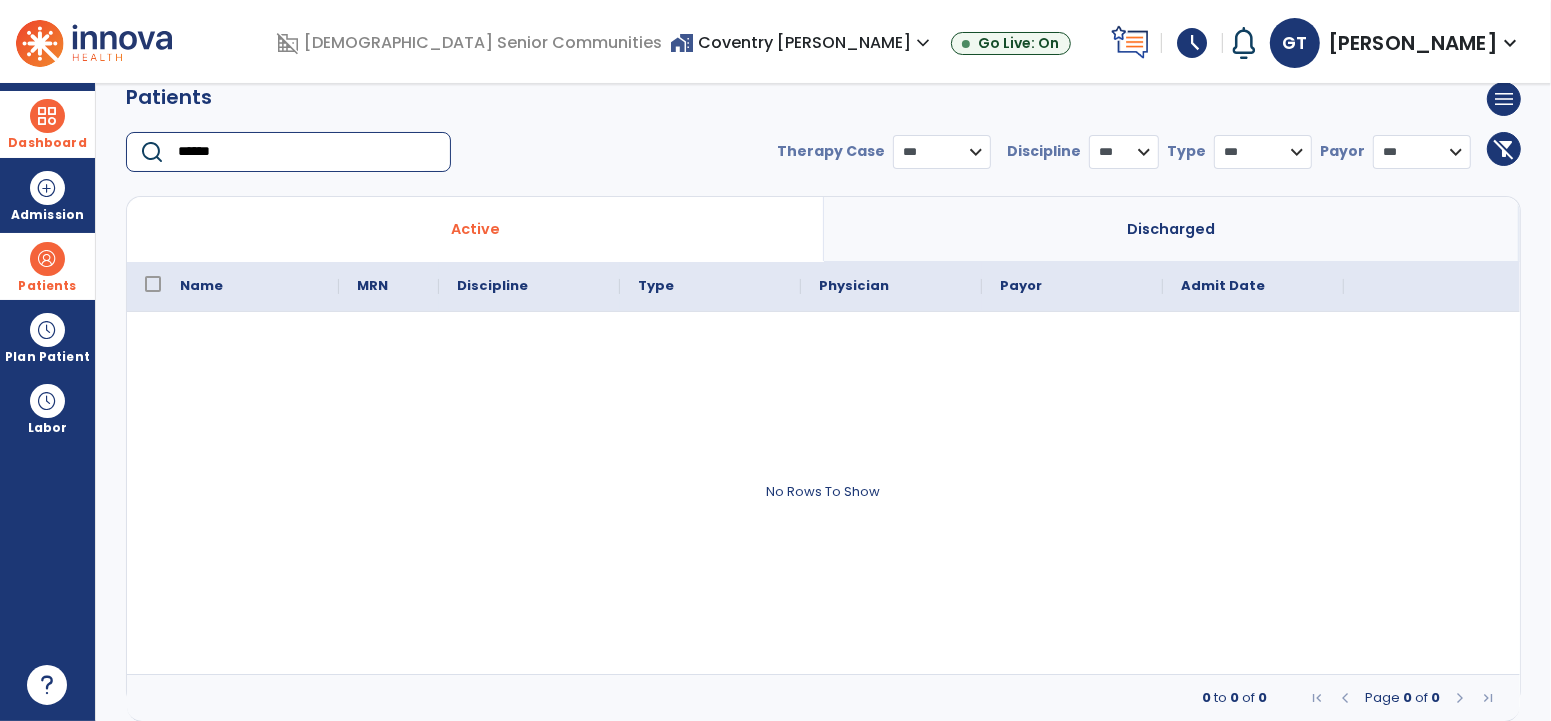 click on "******" at bounding box center [307, 152] 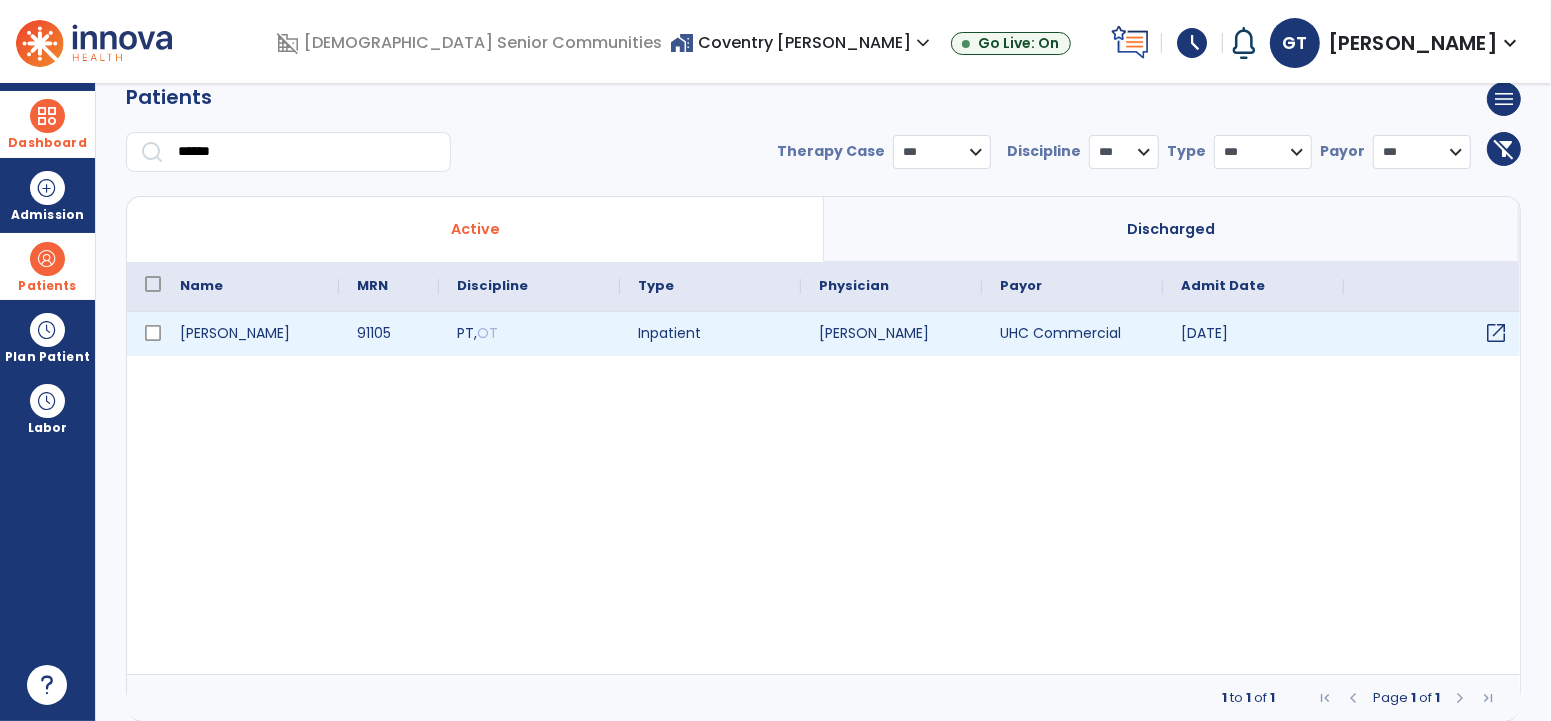 click on "open_in_new" at bounding box center (1496, 333) 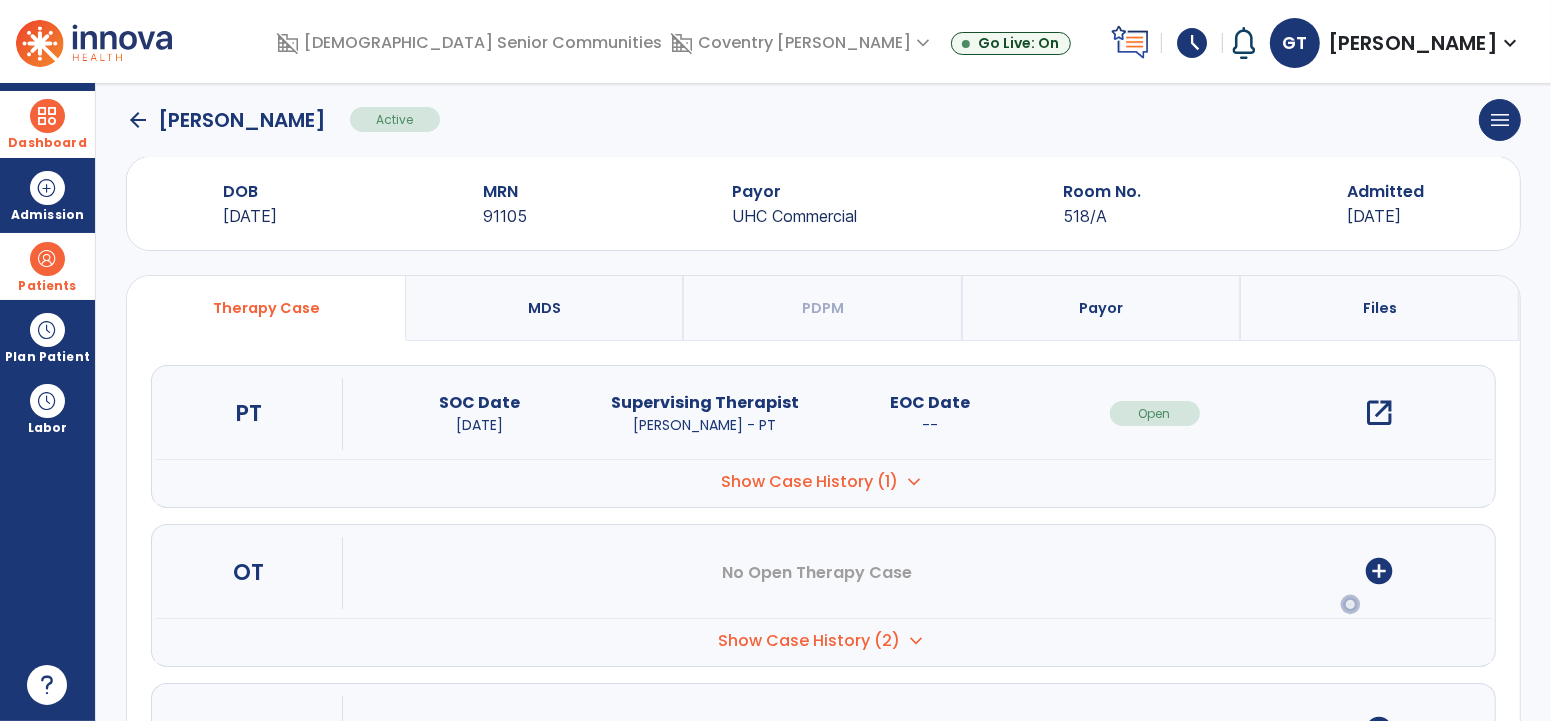 scroll, scrollTop: 0, scrollLeft: 0, axis: both 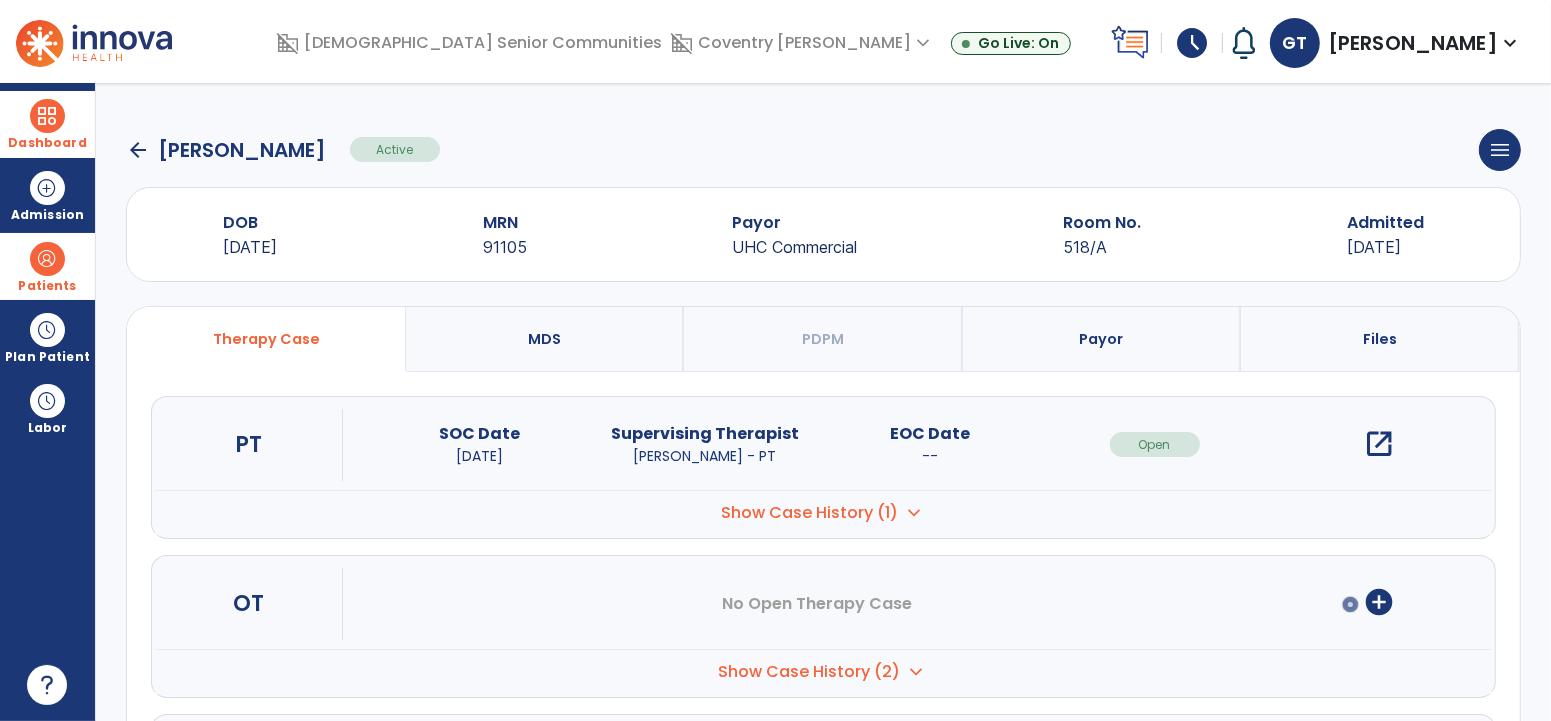 click on "open_in_new" at bounding box center (1380, 444) 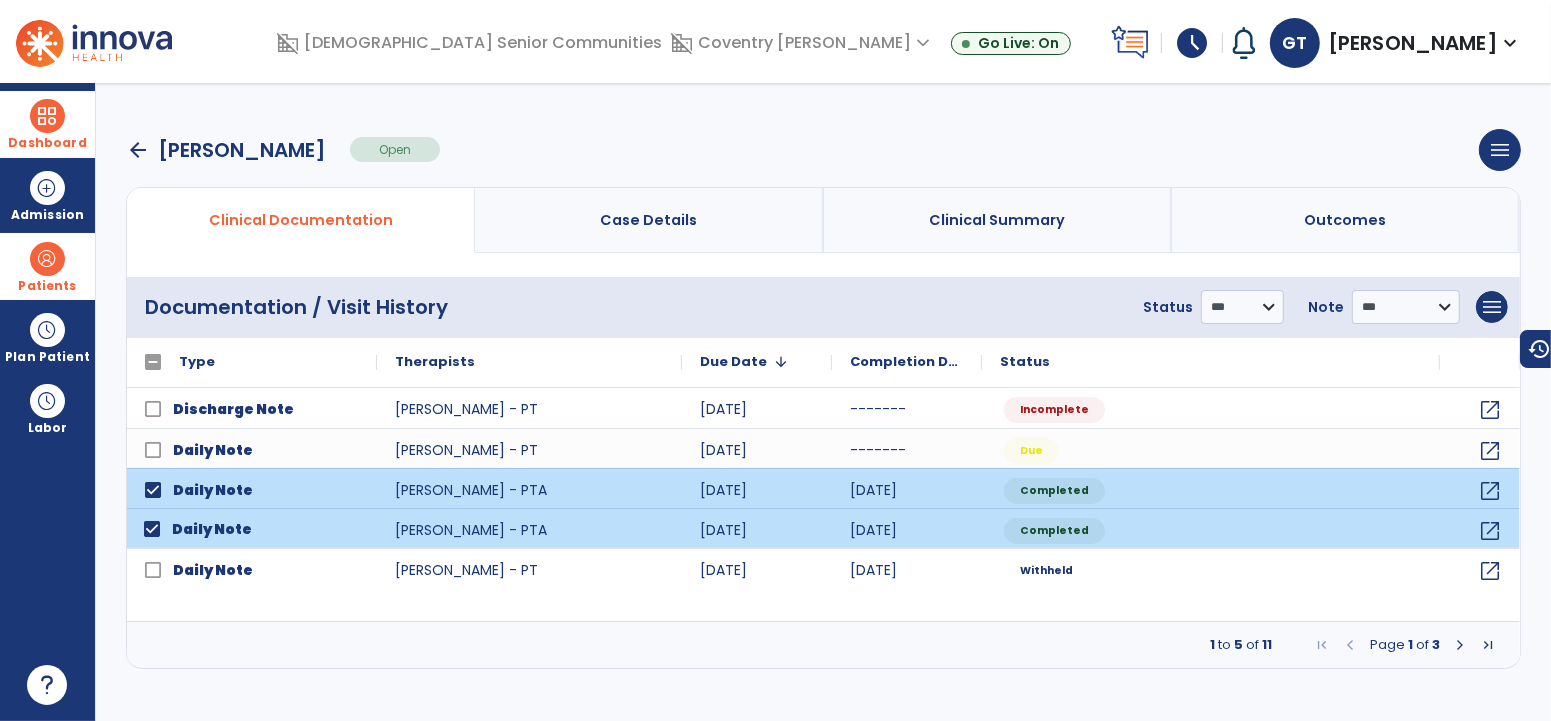 click at bounding box center [1460, 645] 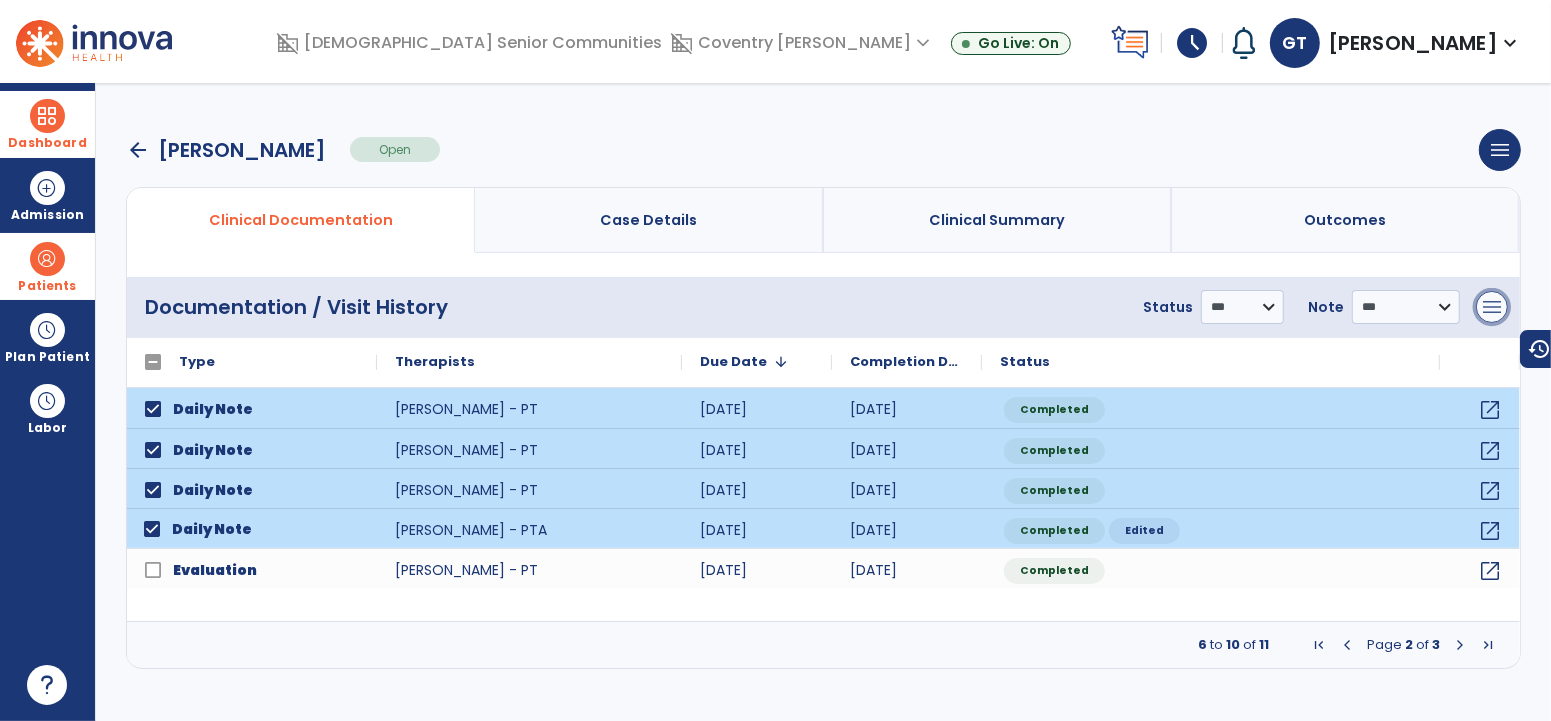 click on "menu" at bounding box center [1492, 307] 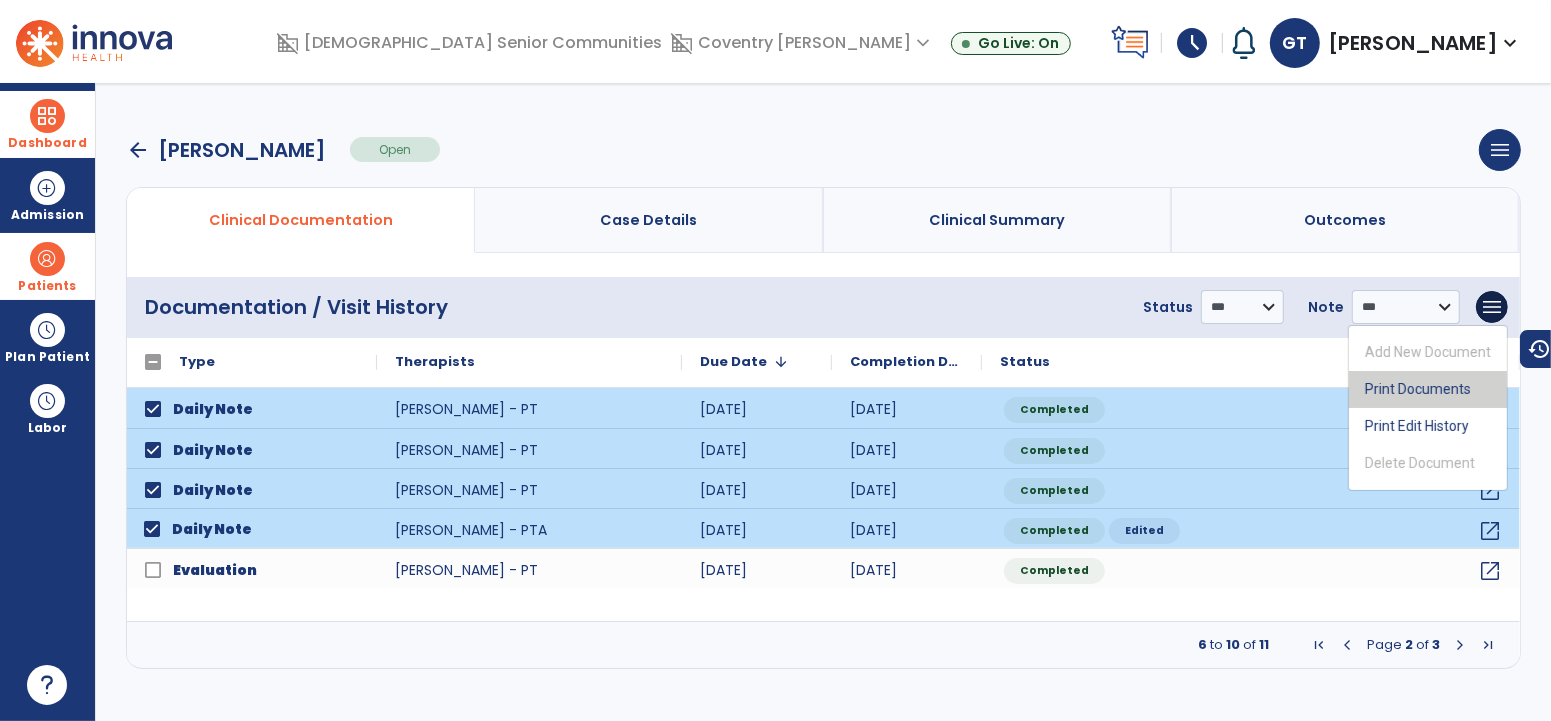 click on "Print Documents" at bounding box center (1428, 389) 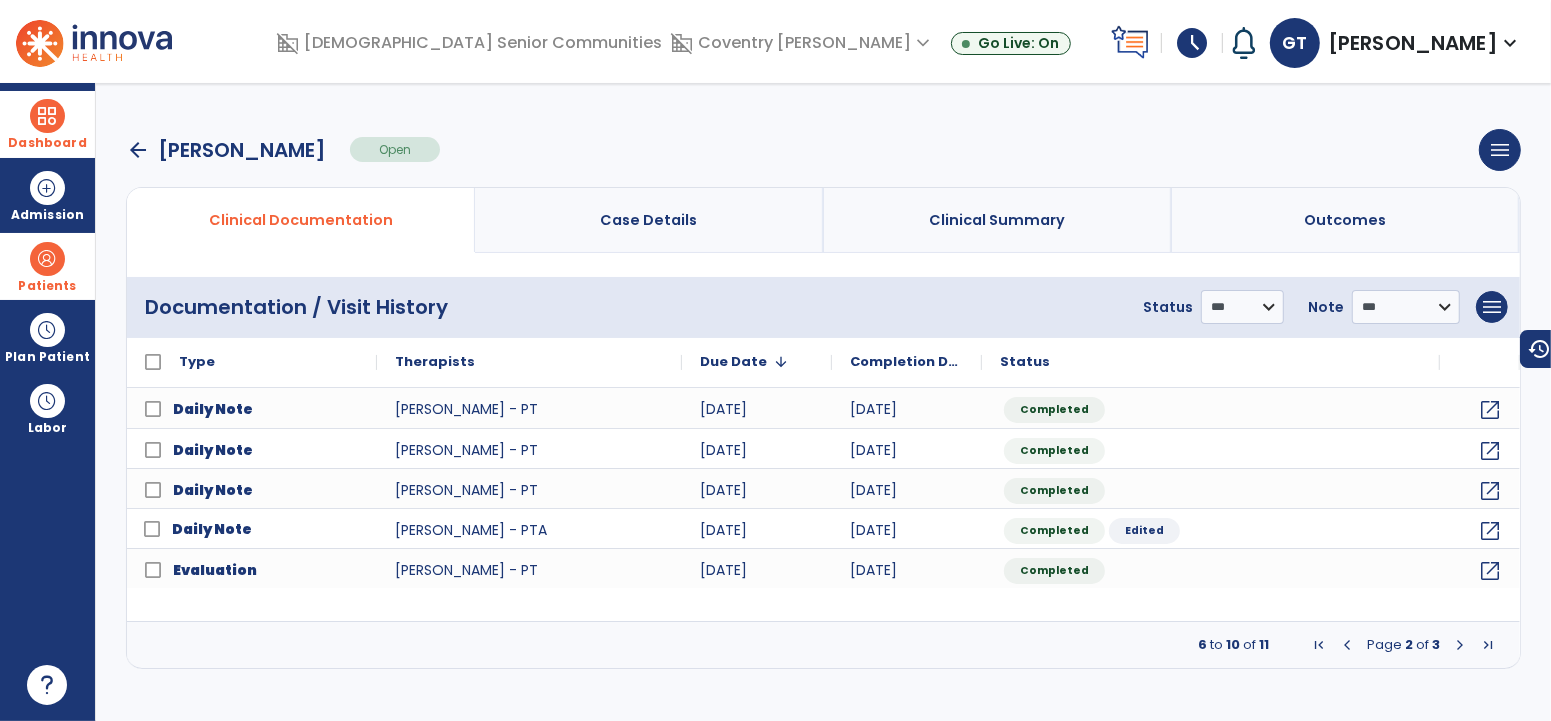click at bounding box center [1347, 645] 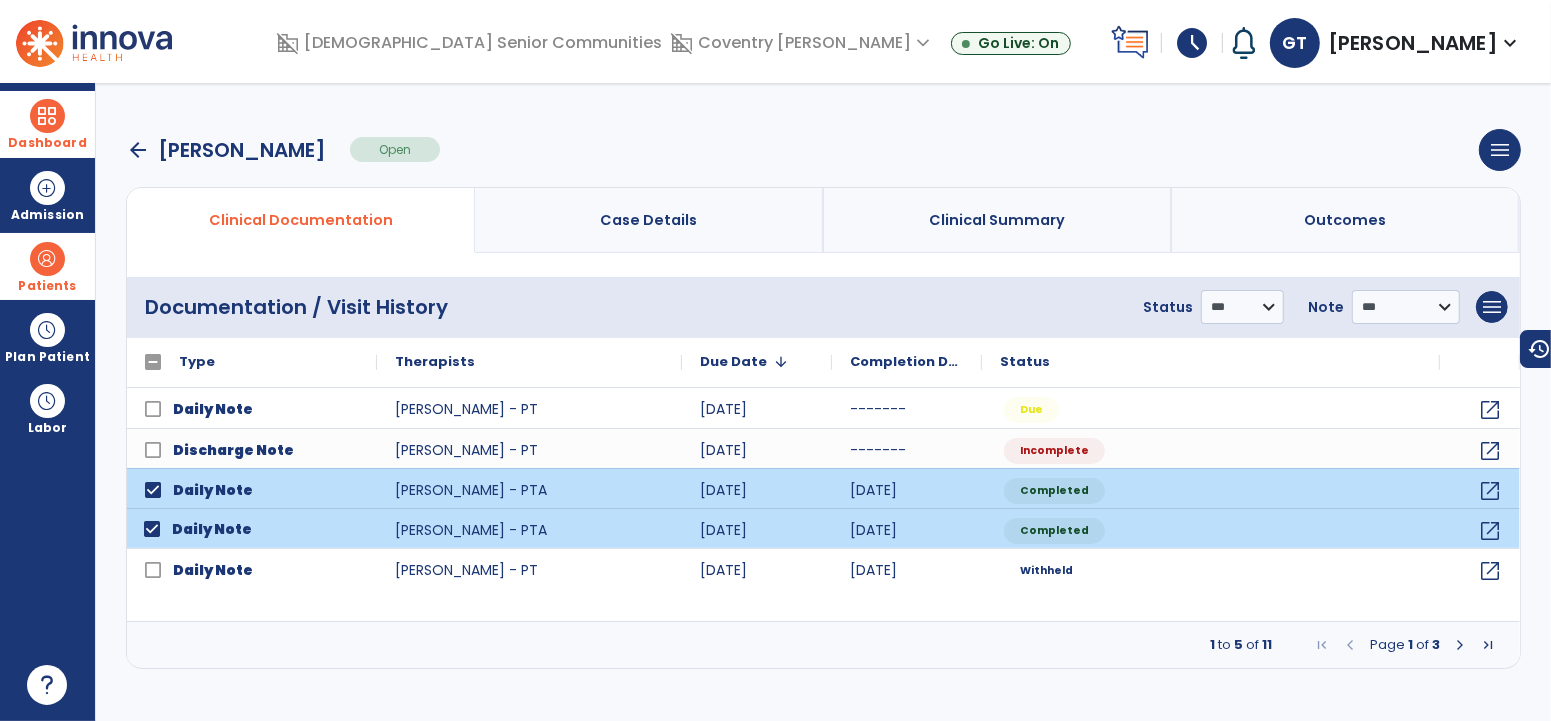 click at bounding box center [1460, 645] 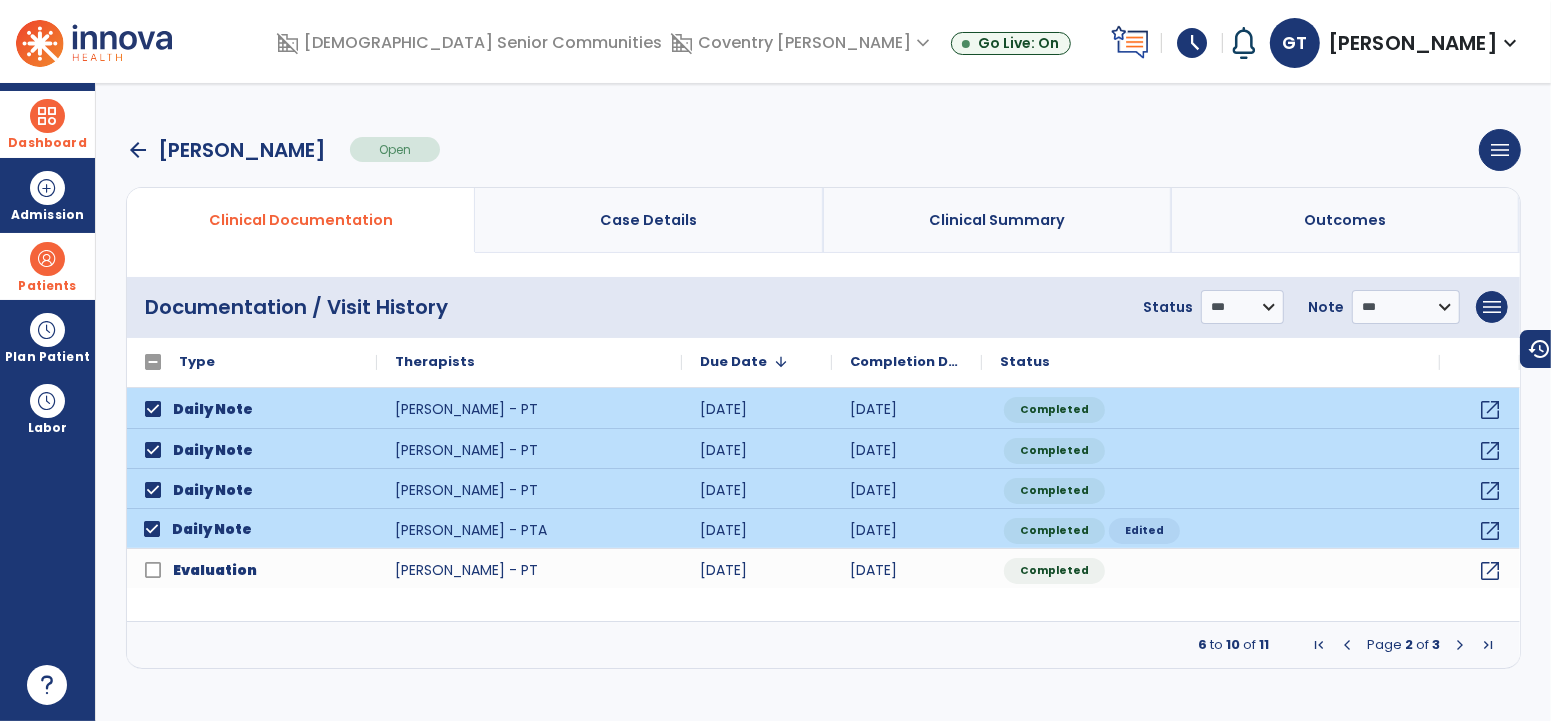 click at bounding box center (1460, 645) 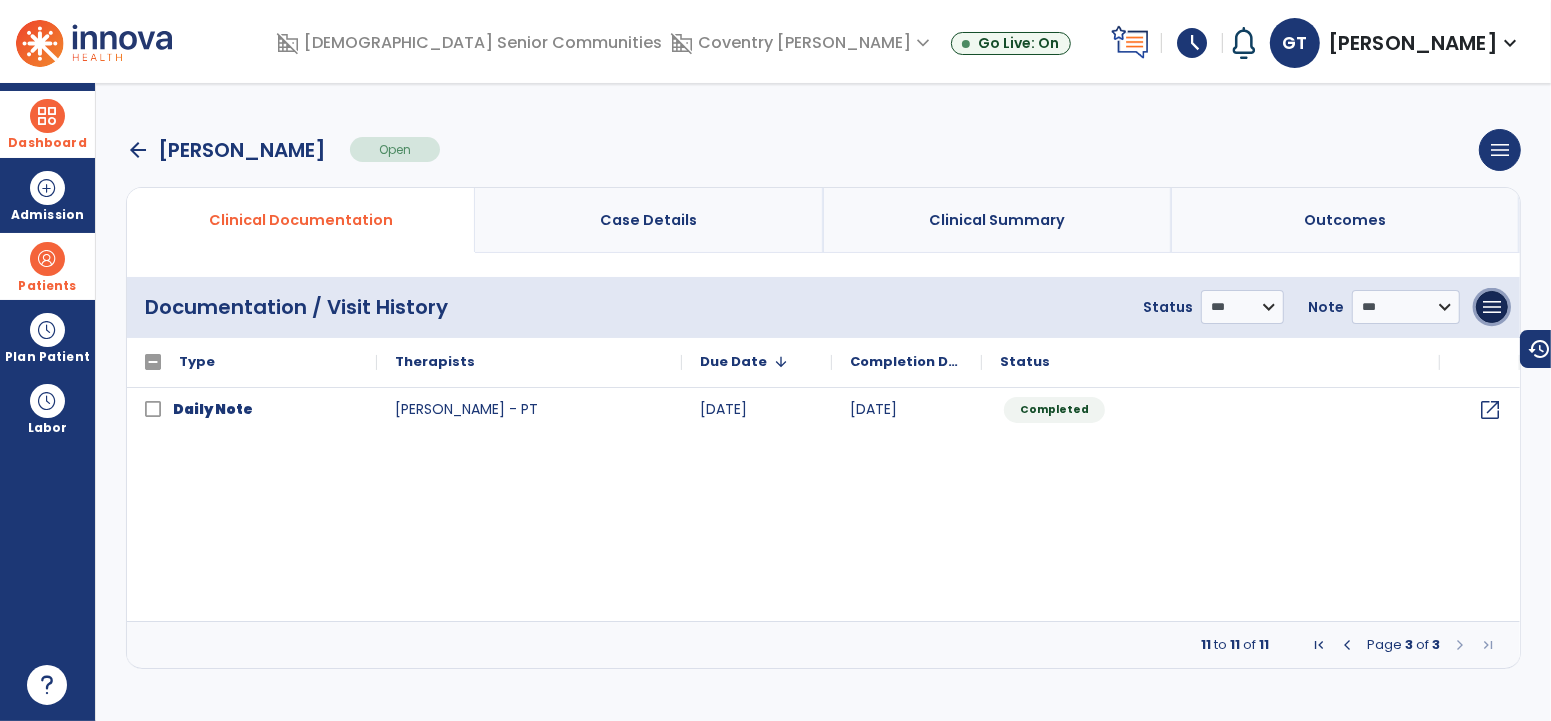 drag, startPoint x: 1499, startPoint y: 316, endPoint x: 1467, endPoint y: 329, distance: 34.539833 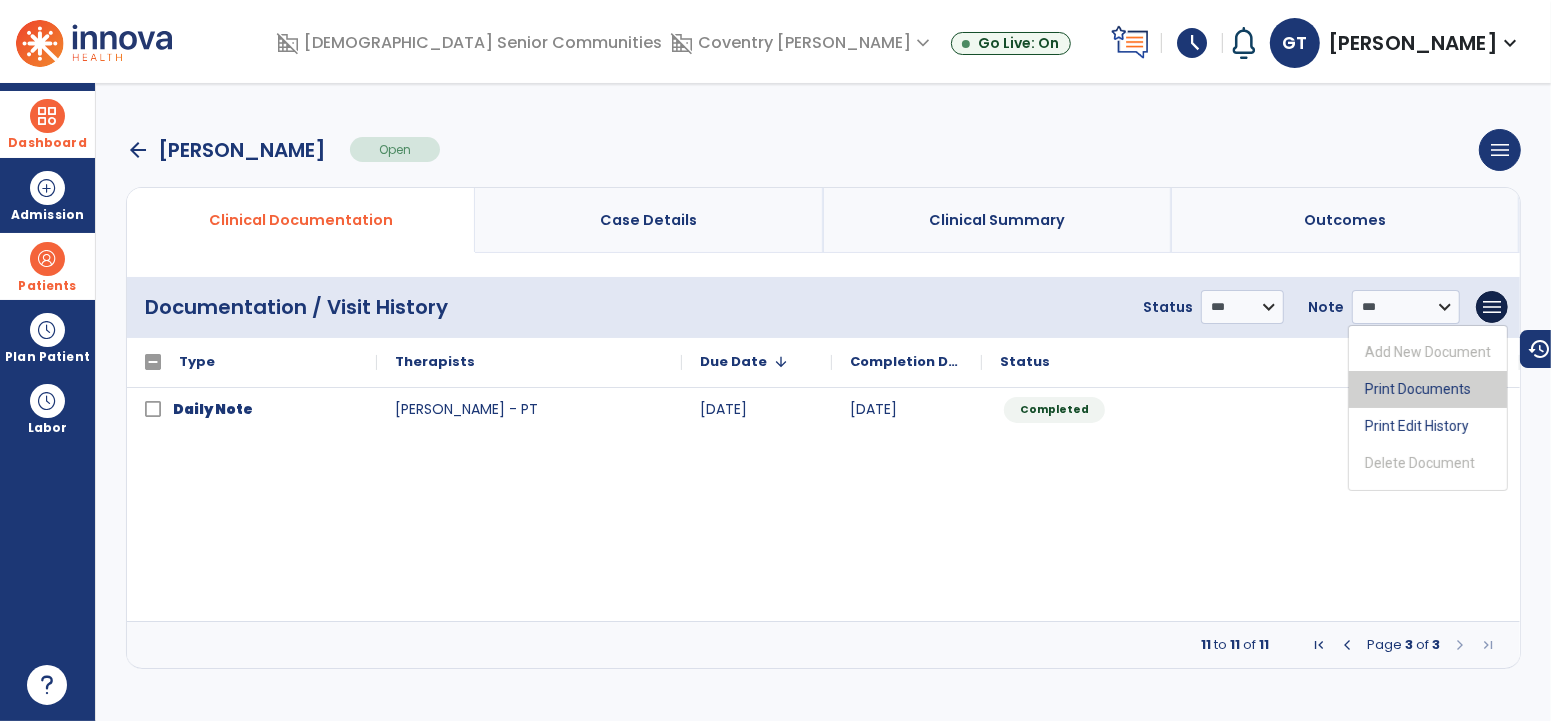 click on "Print Documents" at bounding box center (1428, 389) 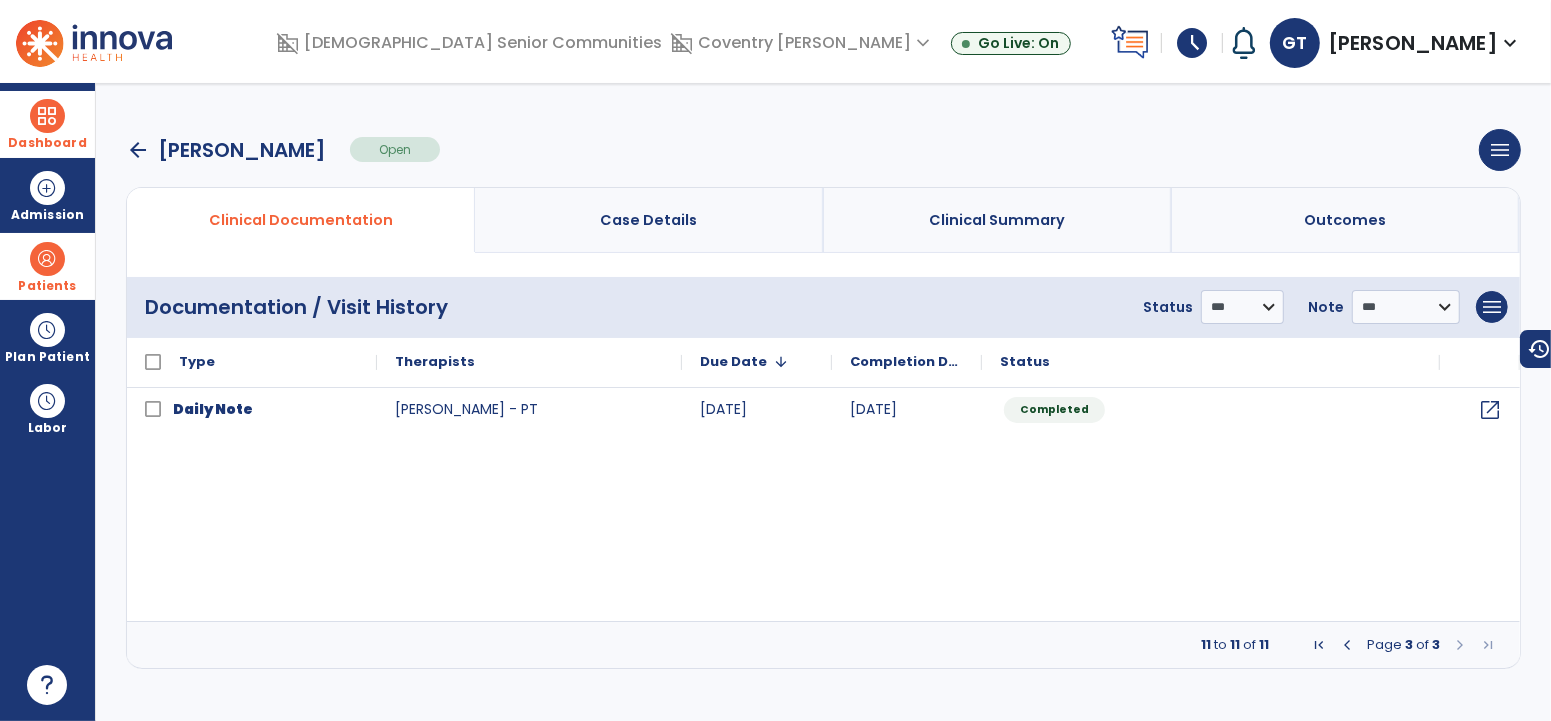 click on "Patients" at bounding box center [47, 266] 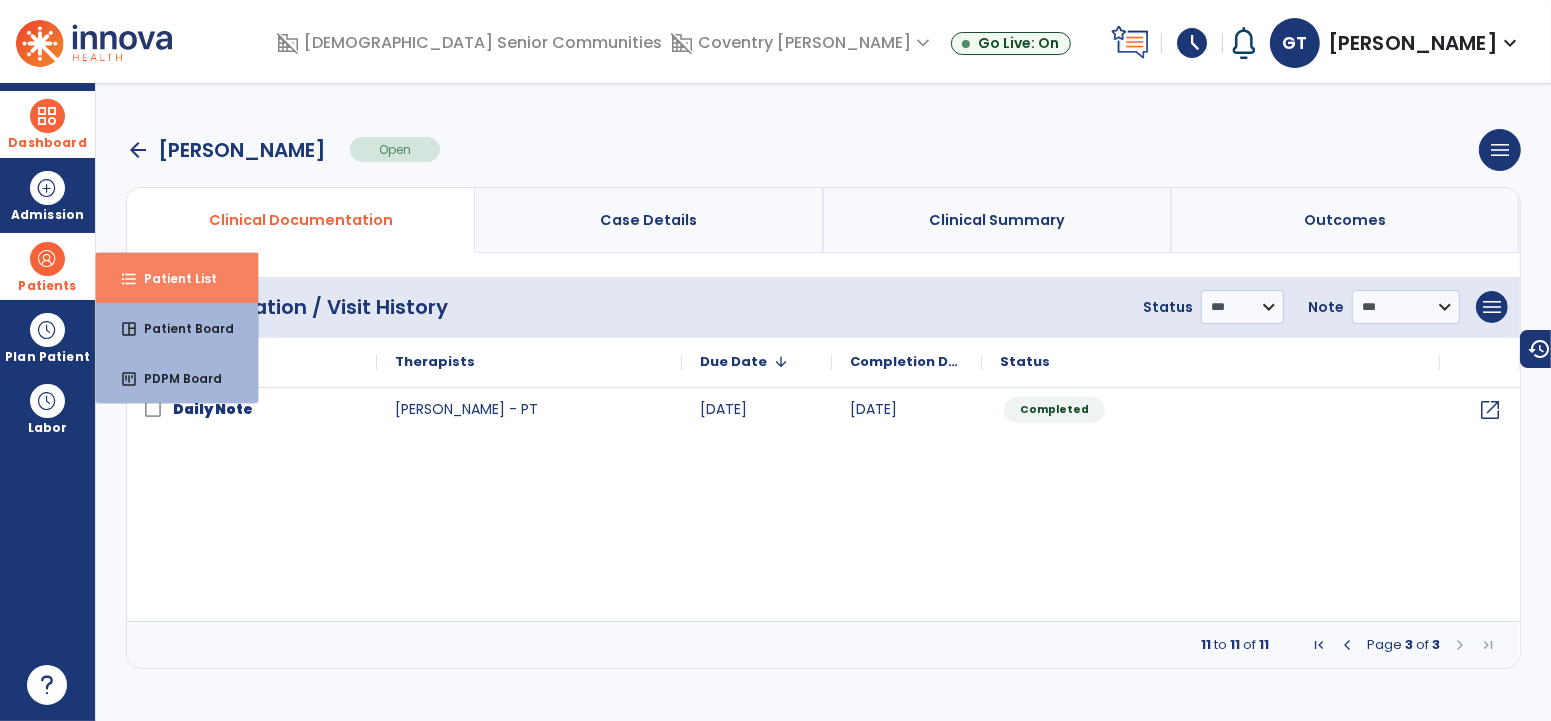 click on "format_list_bulleted" at bounding box center (129, 279) 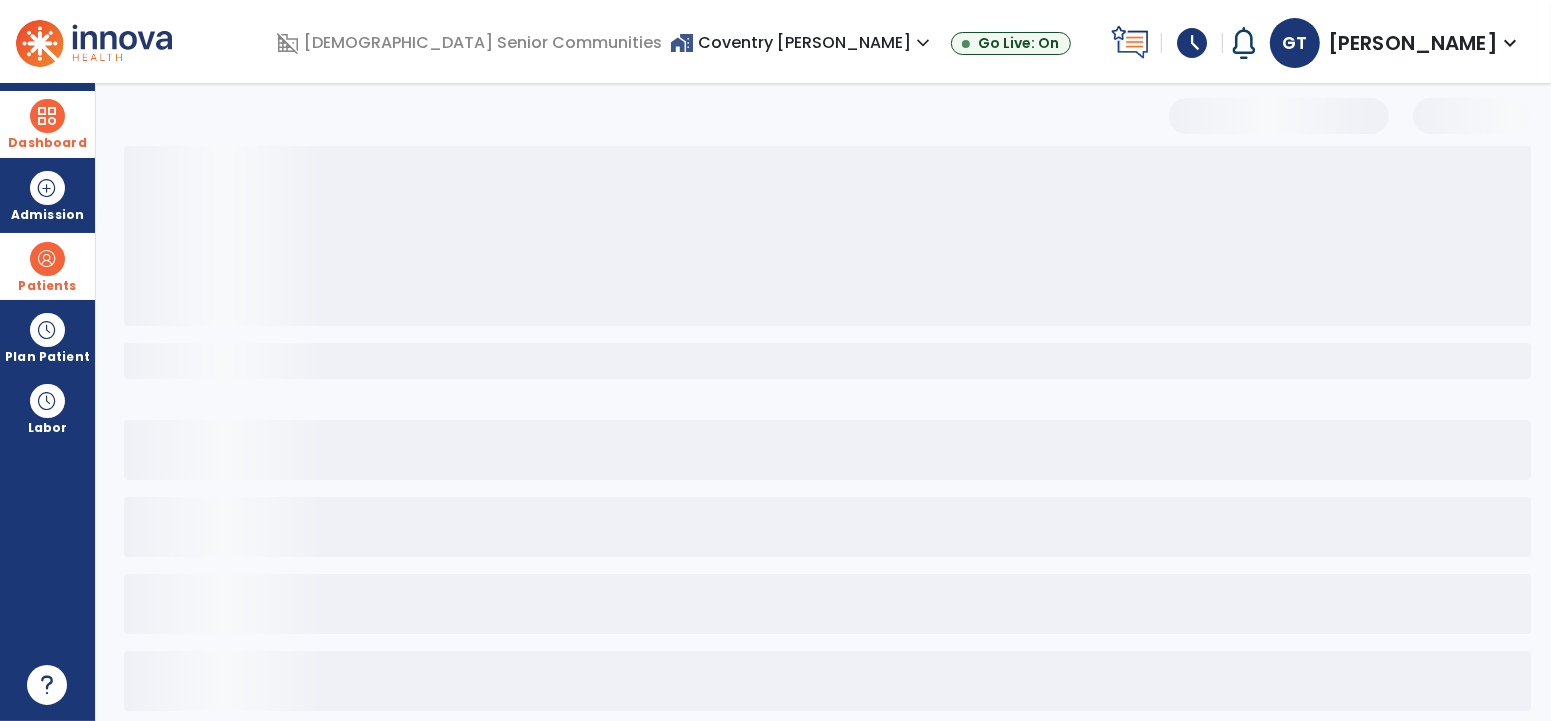 select on "***" 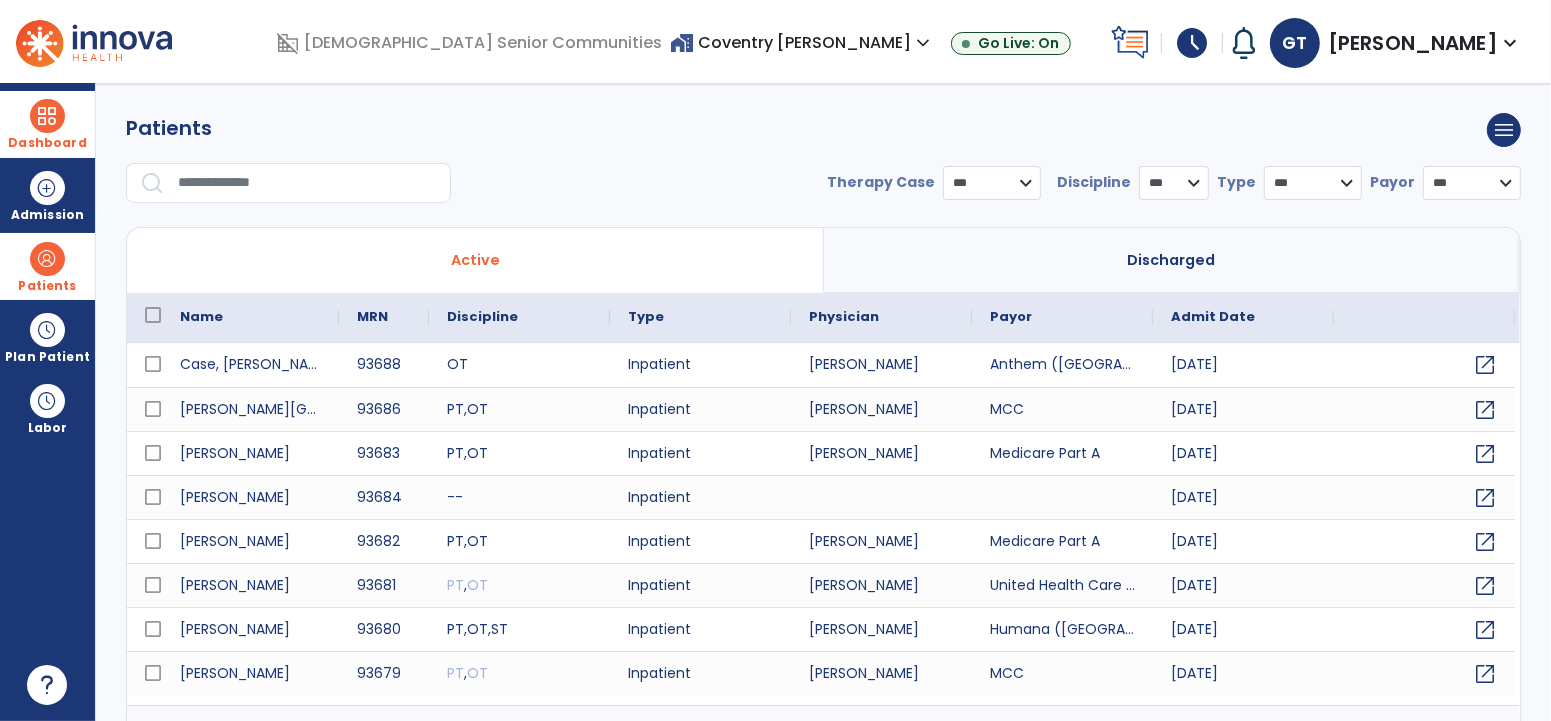 click at bounding box center (307, 183) 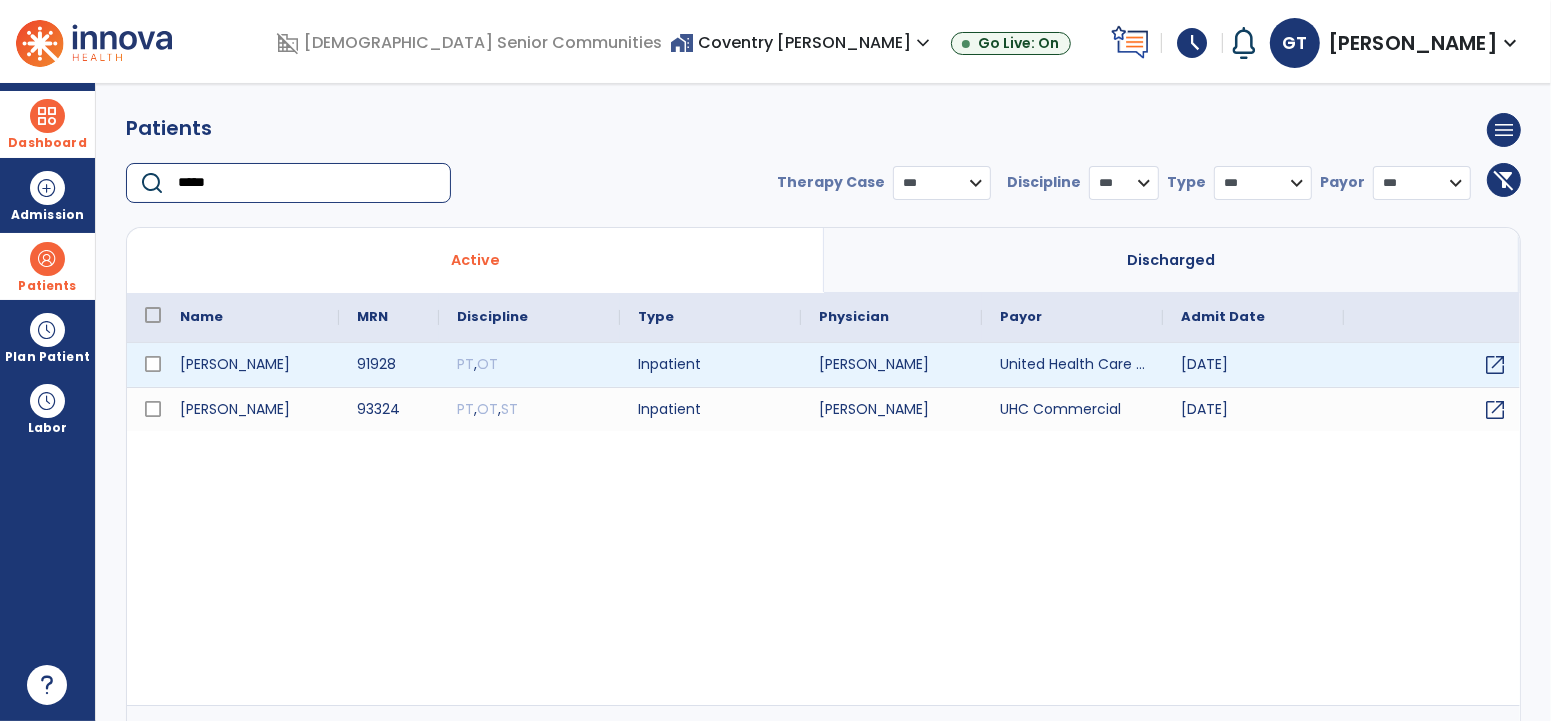 type on "*****" 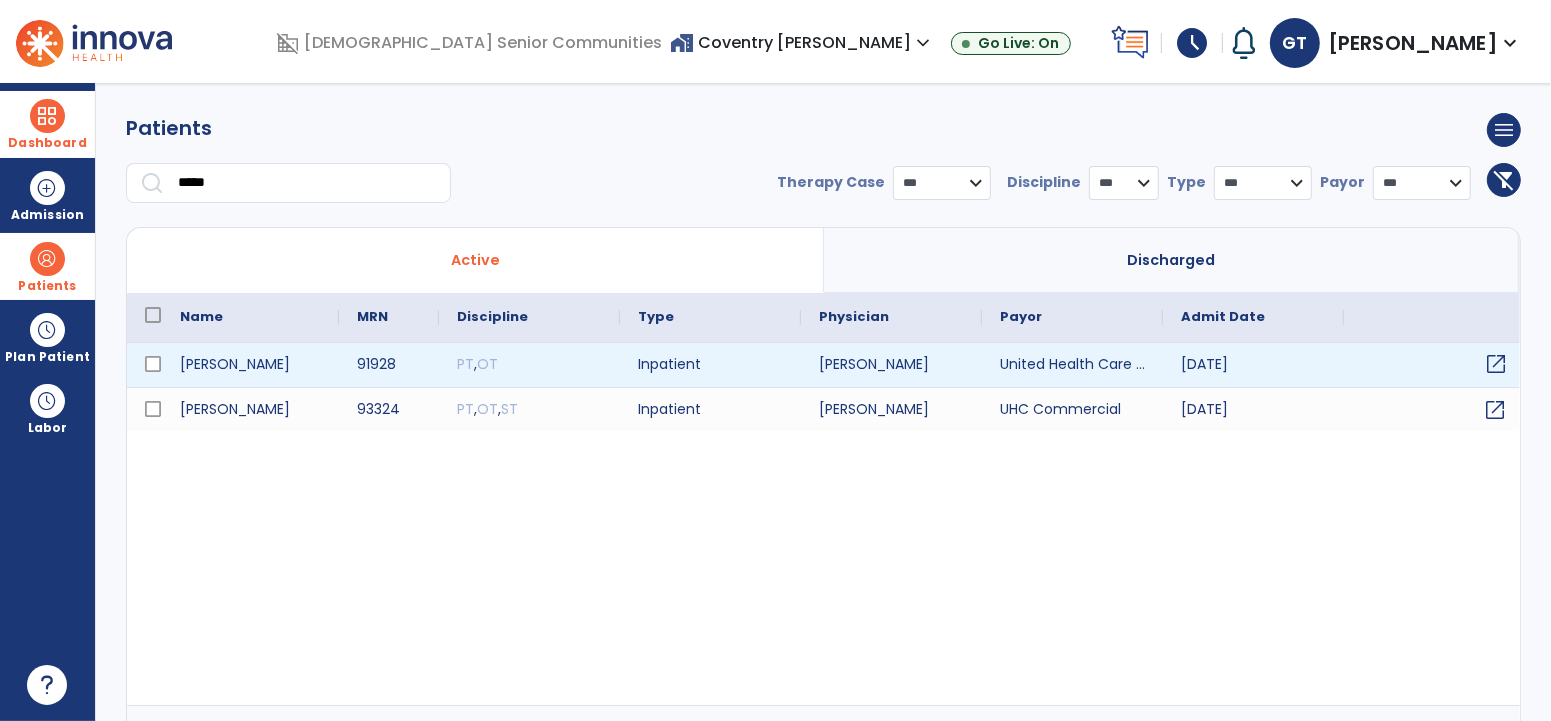 click on "open_in_new" at bounding box center (1496, 364) 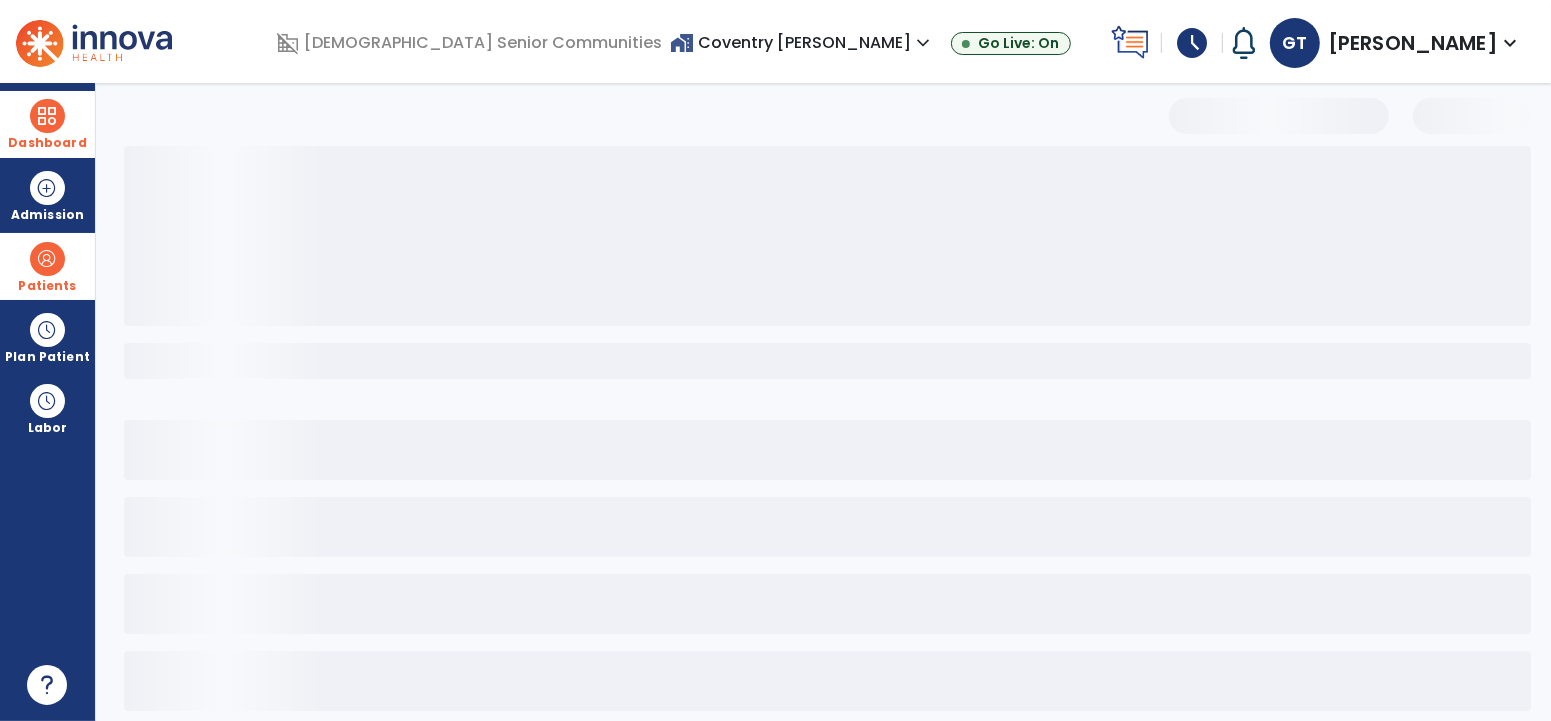 click on "Patients" at bounding box center [47, 266] 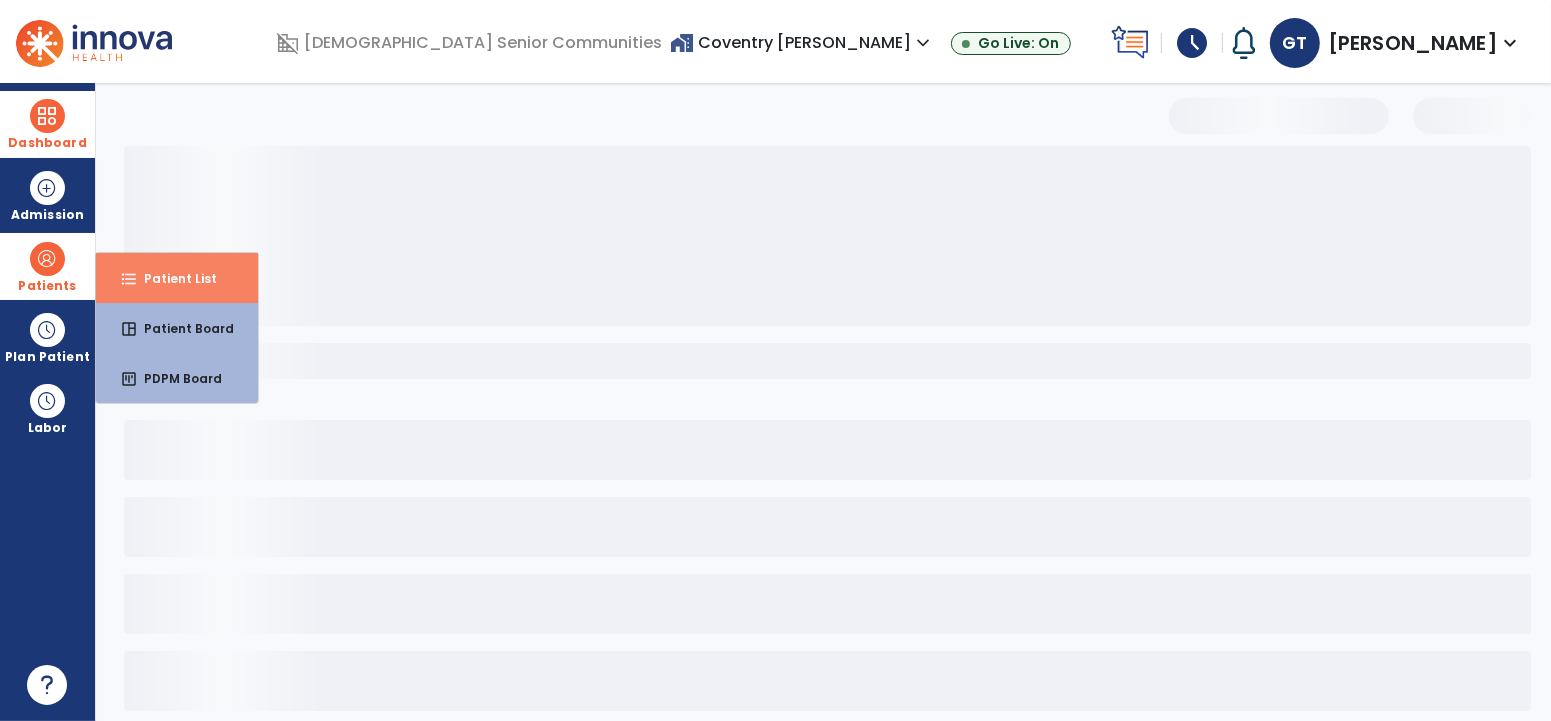 click on "Patient List" at bounding box center [172, 278] 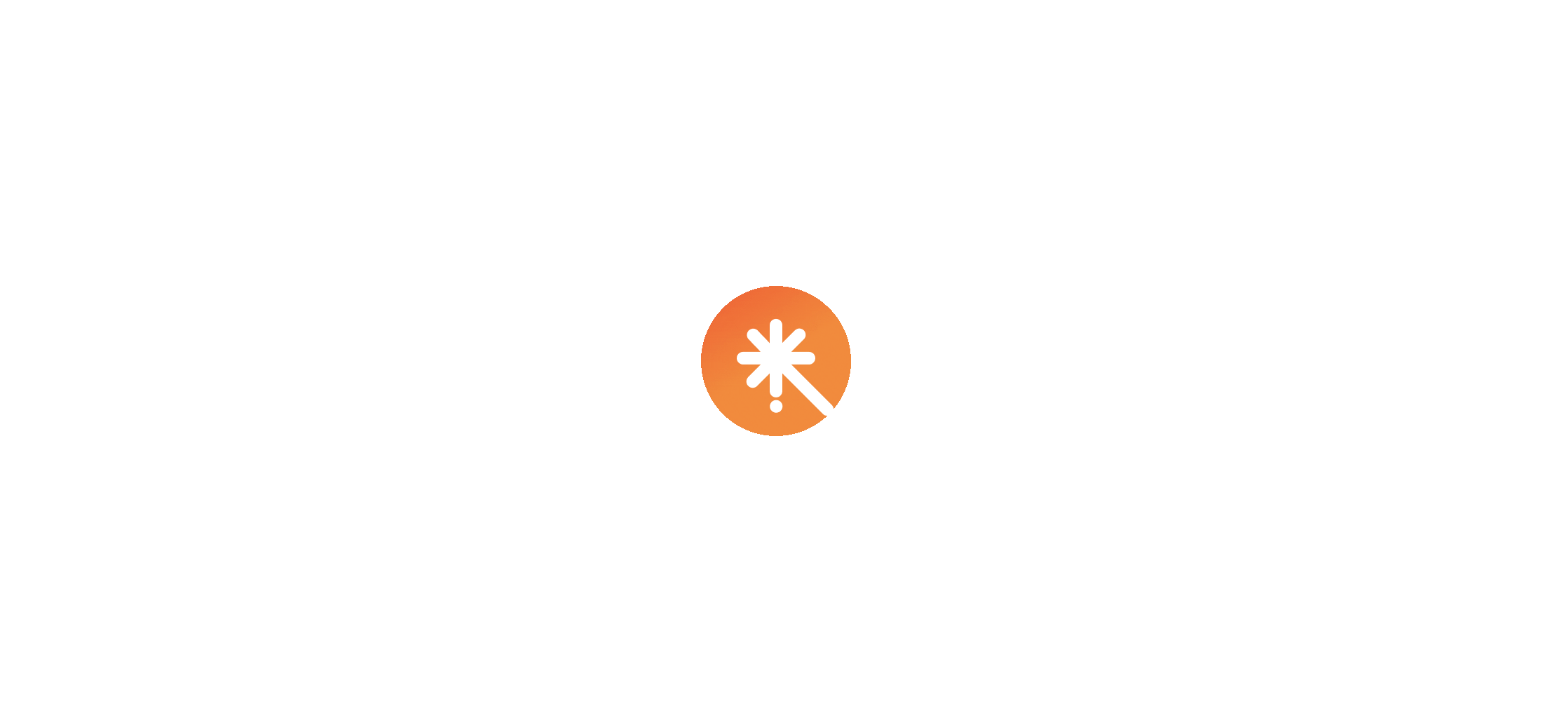 scroll, scrollTop: 0, scrollLeft: 0, axis: both 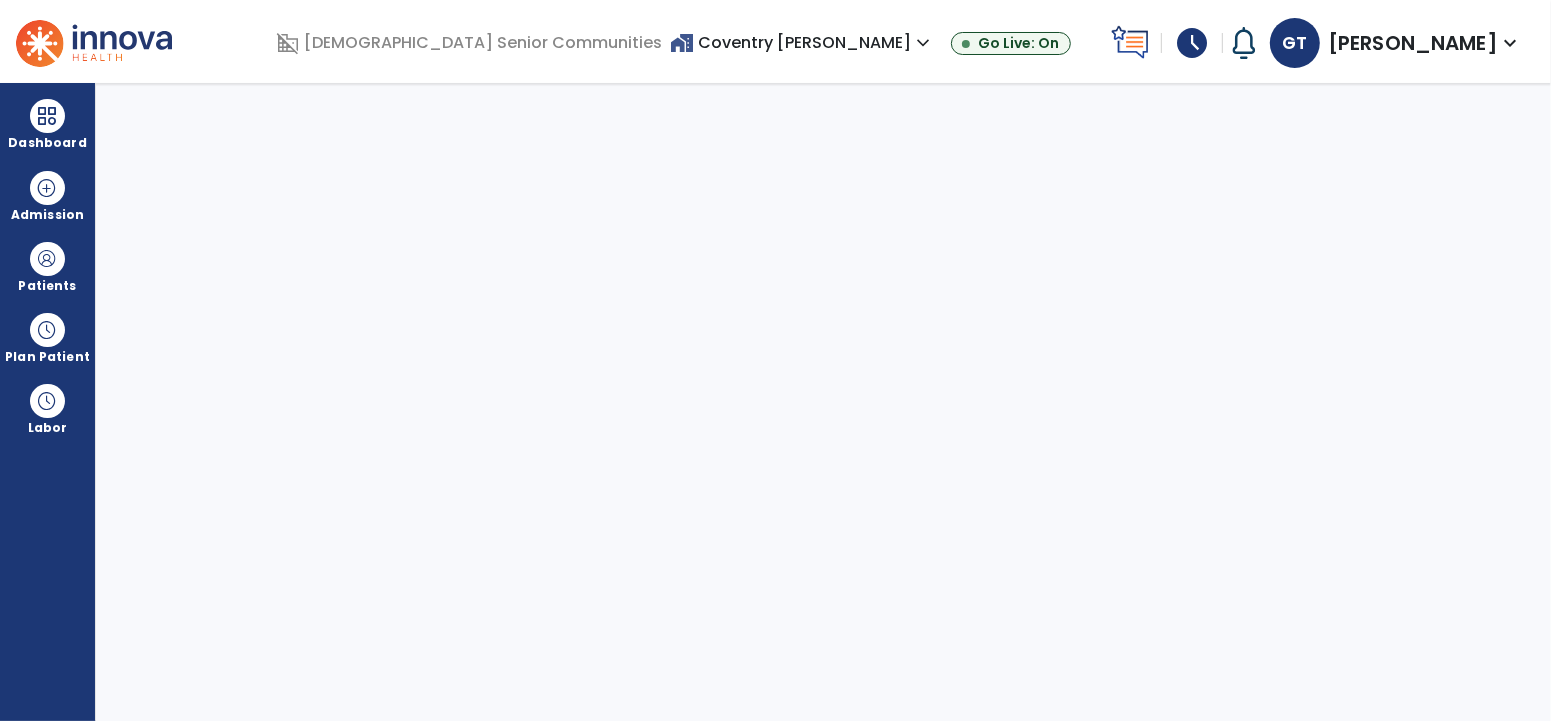 select on "****" 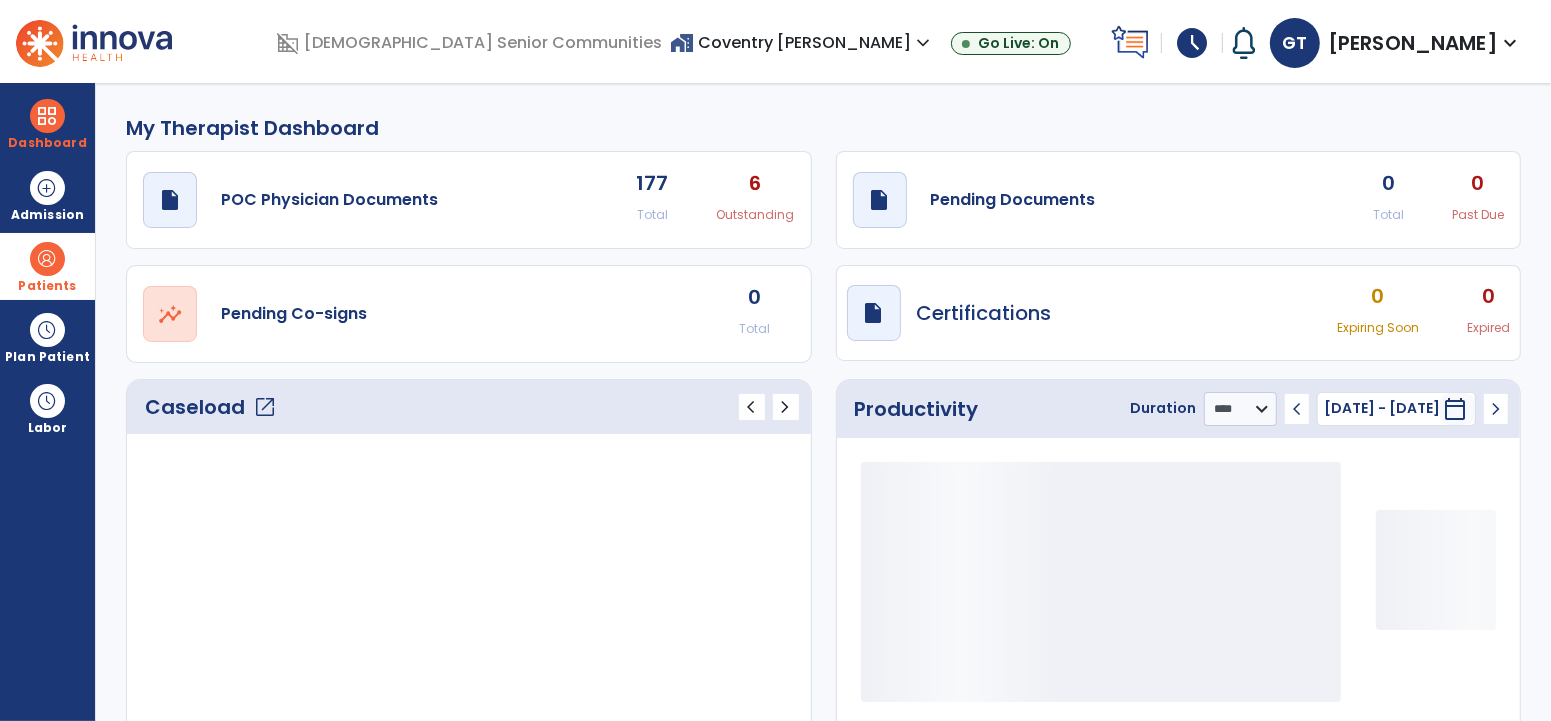 click on "Patients" at bounding box center [47, 266] 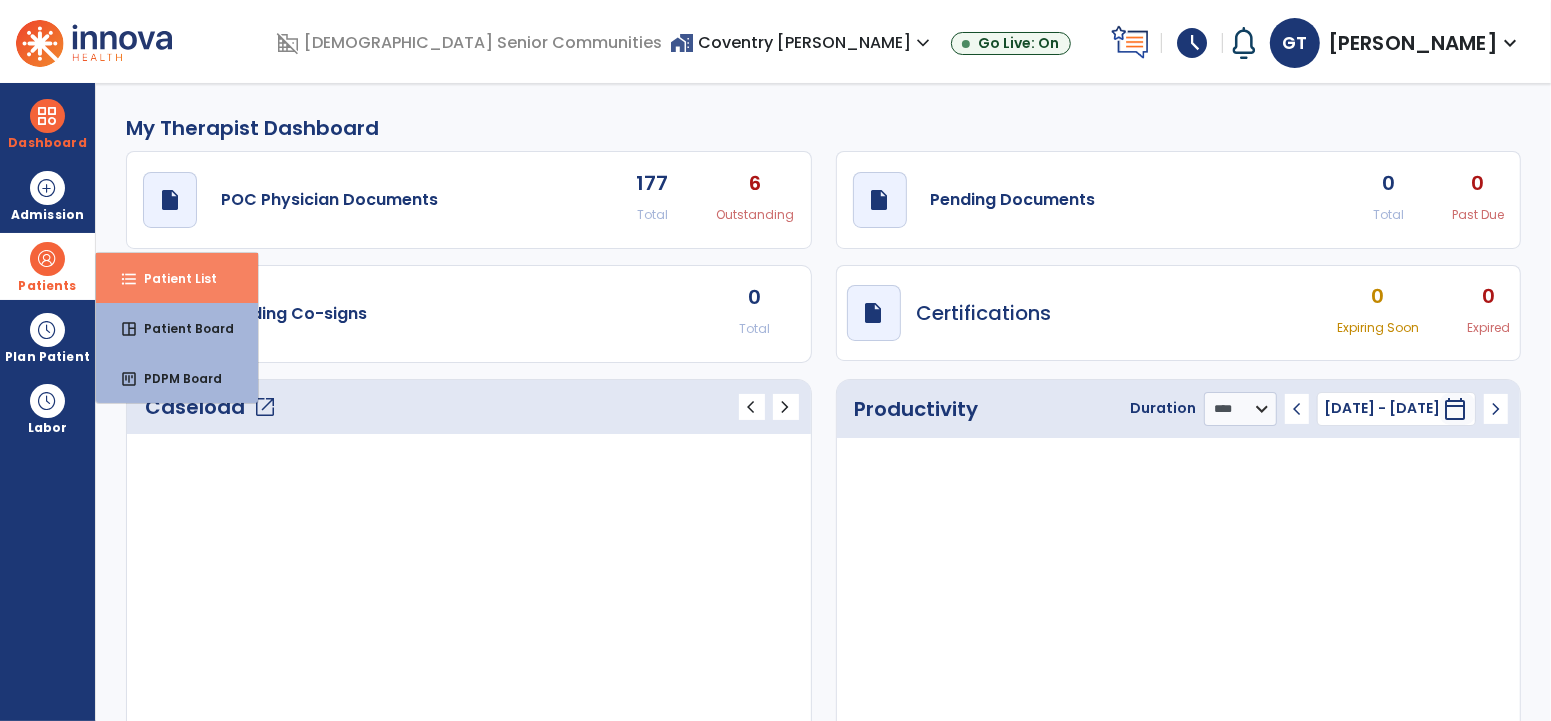 click on "format_list_bulleted  Patient List" at bounding box center (177, 278) 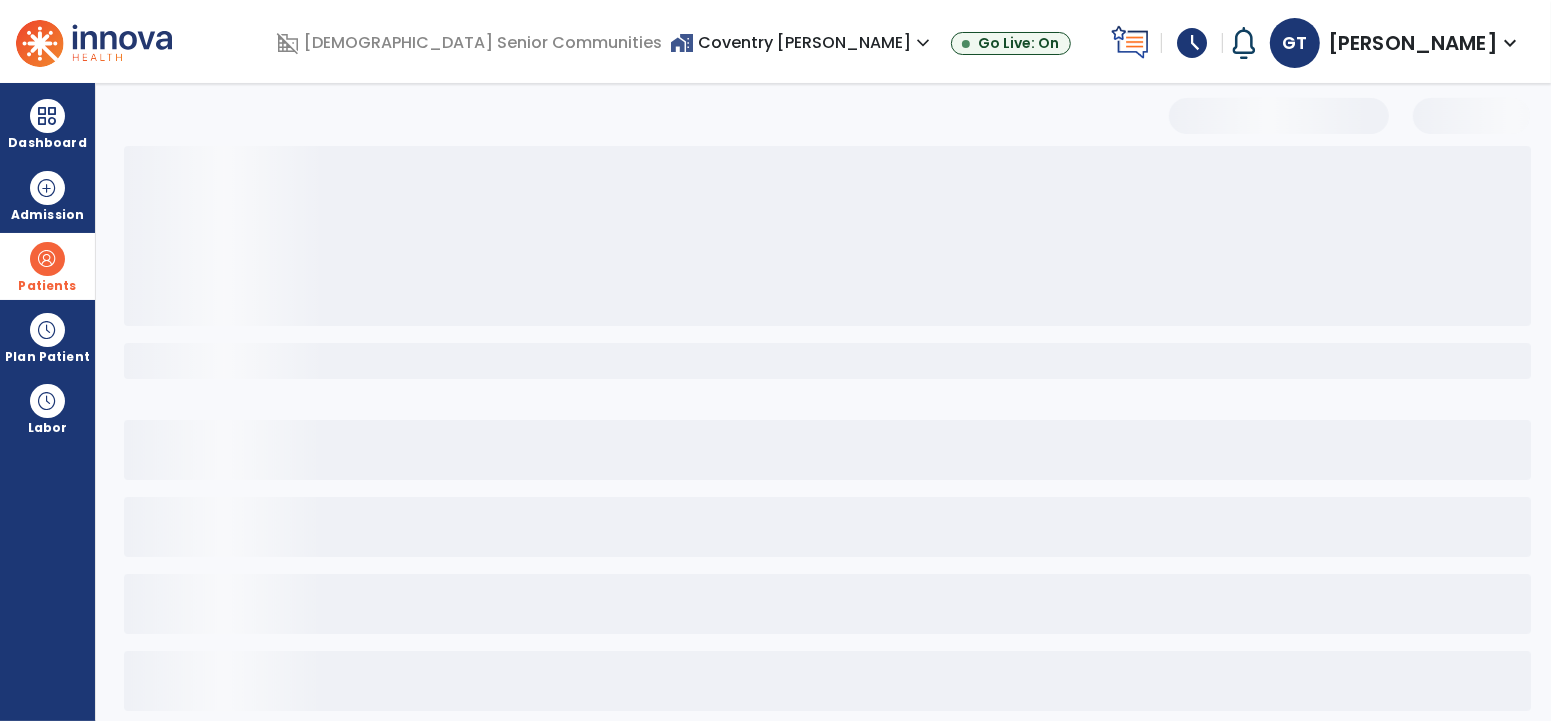 select on "***" 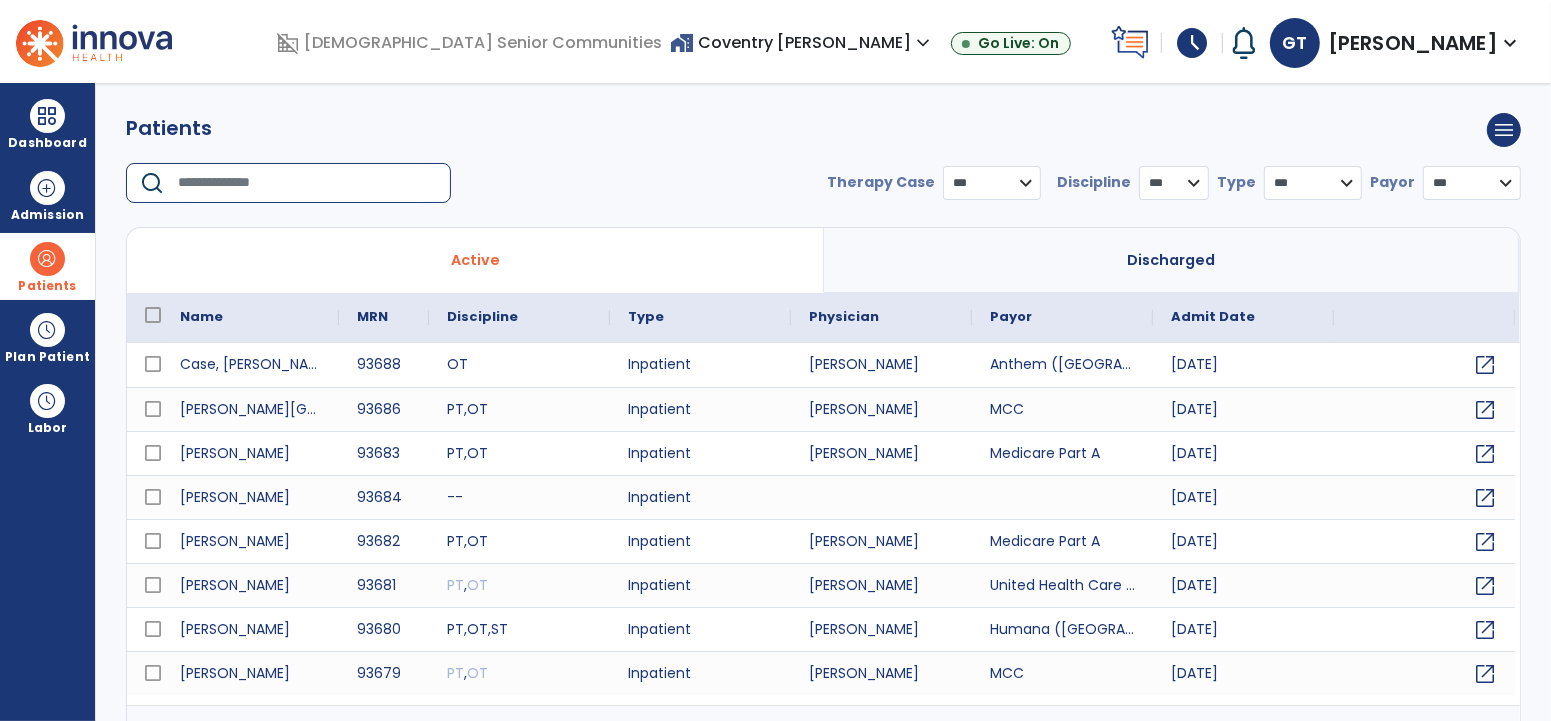 click at bounding box center (307, 183) 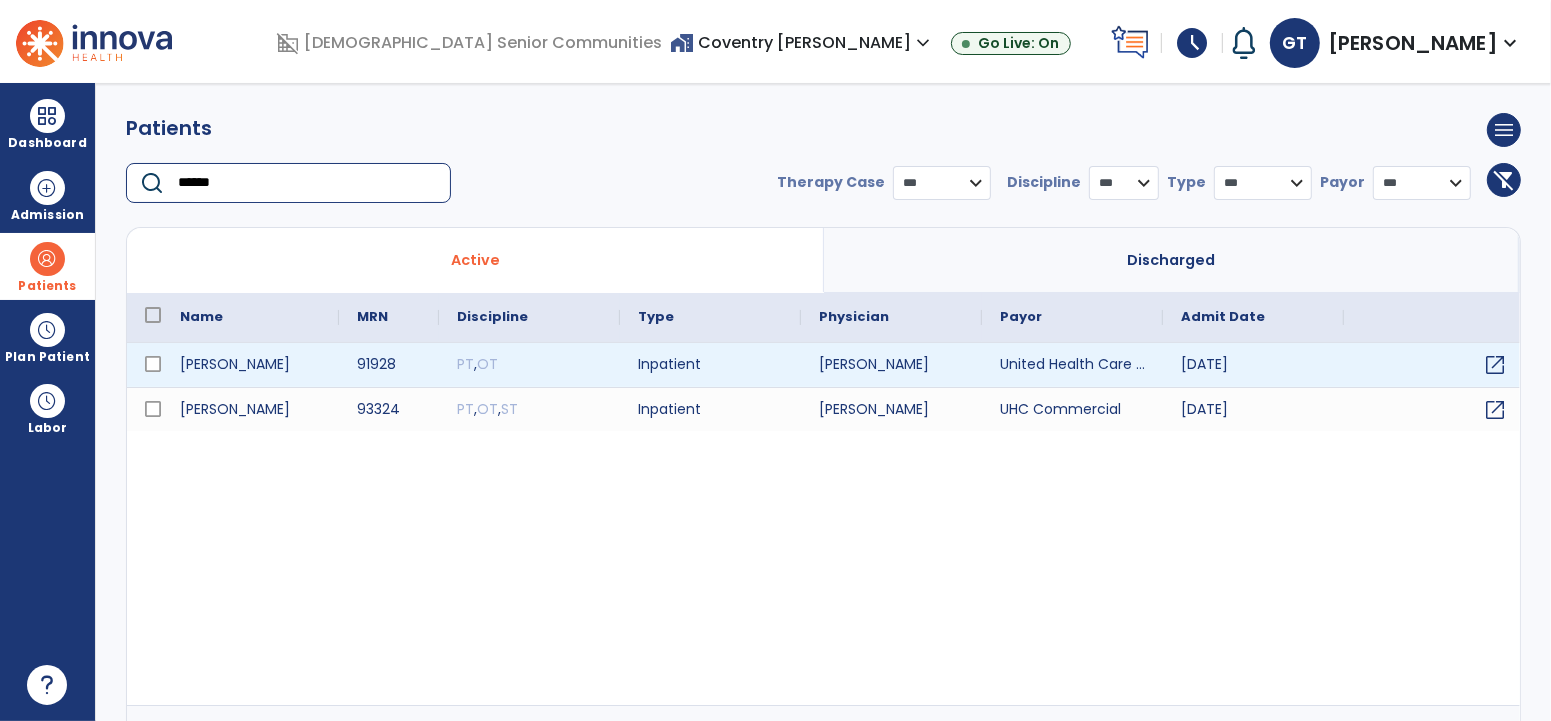 type on "******" 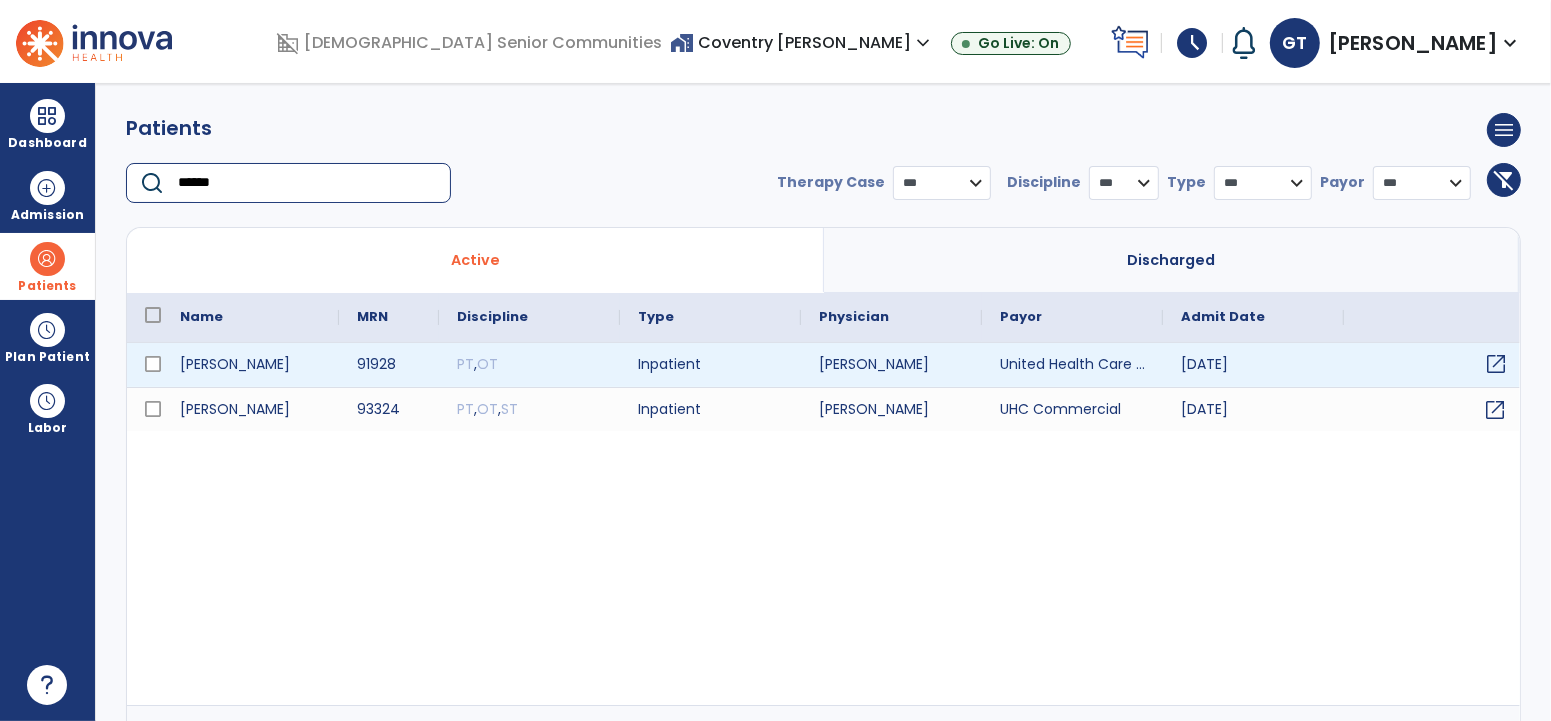 click on "open_in_new" at bounding box center [1434, 365] 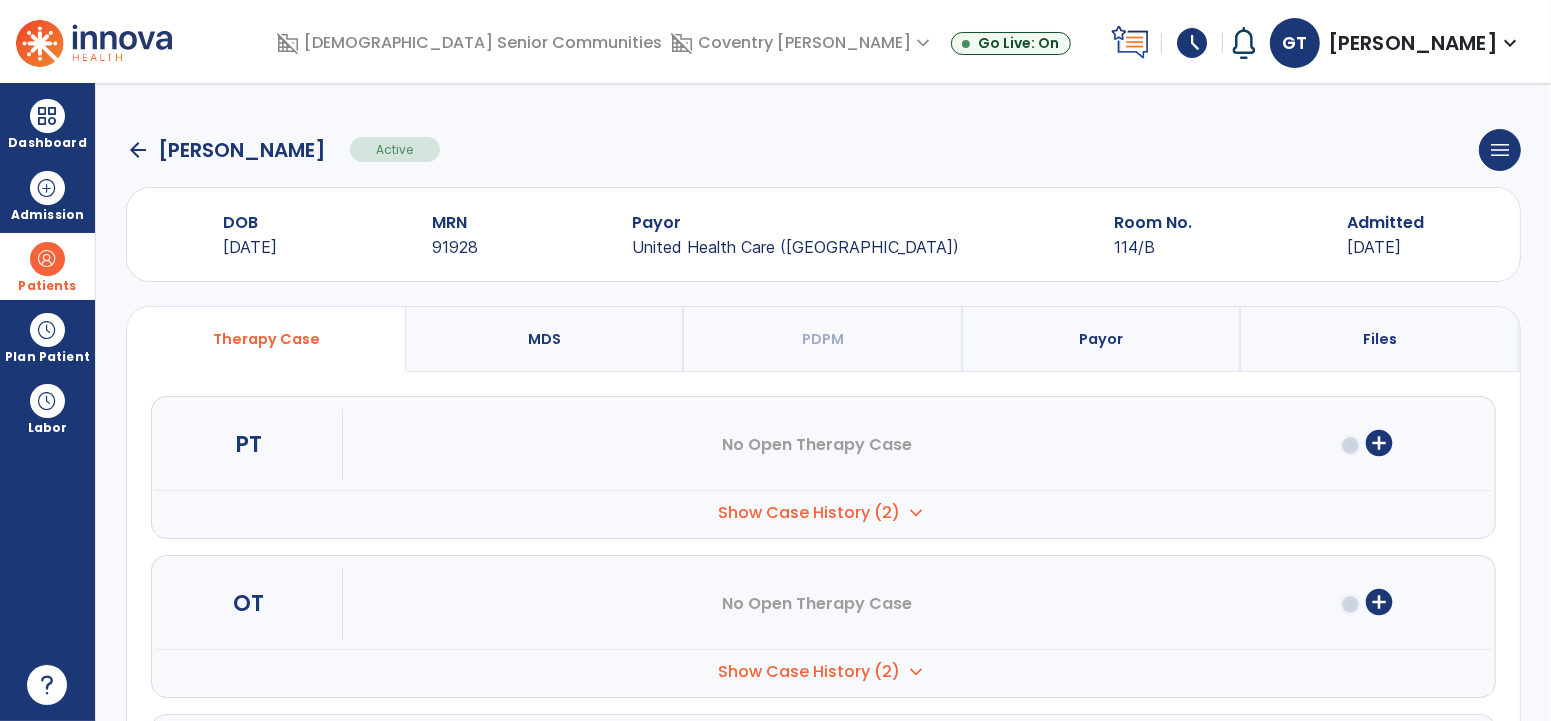 click on "Show Case History (2)     expand_more" at bounding box center (823, 512) 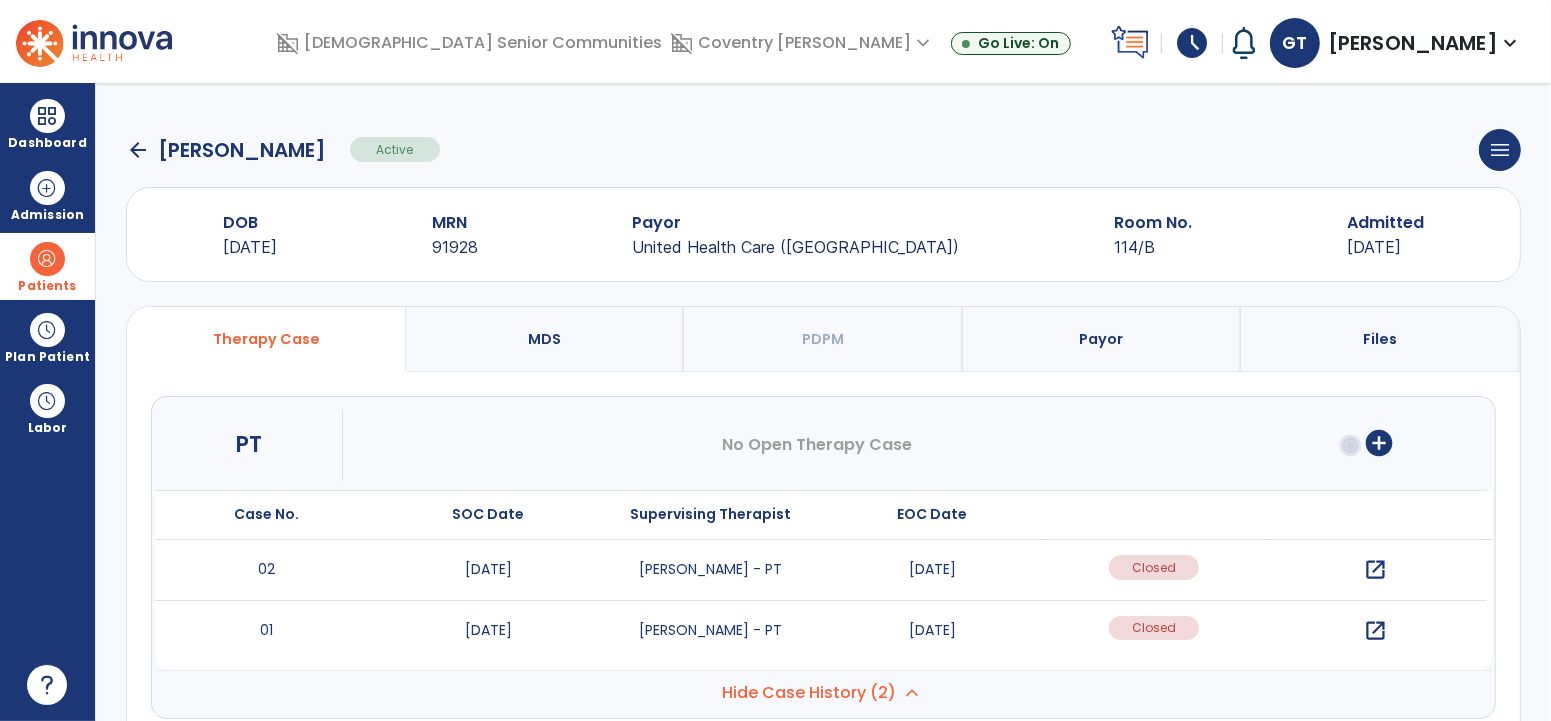 click on "open_in_new" at bounding box center [1376, 570] 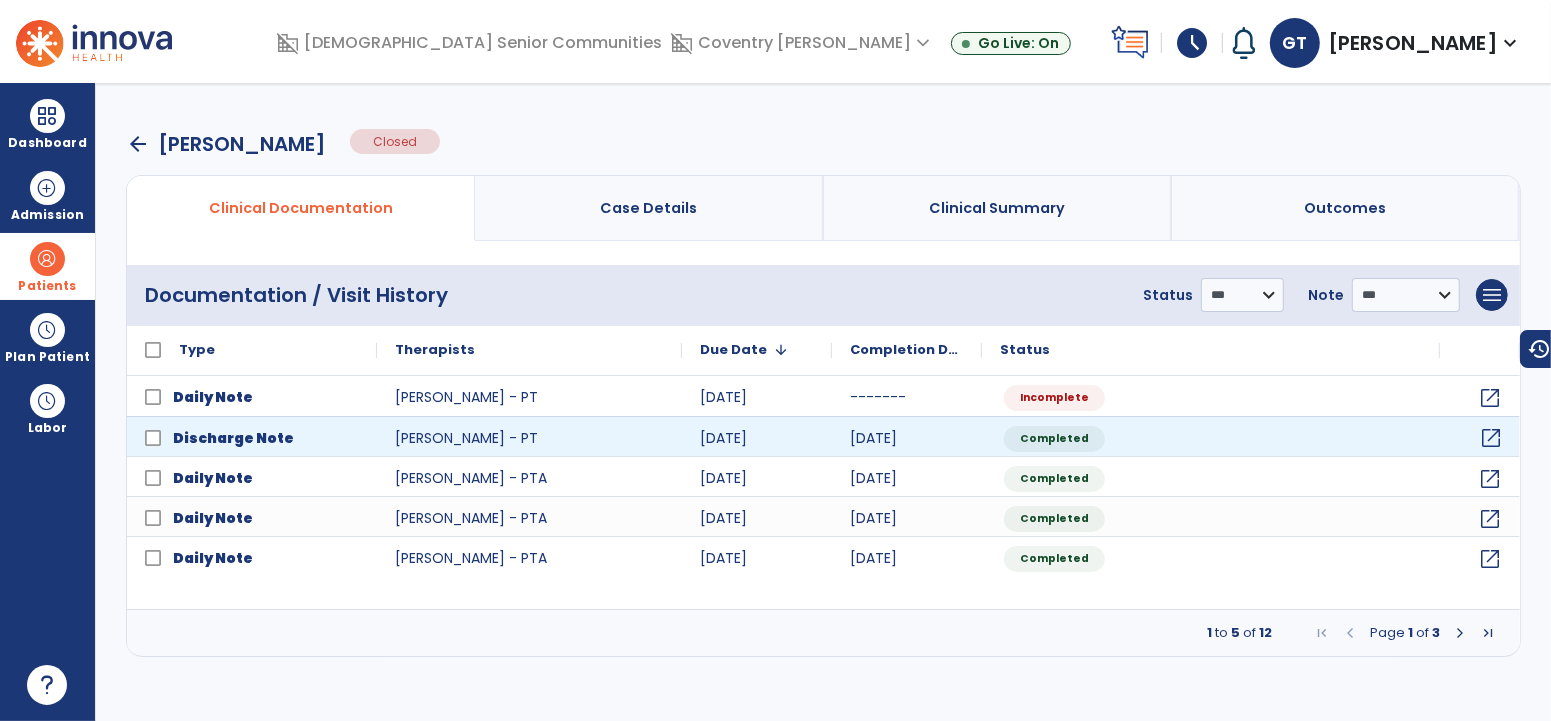 click on "open_in_new" 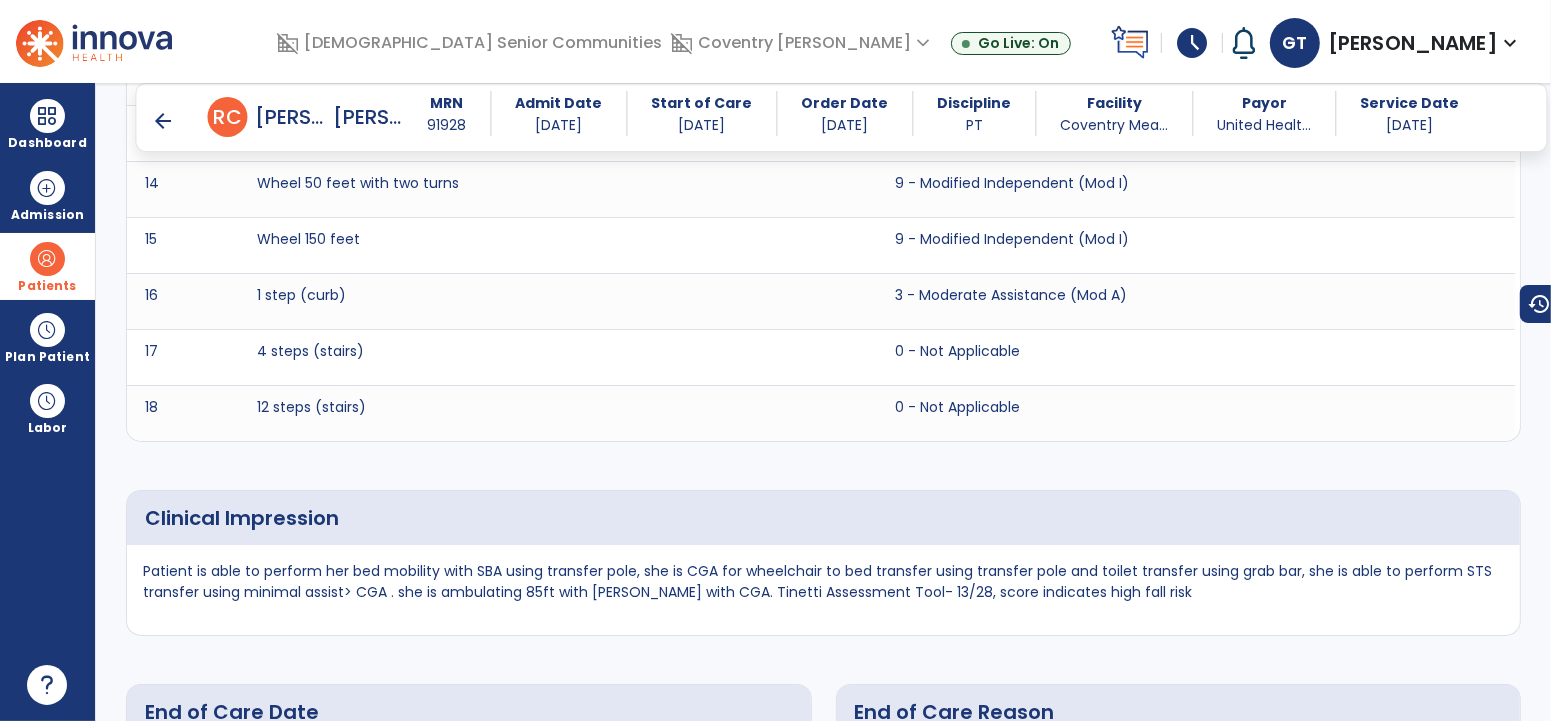scroll, scrollTop: 4381, scrollLeft: 0, axis: vertical 